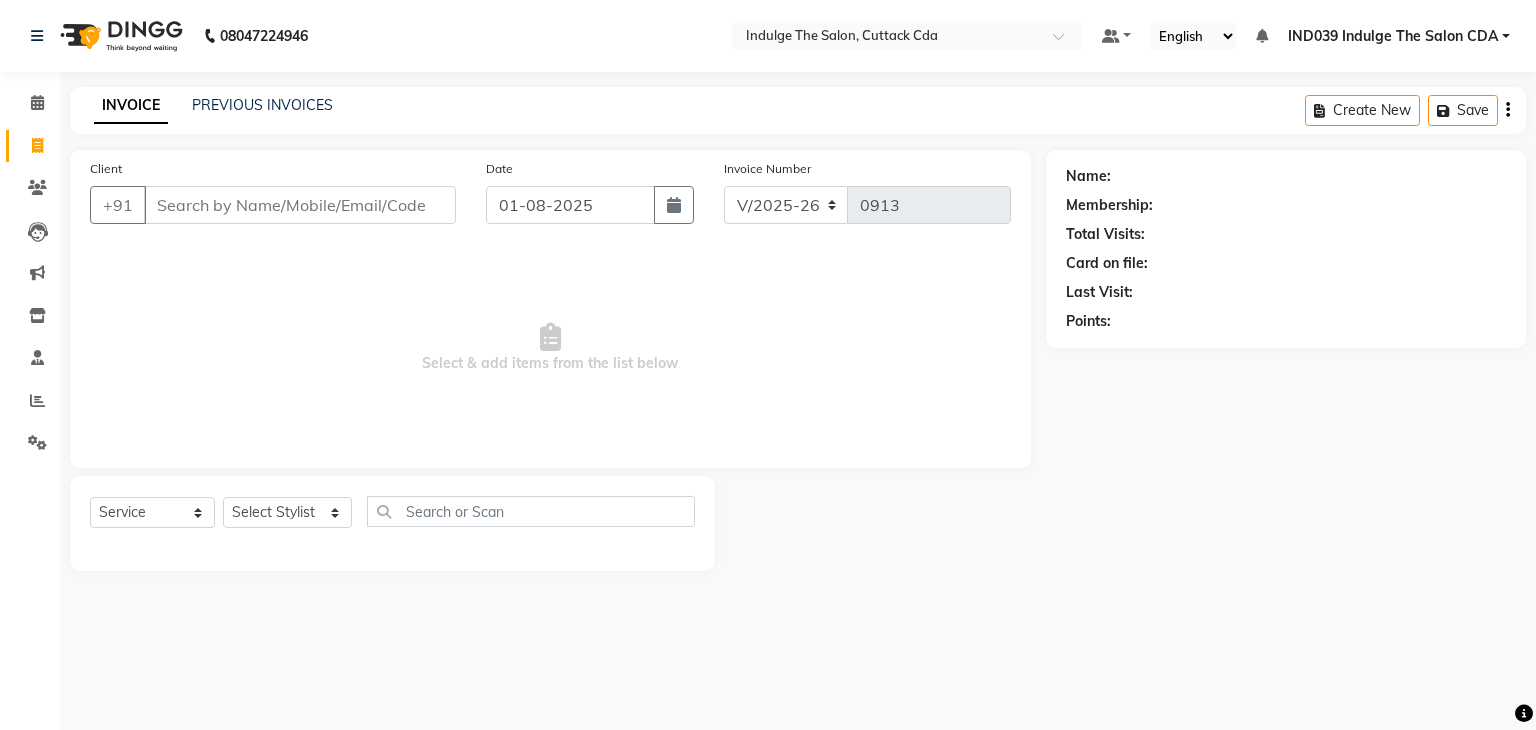 select on "7297" 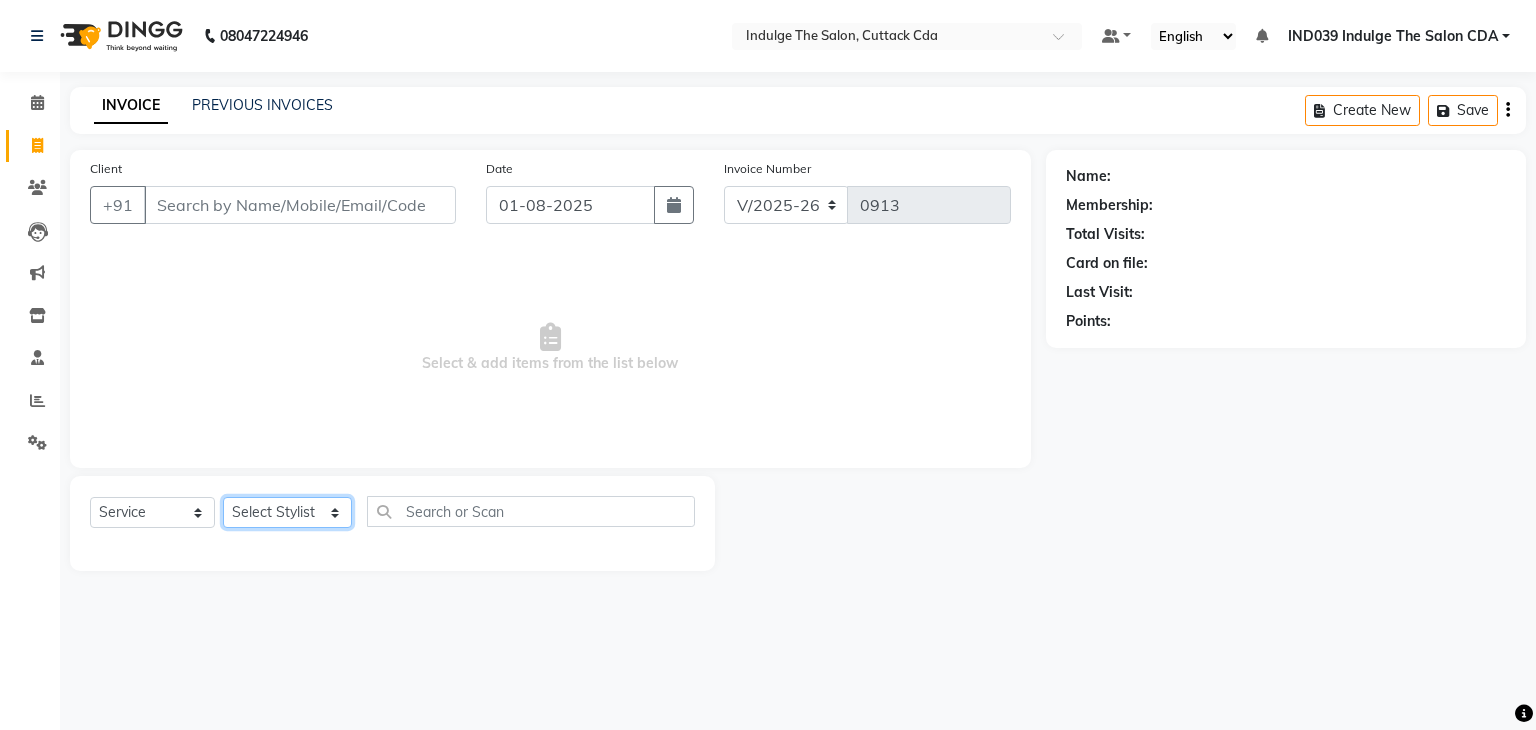 scroll, scrollTop: 0, scrollLeft: 0, axis: both 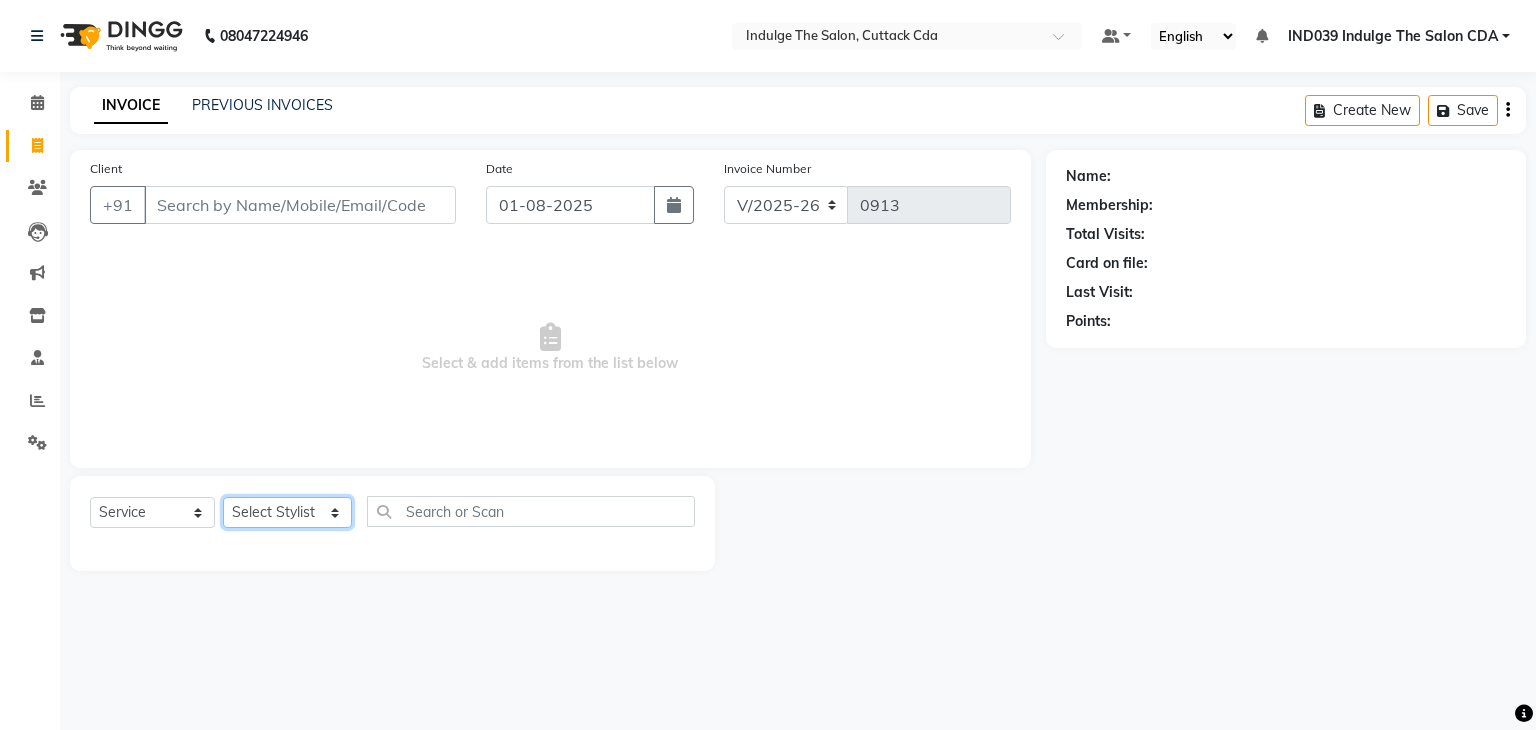 select on "67880" 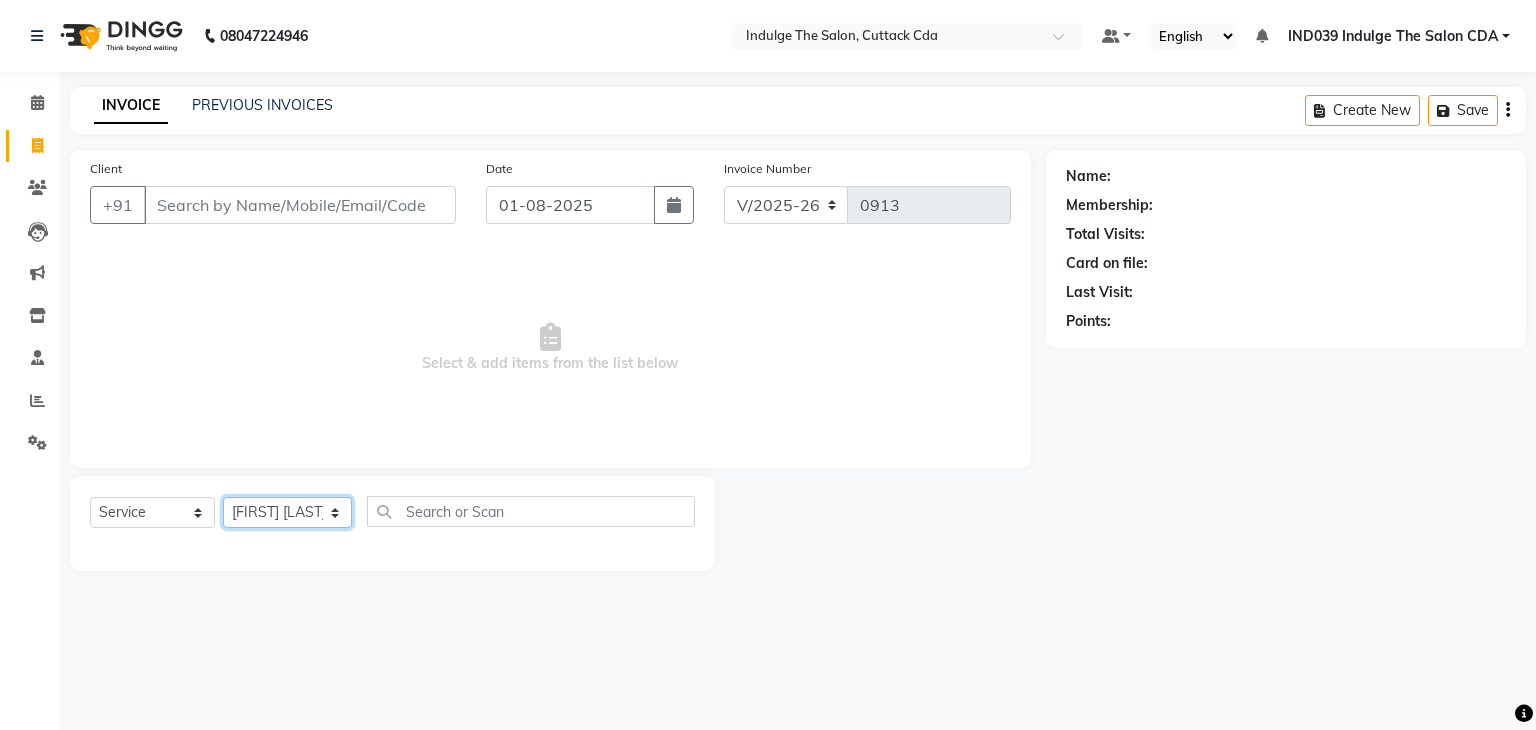 click on "Select Stylist Ajay Sethy( Therapist ) GOURAHARI BARIK IND039 Indulge The Salon CDA Mohd Shahrukh Mohit Patial Pravat Kumar Das Sudipa Daptari SUMAN DAS  SUNNY ASHVANI" 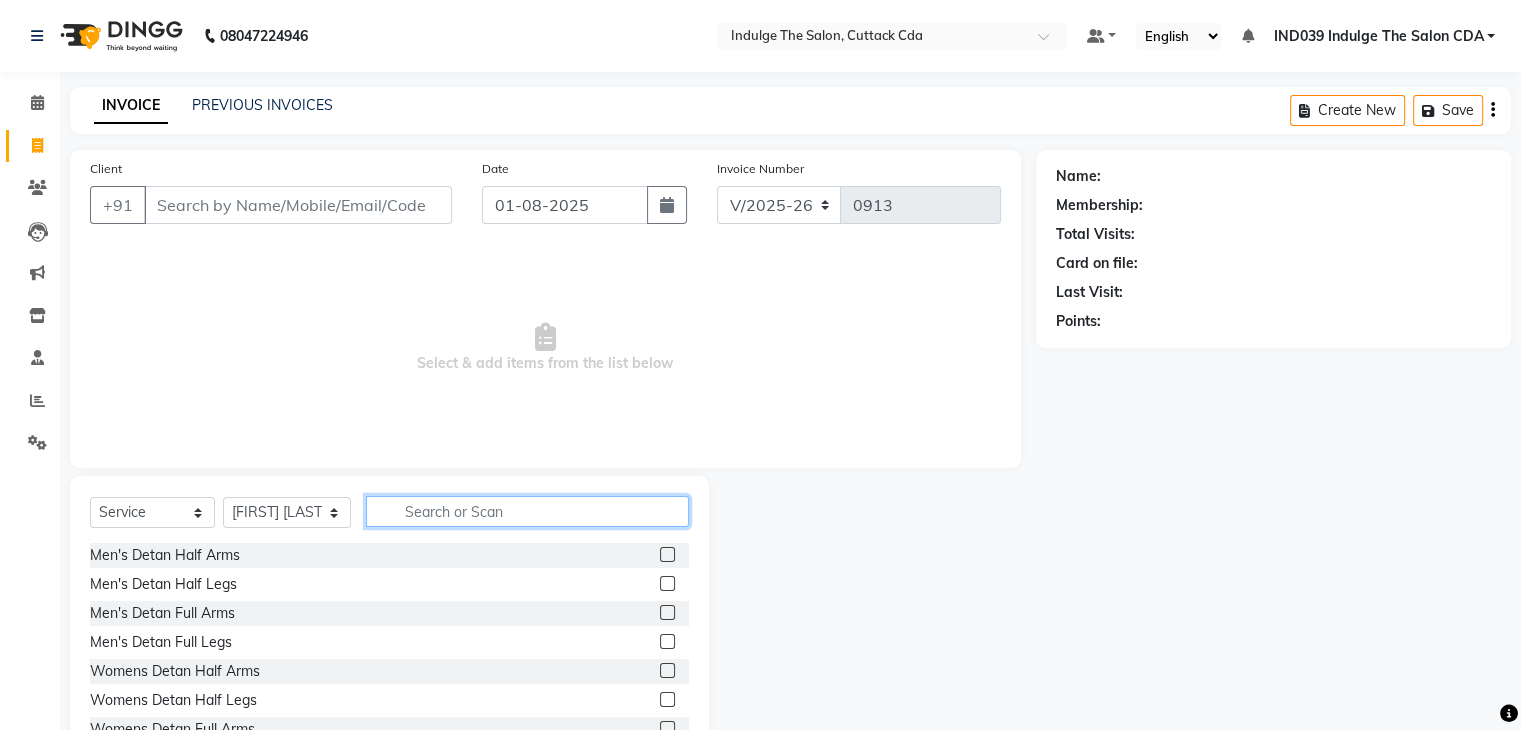 click 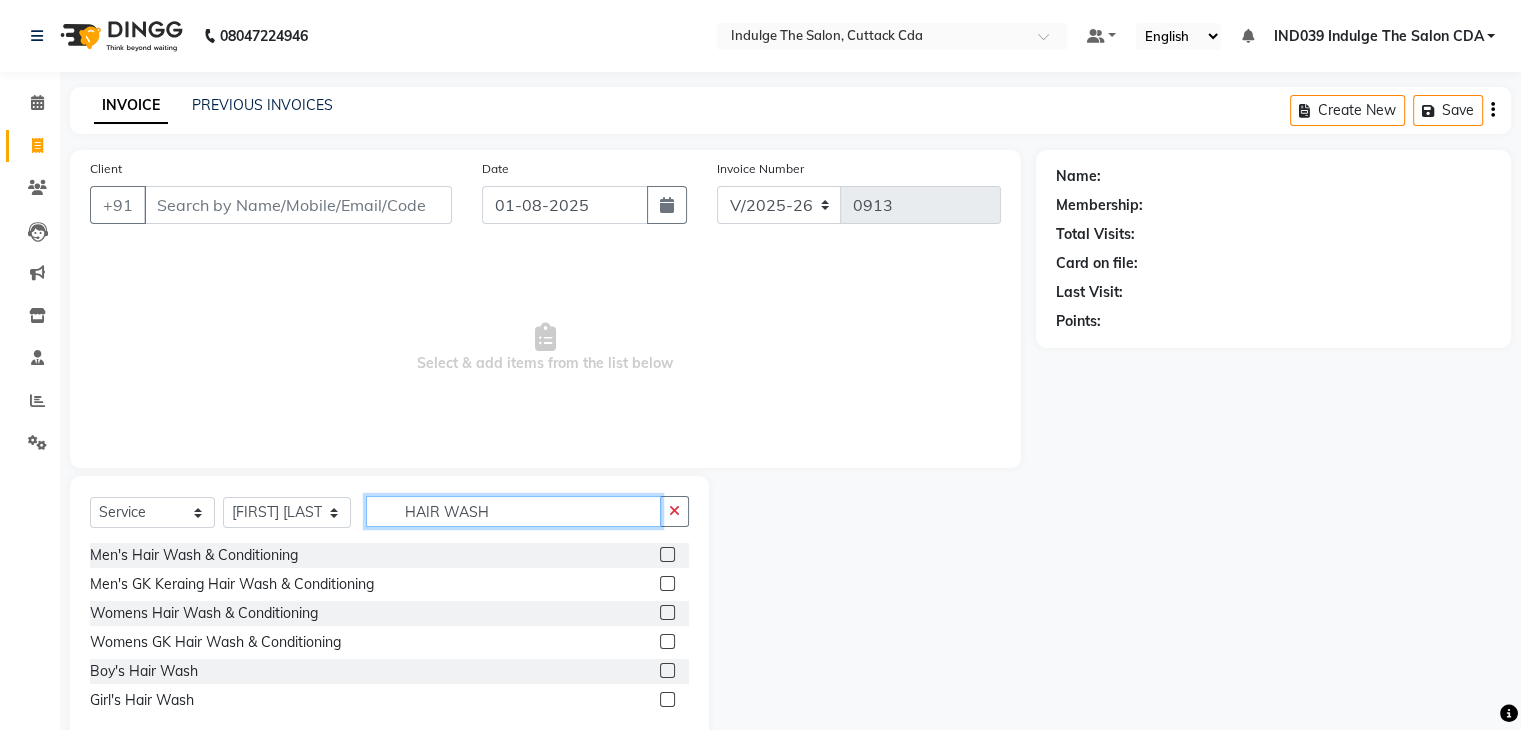 type on "HAIR WASH" 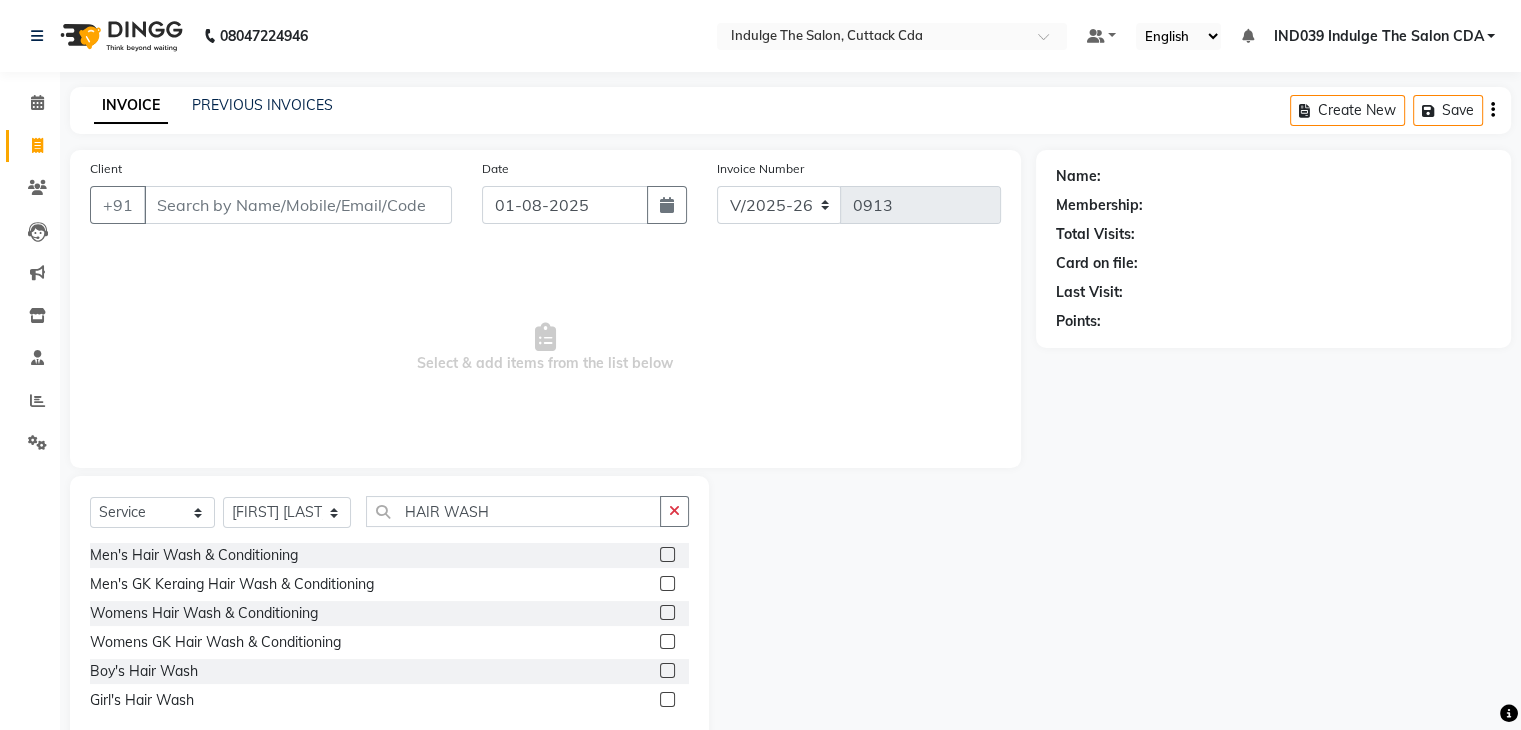 click 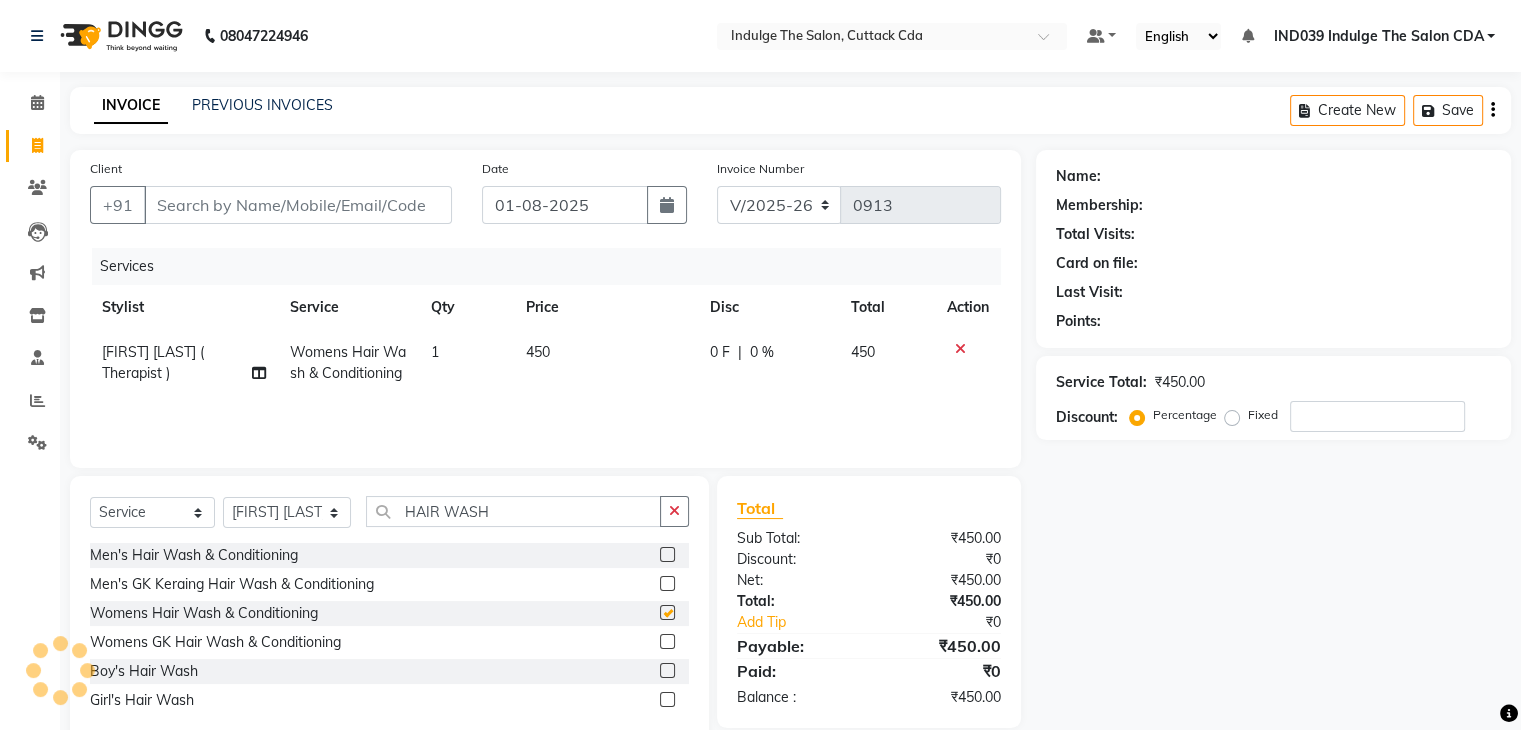 checkbox on "false" 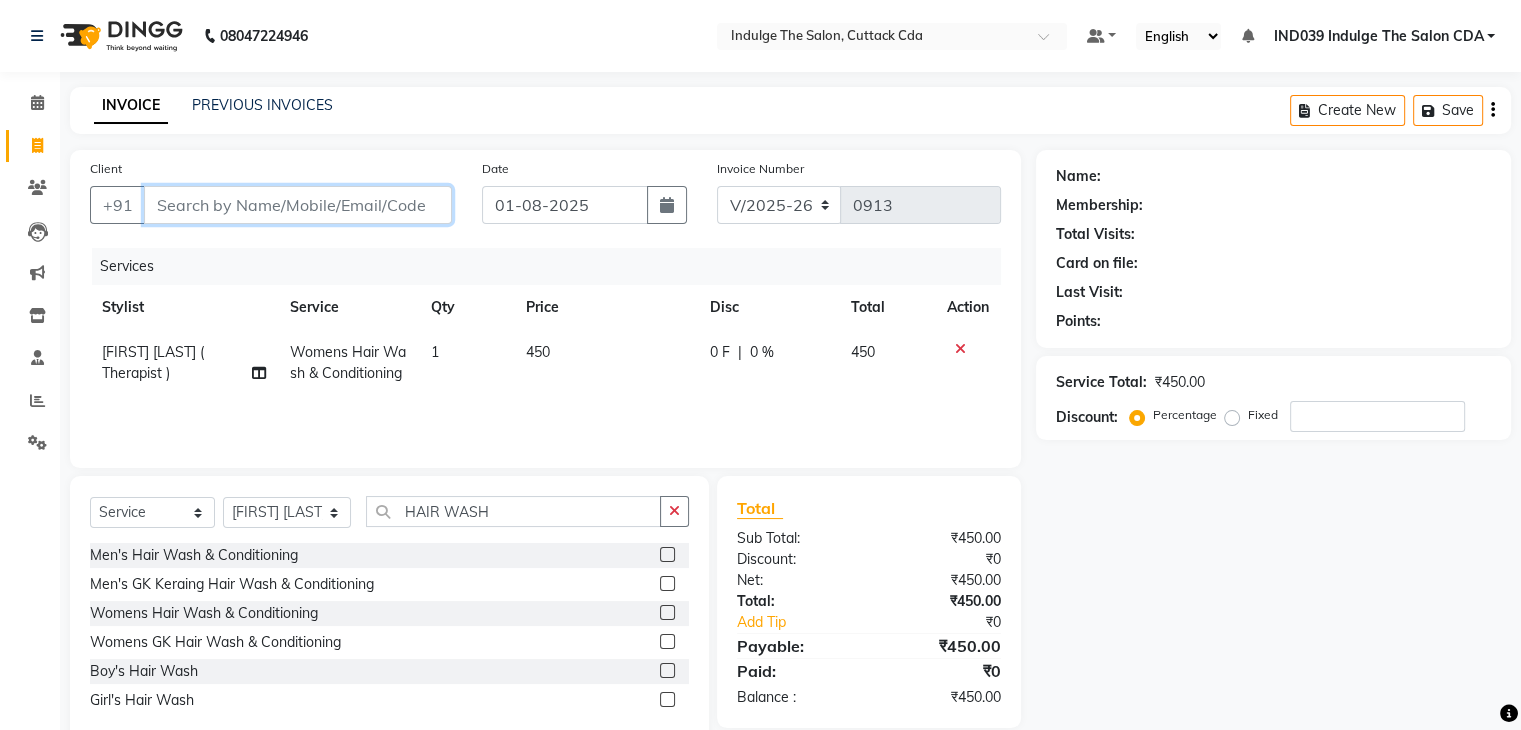 click on "Client" at bounding box center [298, 205] 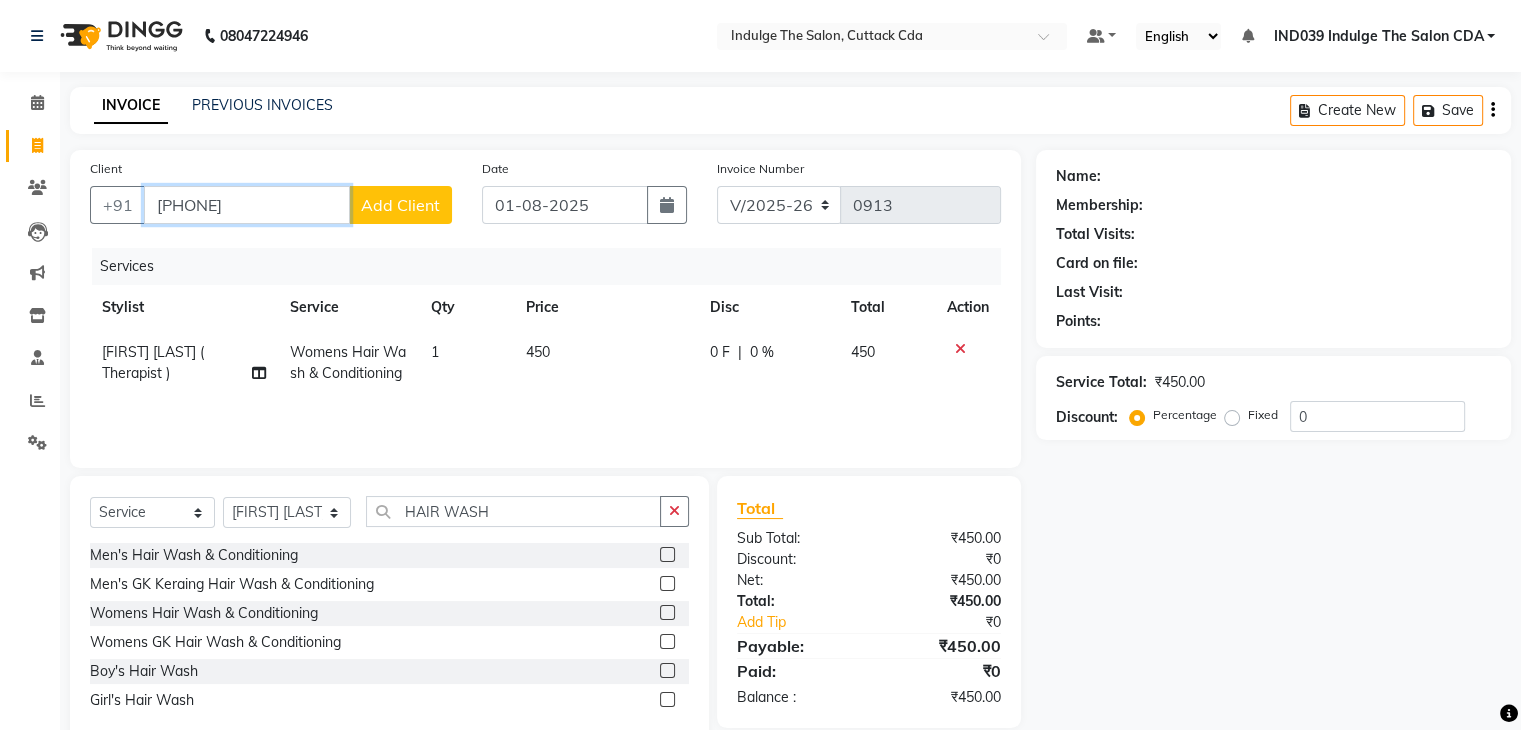 type on "9438711325" 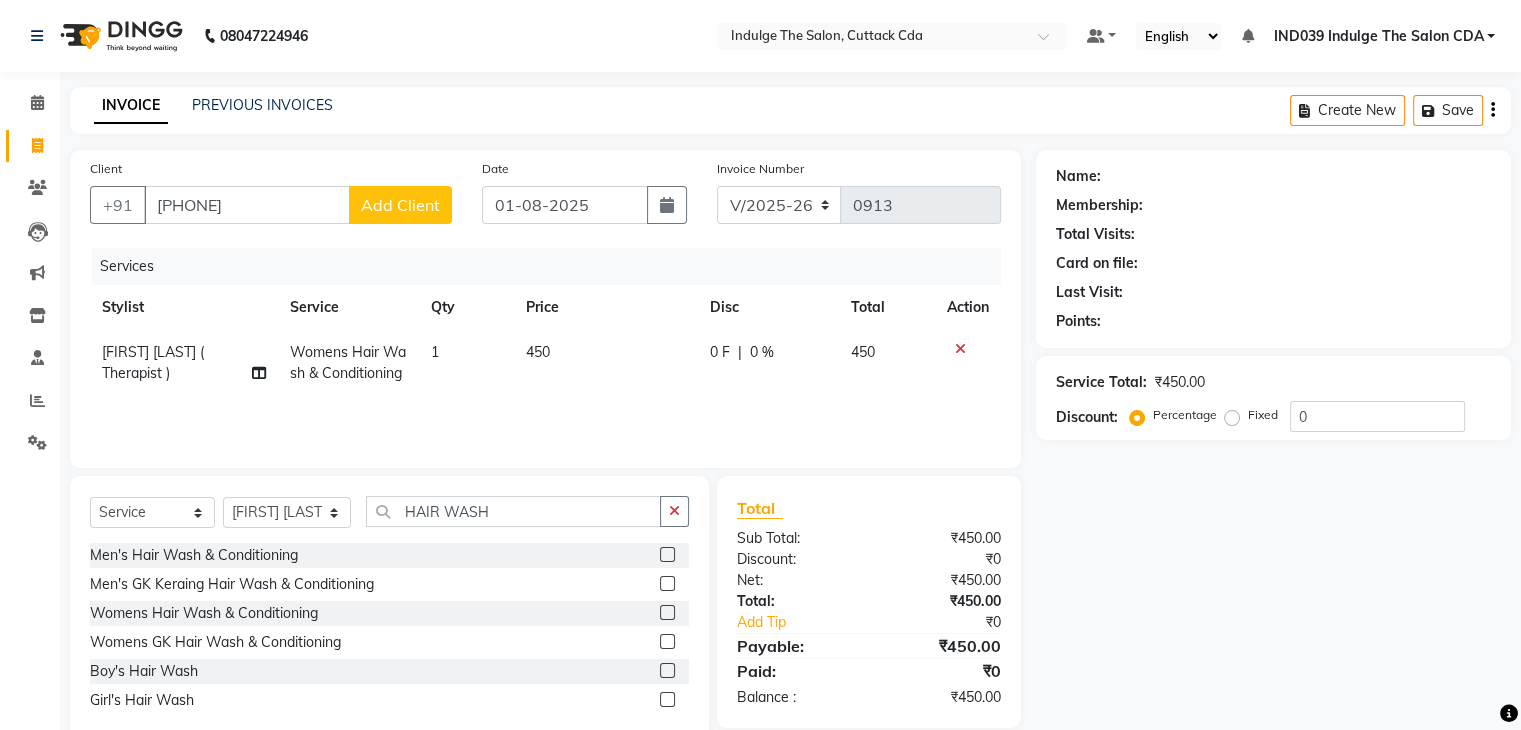 click on "Add Client" 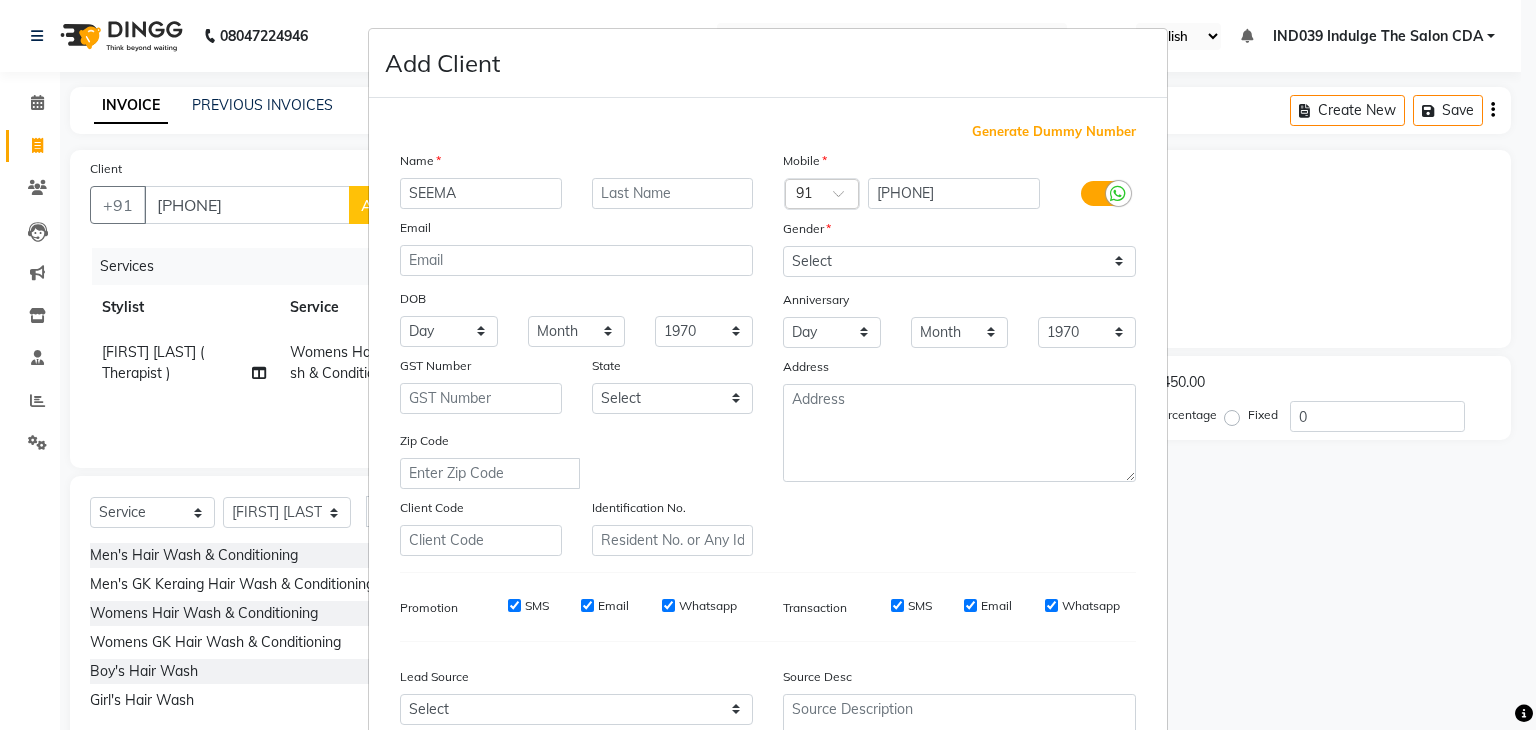 type on "SEEMA" 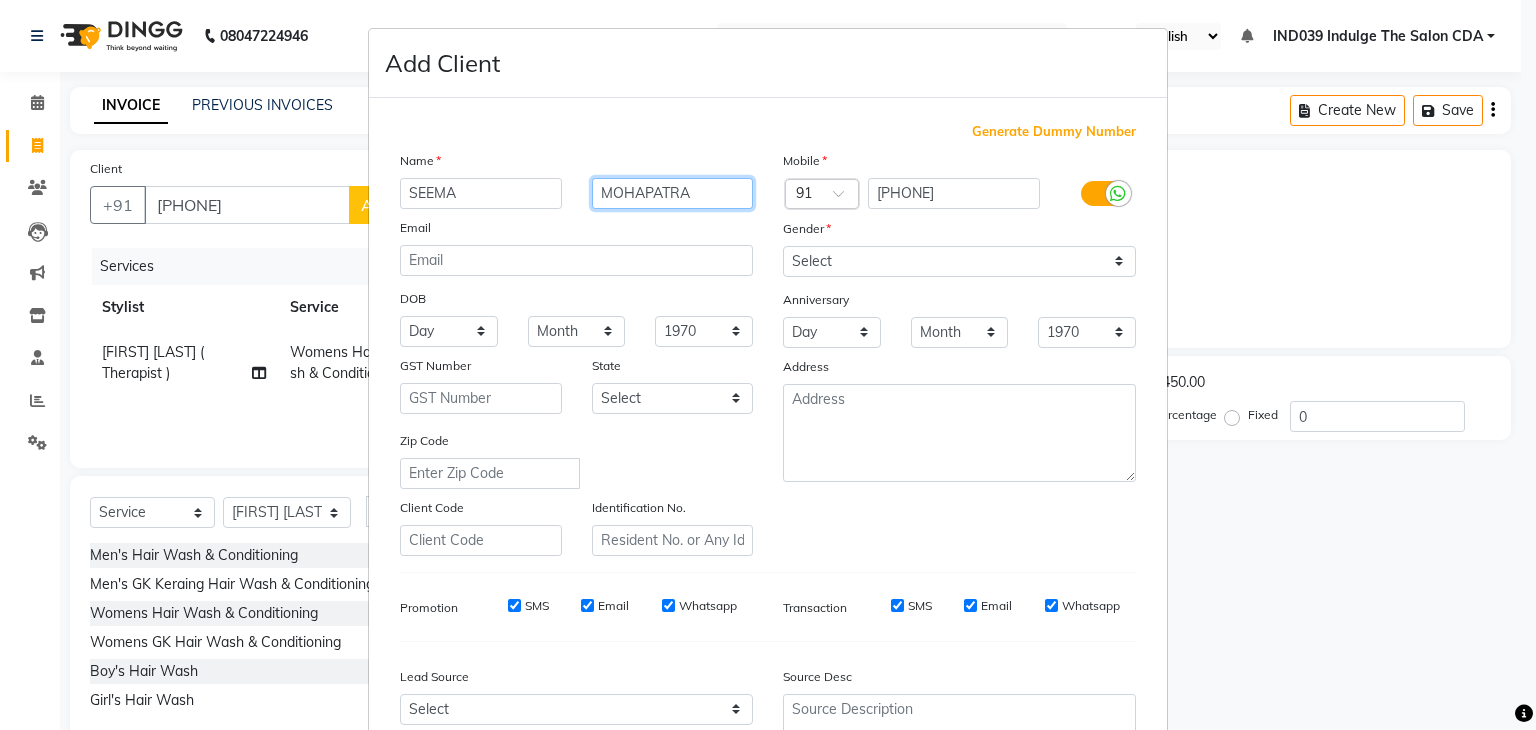 type on "MOHAPATRA" 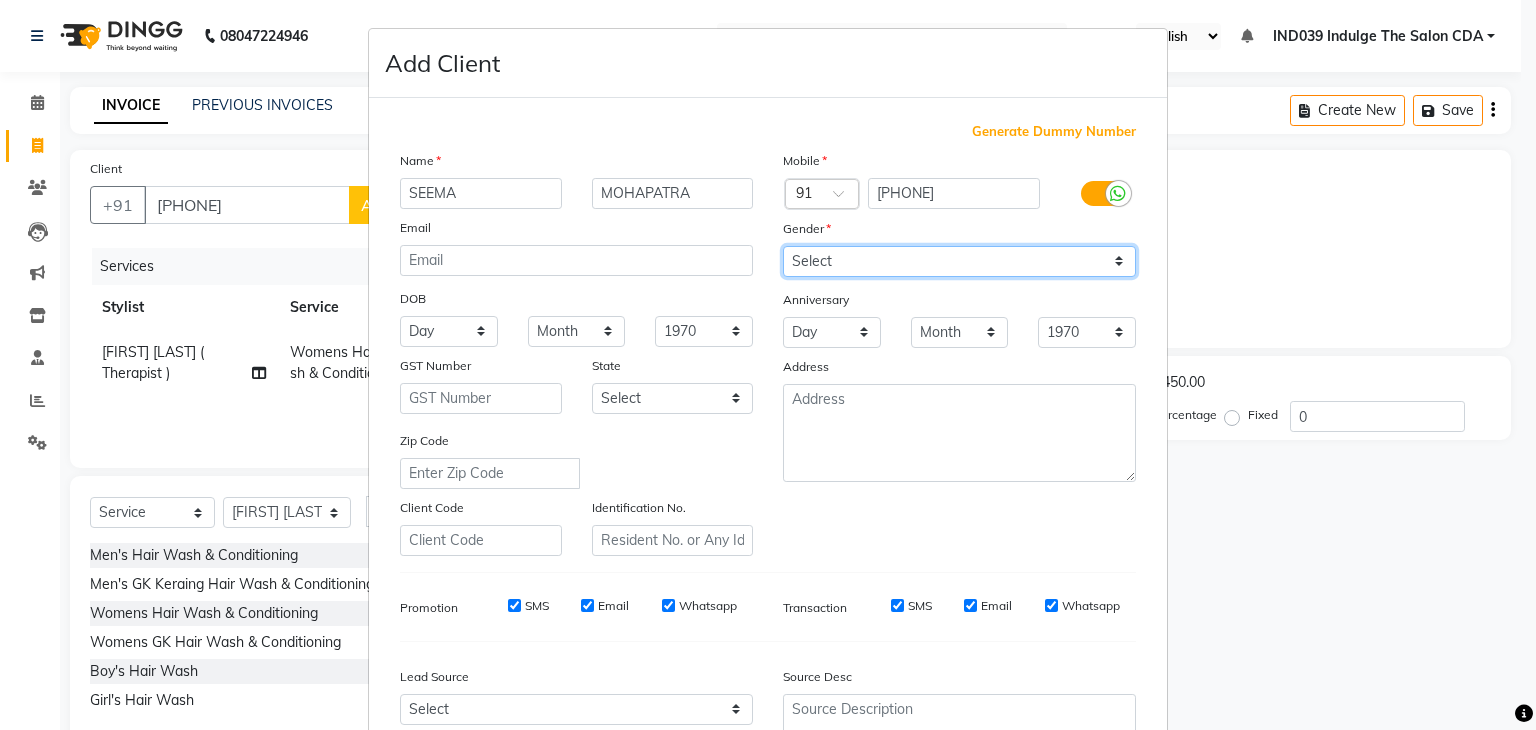 drag, startPoint x: 826, startPoint y: 263, endPoint x: 825, endPoint y: 276, distance: 13.038404 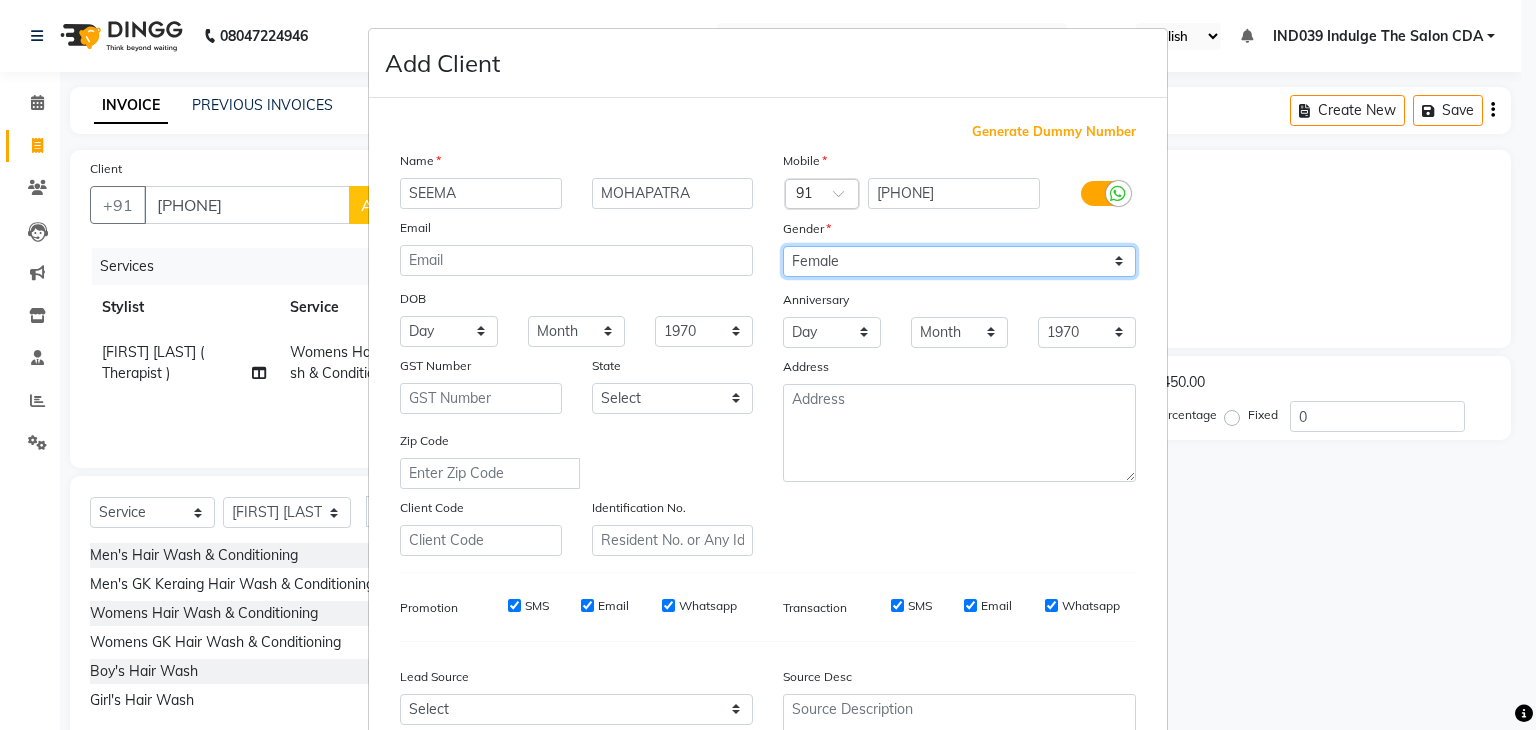 click on "Select Male Female Other Prefer Not To Say" at bounding box center (959, 261) 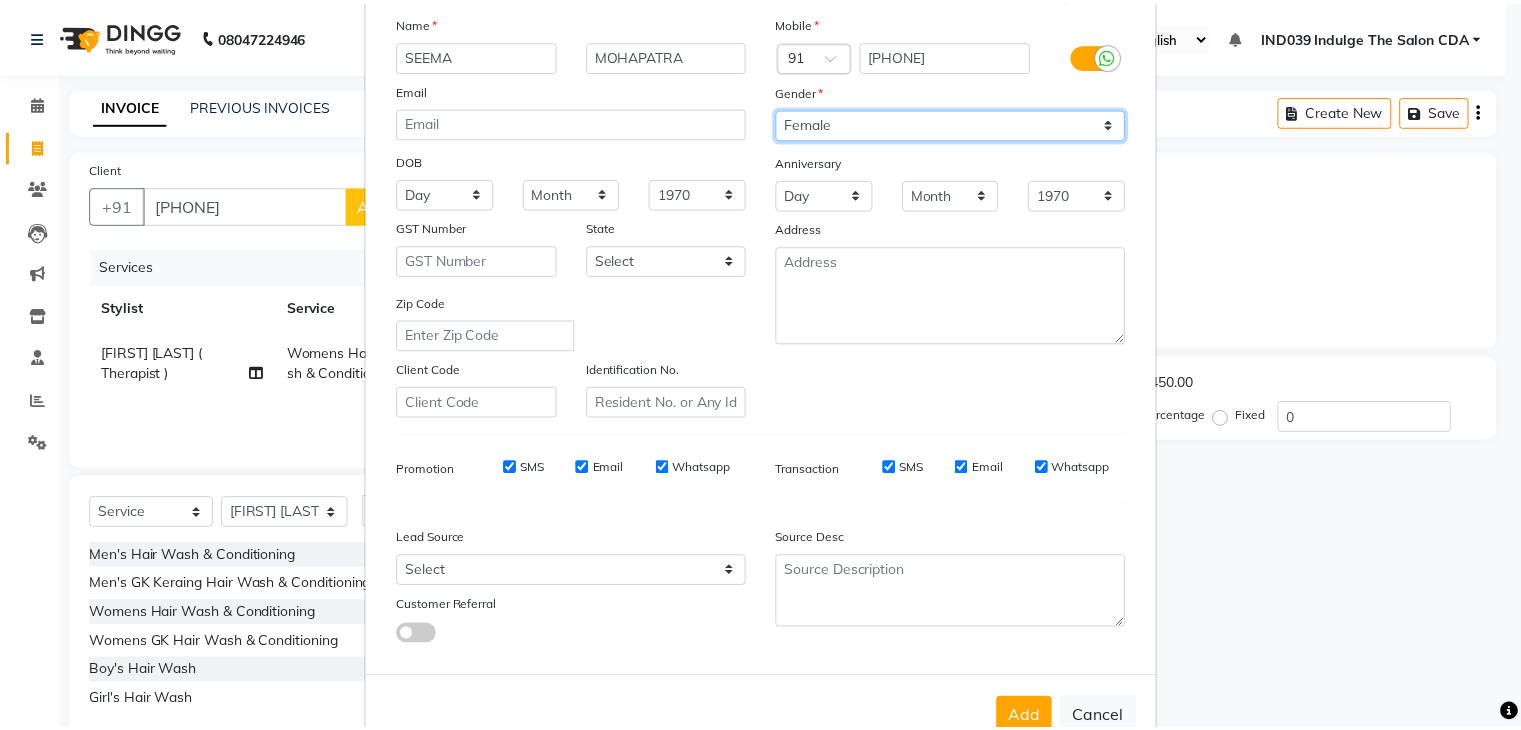 scroll, scrollTop: 203, scrollLeft: 0, axis: vertical 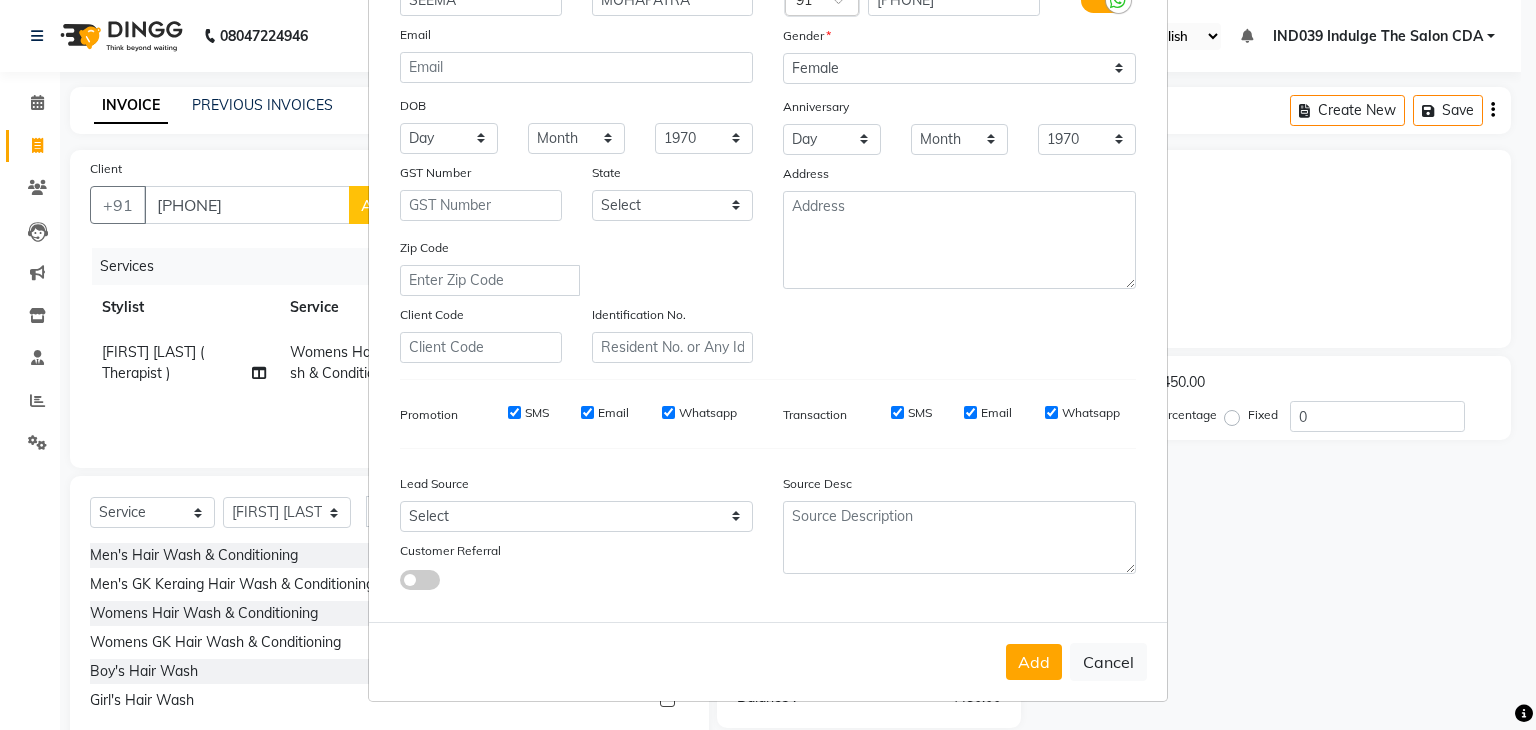 click on "Add" at bounding box center (1034, 662) 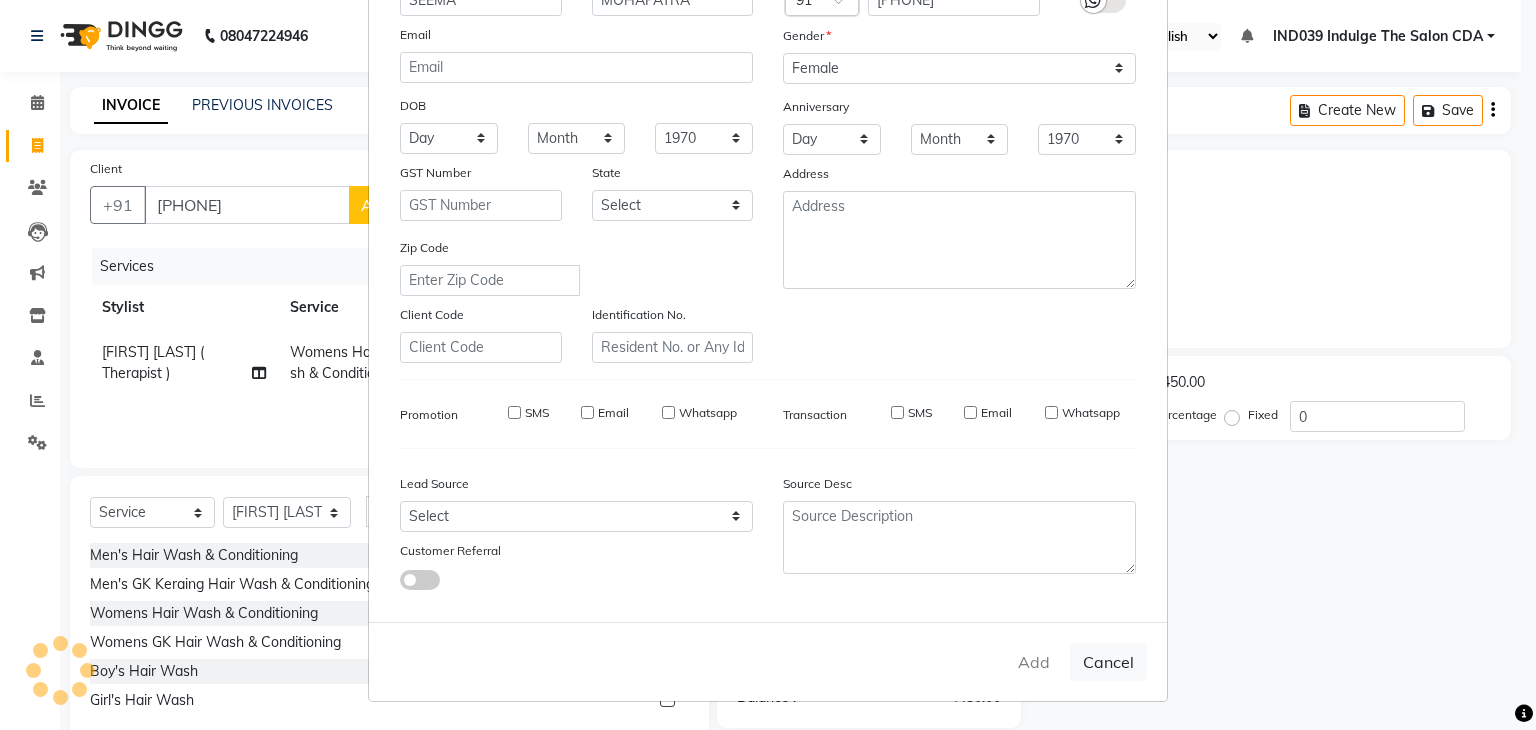 type 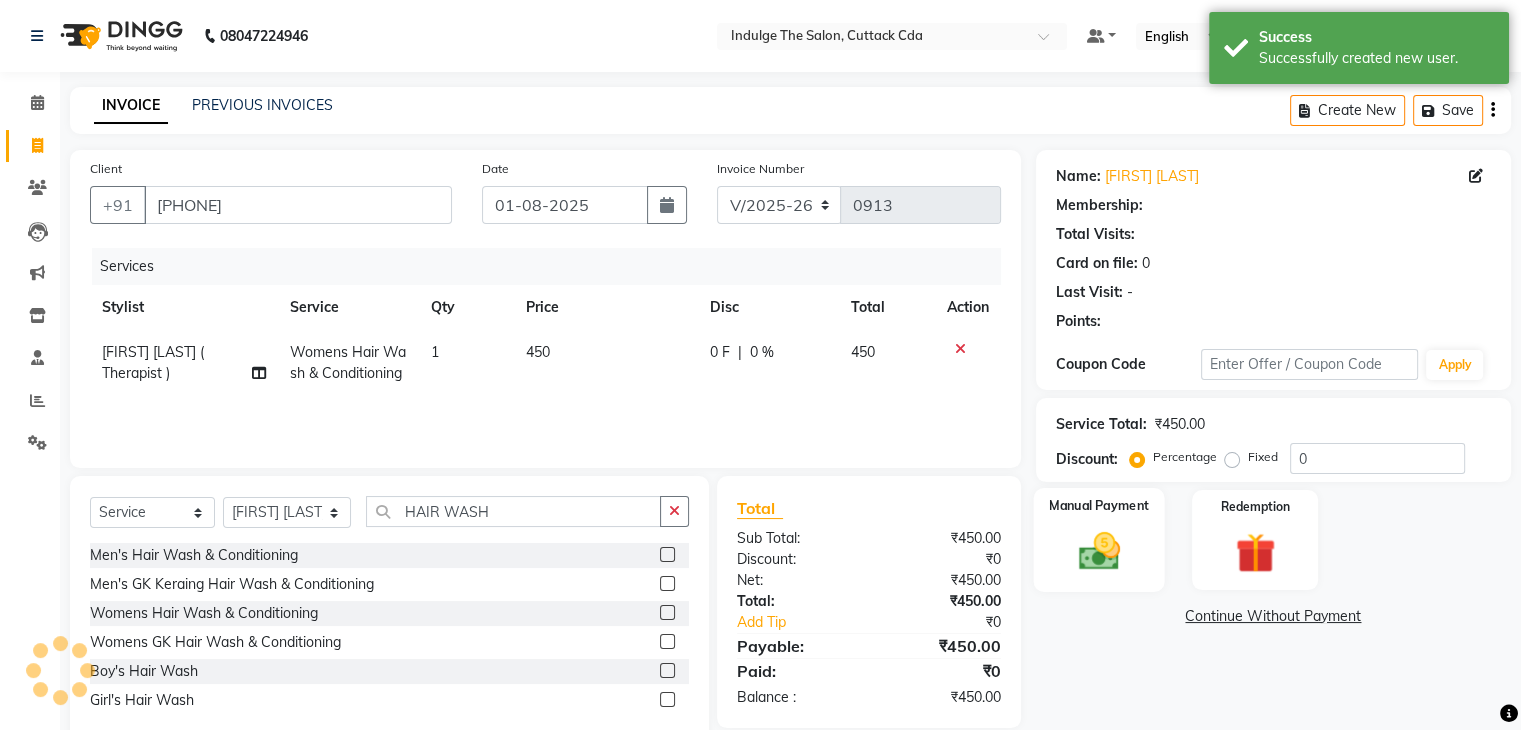 click 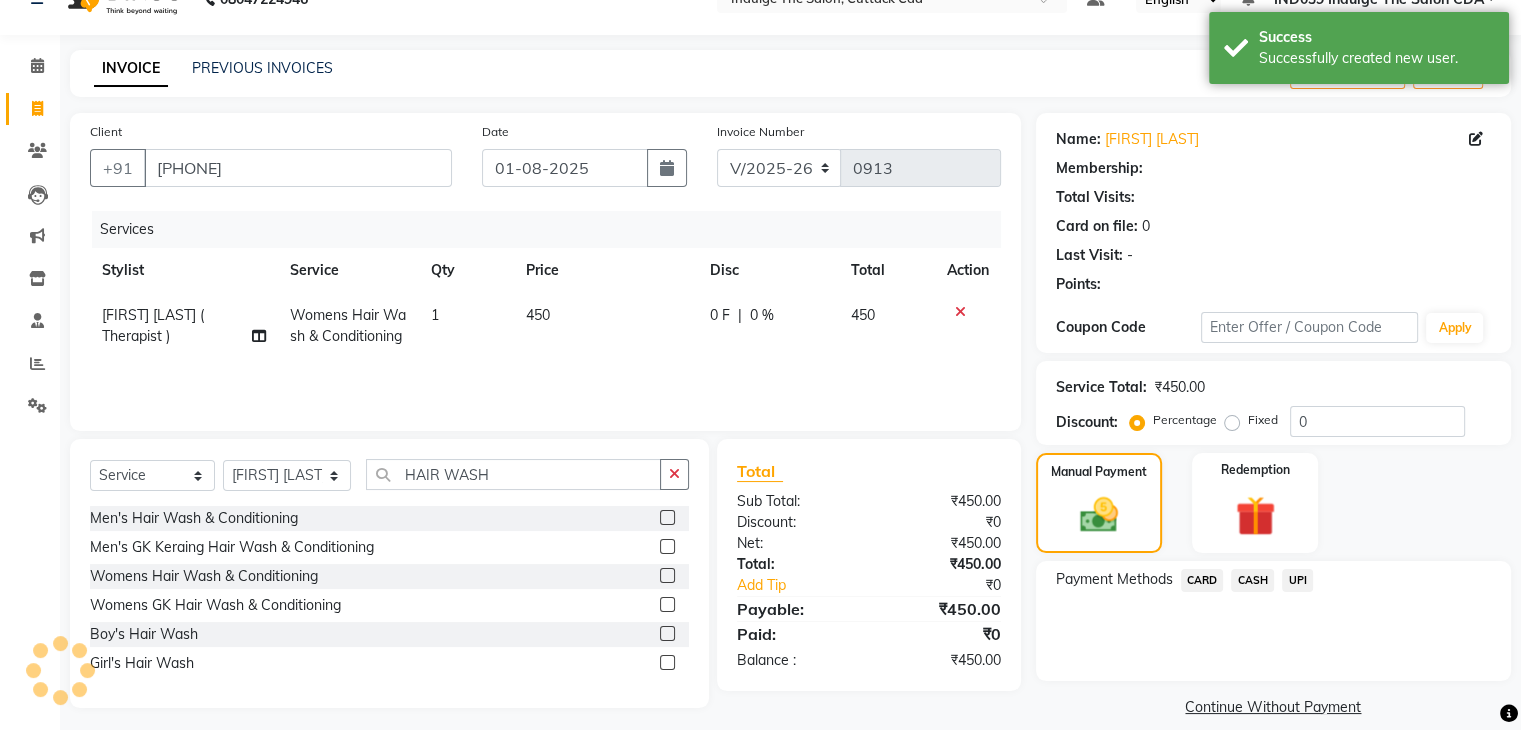 scroll, scrollTop: 58, scrollLeft: 0, axis: vertical 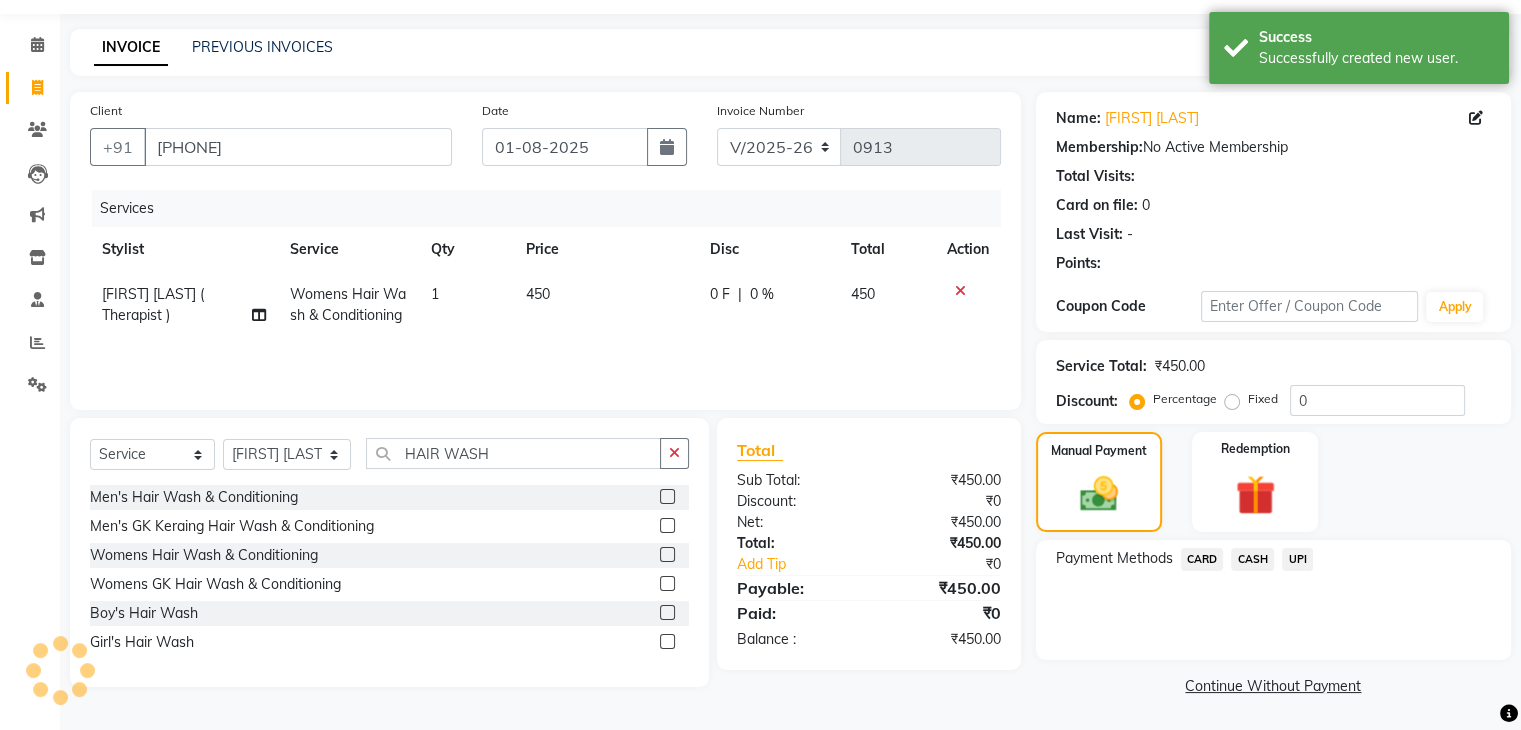 click on "UPI" 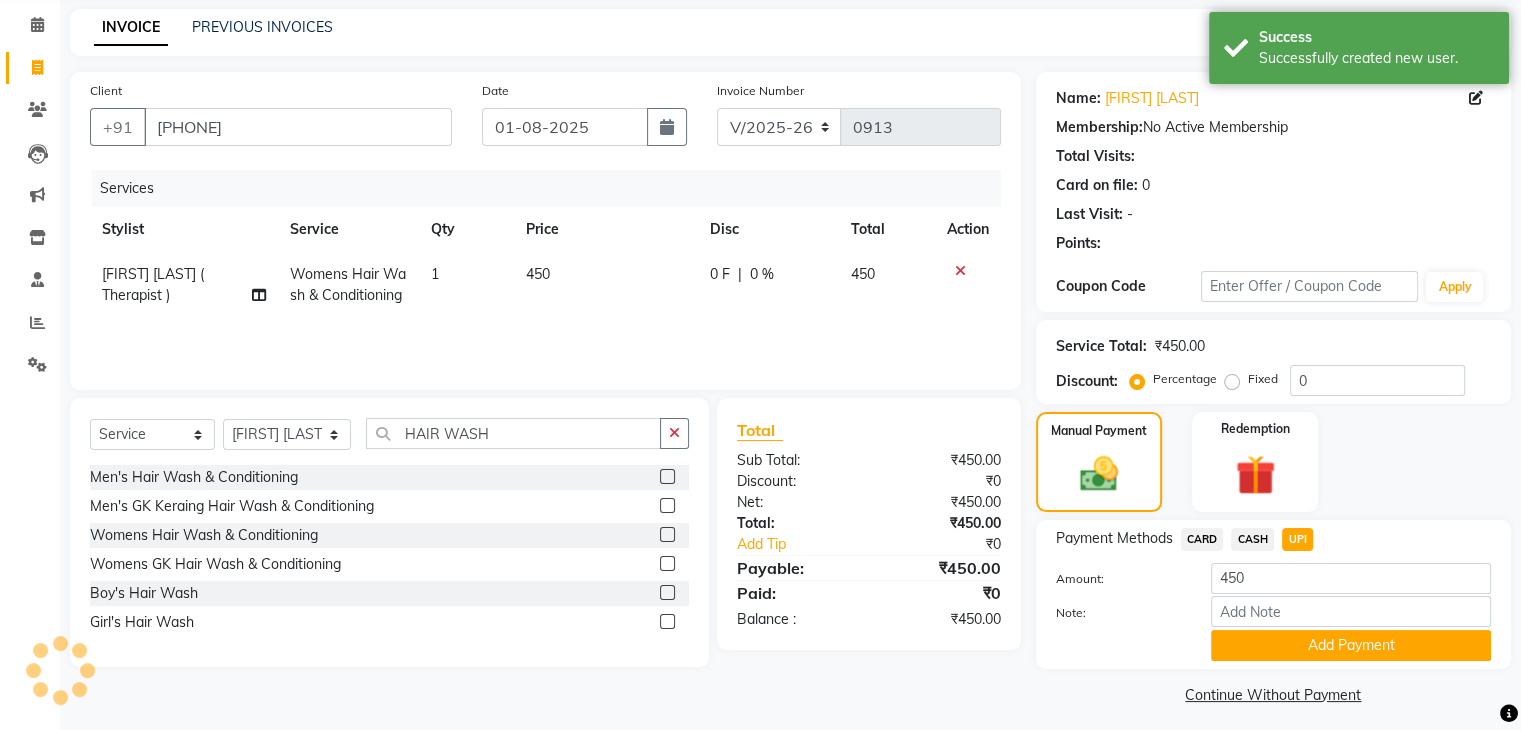 scroll, scrollTop: 89, scrollLeft: 0, axis: vertical 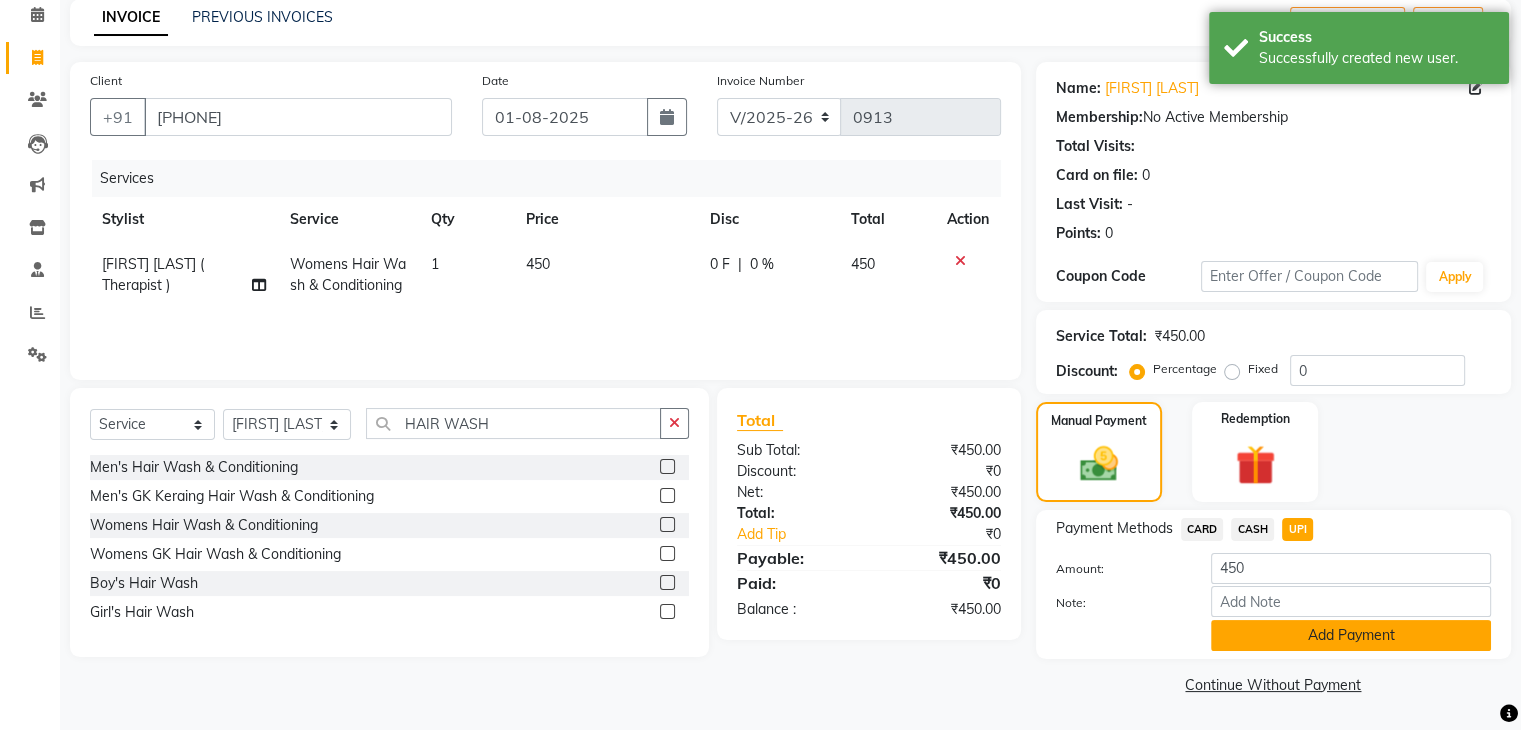 click on "Add Payment" 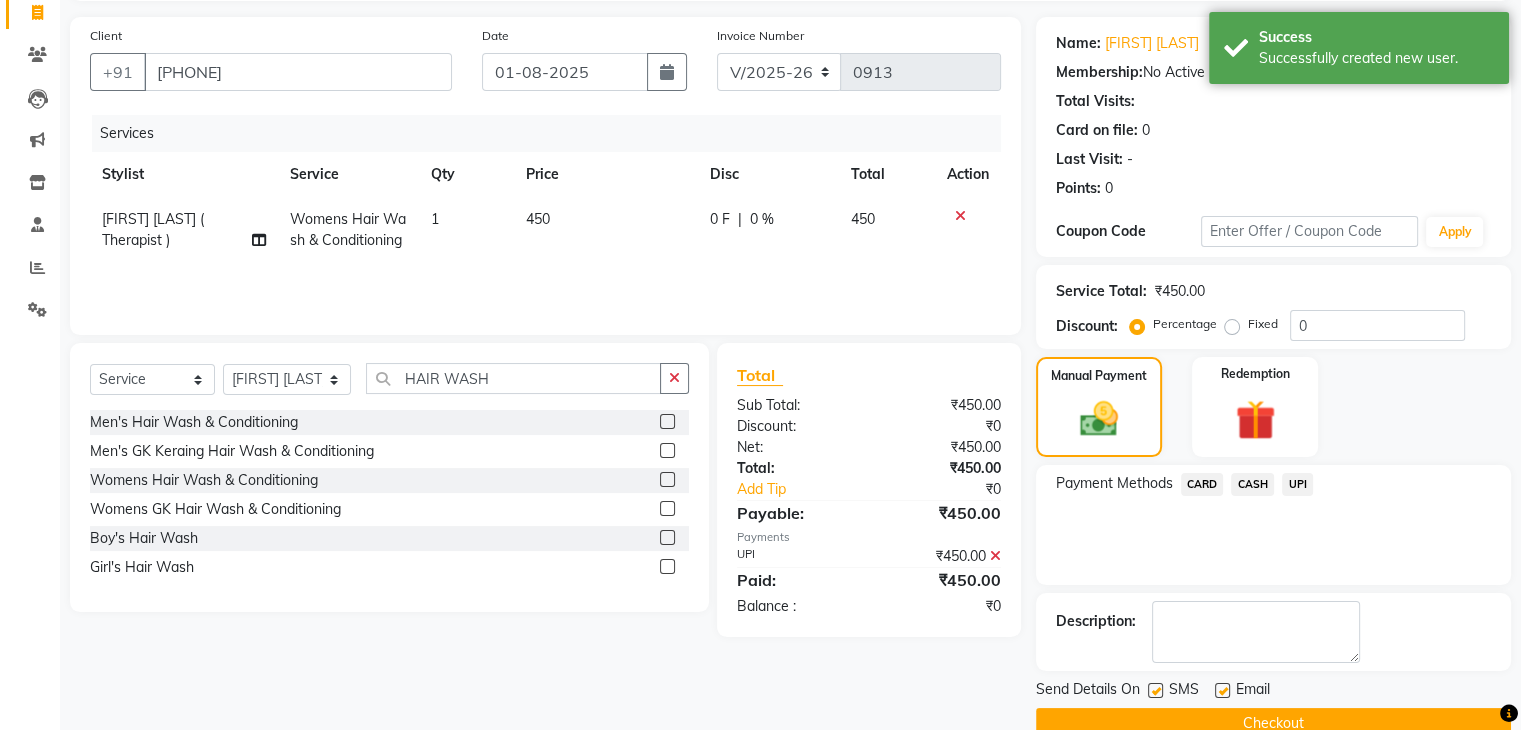 scroll, scrollTop: 171, scrollLeft: 0, axis: vertical 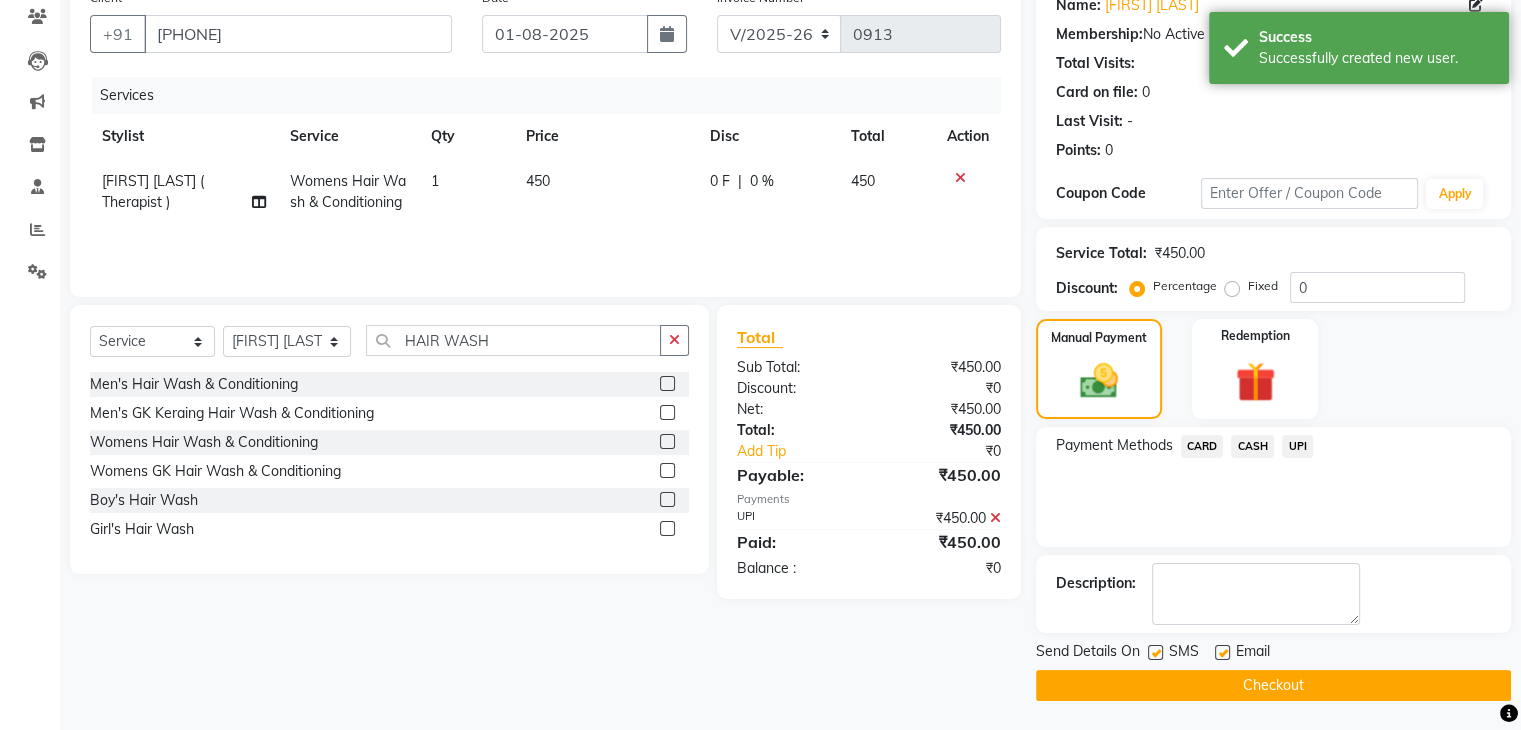 click on "Checkout" 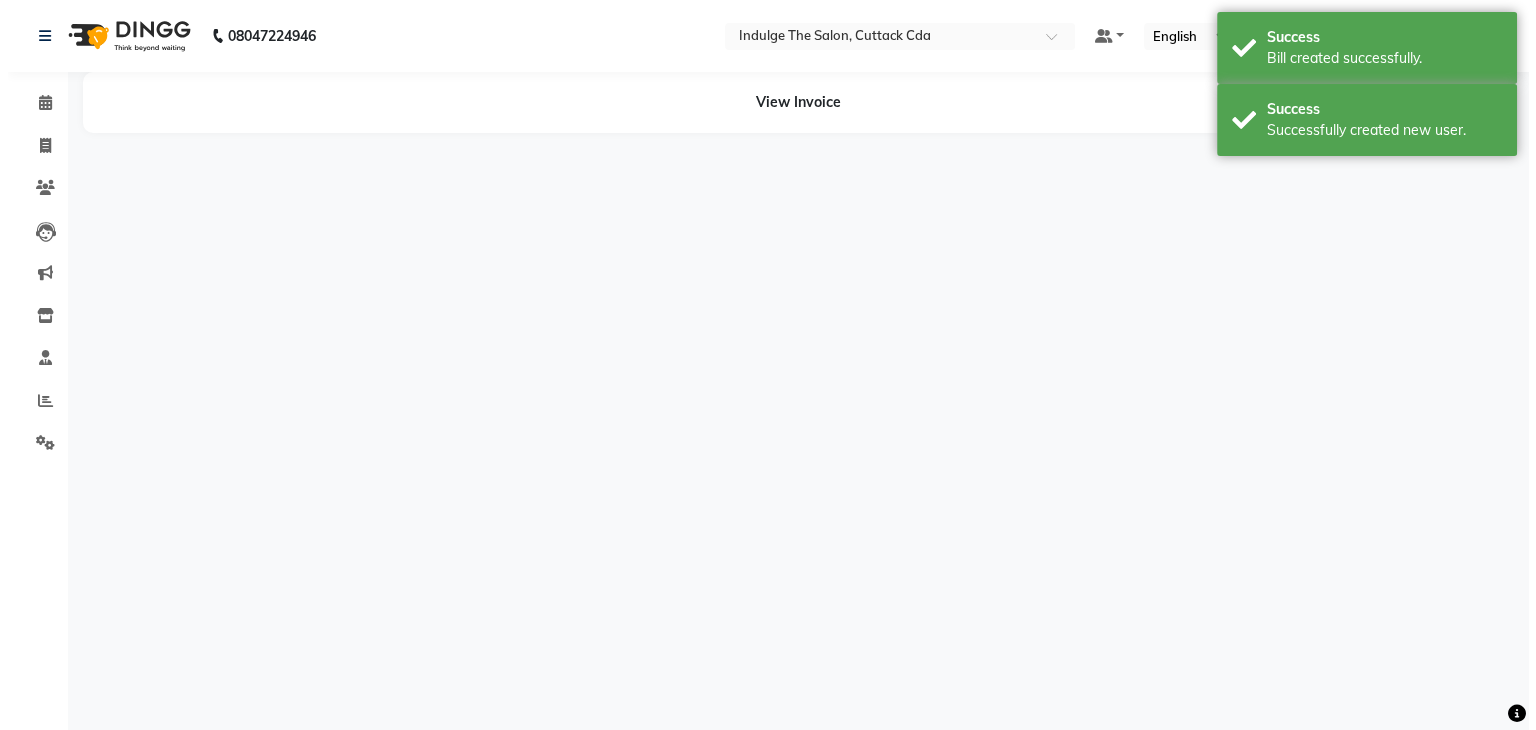 scroll, scrollTop: 0, scrollLeft: 0, axis: both 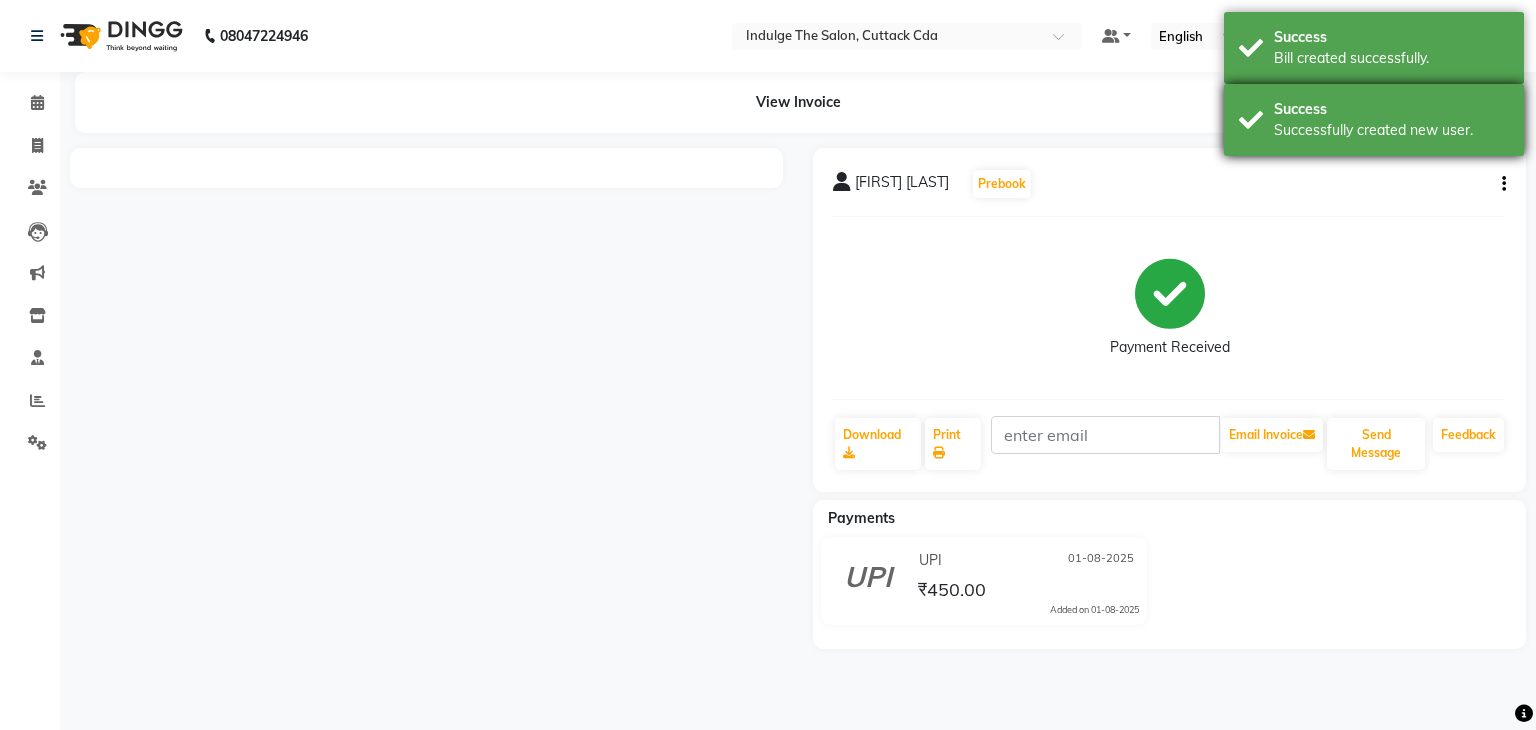 click on "Success" at bounding box center [1391, 109] 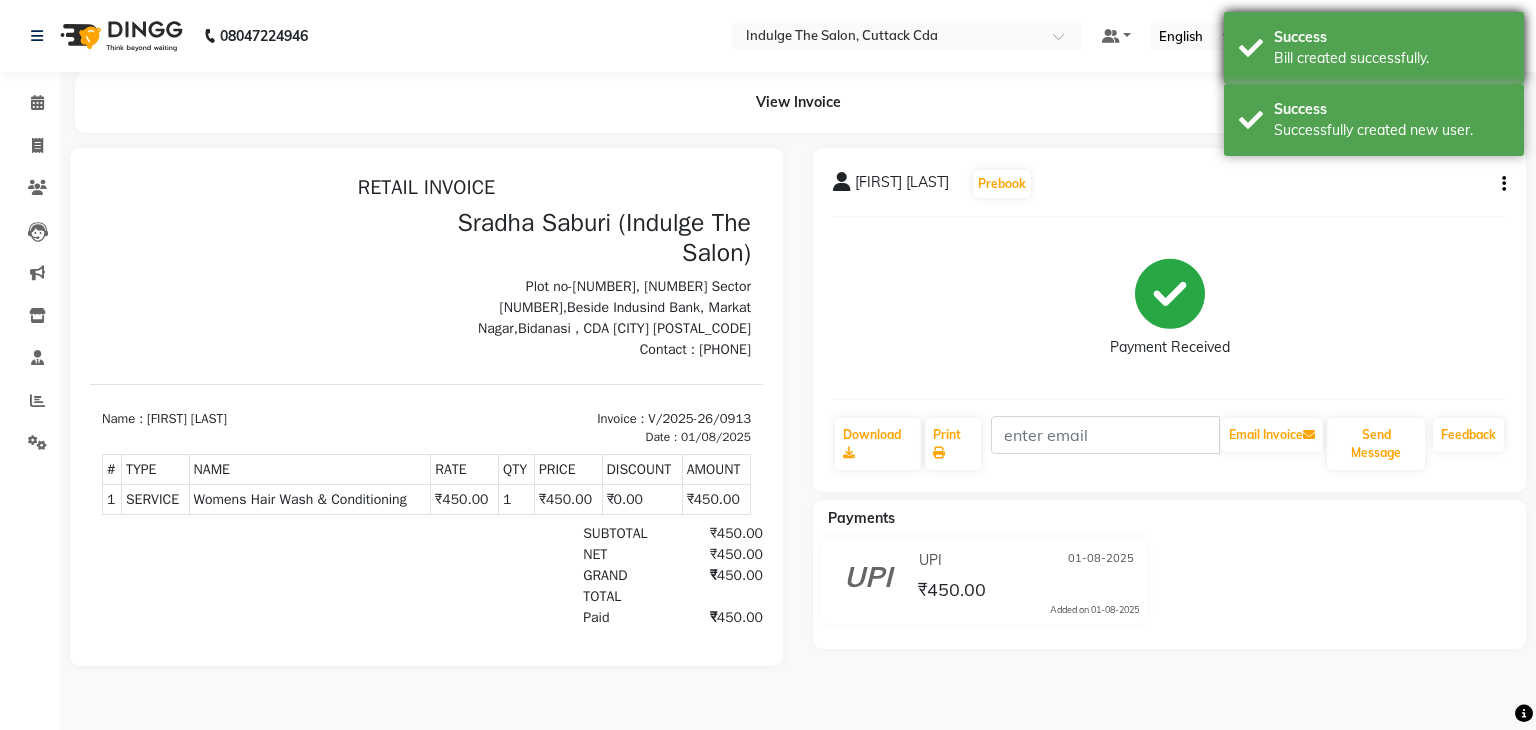 scroll, scrollTop: 0, scrollLeft: 0, axis: both 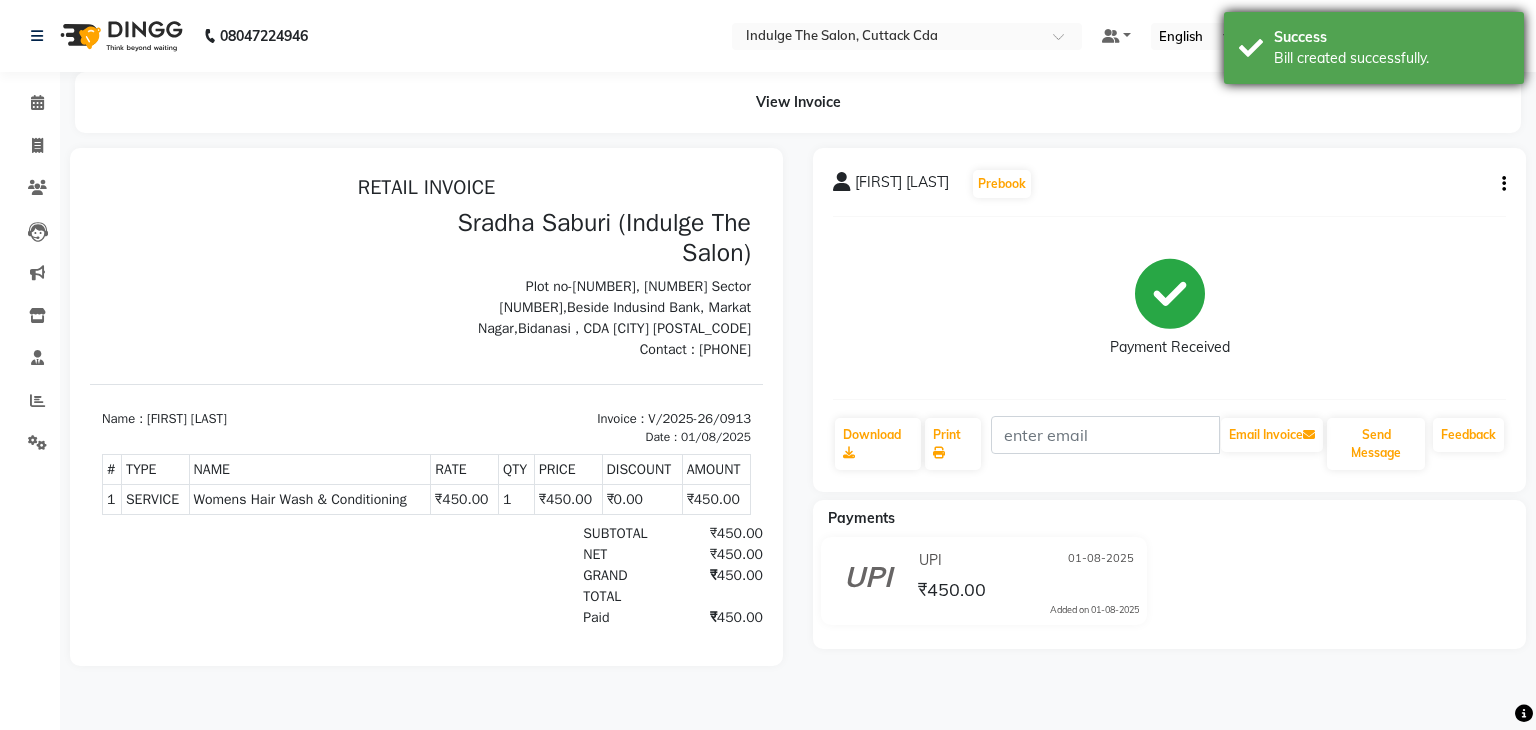 click on "Success" at bounding box center (1391, 37) 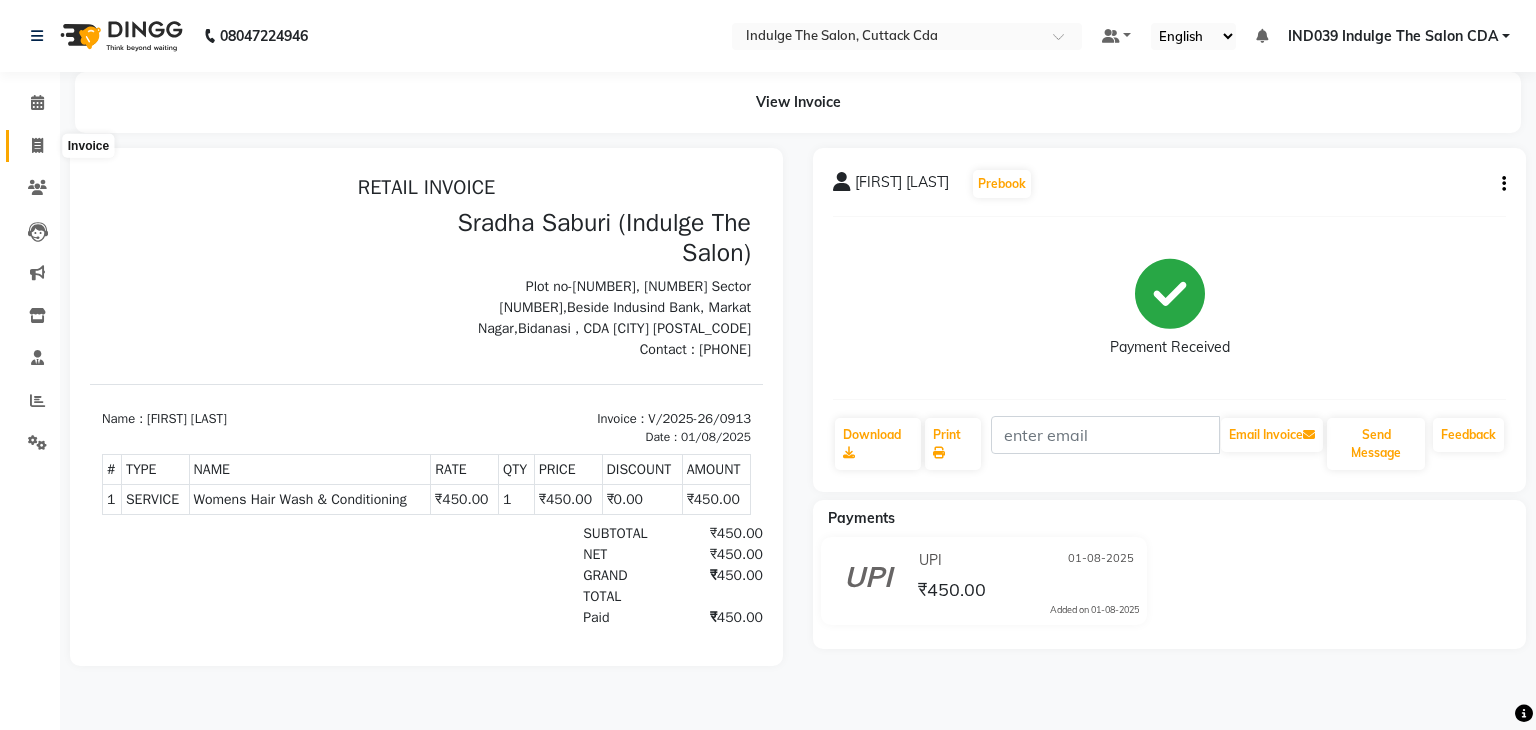 click 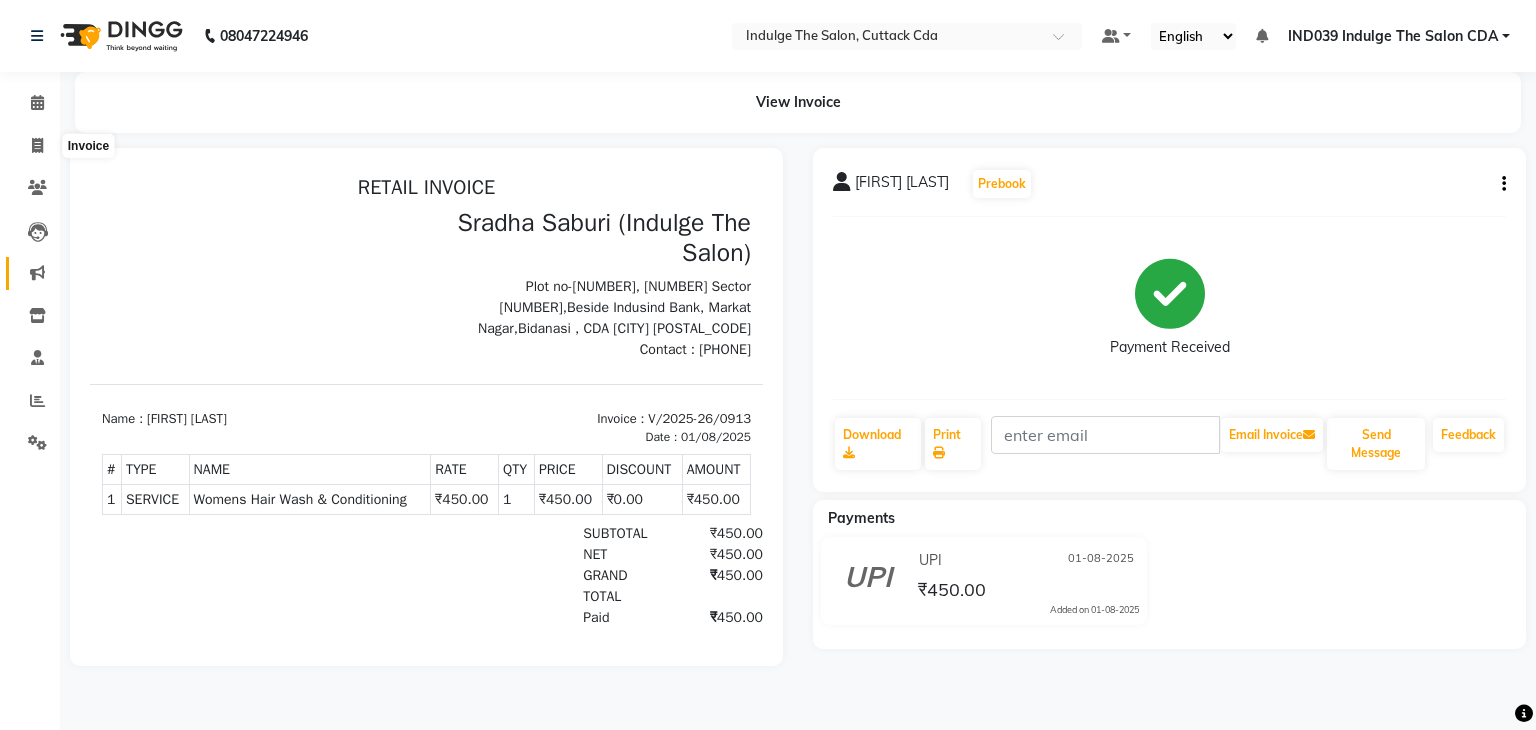 select on "service" 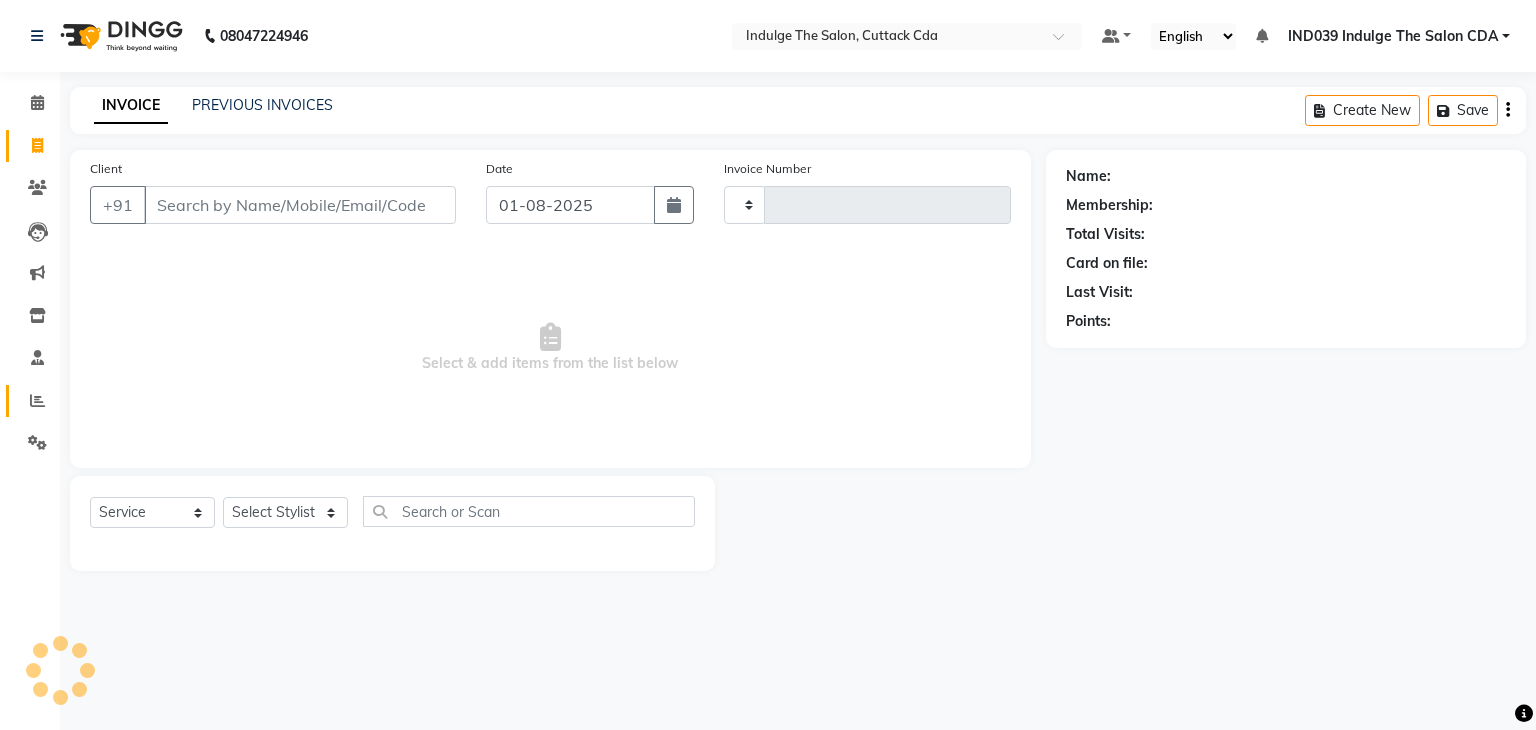 type on "0914" 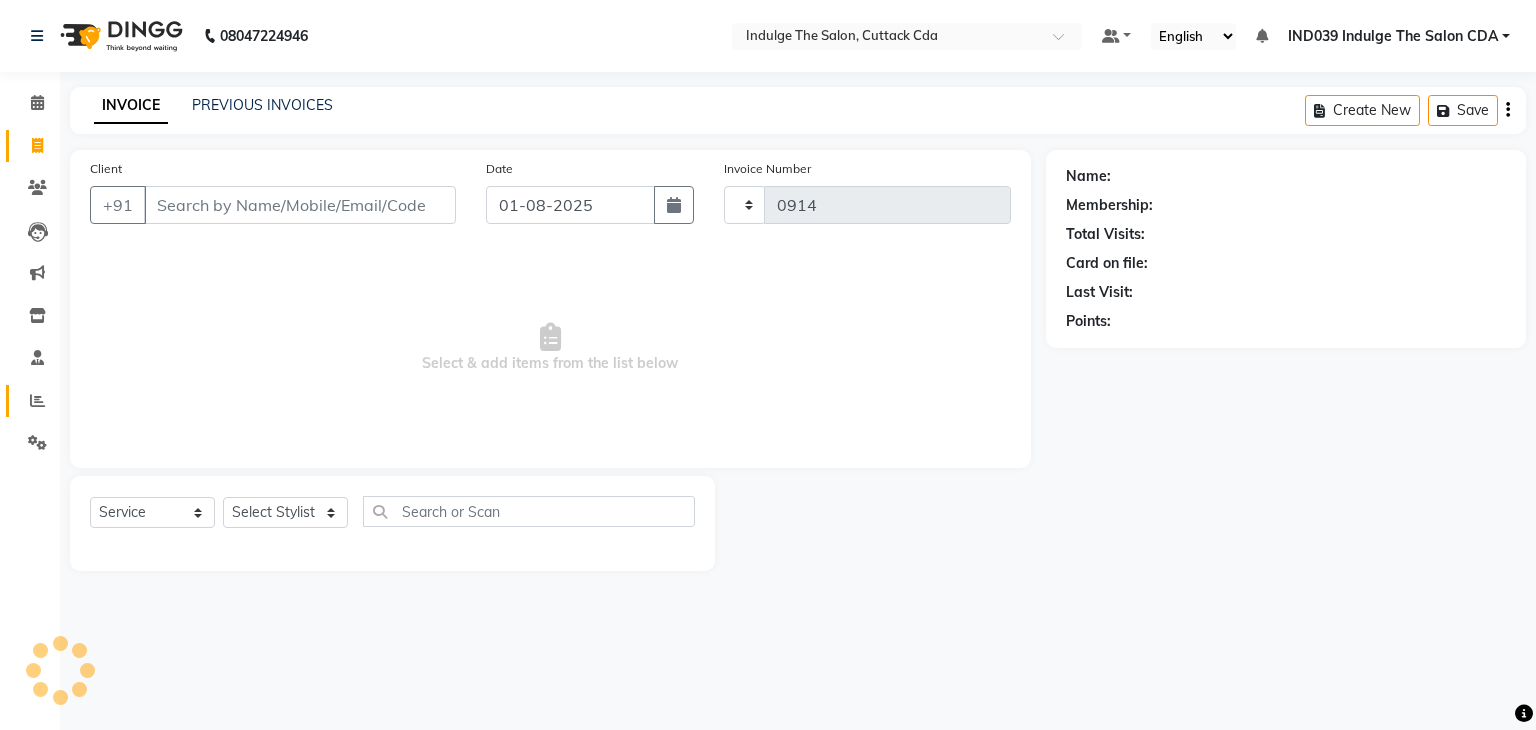select on "7297" 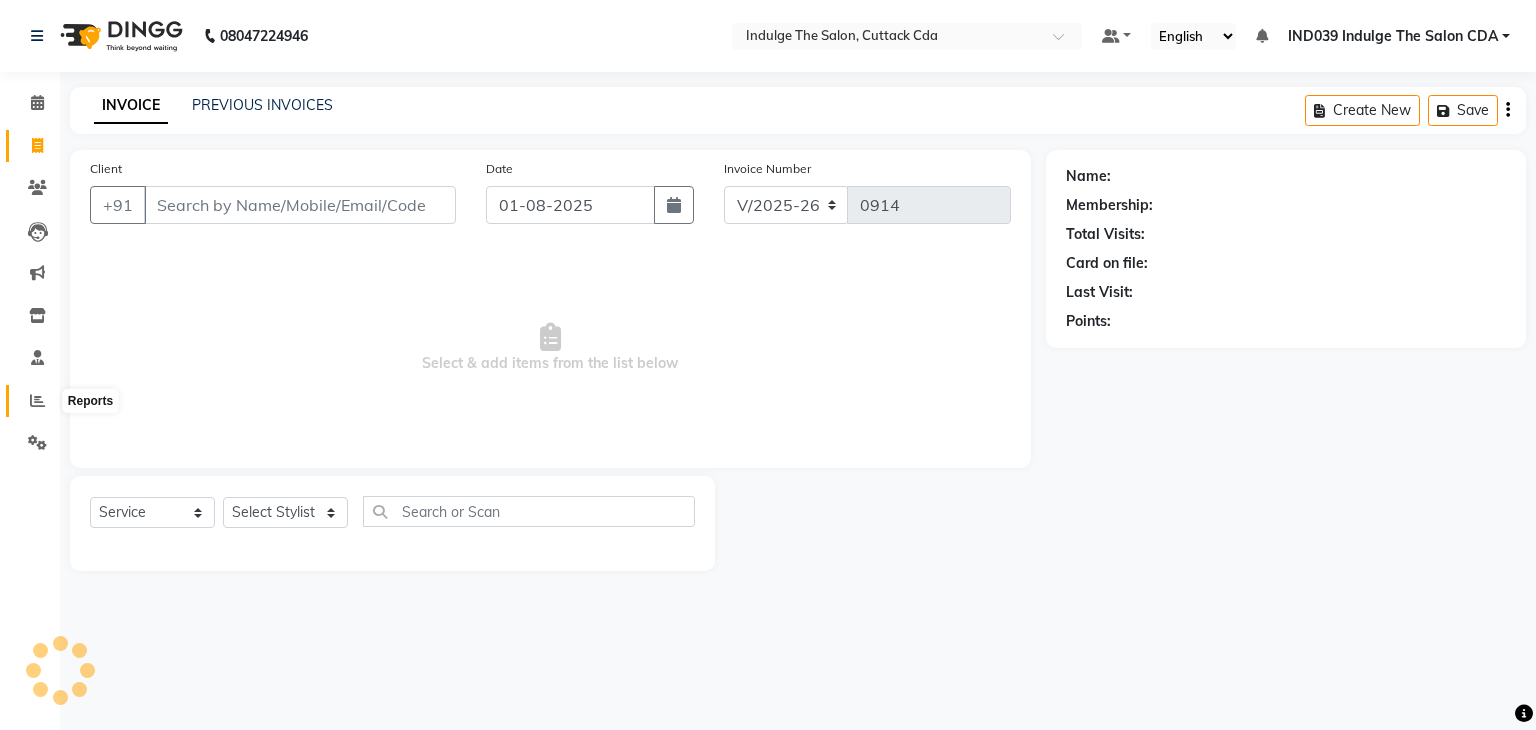 click 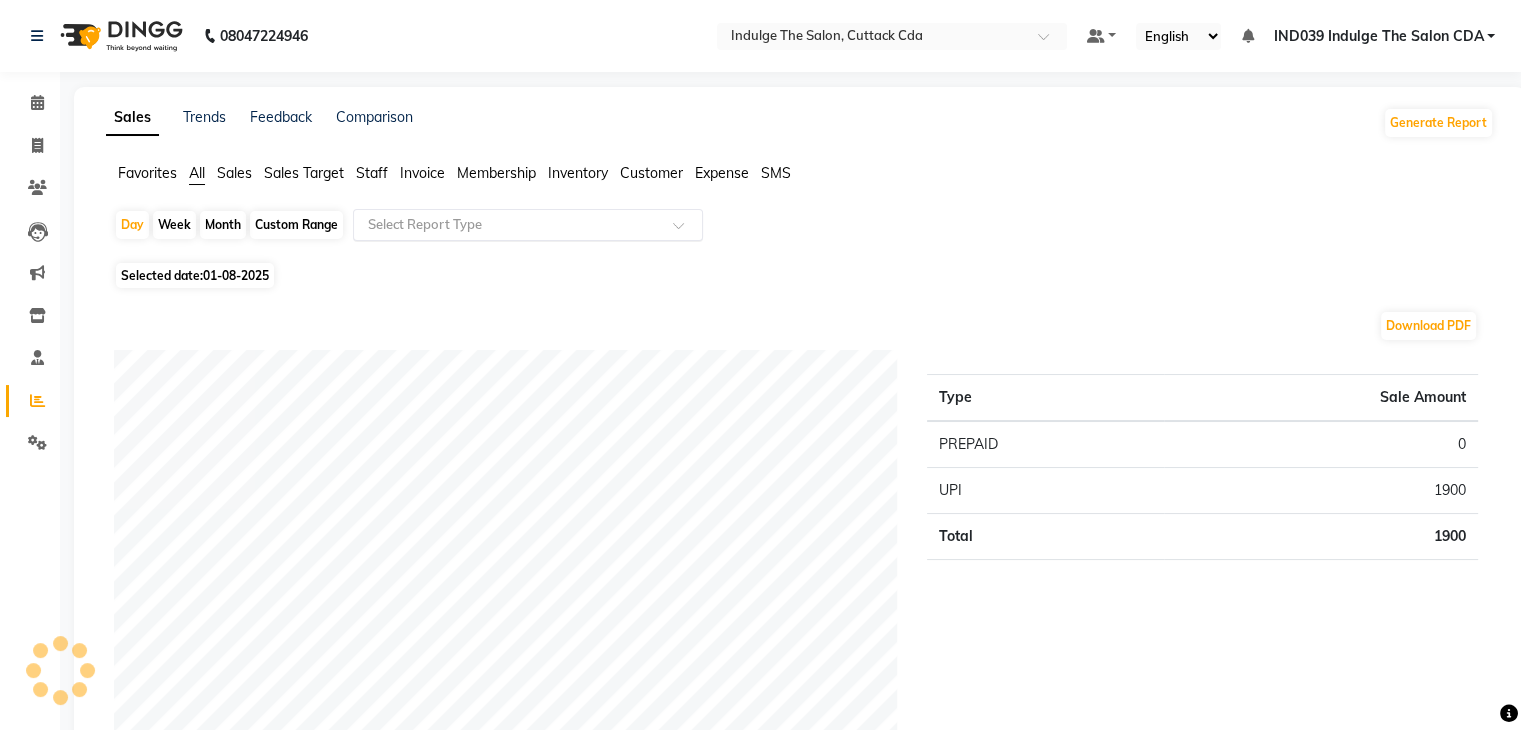 click 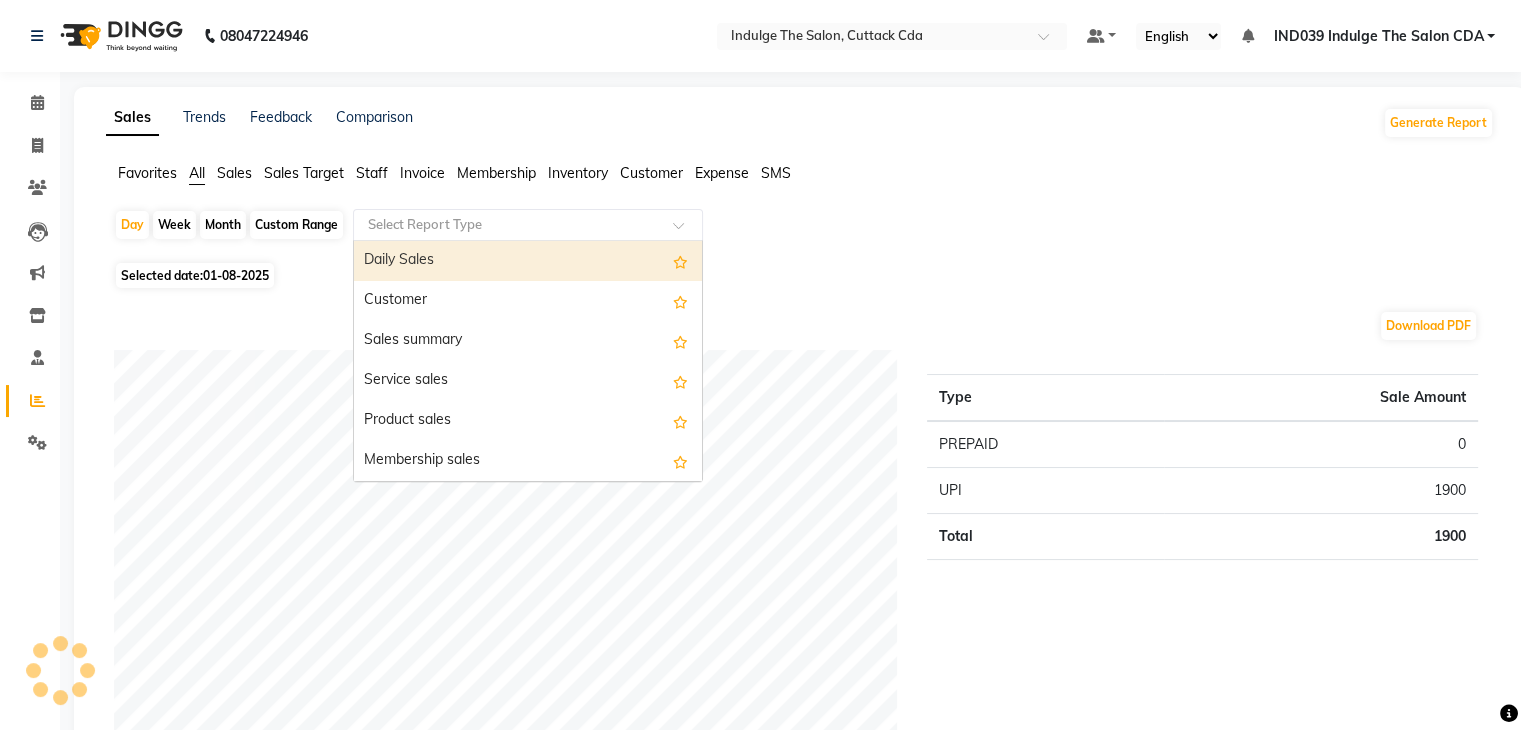 click on "Daily Sales" at bounding box center [528, 261] 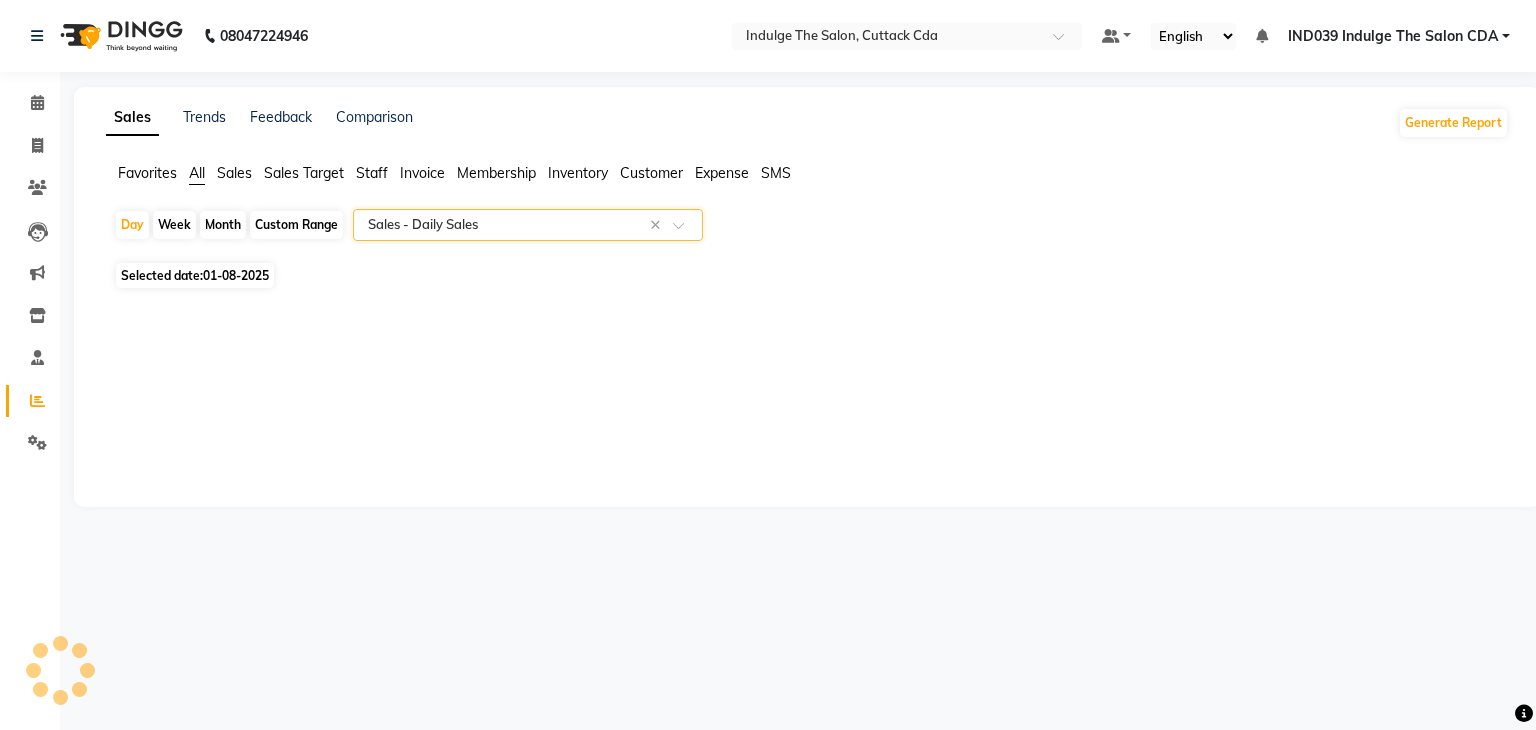 select on "full_report" 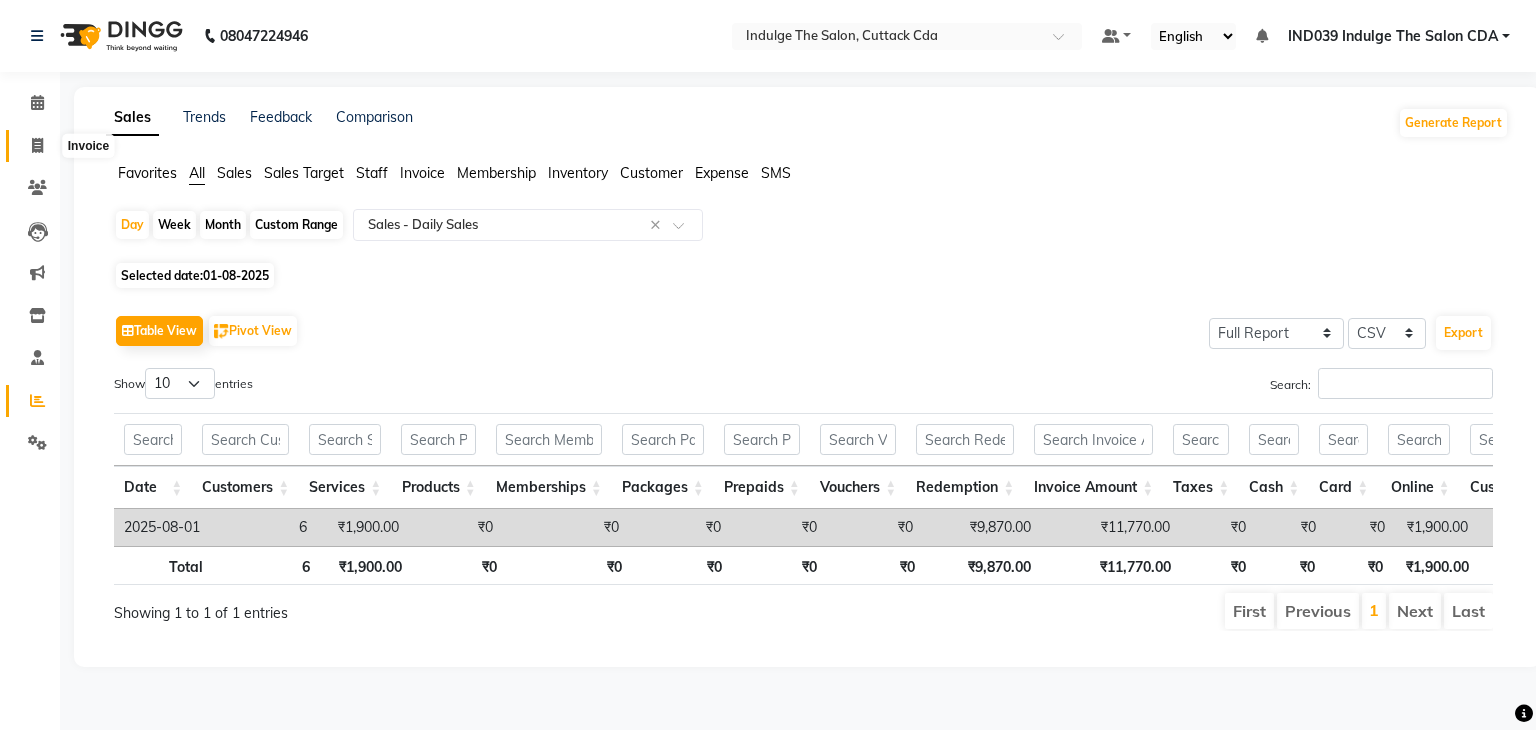 click 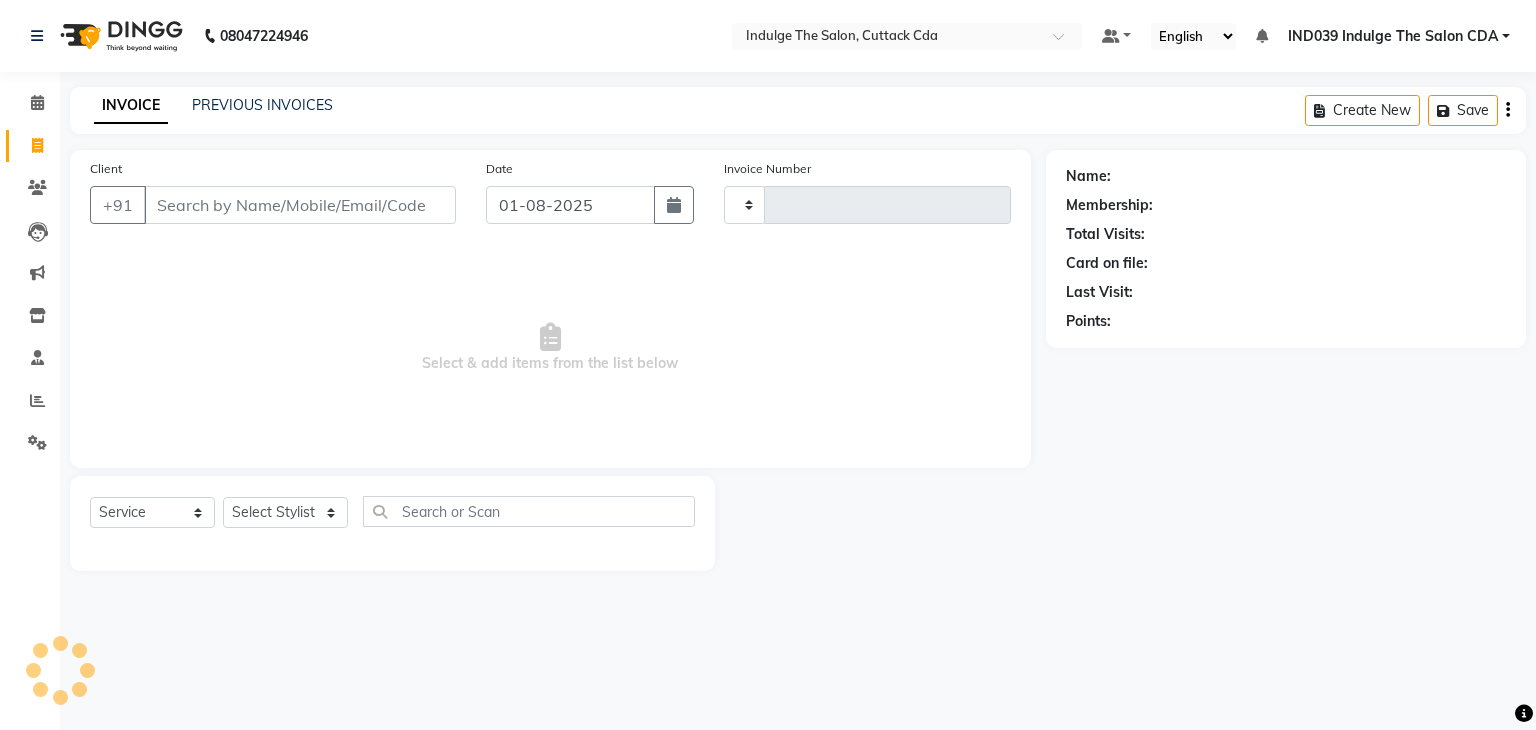 type on "0914" 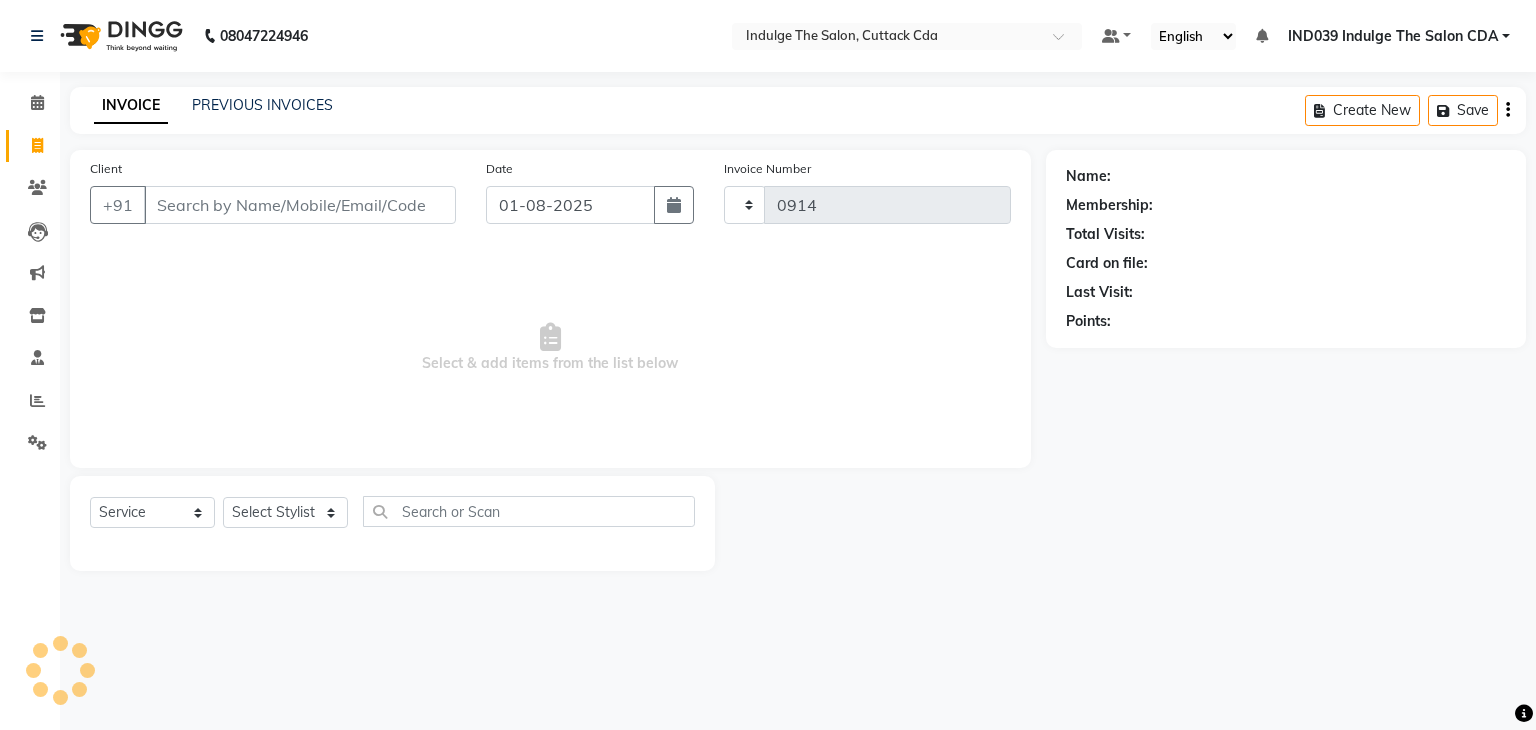 select on "7297" 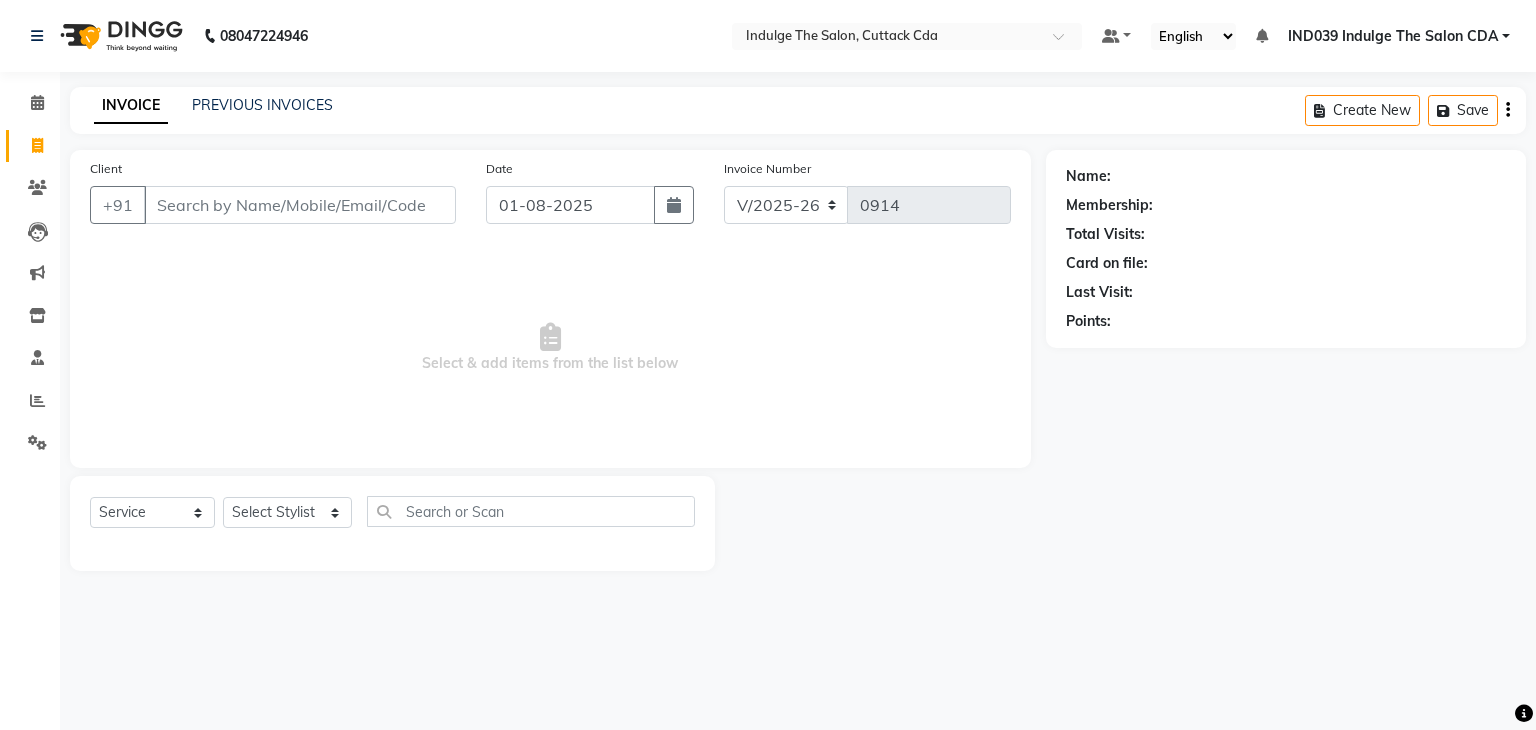click on "Client" at bounding box center [300, 205] 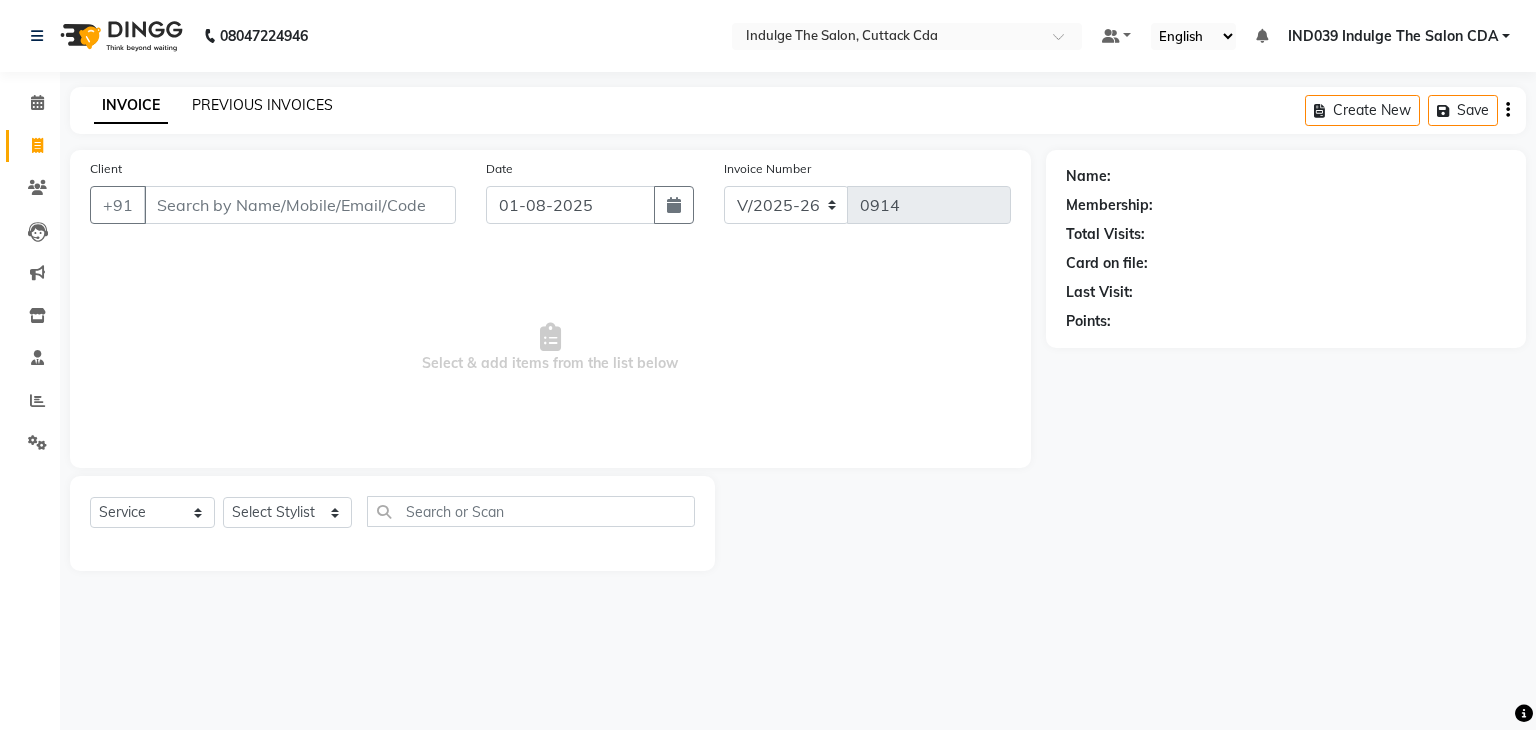 click on "PREVIOUS INVOICES" 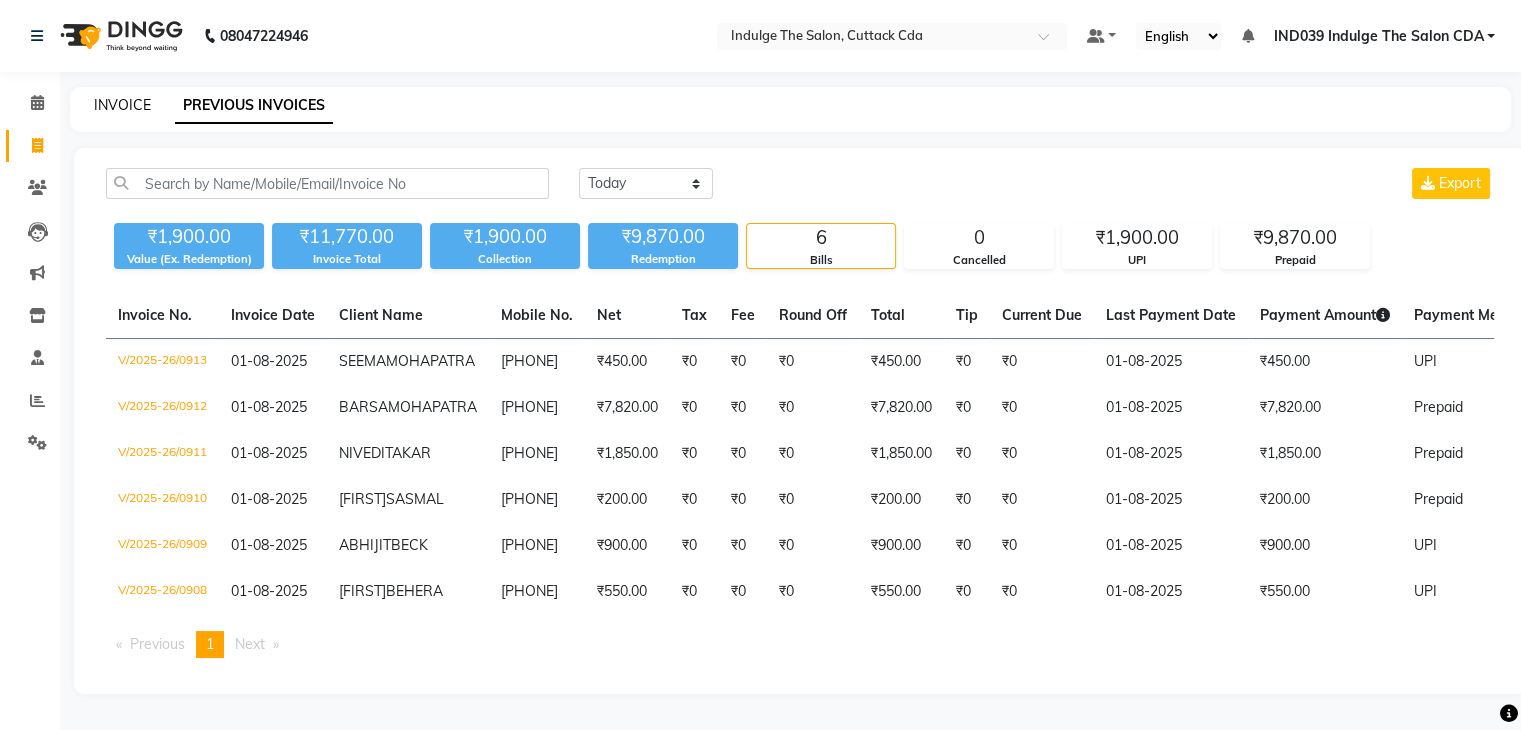 click on "INVOICE" 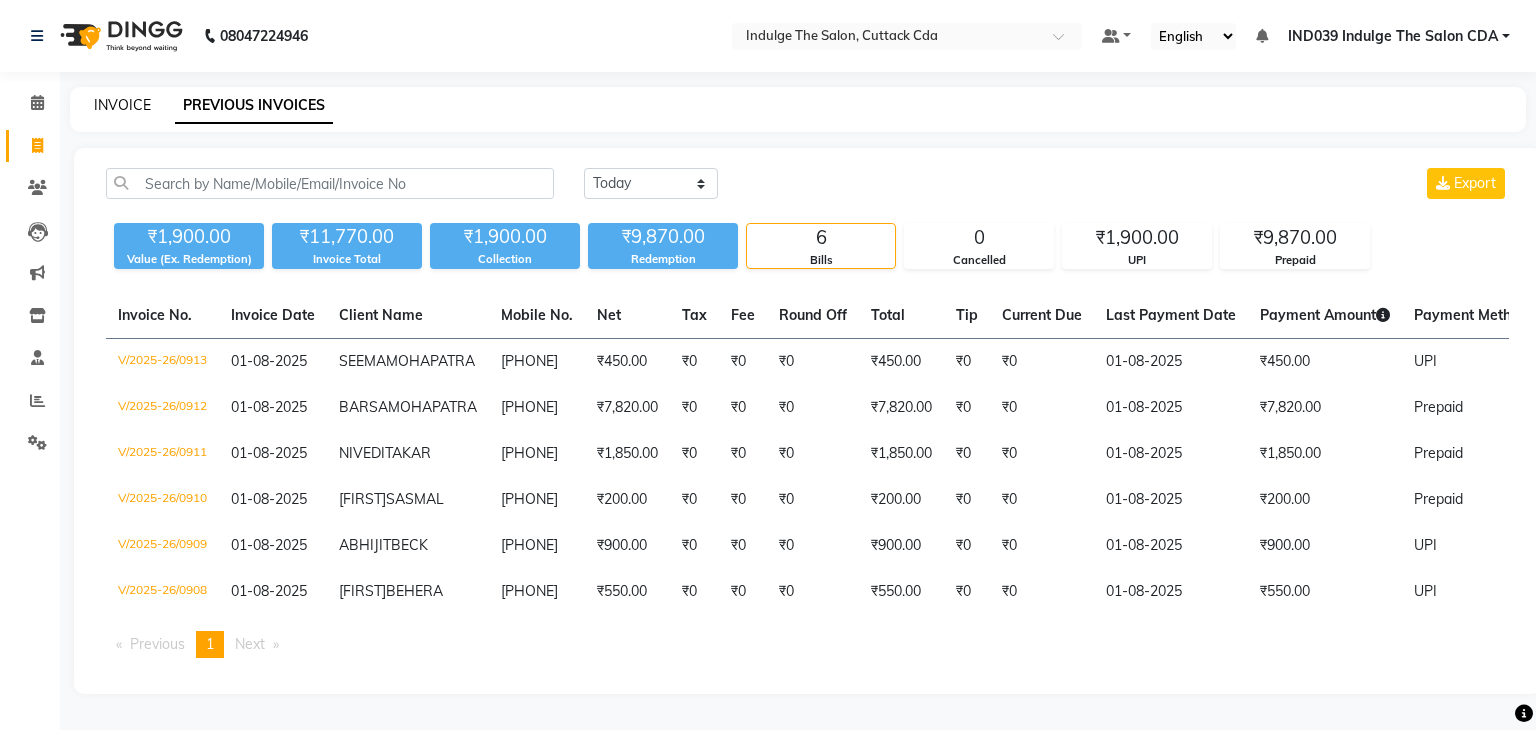 select on "7297" 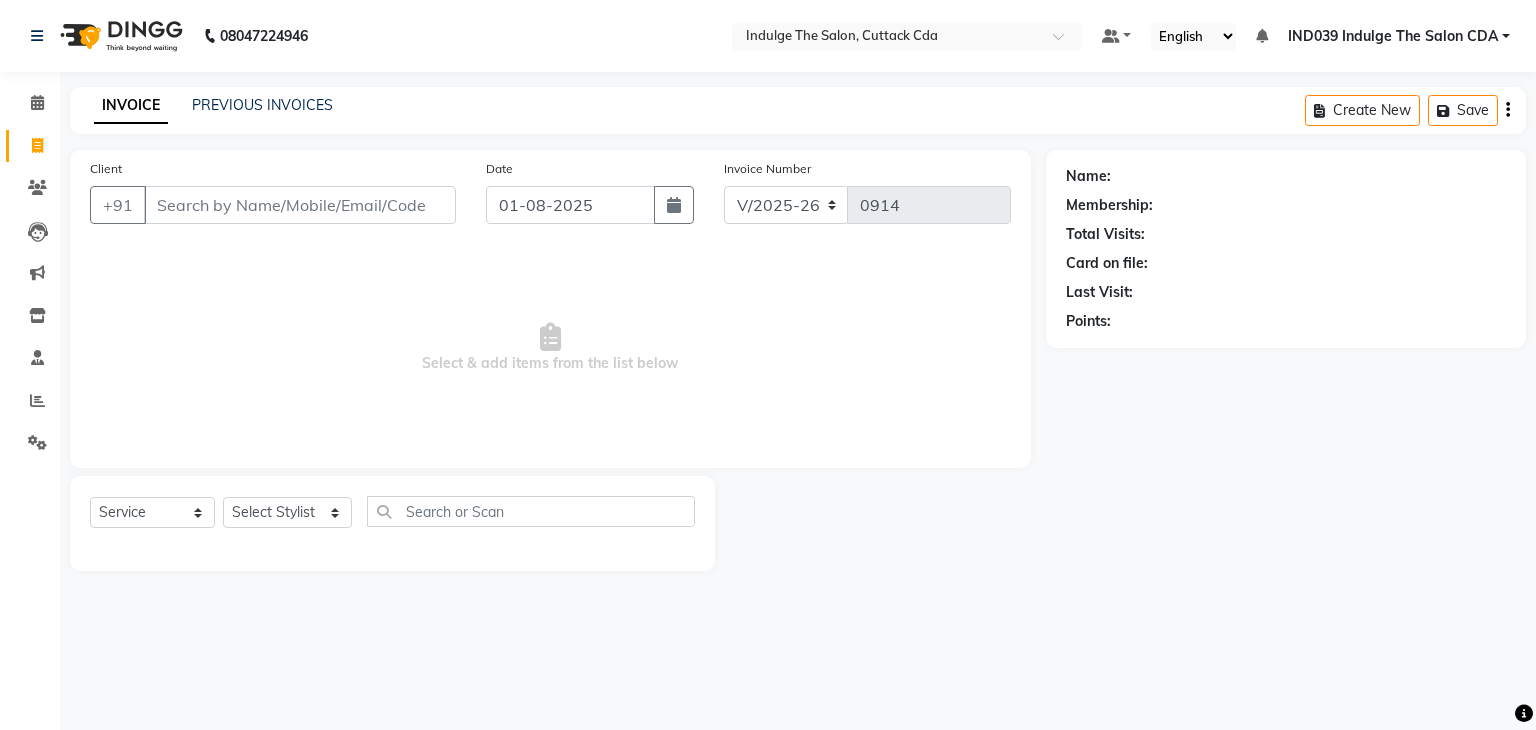 click on "Client" at bounding box center (300, 205) 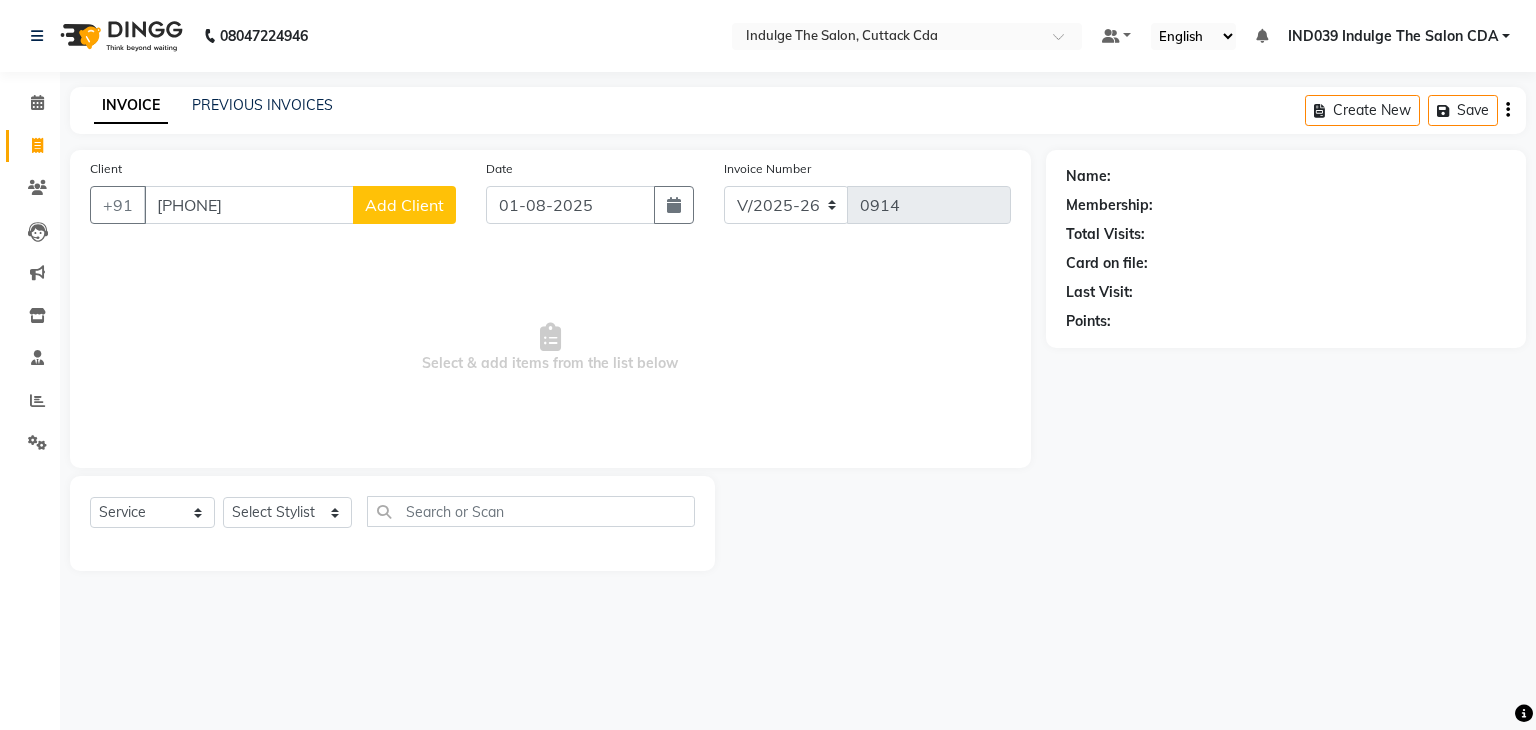 type on "9875853231" 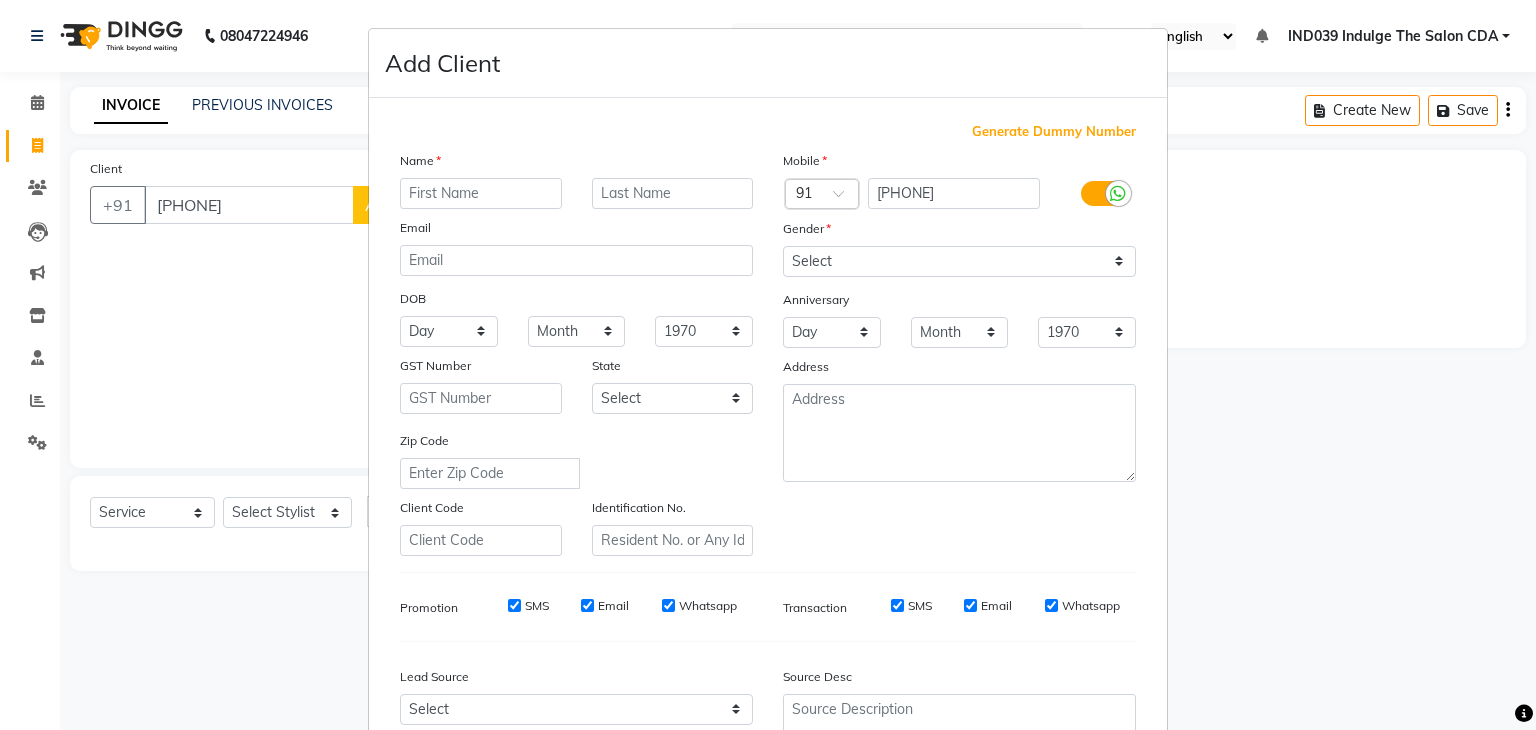 click at bounding box center (481, 193) 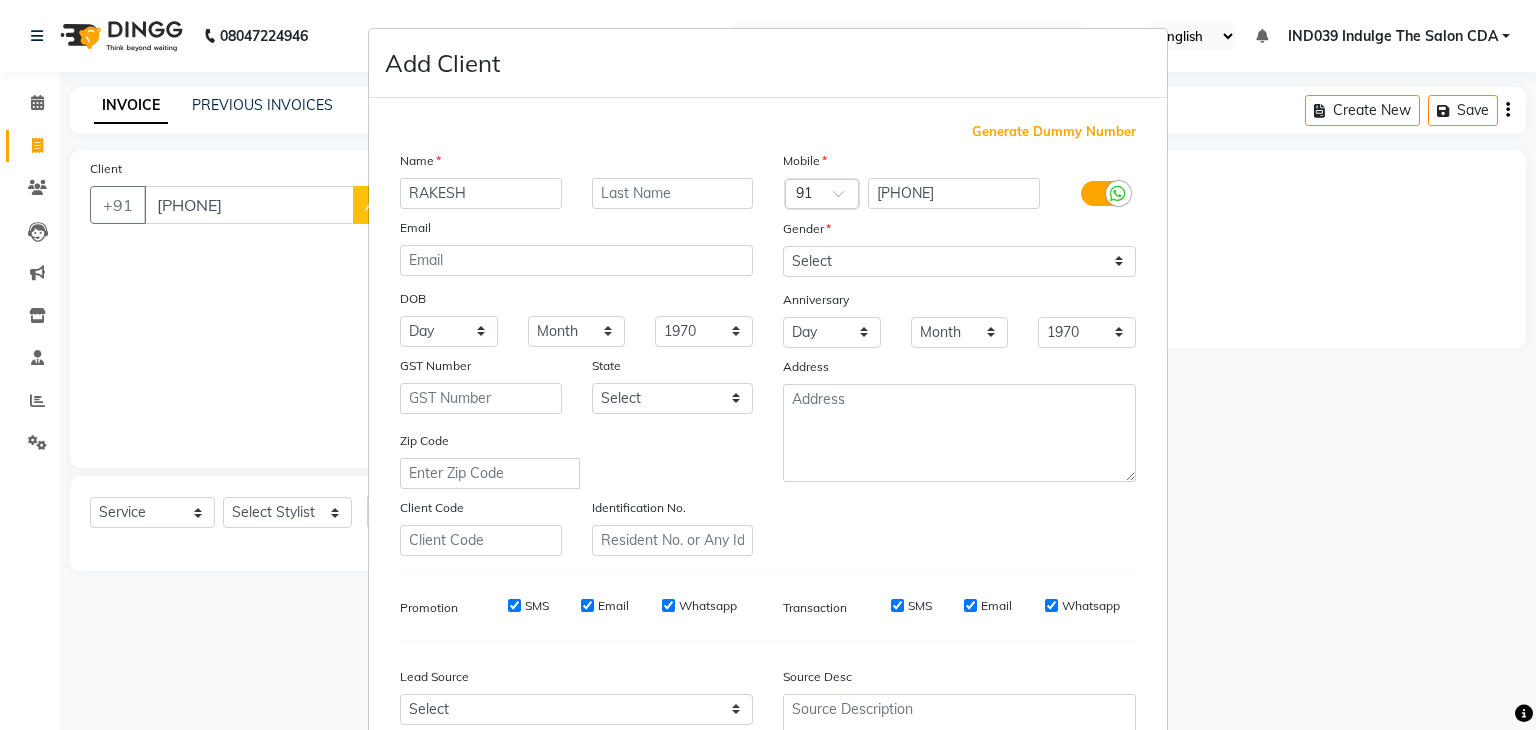 type on "RAKESH" 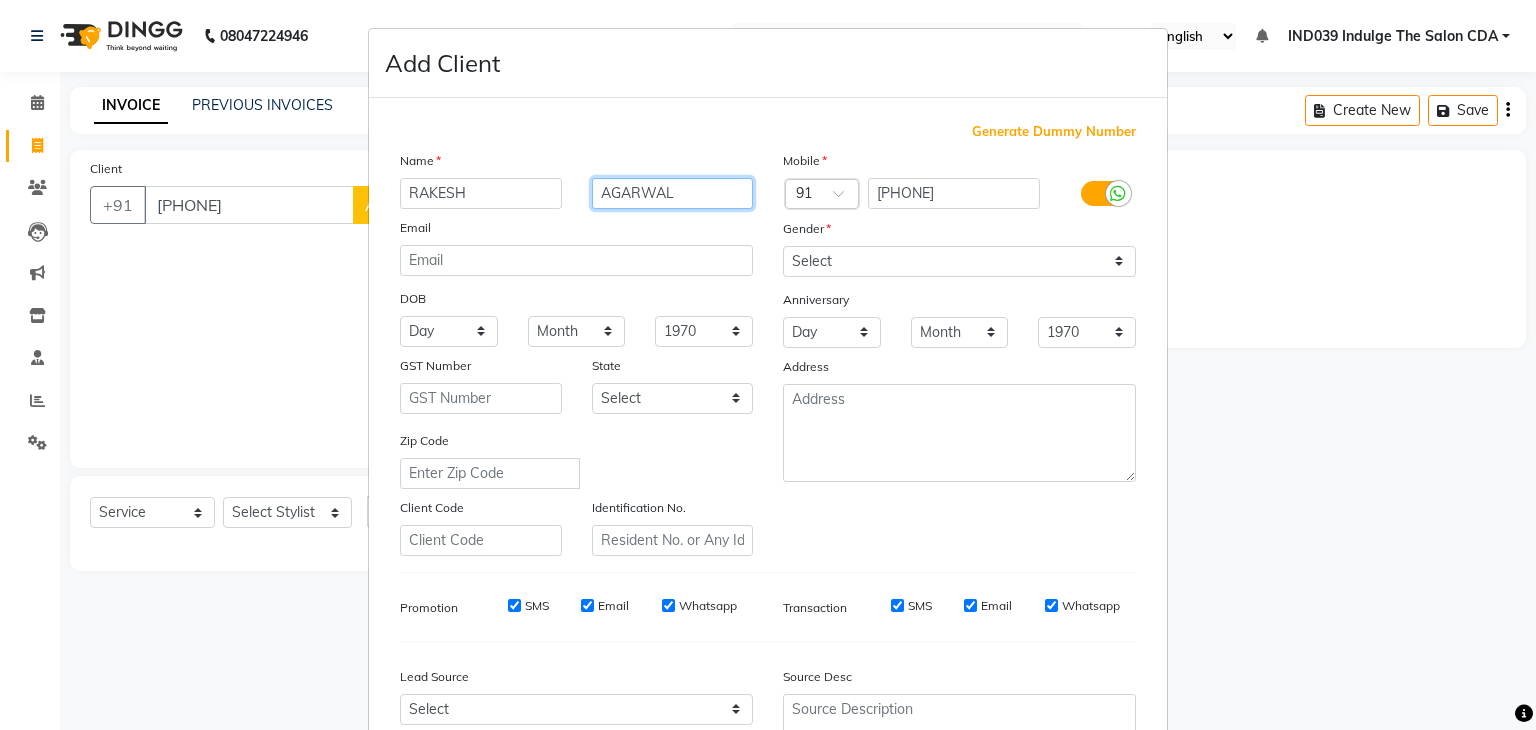 type on "AGARWAL" 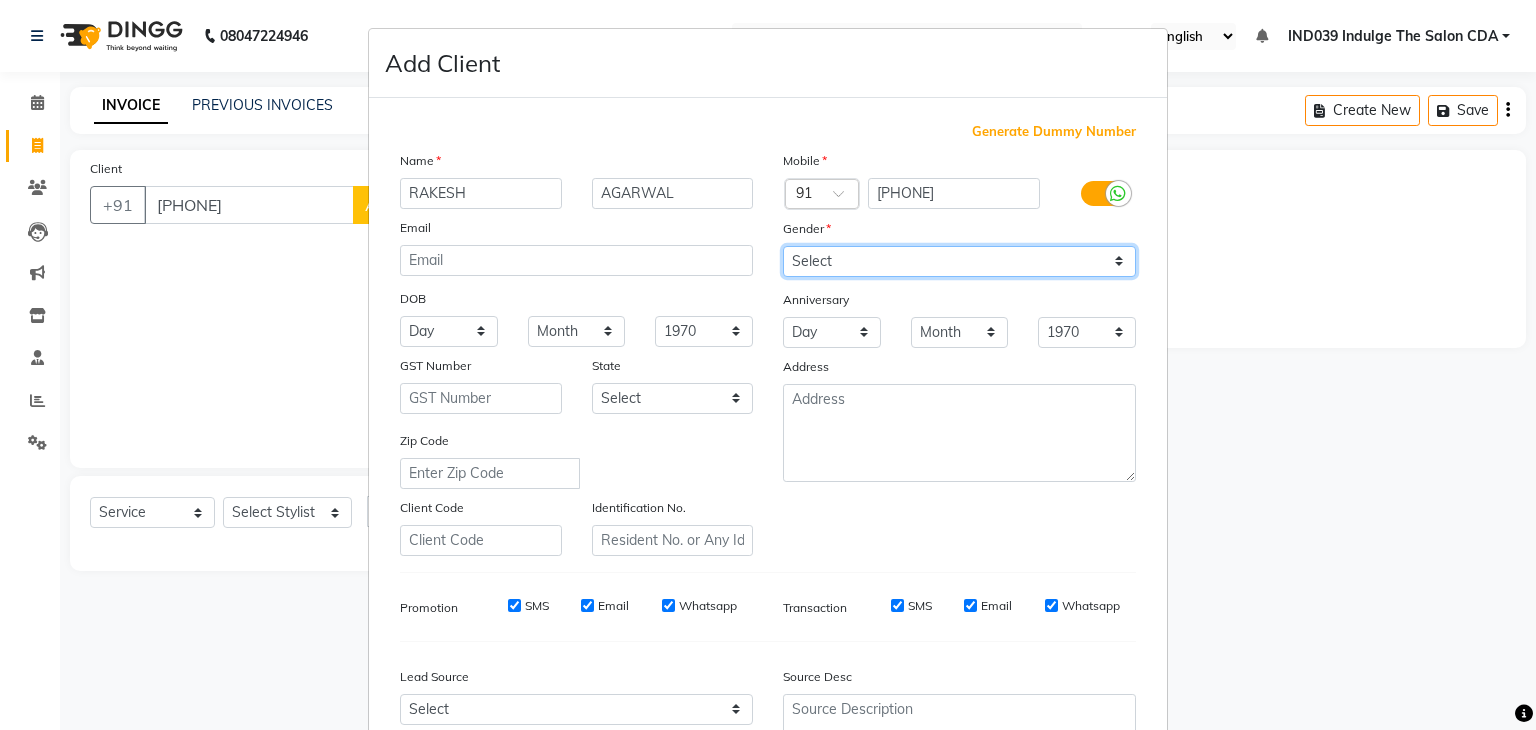 click on "Select Male Female Other Prefer Not To Say" at bounding box center [959, 261] 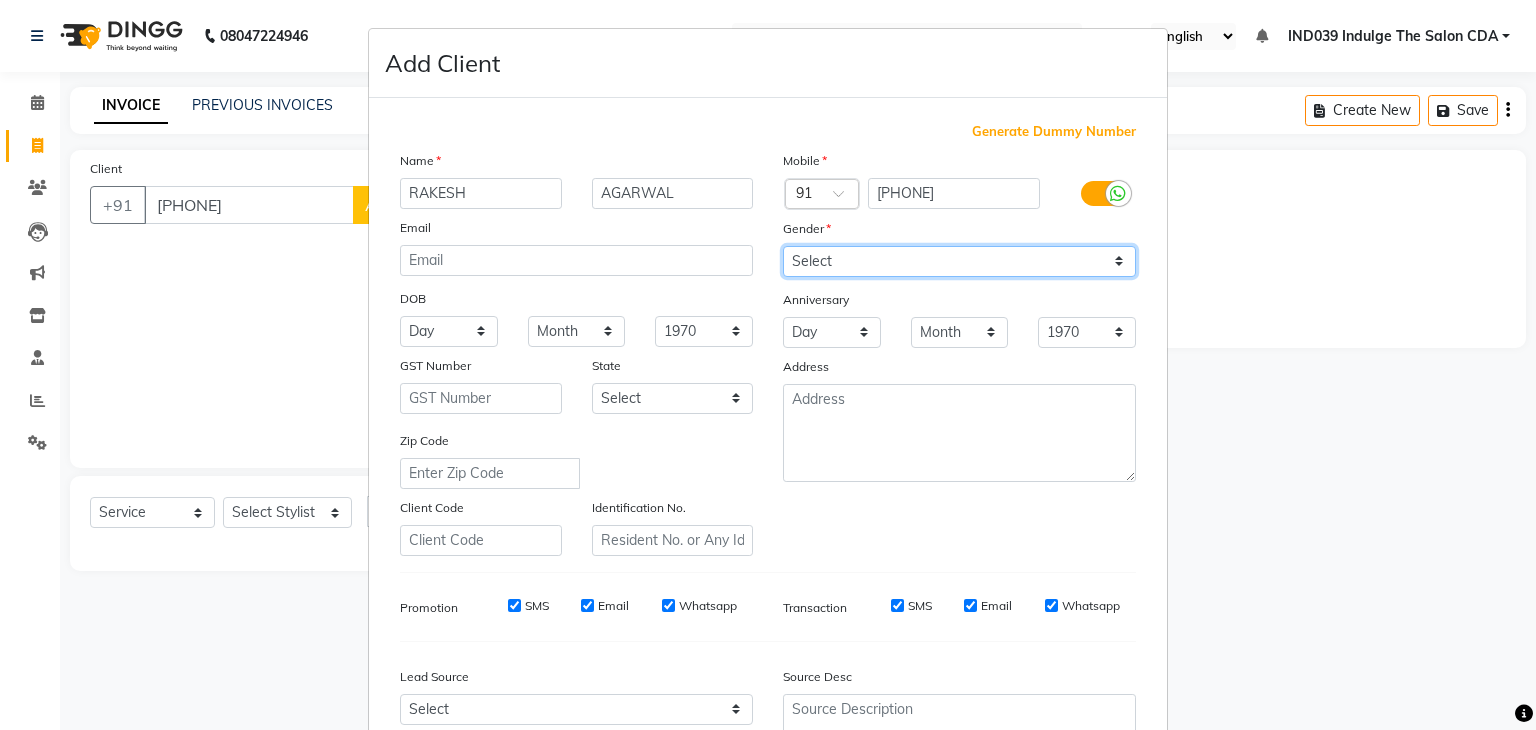 select on "male" 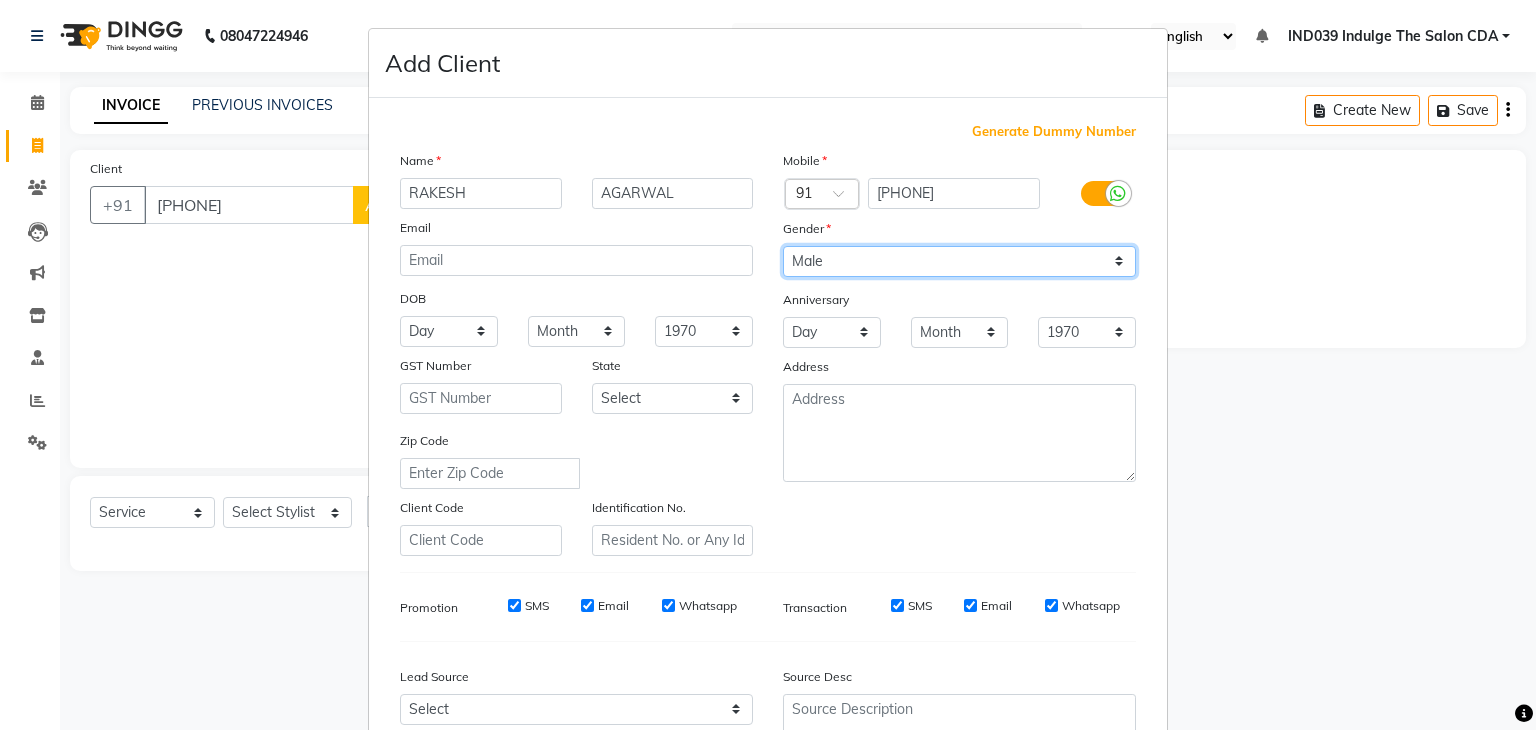 click on "Select Male Female Other Prefer Not To Say" at bounding box center (959, 261) 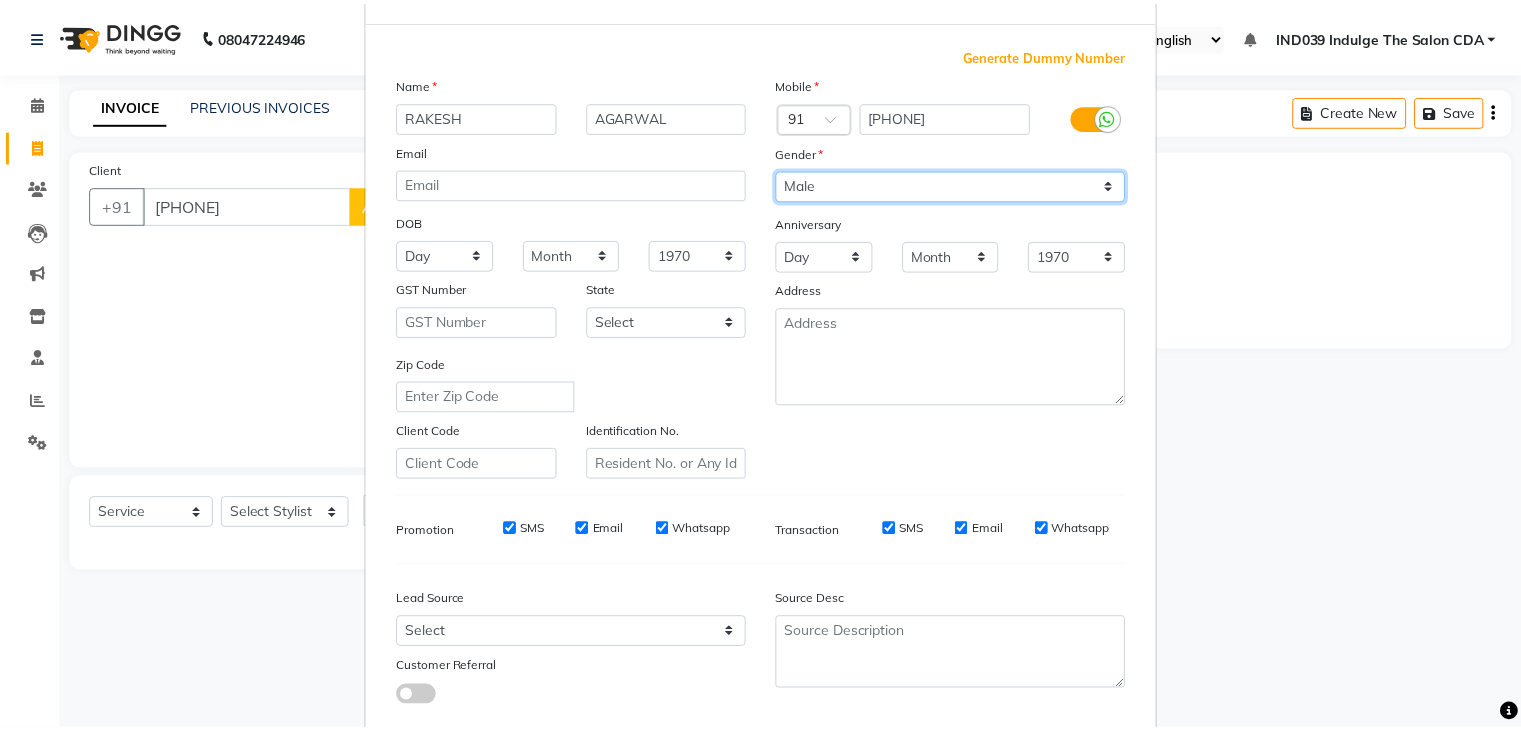 scroll, scrollTop: 203, scrollLeft: 0, axis: vertical 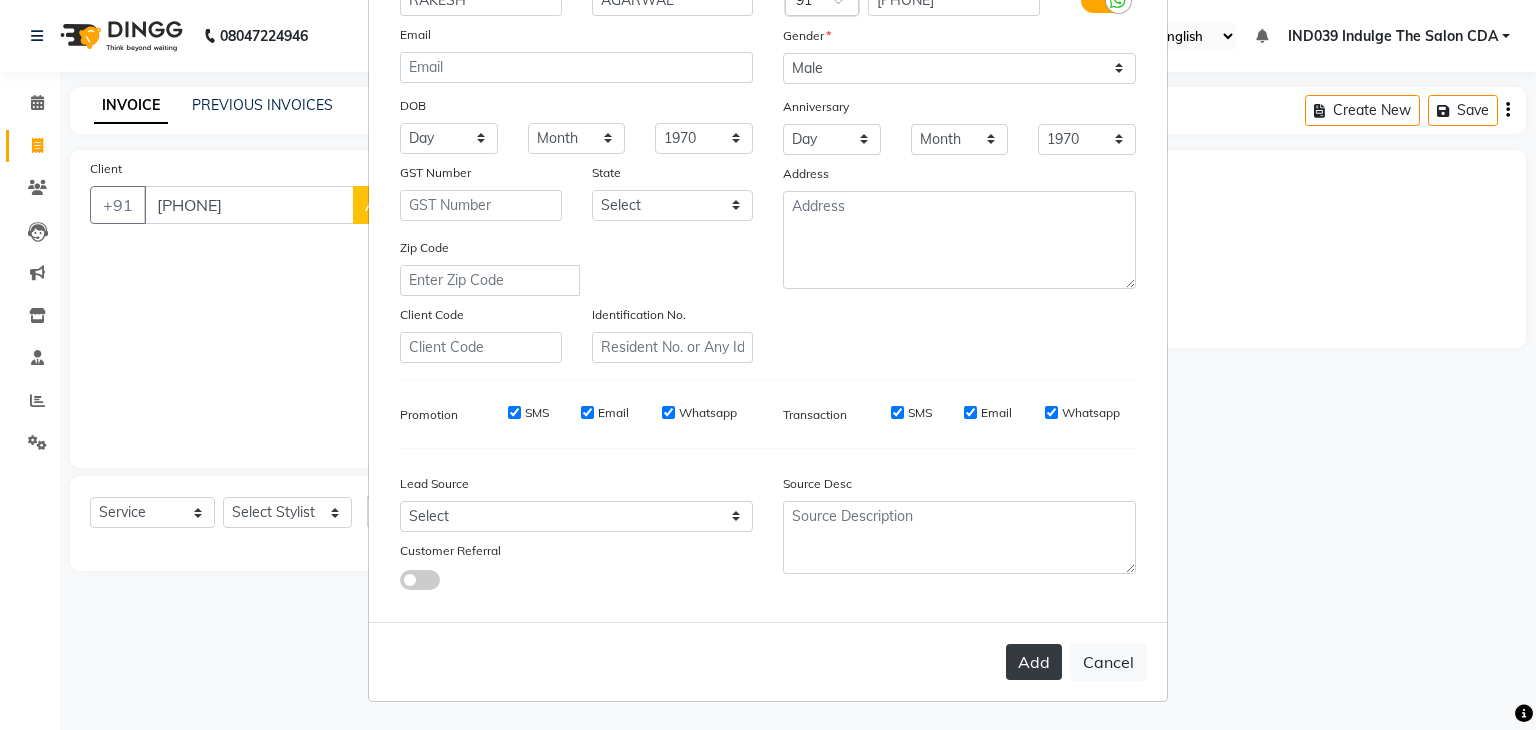 click on "Add" at bounding box center [1034, 662] 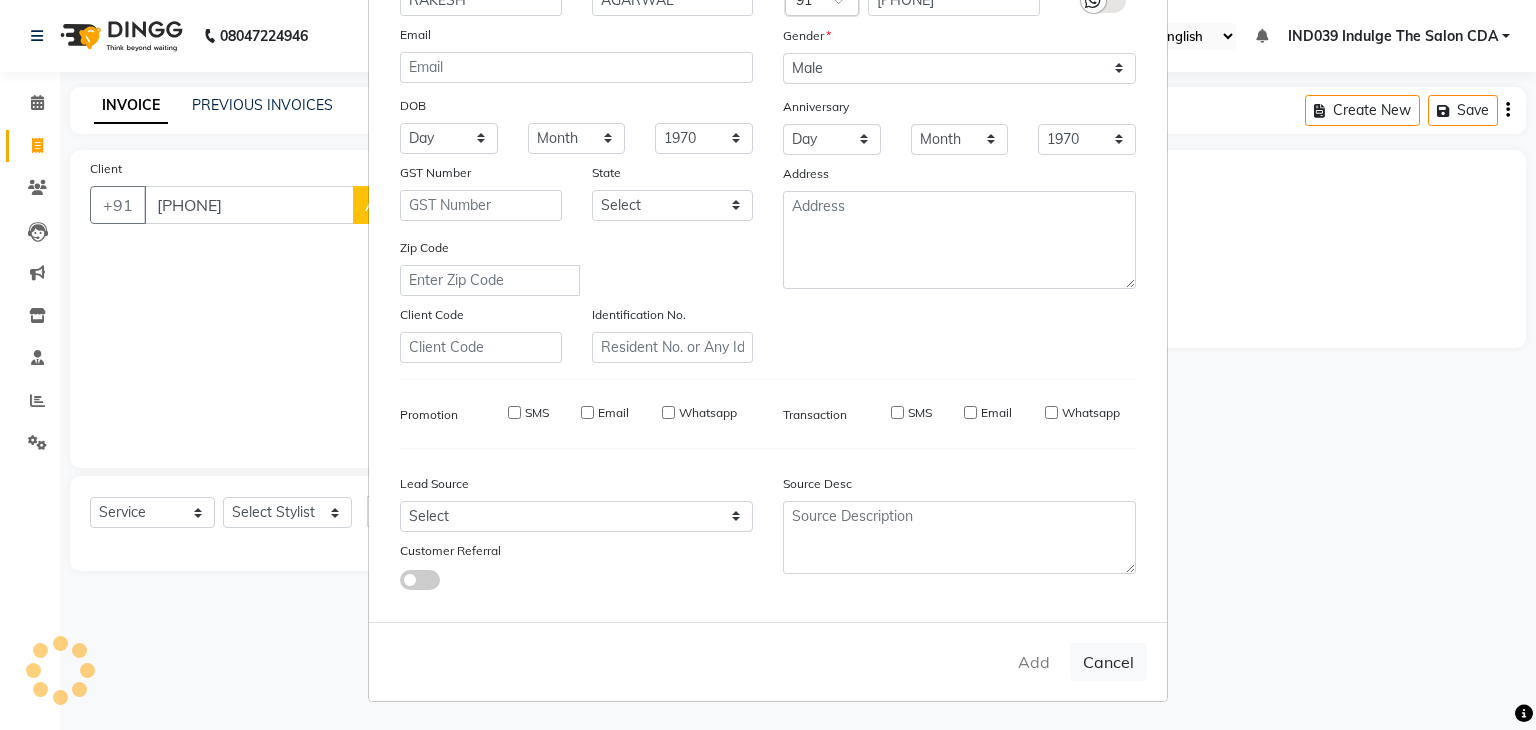 type 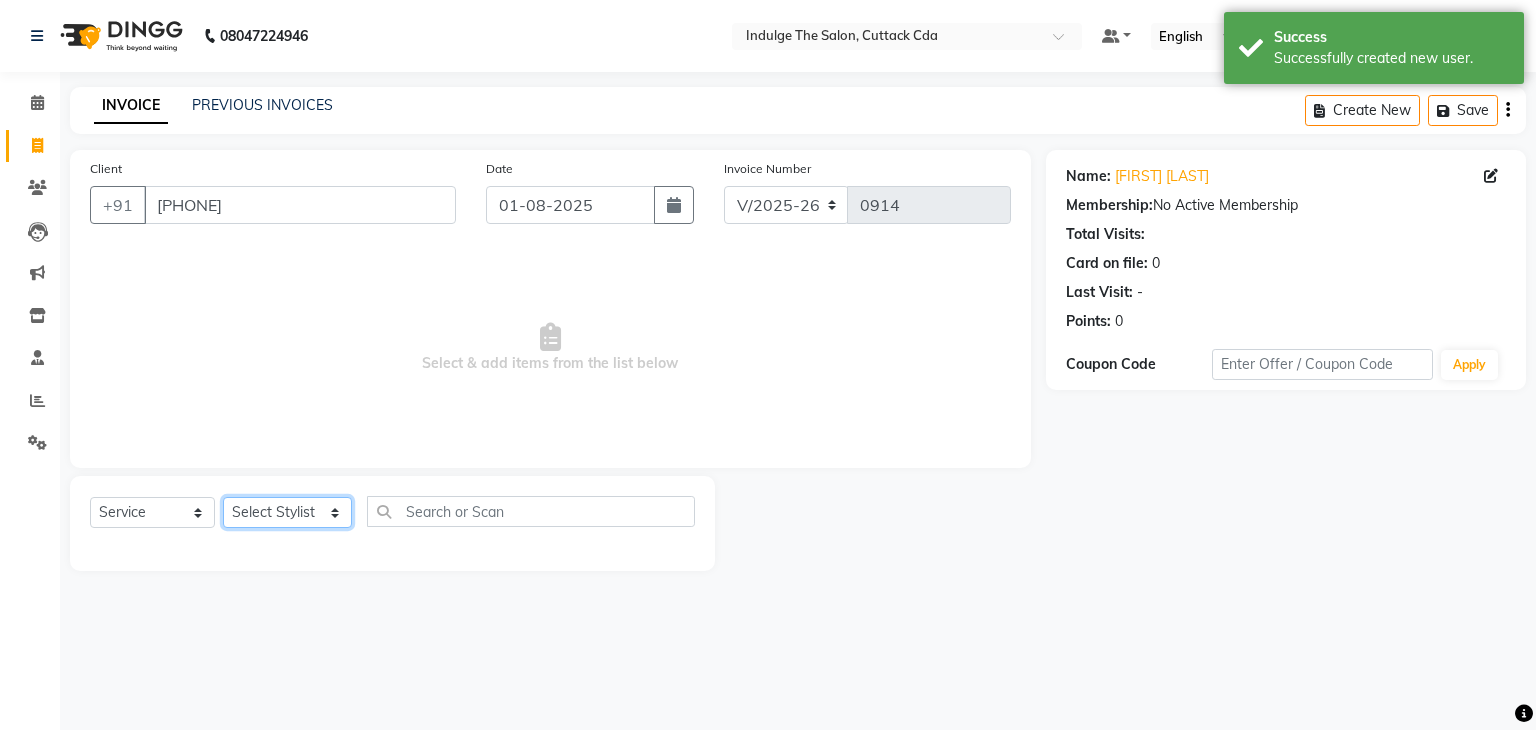 click on "Select Stylist Ajay Sethy( Therapist ) GOURAHARI BARIK IND039 Indulge The Salon CDA Mohd Shahrukh Mohit Patial Pravat Kumar Das Sudipa Daptari SUMAN DAS  SUNNY ASHVANI" 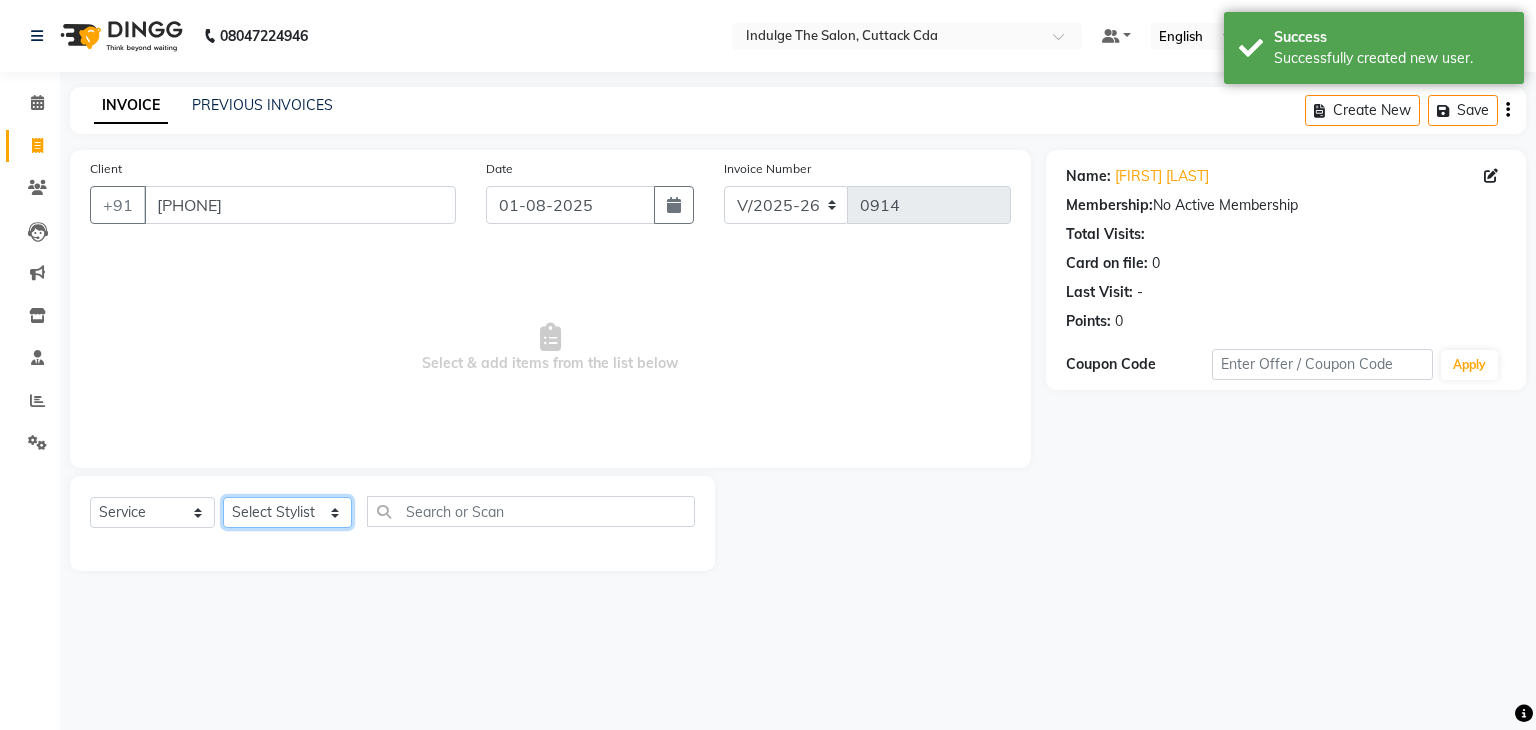 select on "86601" 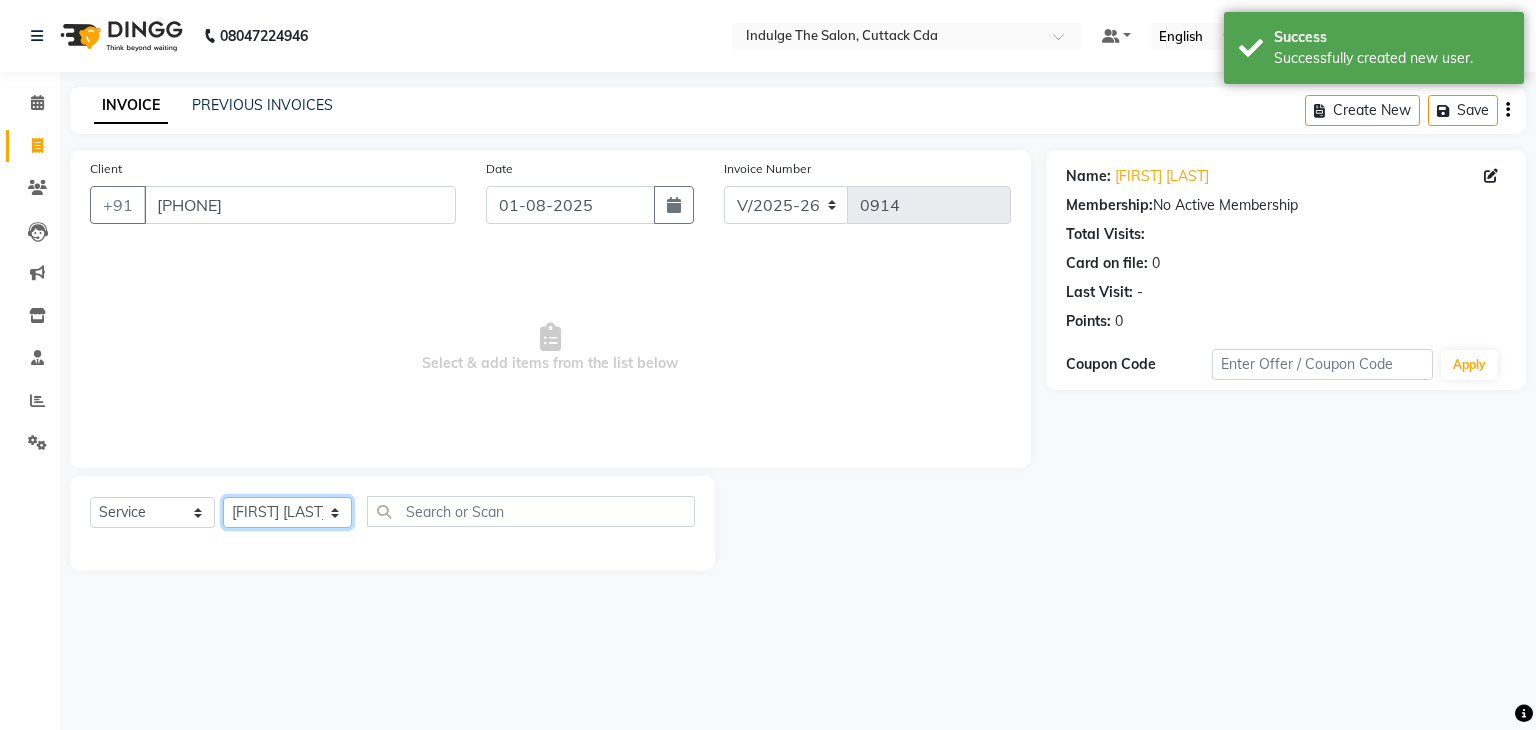click on "Select Stylist Ajay Sethy( Therapist ) GOURAHARI BARIK IND039 Indulge The Salon CDA Mohd Shahrukh Mohit Patial Pravat Kumar Das Sudipa Daptari SUMAN DAS  SUNNY ASHVANI" 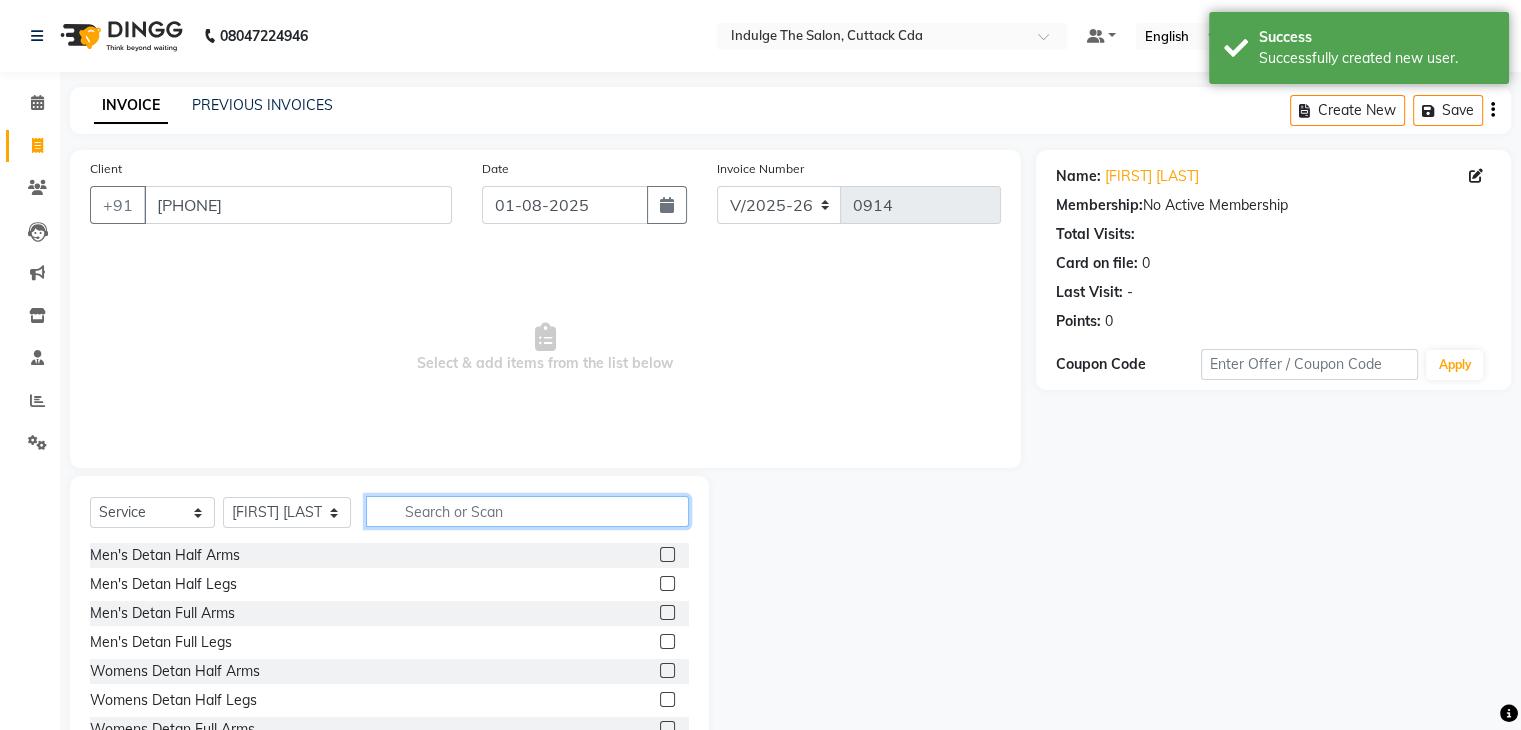 click 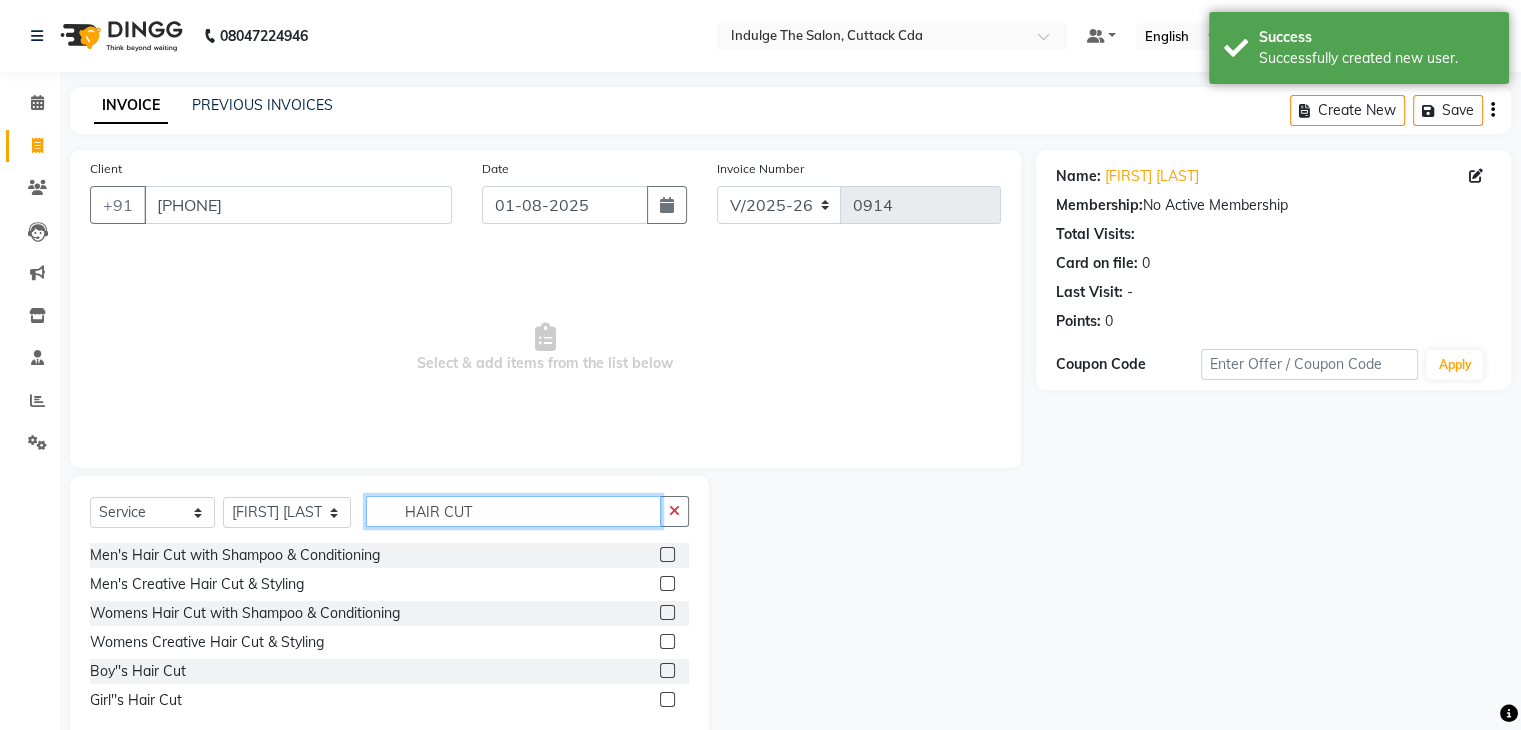 type on "HAIR CUT" 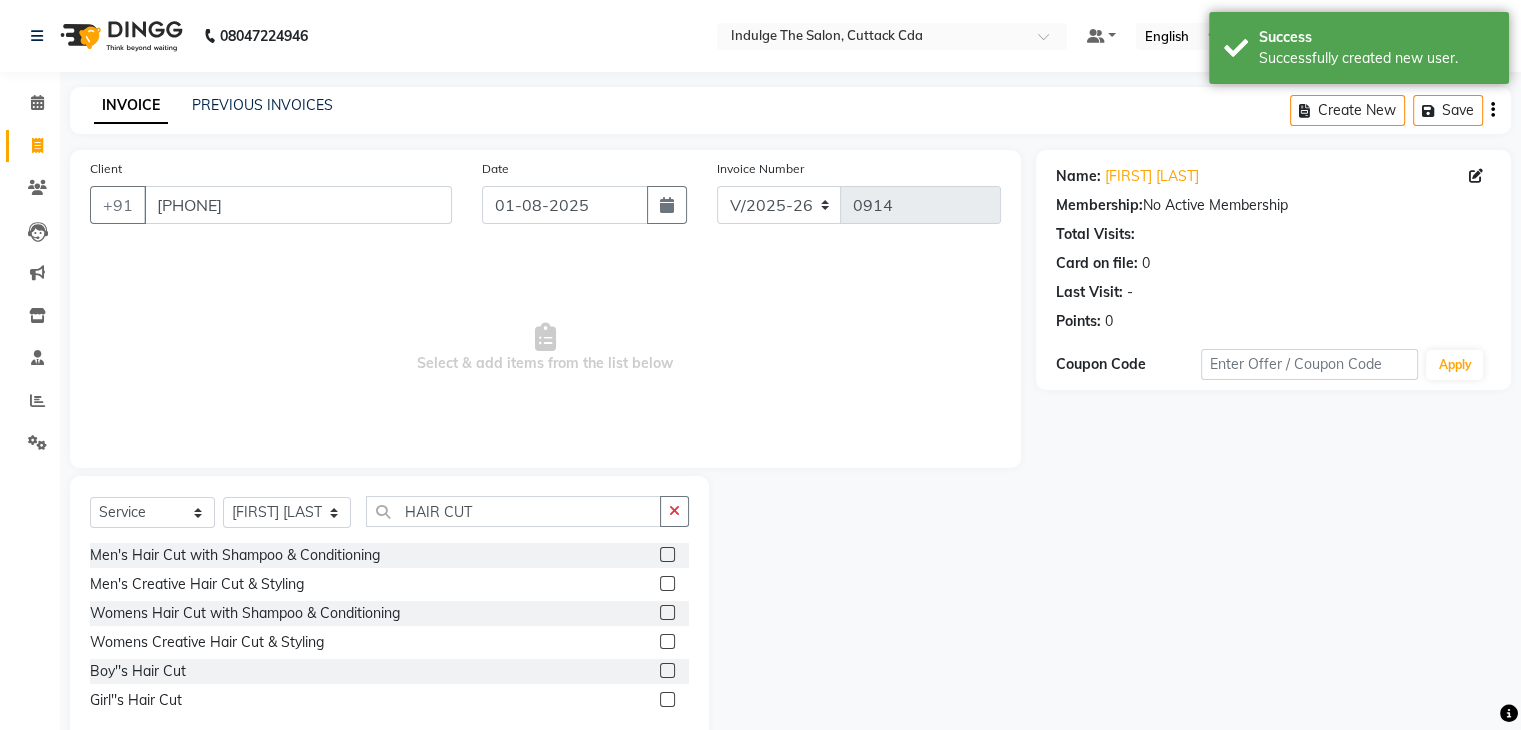 click 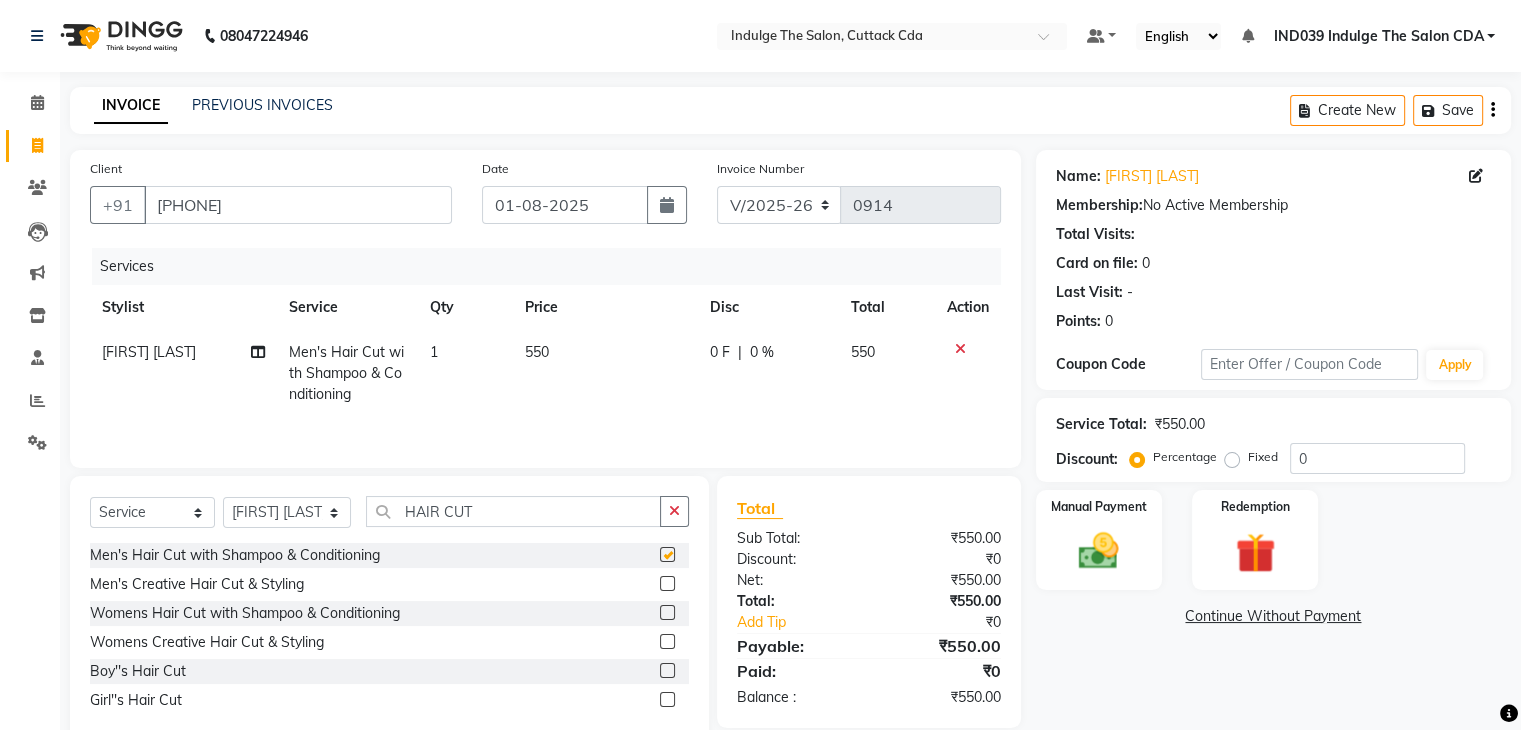 checkbox on "false" 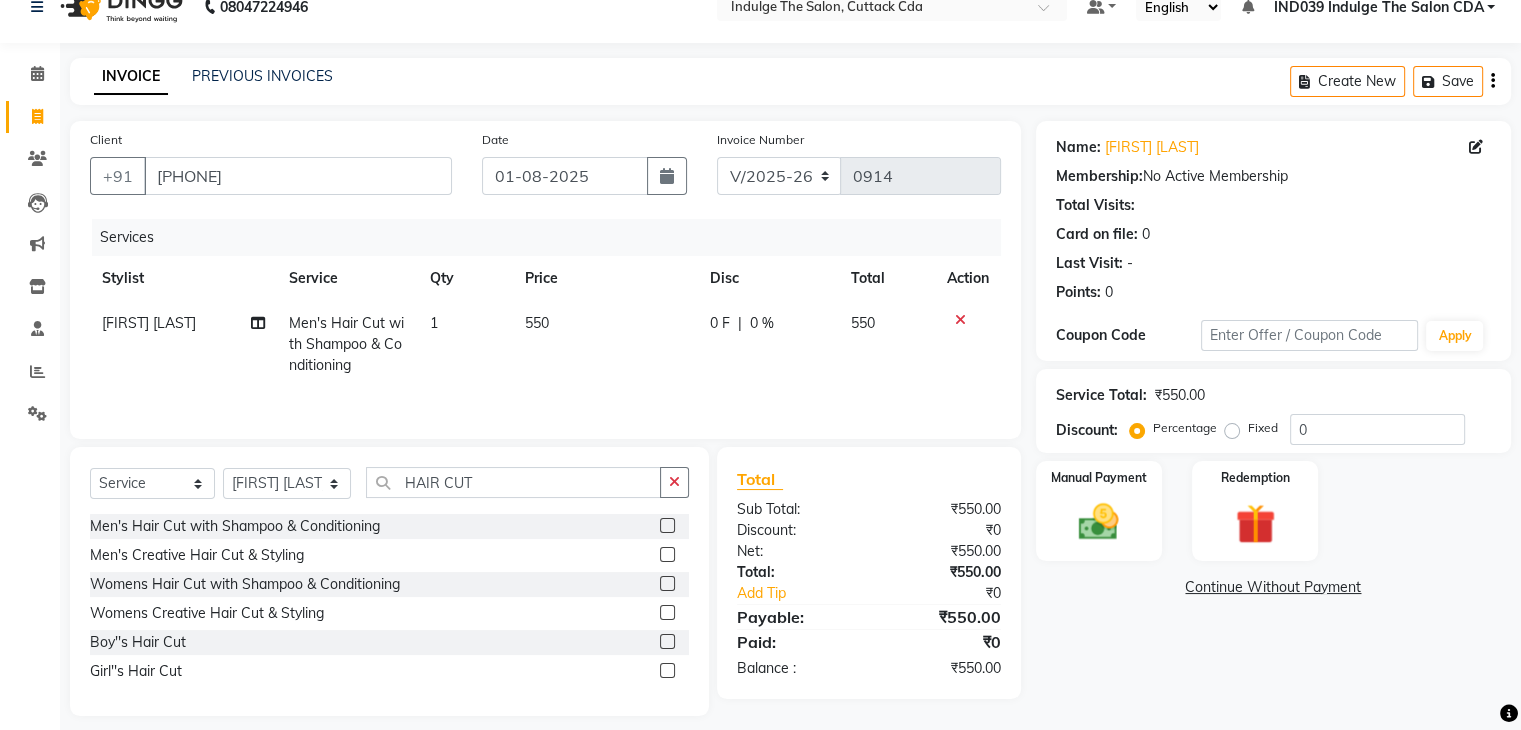 scroll, scrollTop: 46, scrollLeft: 0, axis: vertical 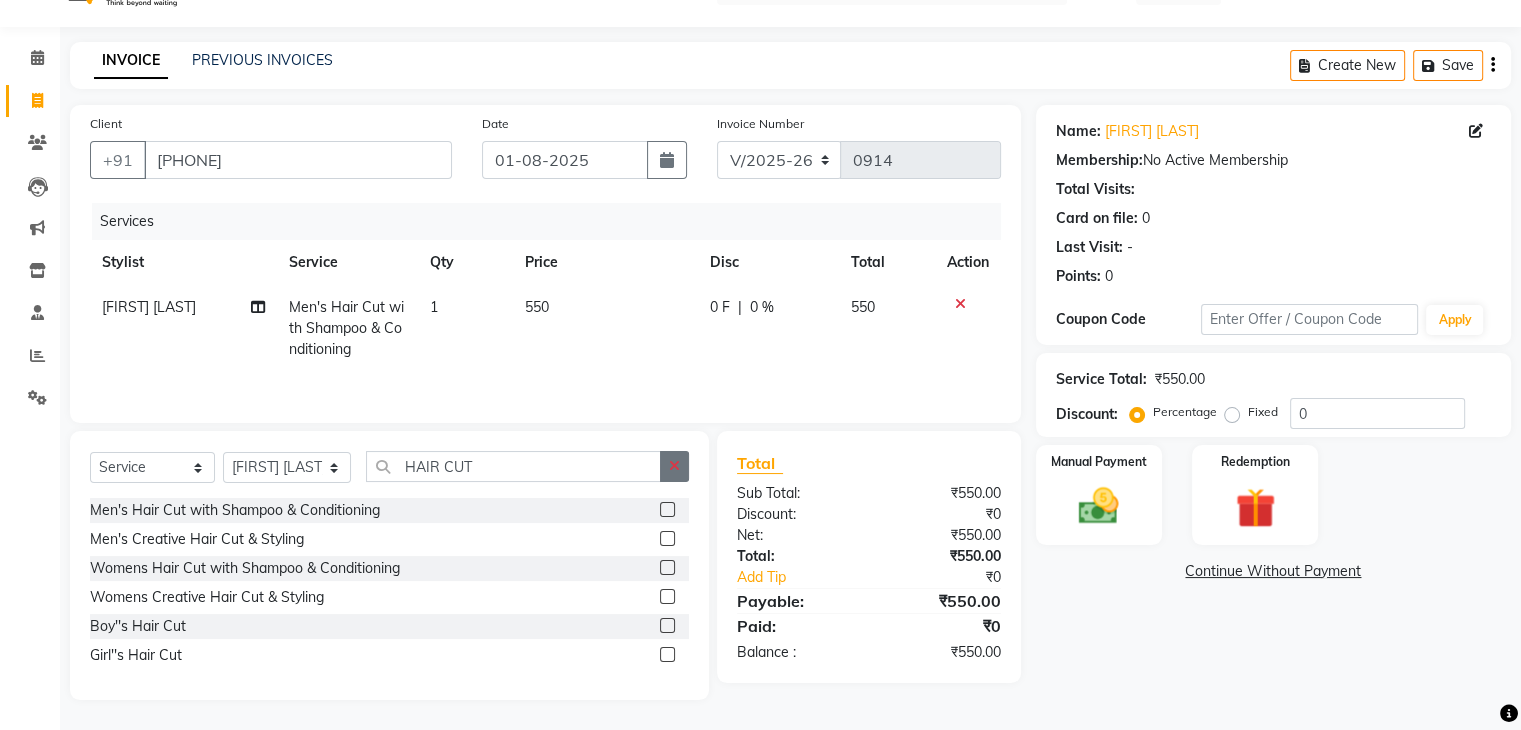 click 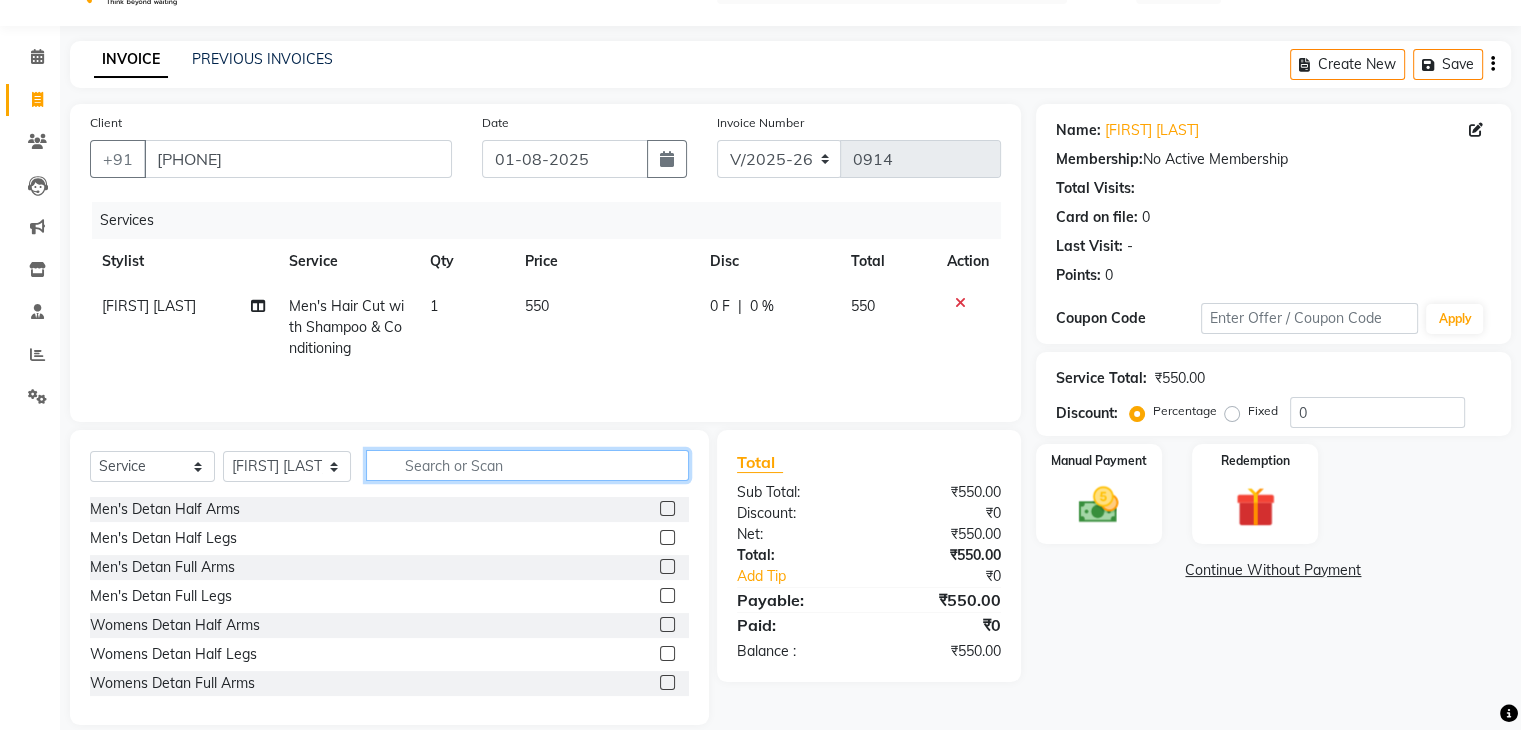 click 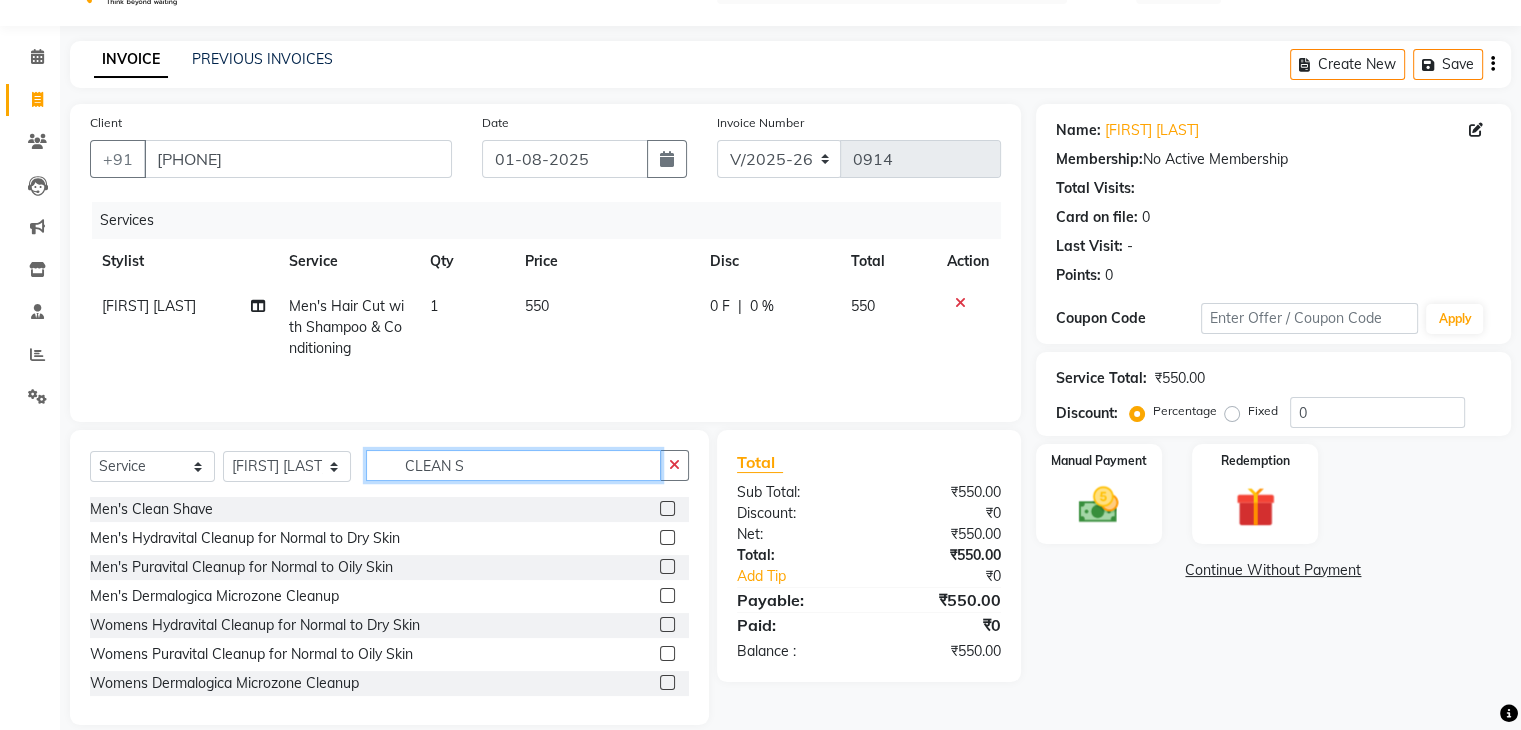 scroll, scrollTop: 28, scrollLeft: 0, axis: vertical 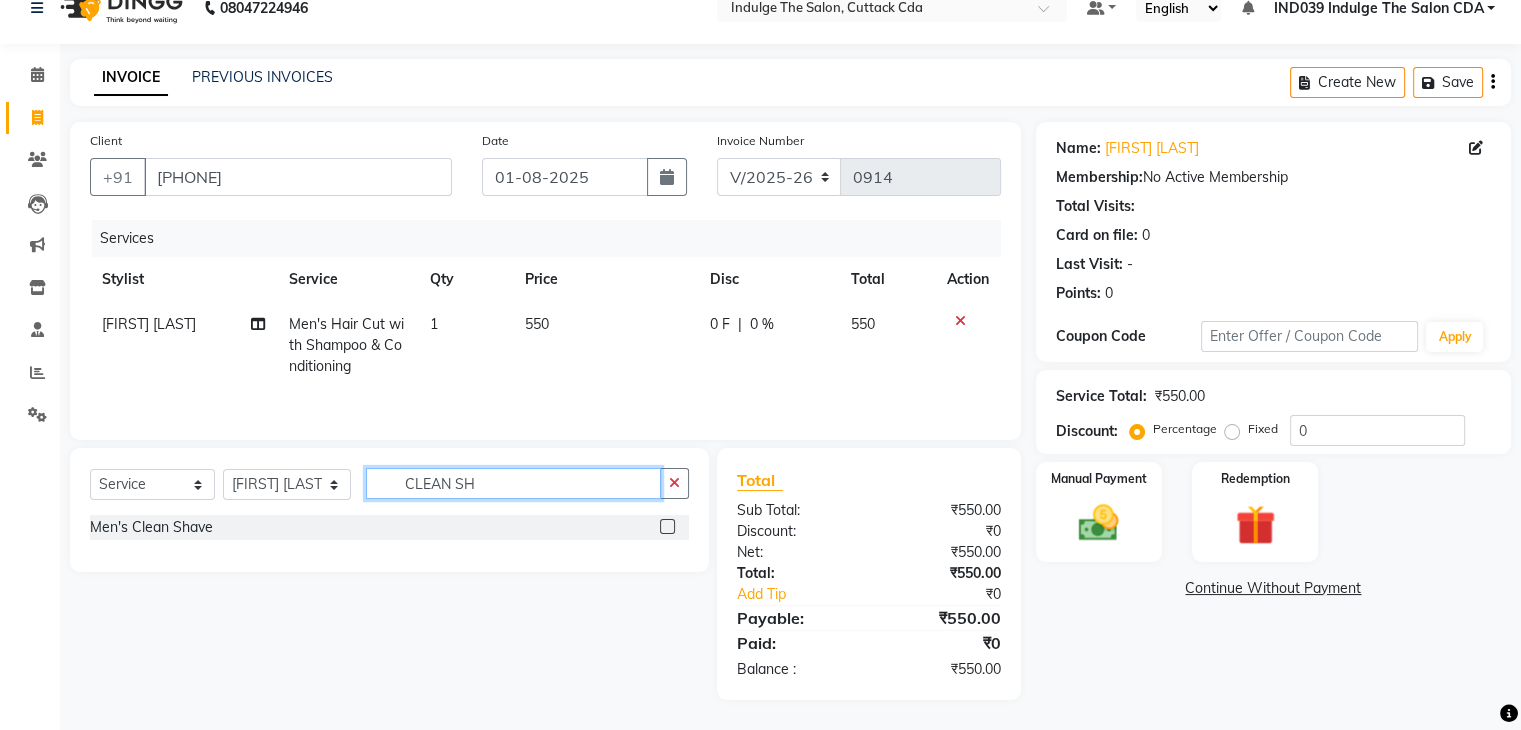 type on "CLEAN SH" 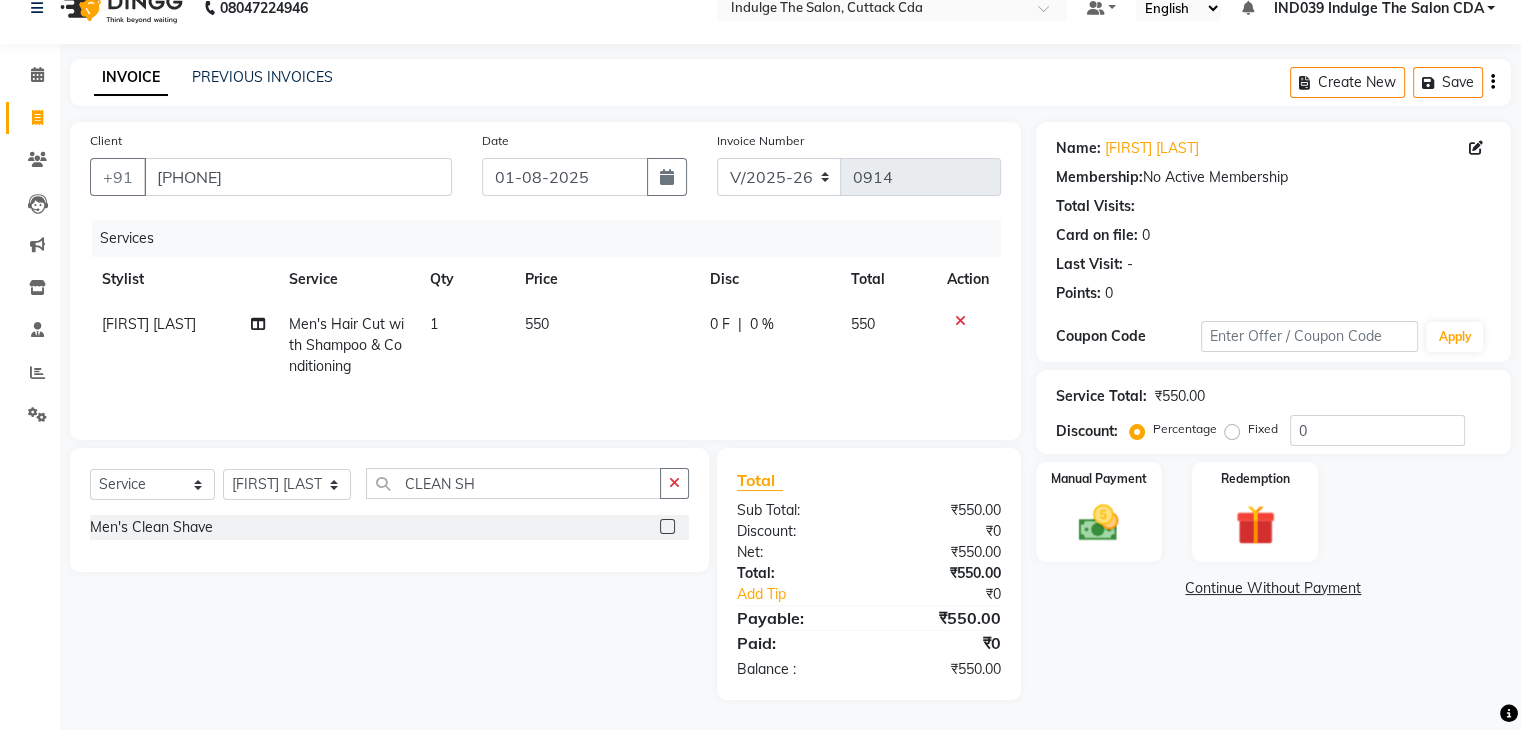 click 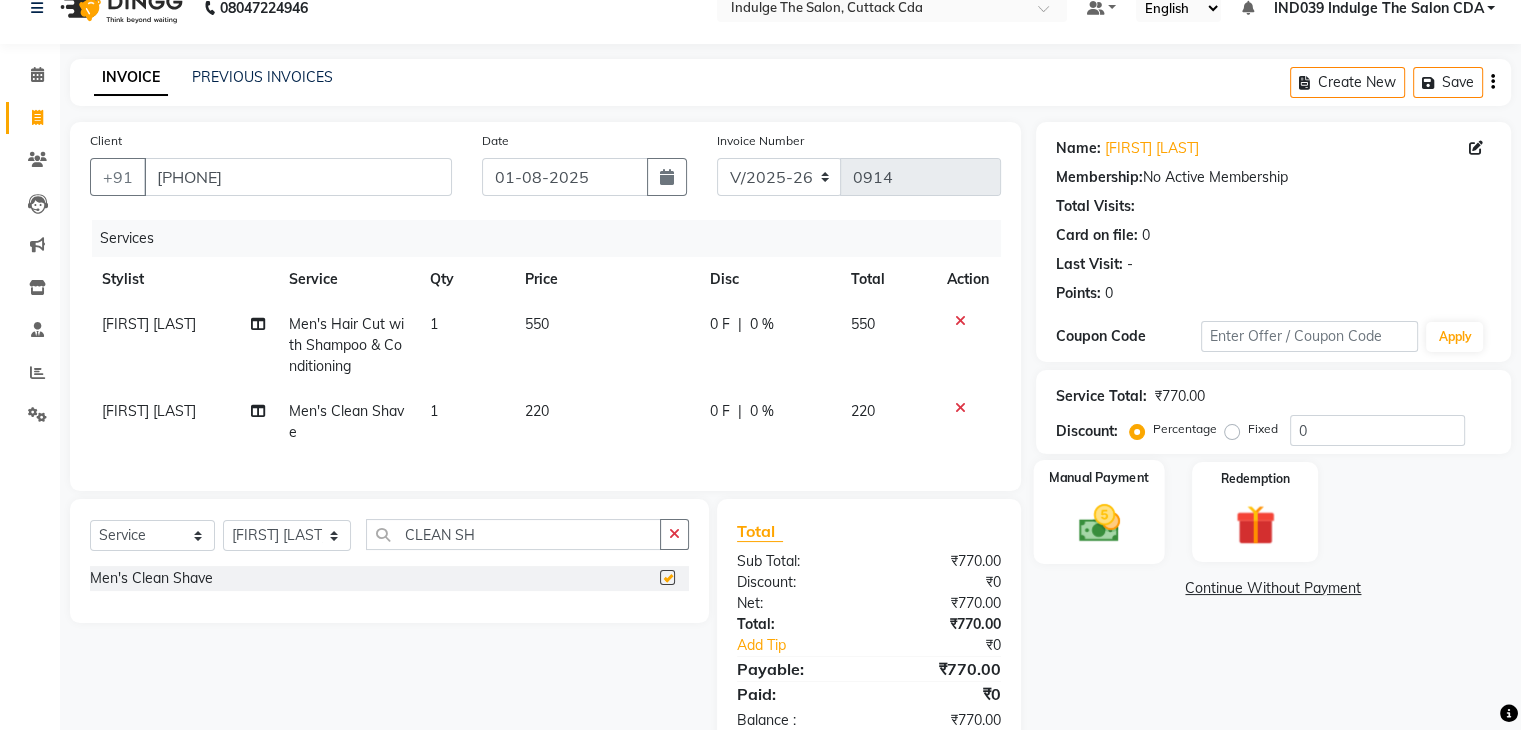 checkbox on "false" 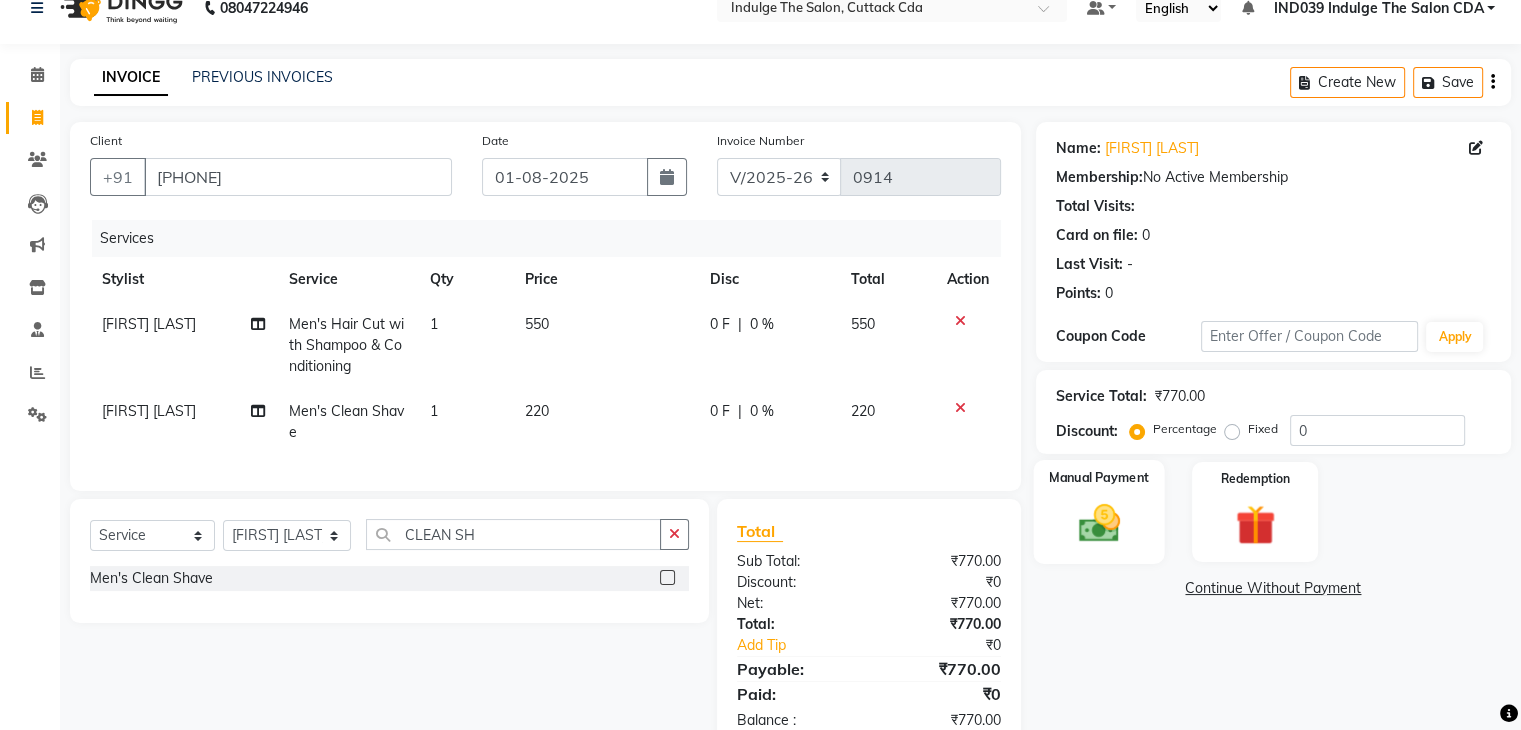 click 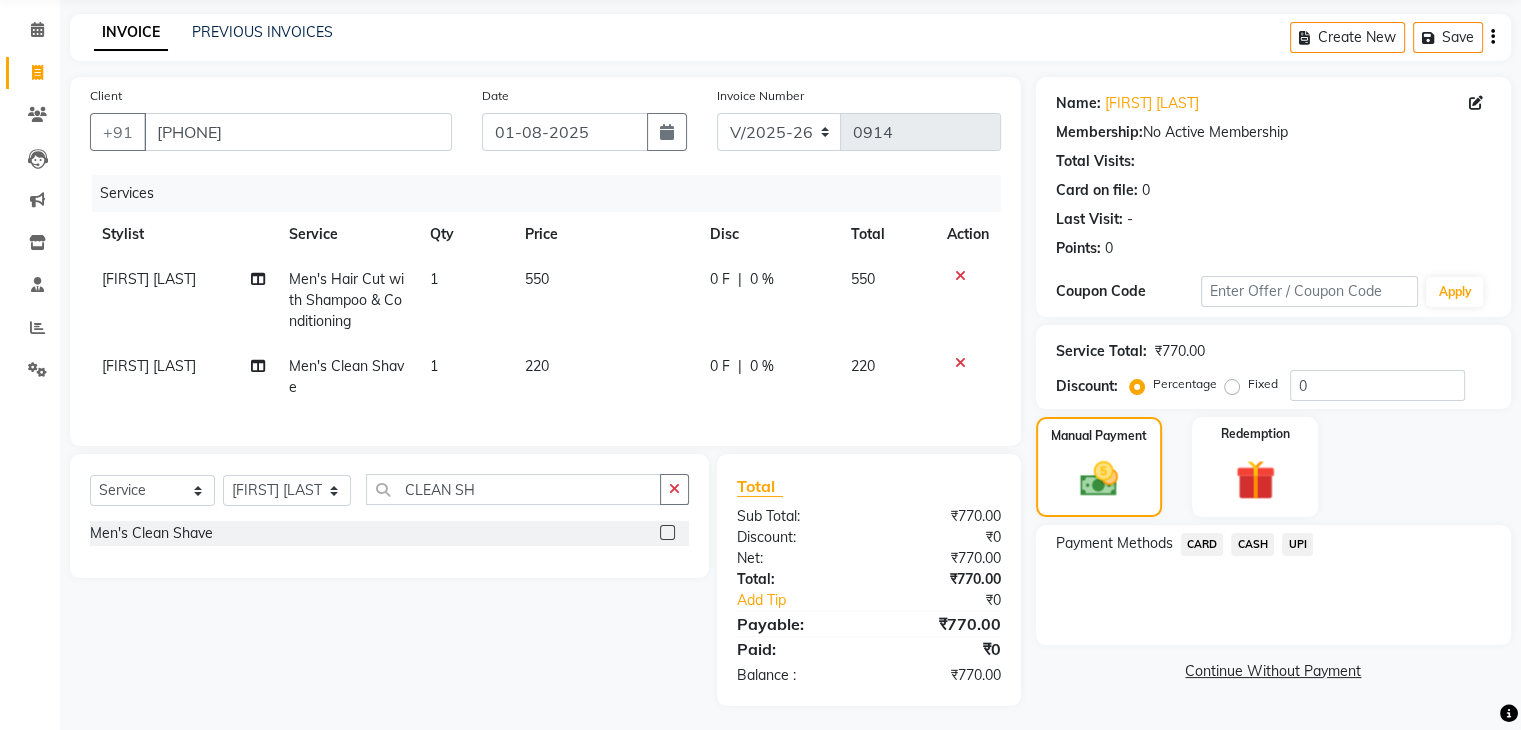 scroll, scrollTop: 95, scrollLeft: 0, axis: vertical 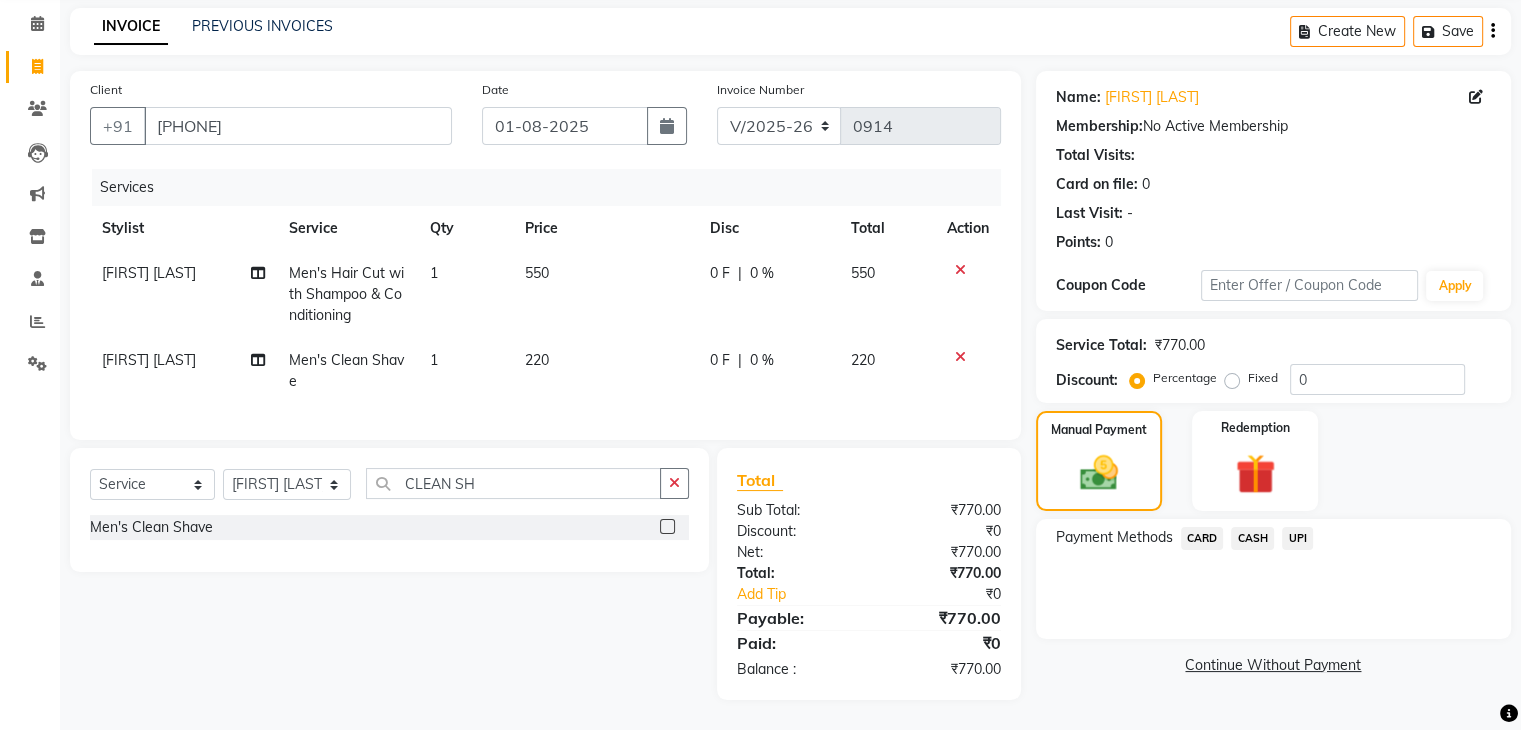 click on "UPI" 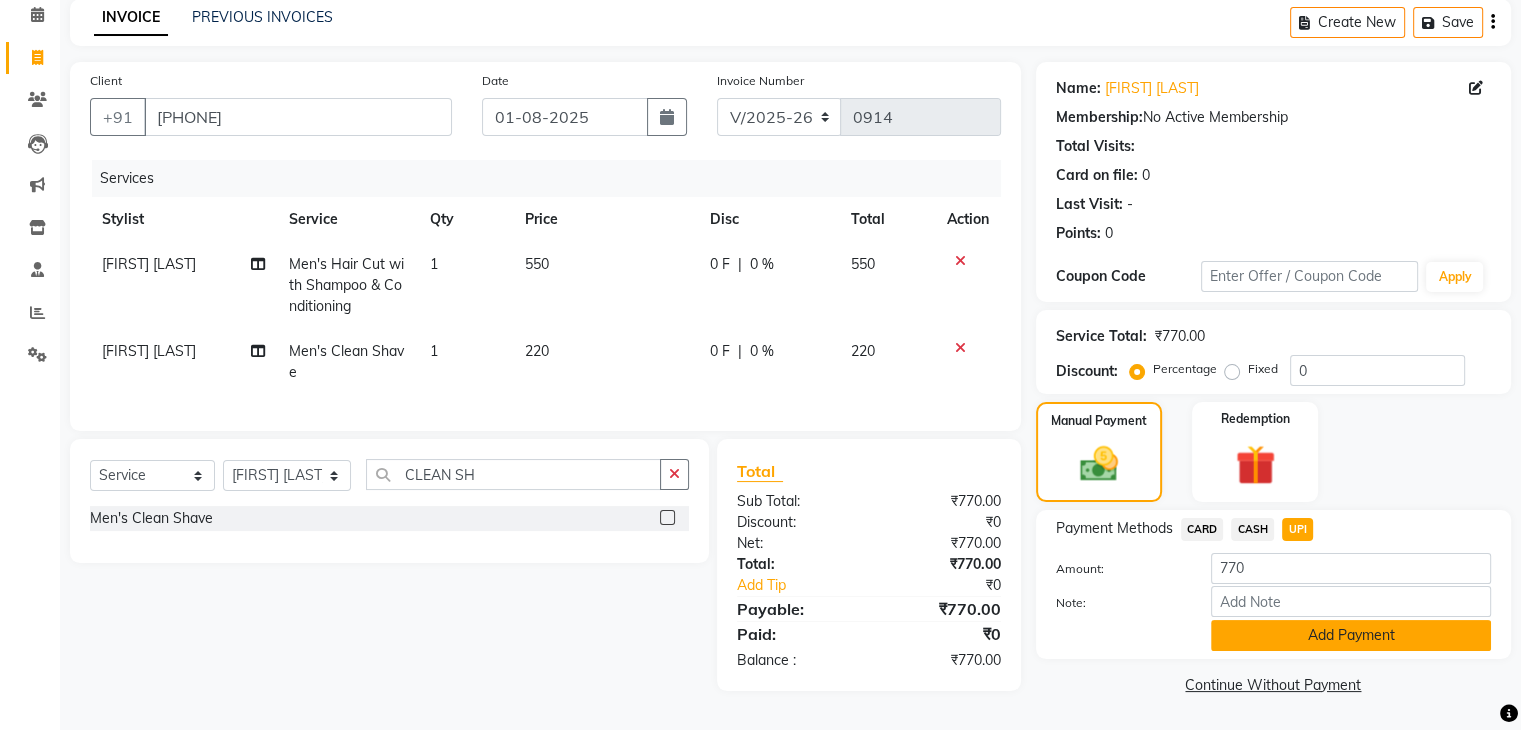 click on "Add Payment" 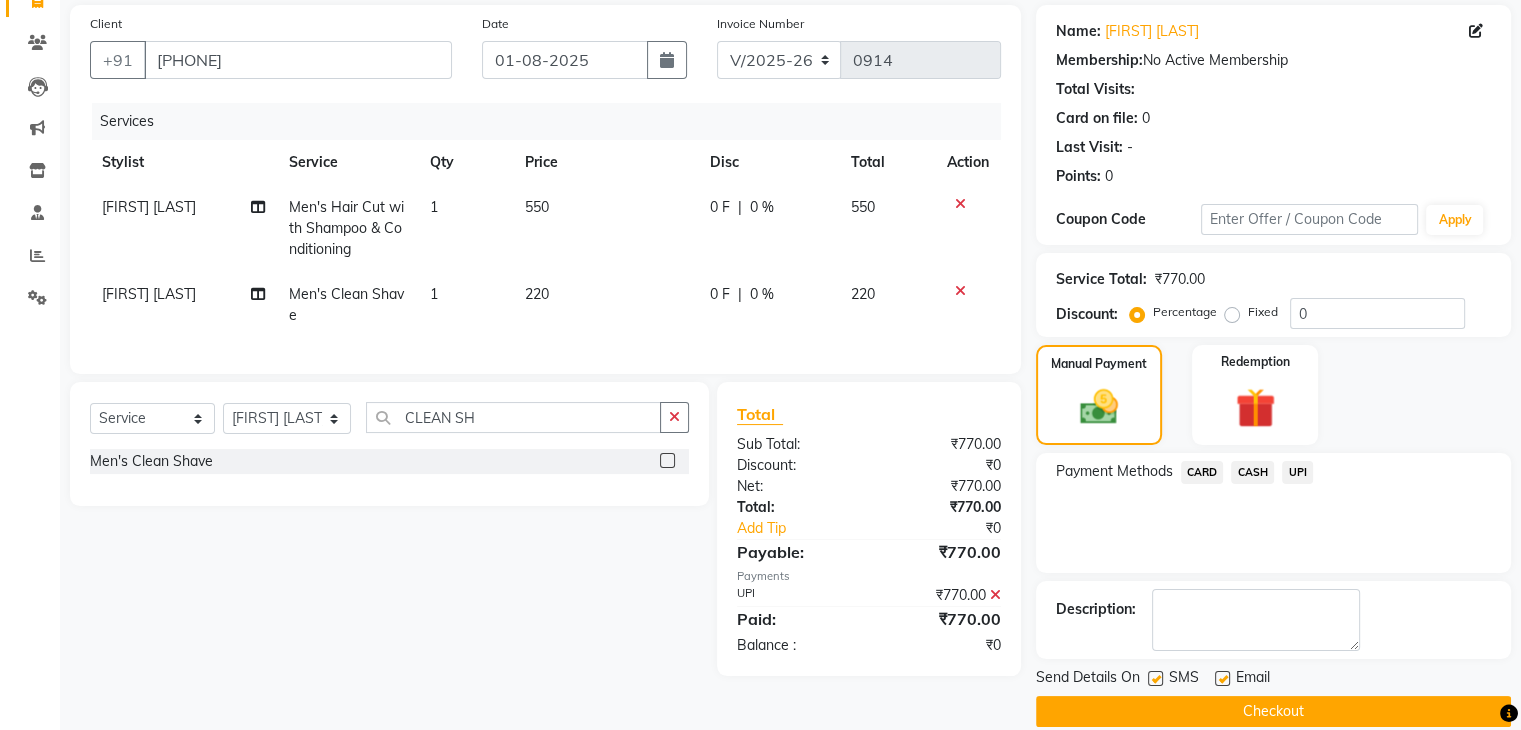 scroll, scrollTop: 171, scrollLeft: 0, axis: vertical 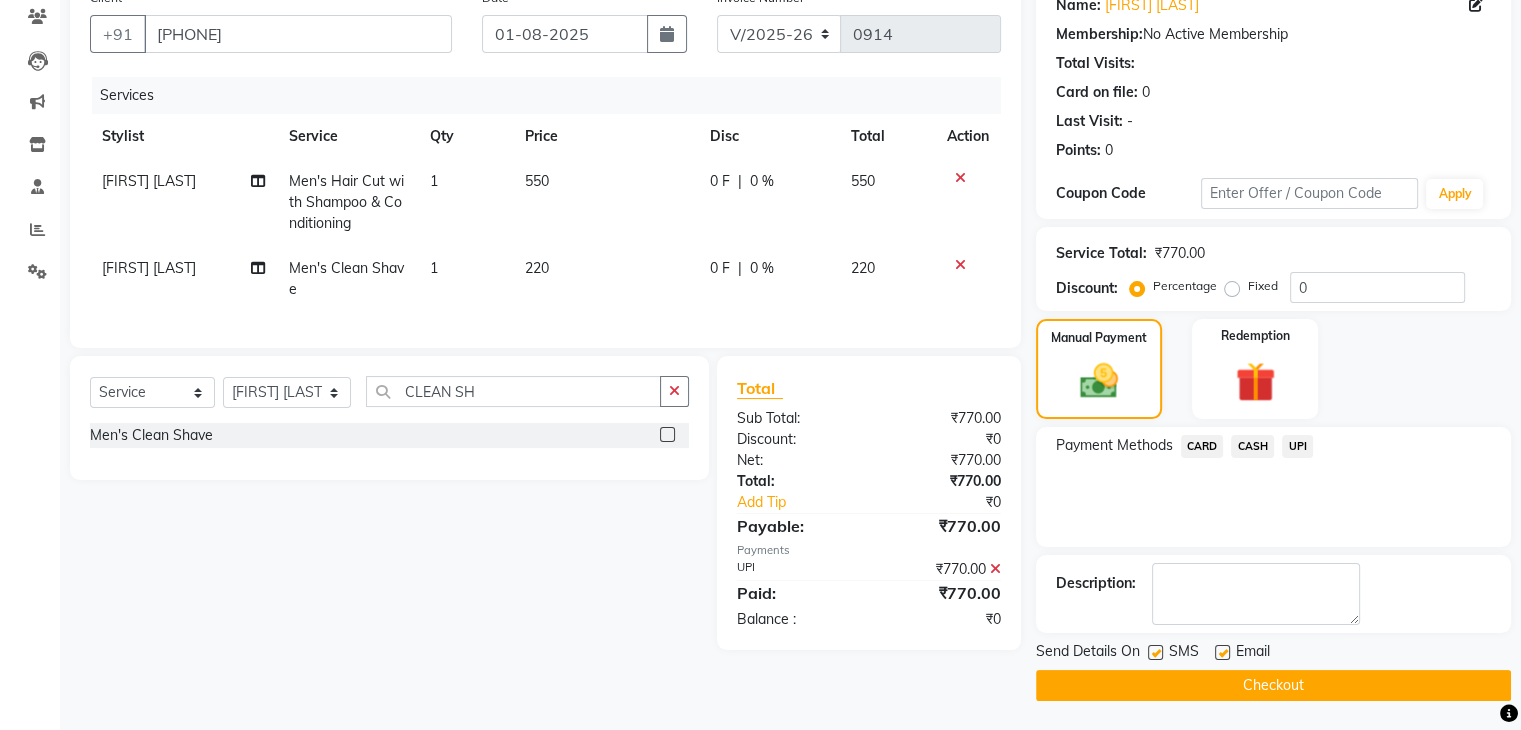 click on "Checkout" 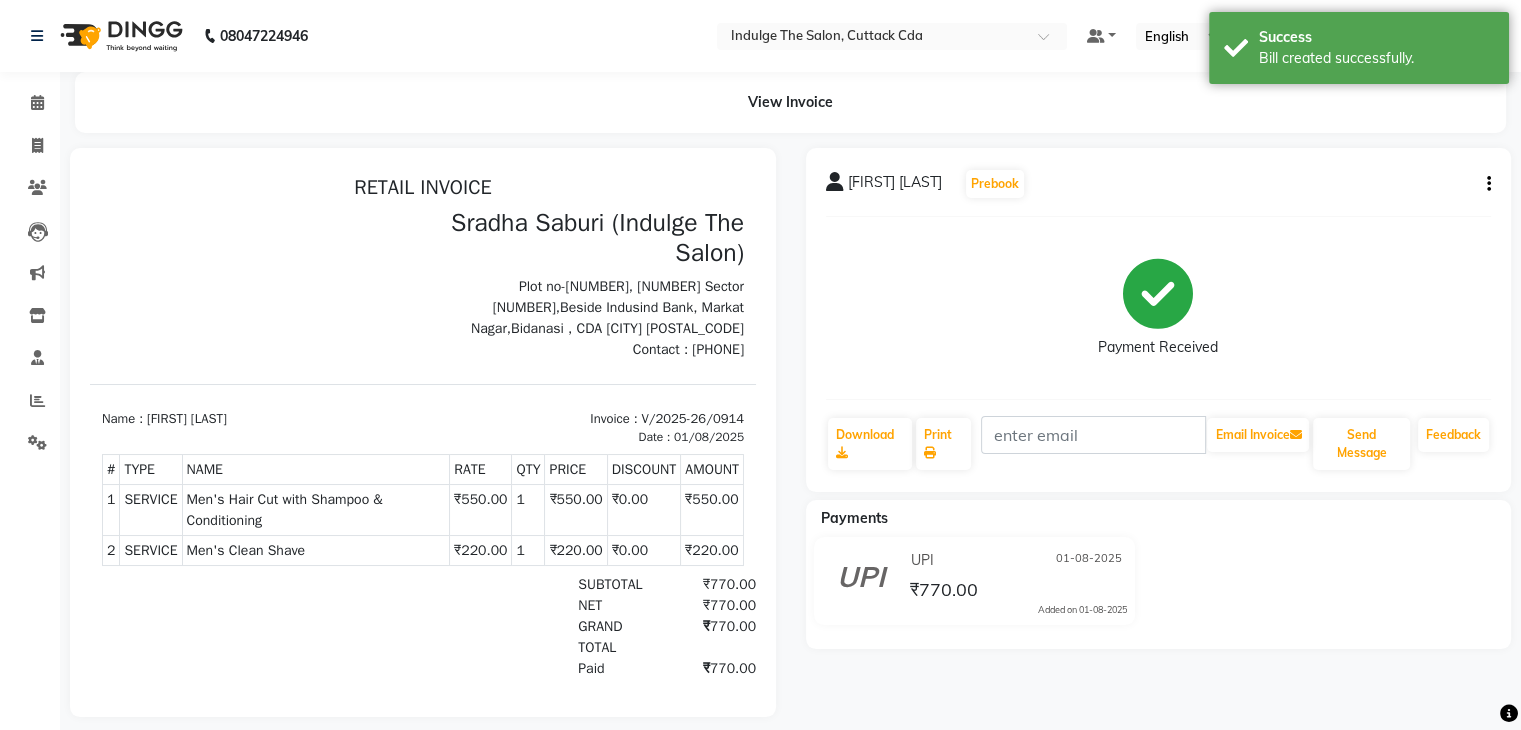 scroll, scrollTop: 0, scrollLeft: 0, axis: both 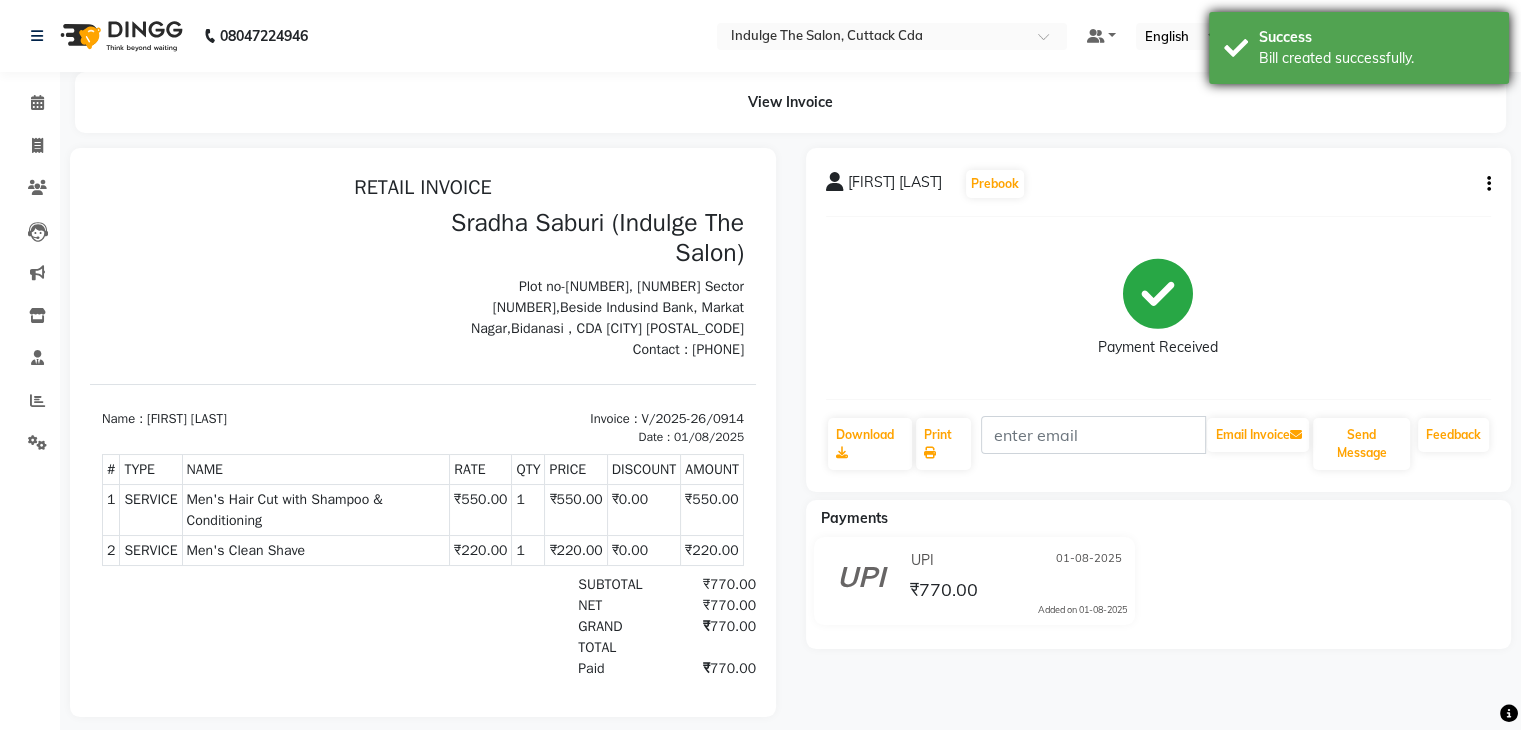 click on "Success   Bill created successfully." at bounding box center (1359, 48) 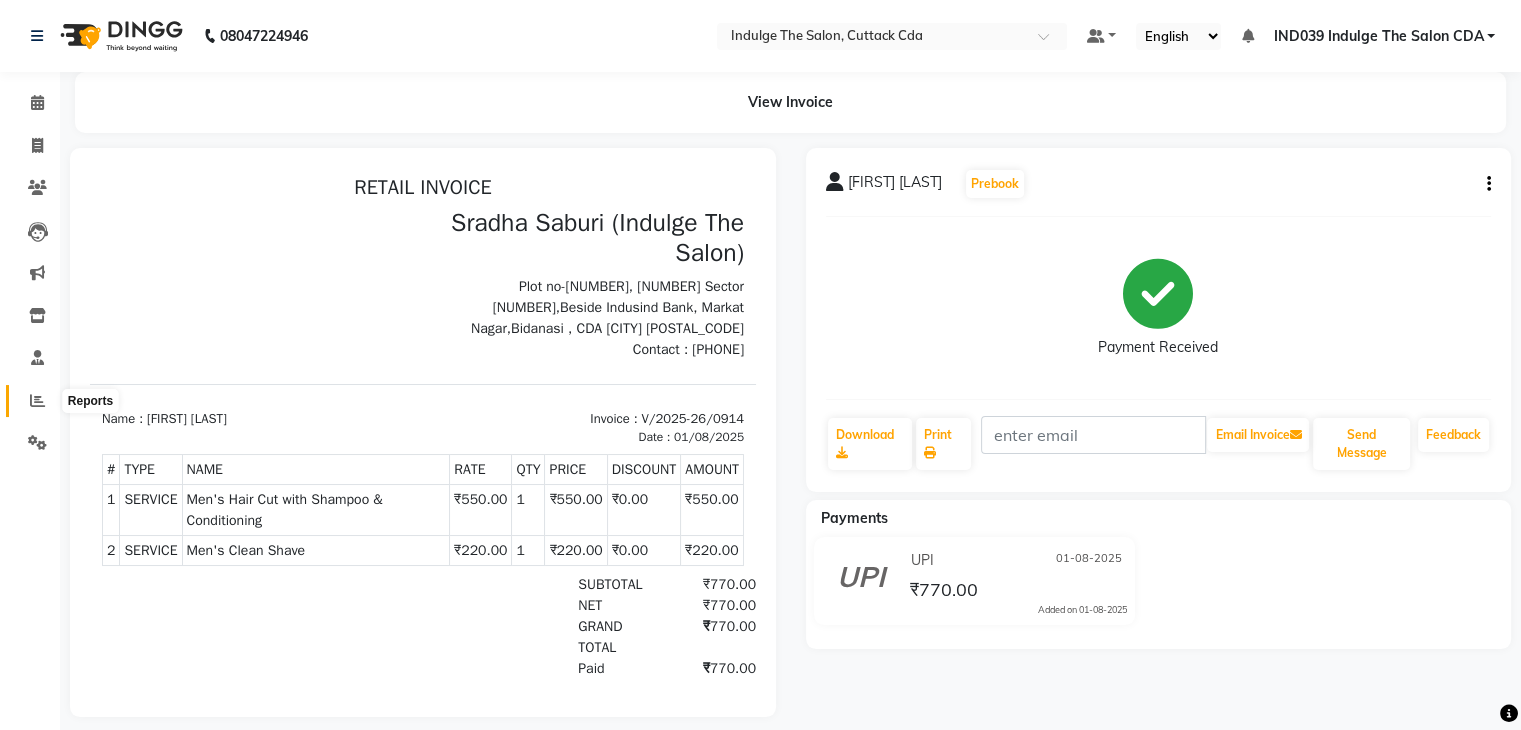 click 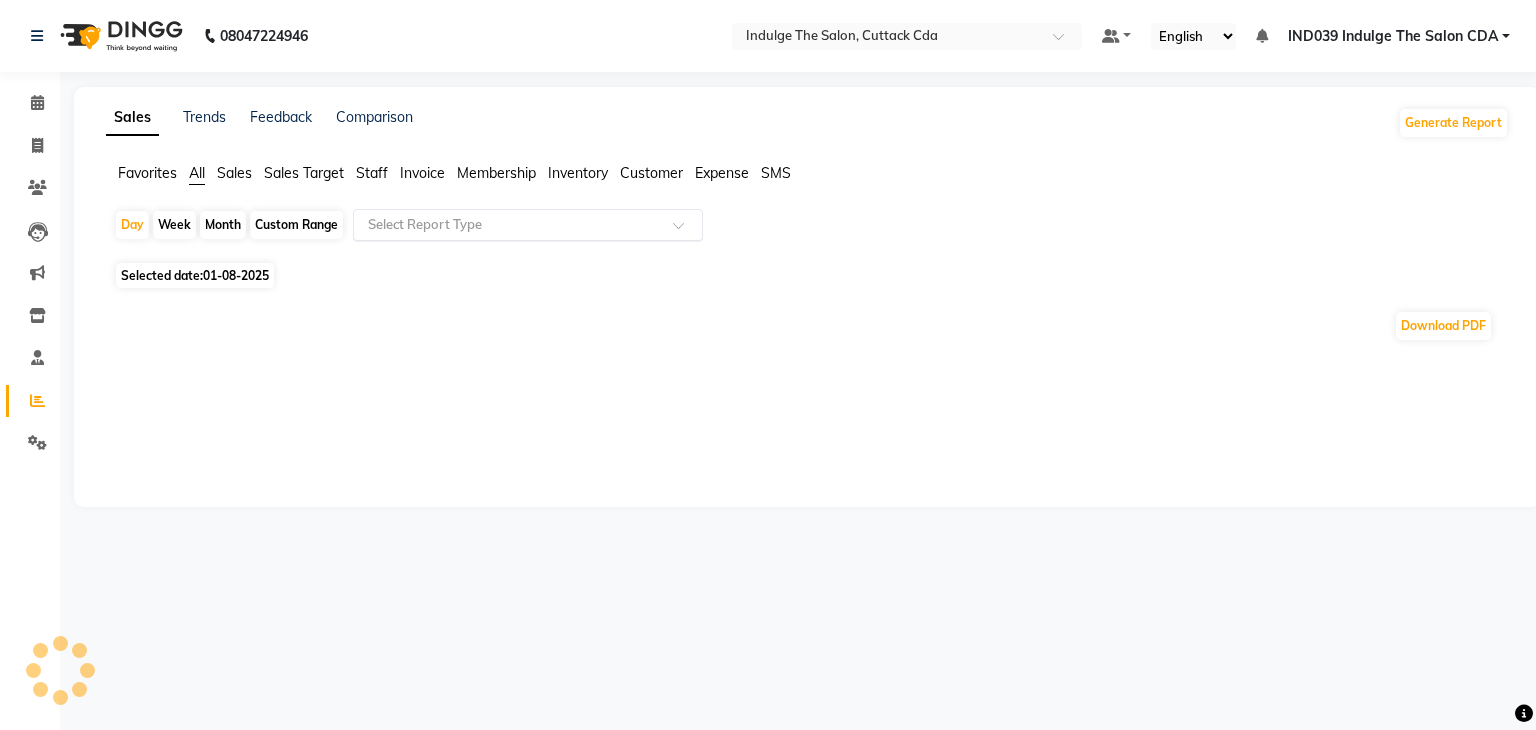click 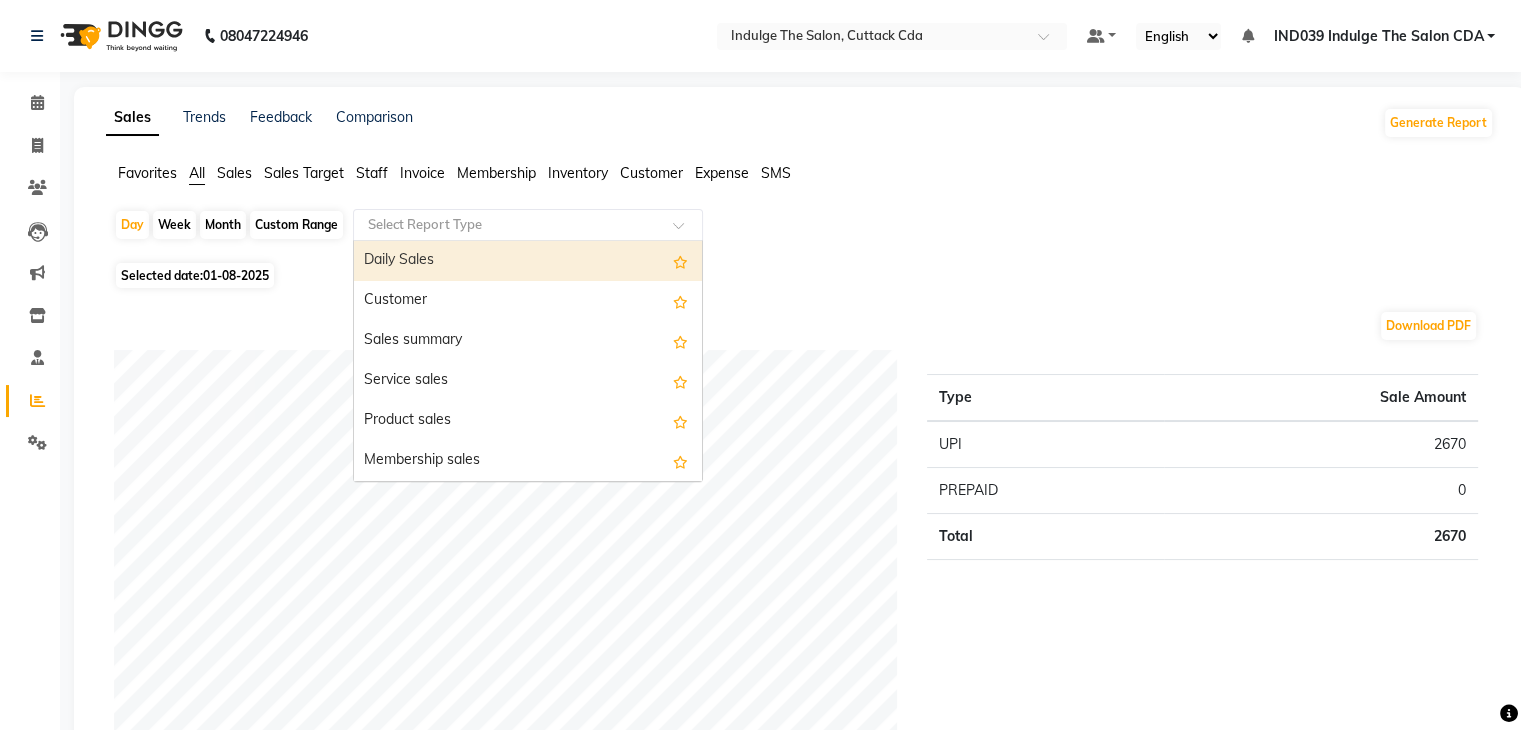click on "Daily Sales" at bounding box center [528, 261] 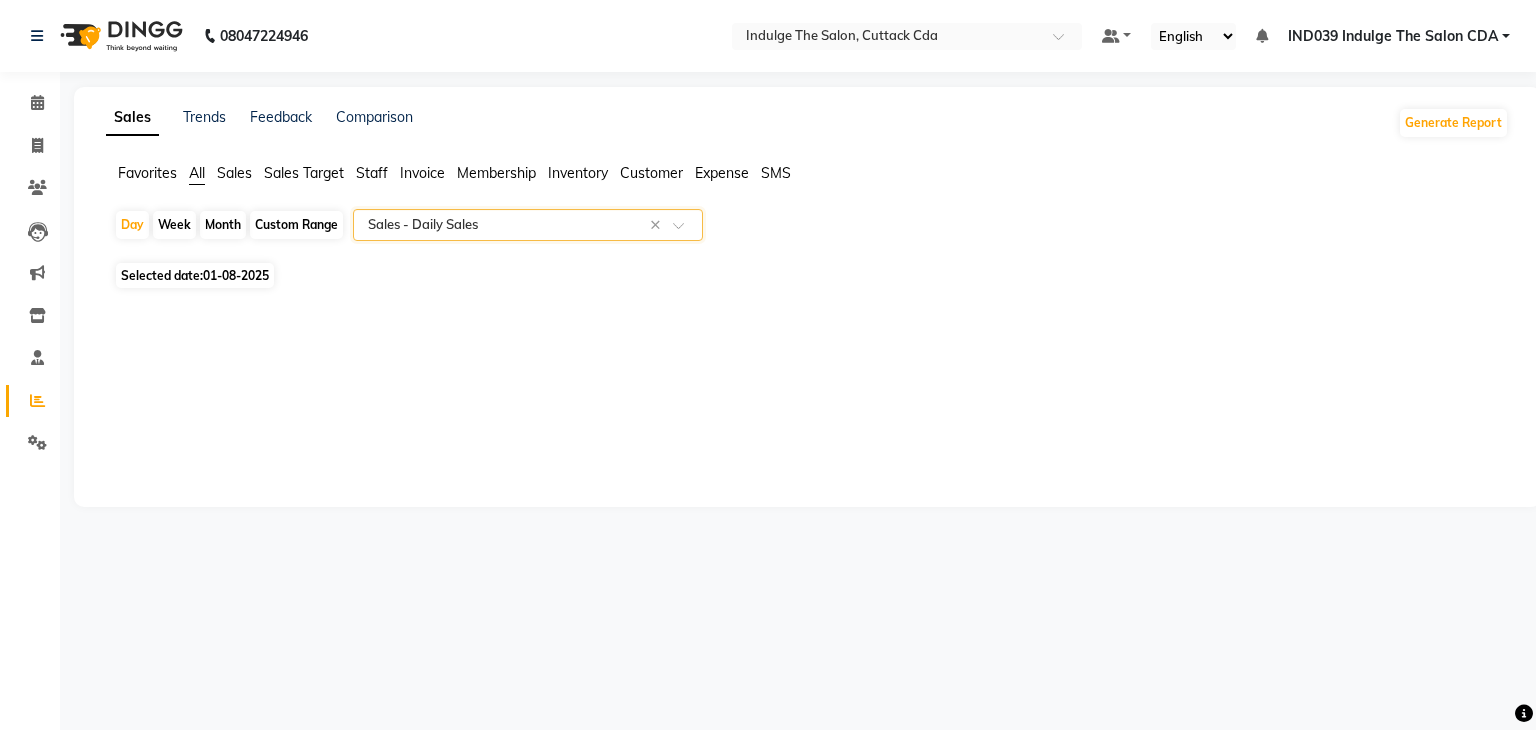 select on "full_report" 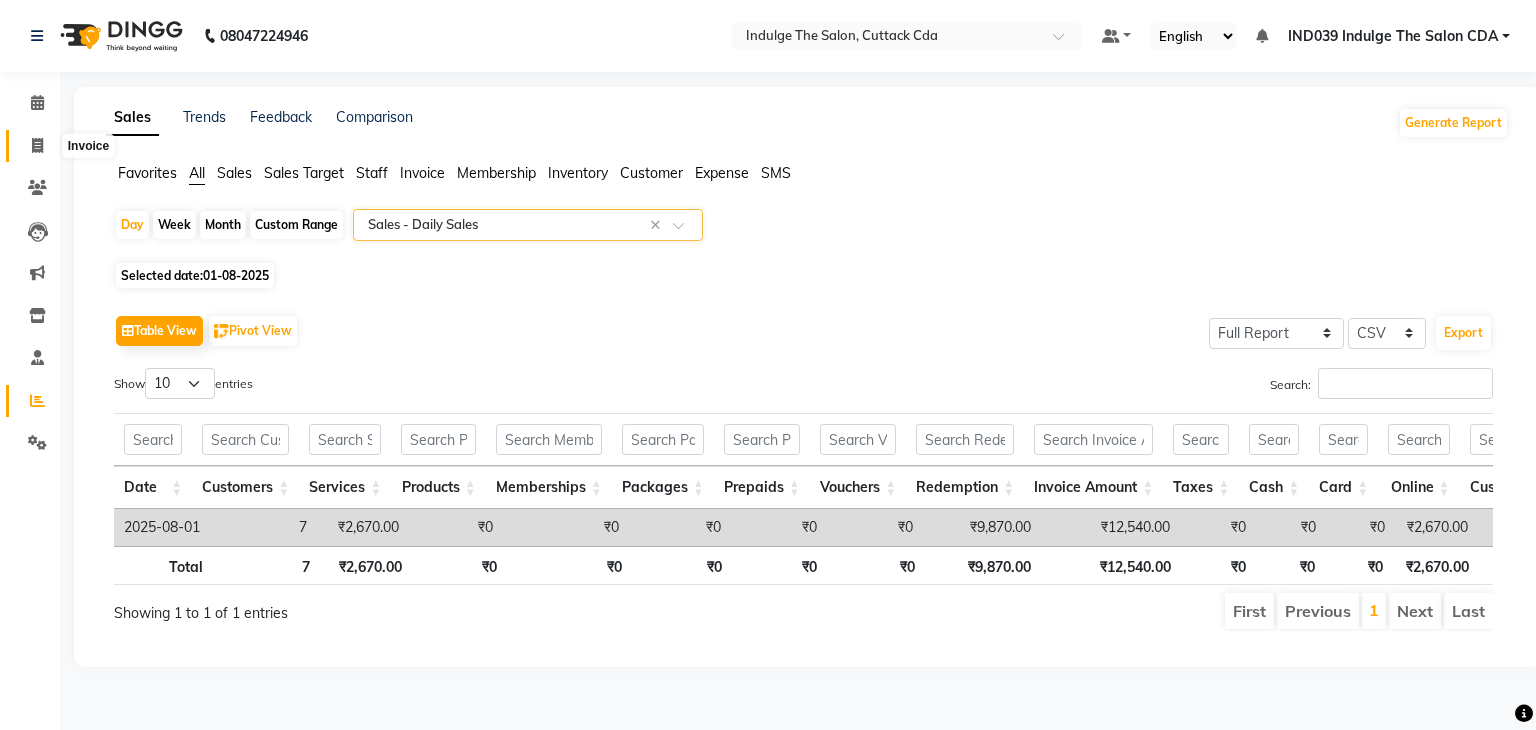 click 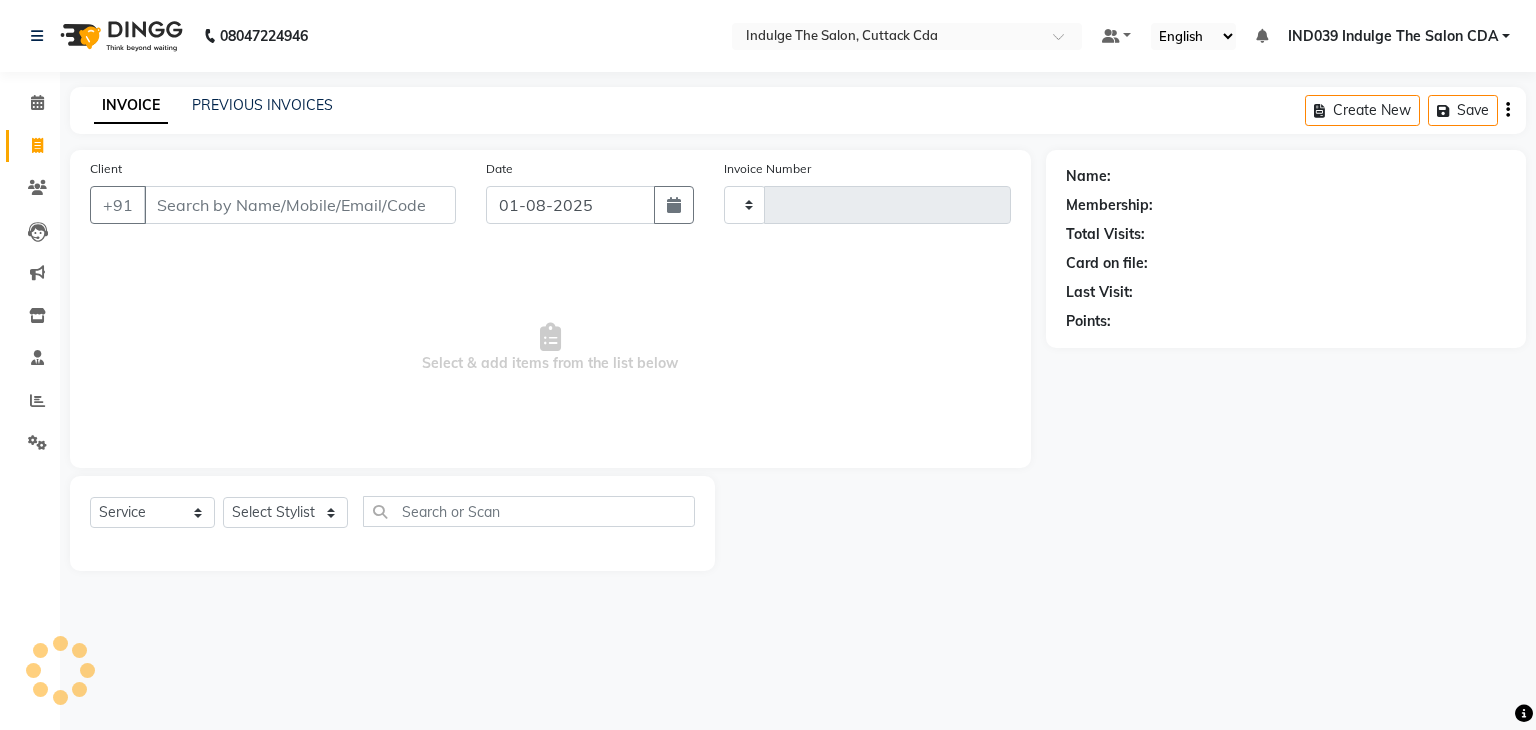 type on "0915" 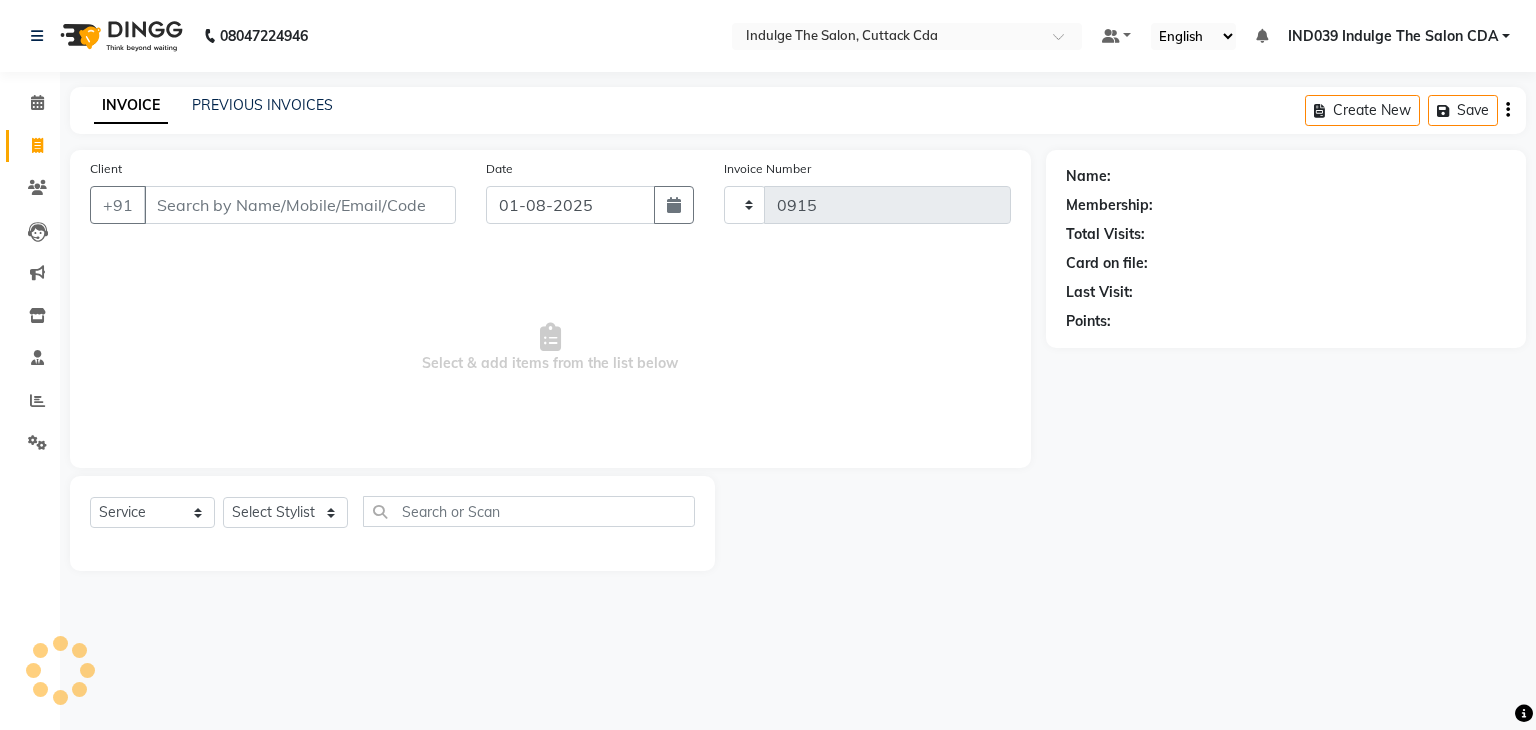 select on "7297" 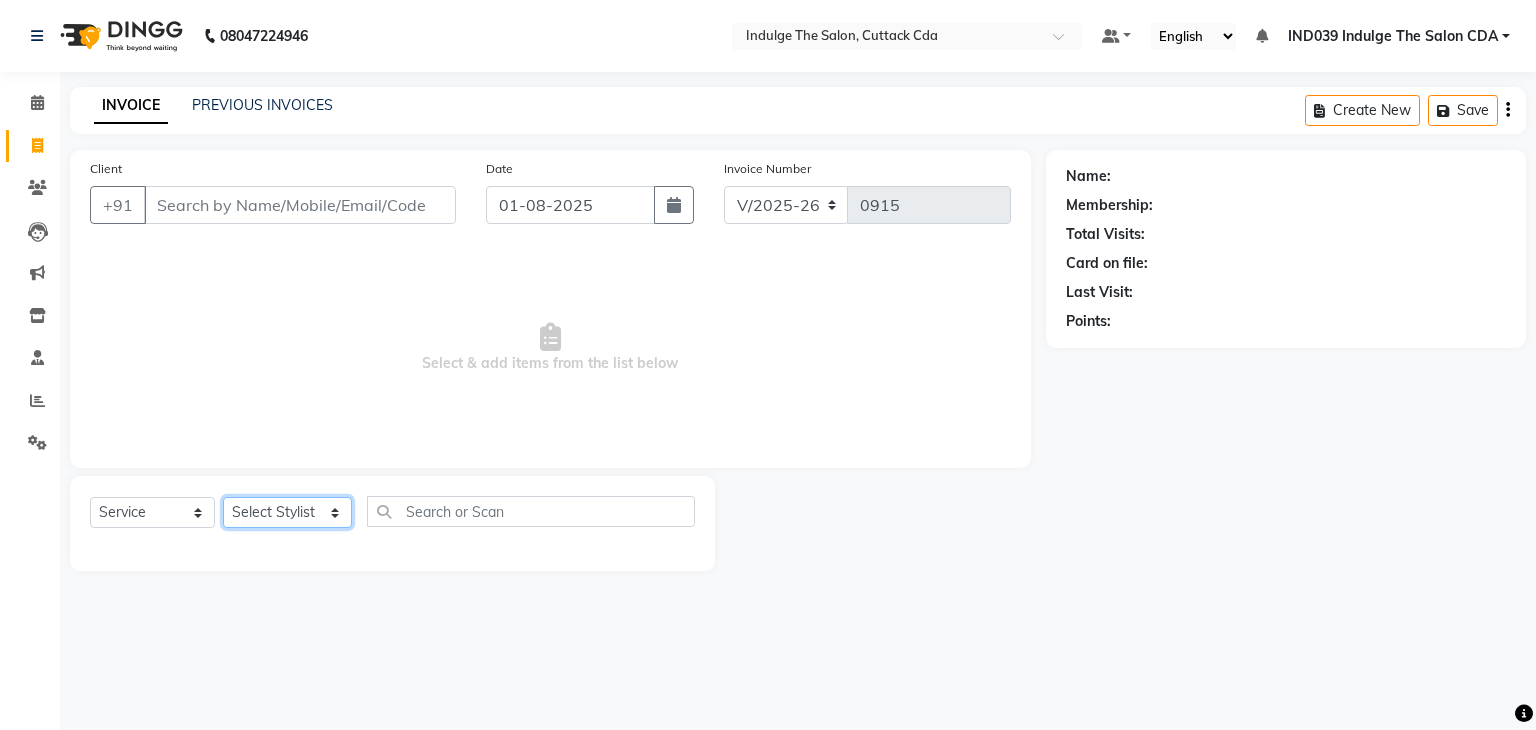 click on "Select Stylist Ajay Sethy( Therapist ) GOURAHARI BARIK IND039 Indulge The Salon CDA Mohd Shahrukh Mohit Patial Pravat Kumar Das Sudipa Daptari SUMAN DAS  SUNNY ASHVANI" 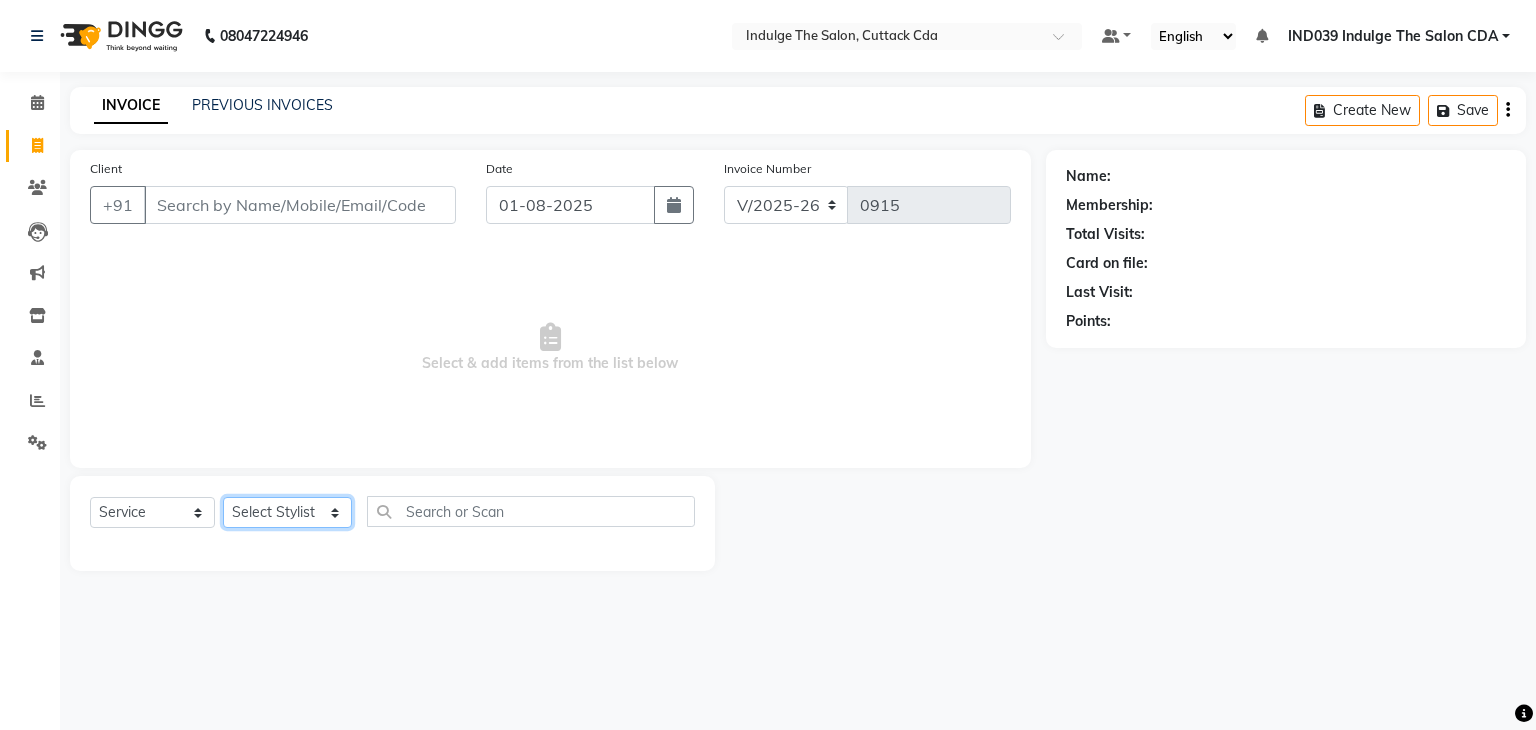 select on "63737" 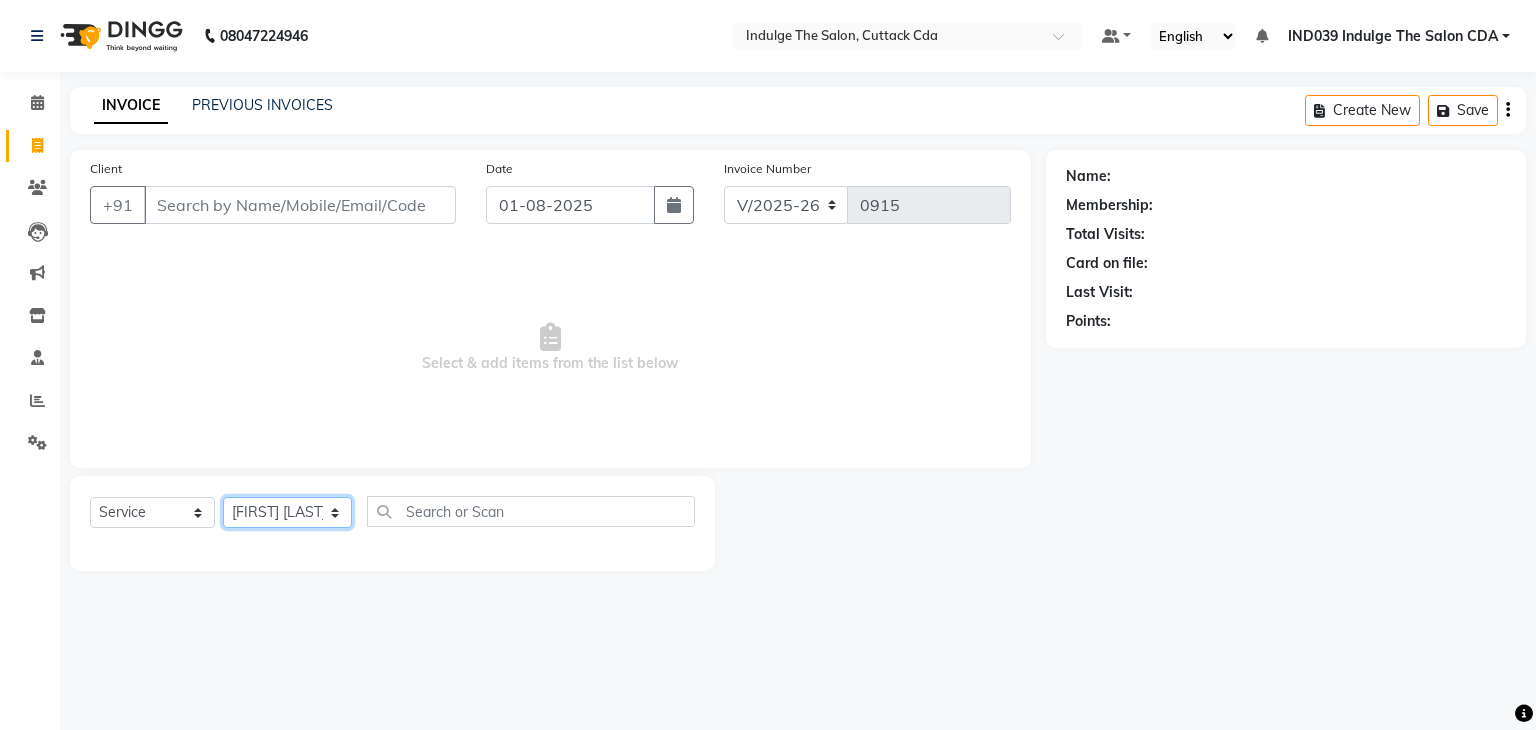 click on "Select Stylist Ajay Sethy( Therapist ) GOURAHARI BARIK IND039 Indulge The Salon CDA Mohd Shahrukh Mohit Patial Pravat Kumar Das Sudipa Daptari SUMAN DAS  SUNNY ASHVANI" 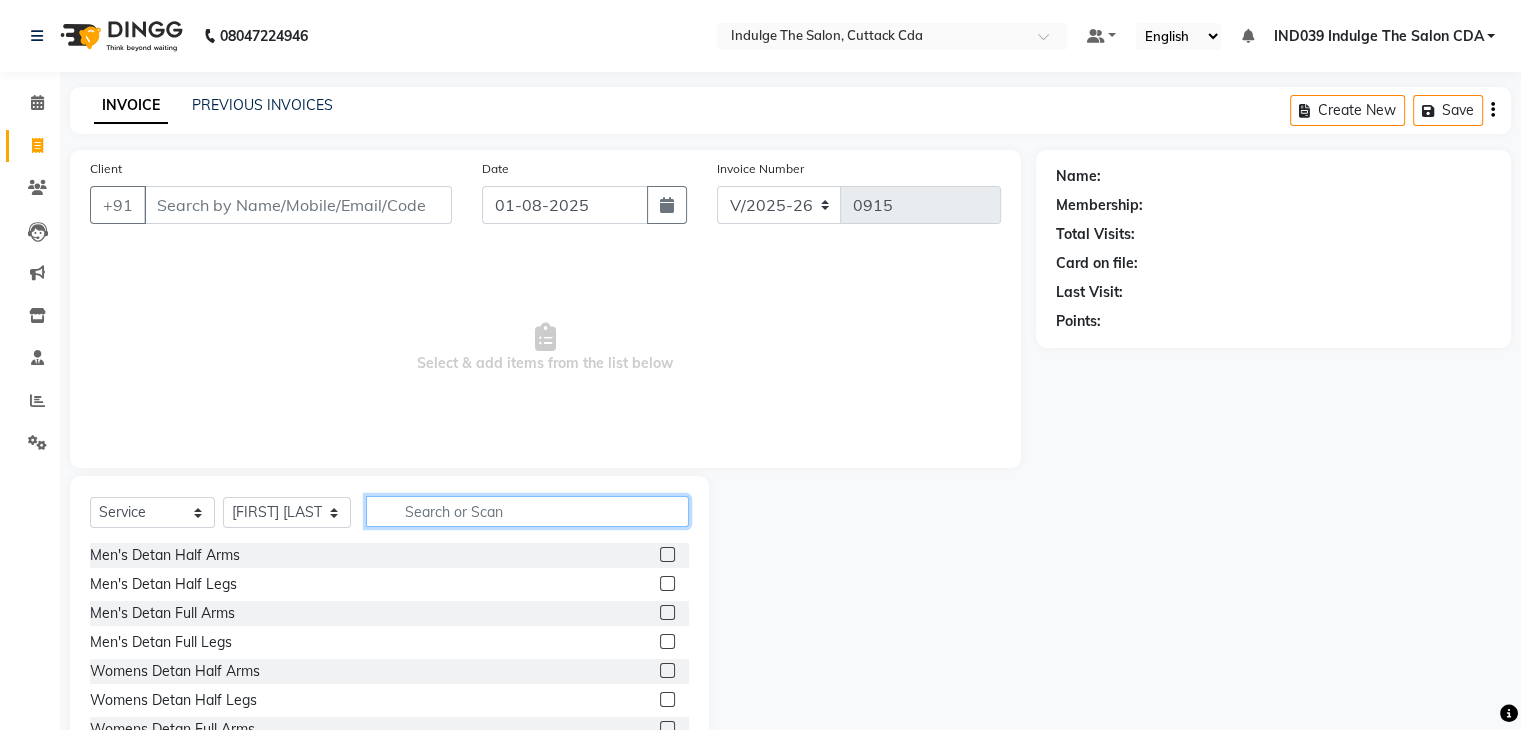 click 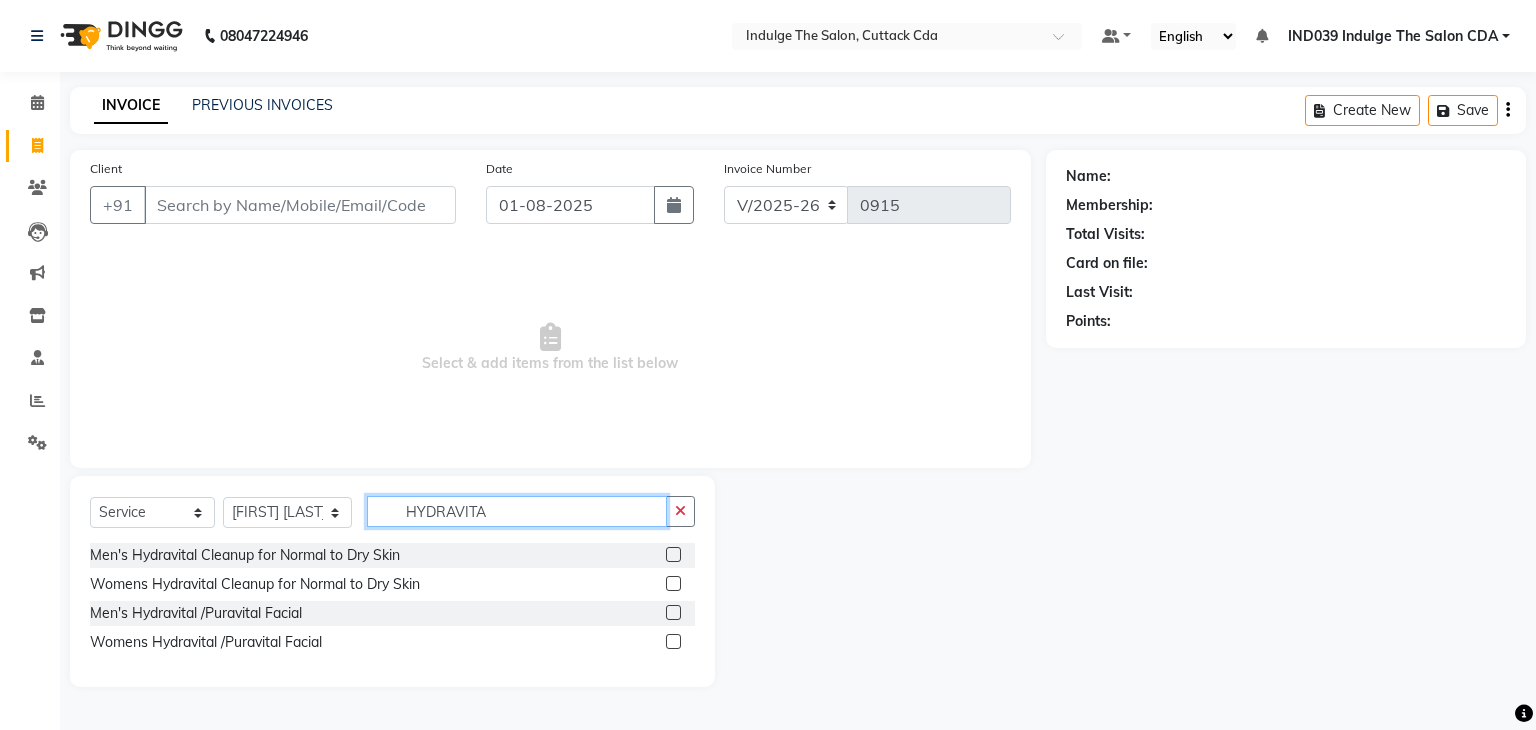 type on "HYDRAVITA" 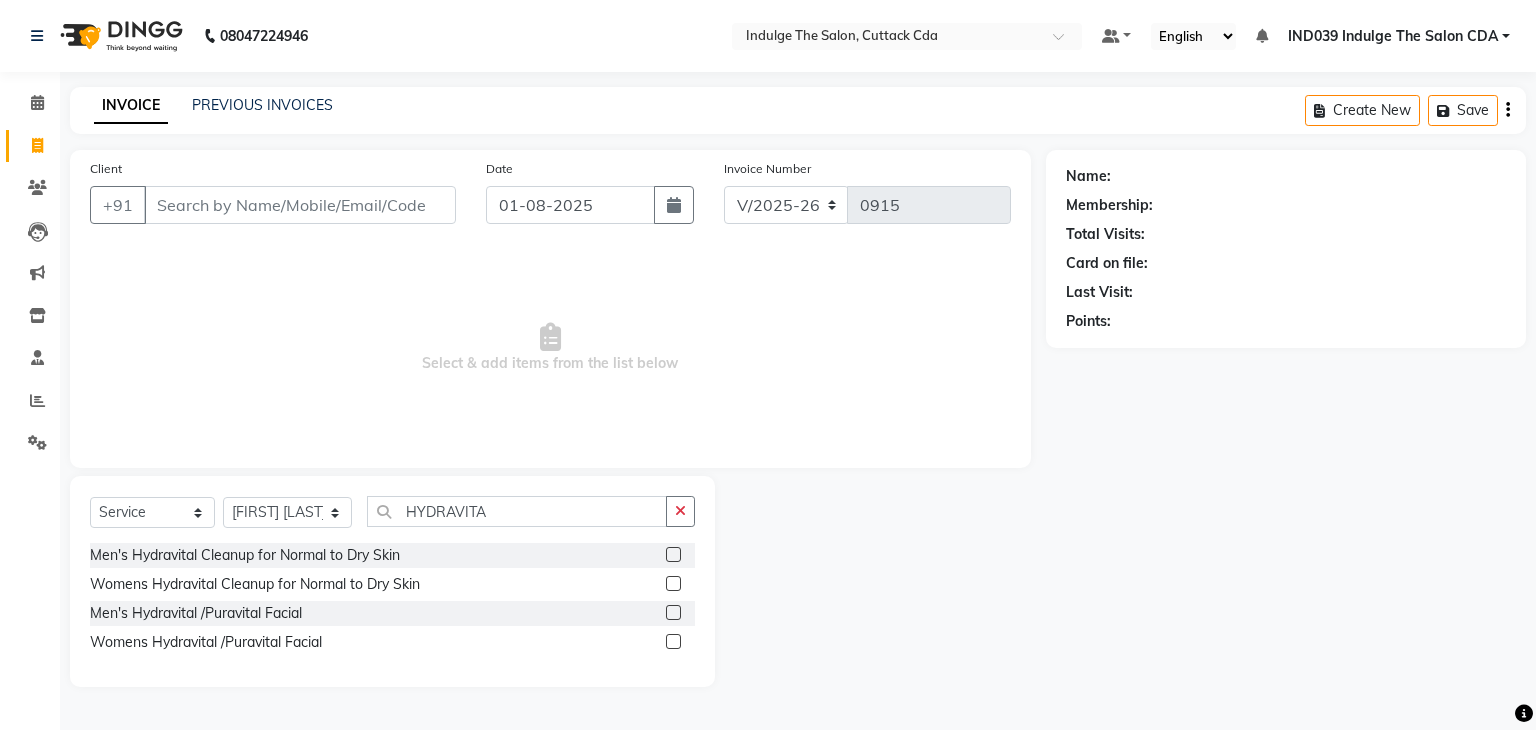 click 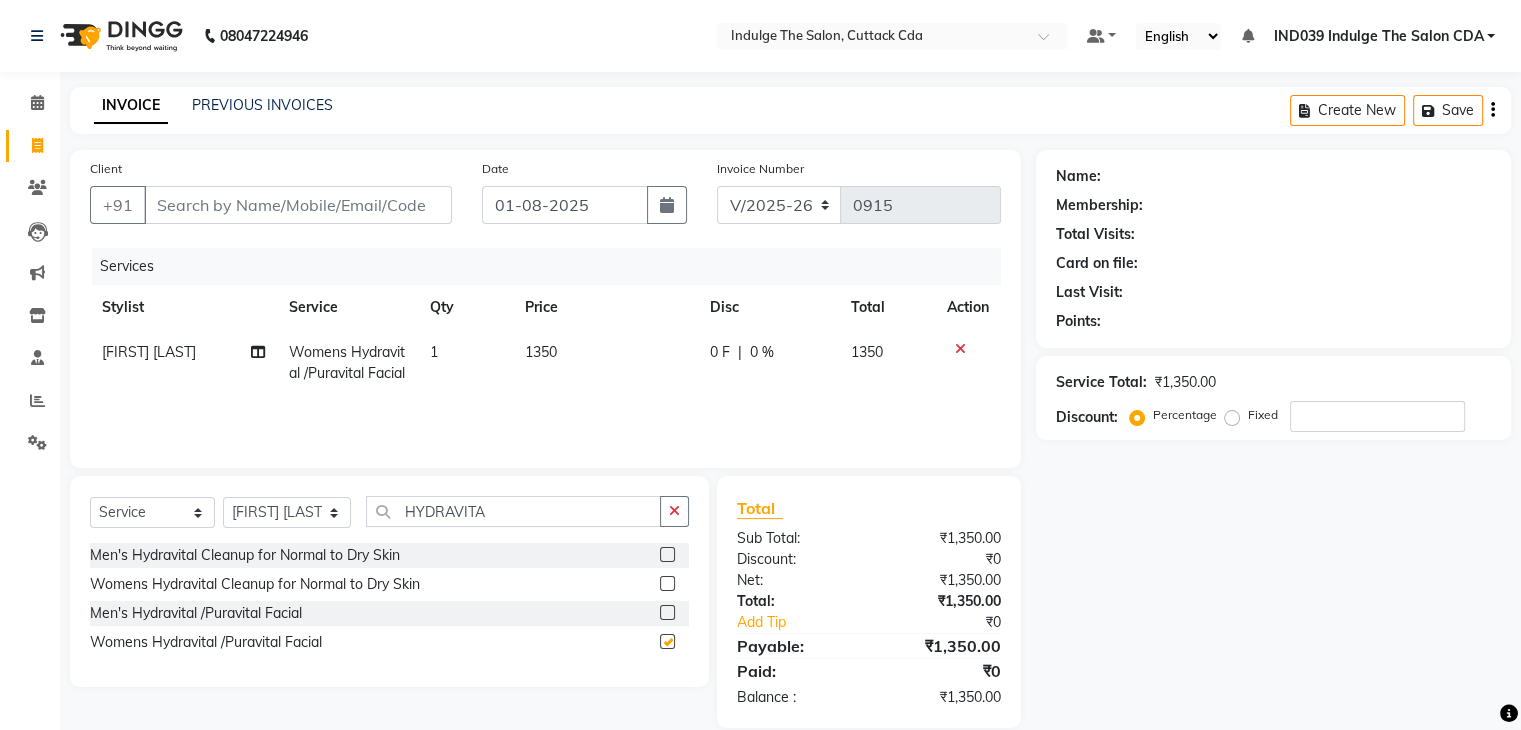 checkbox on "false" 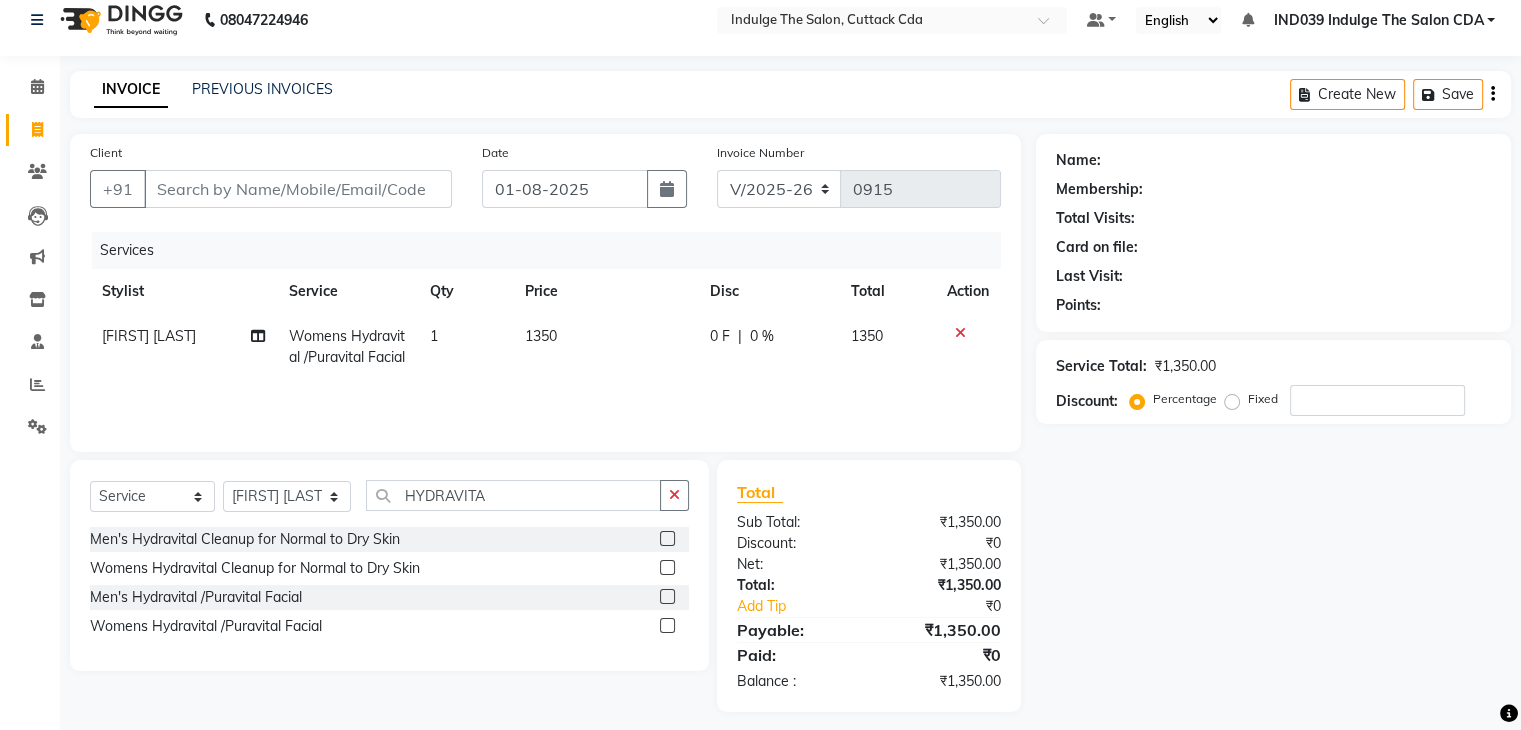 scroll, scrollTop: 28, scrollLeft: 0, axis: vertical 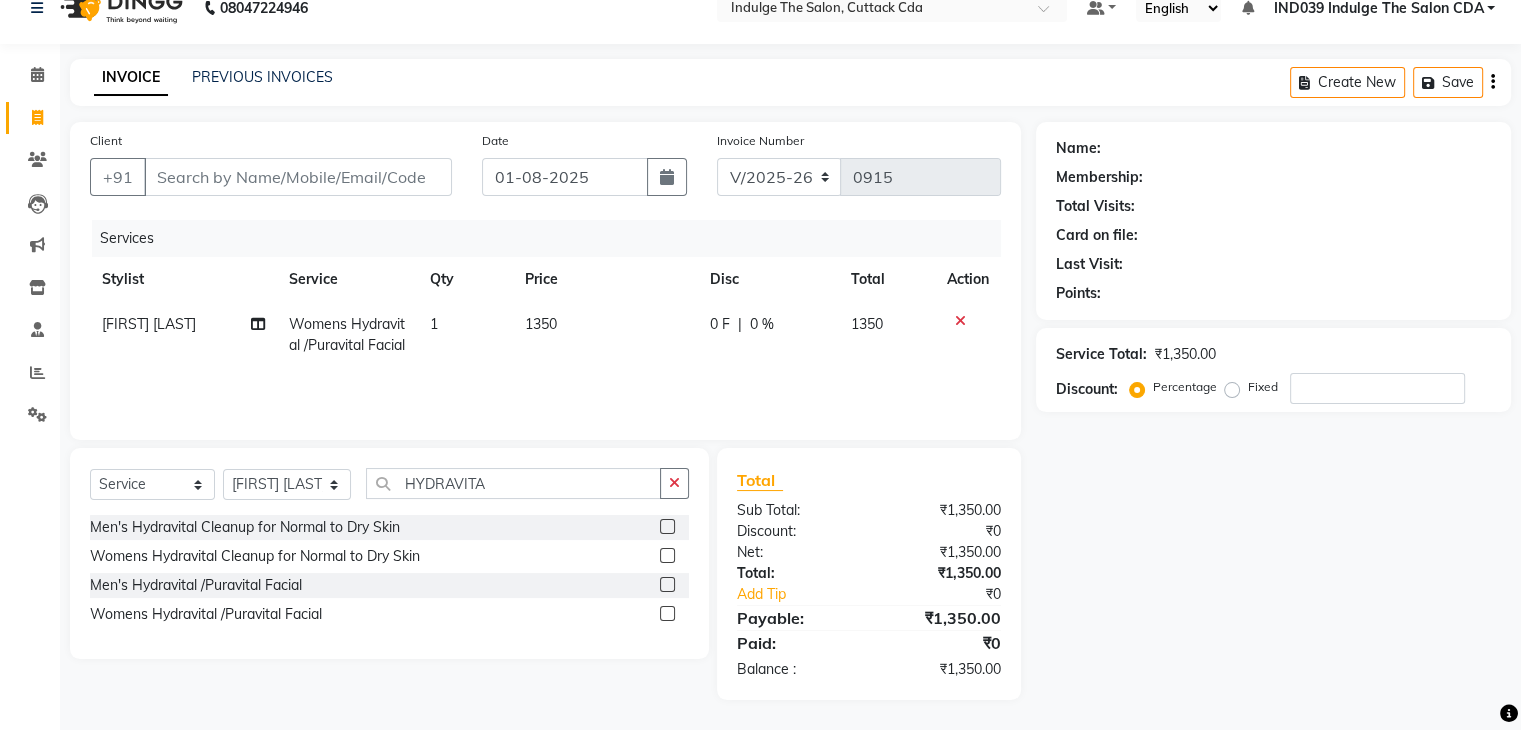 click 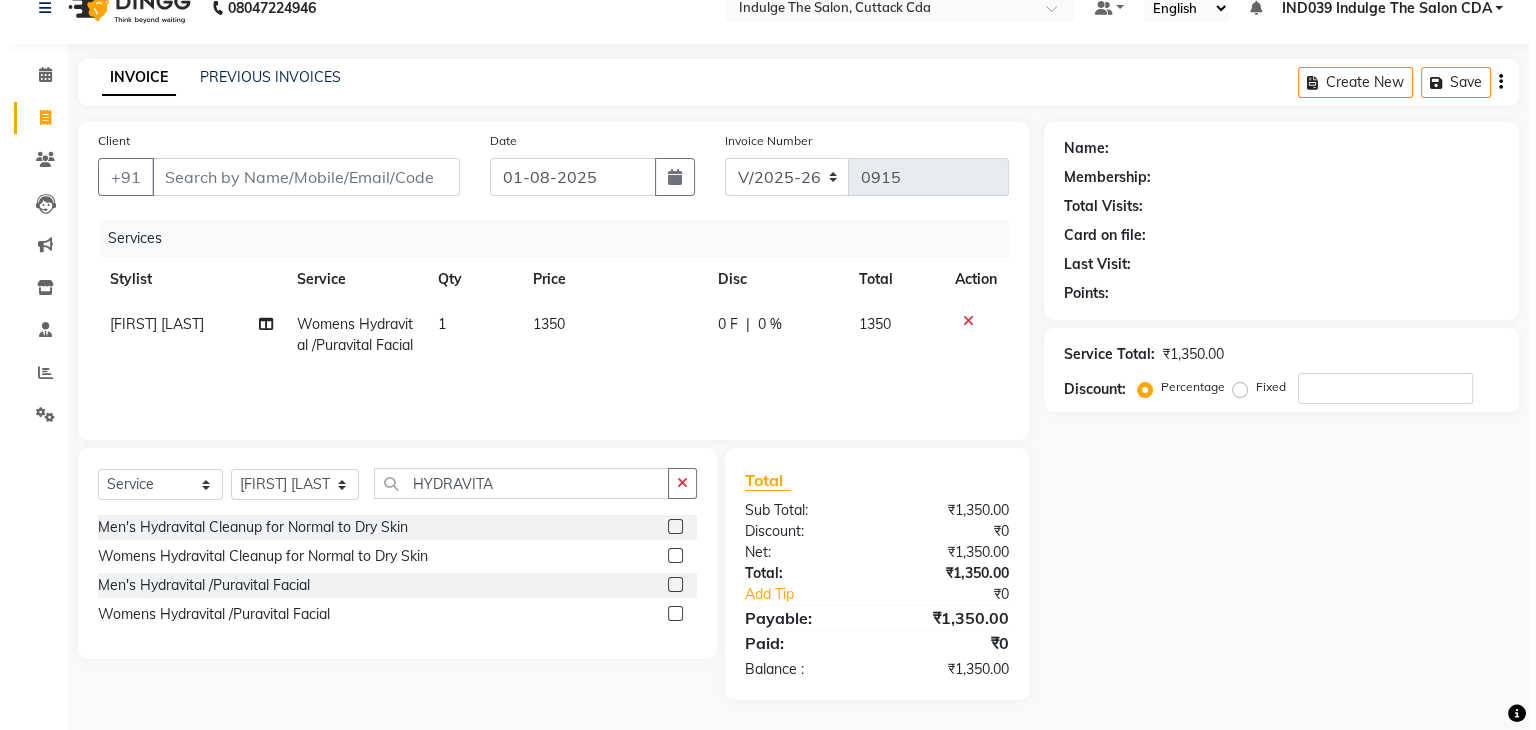 scroll, scrollTop: 0, scrollLeft: 0, axis: both 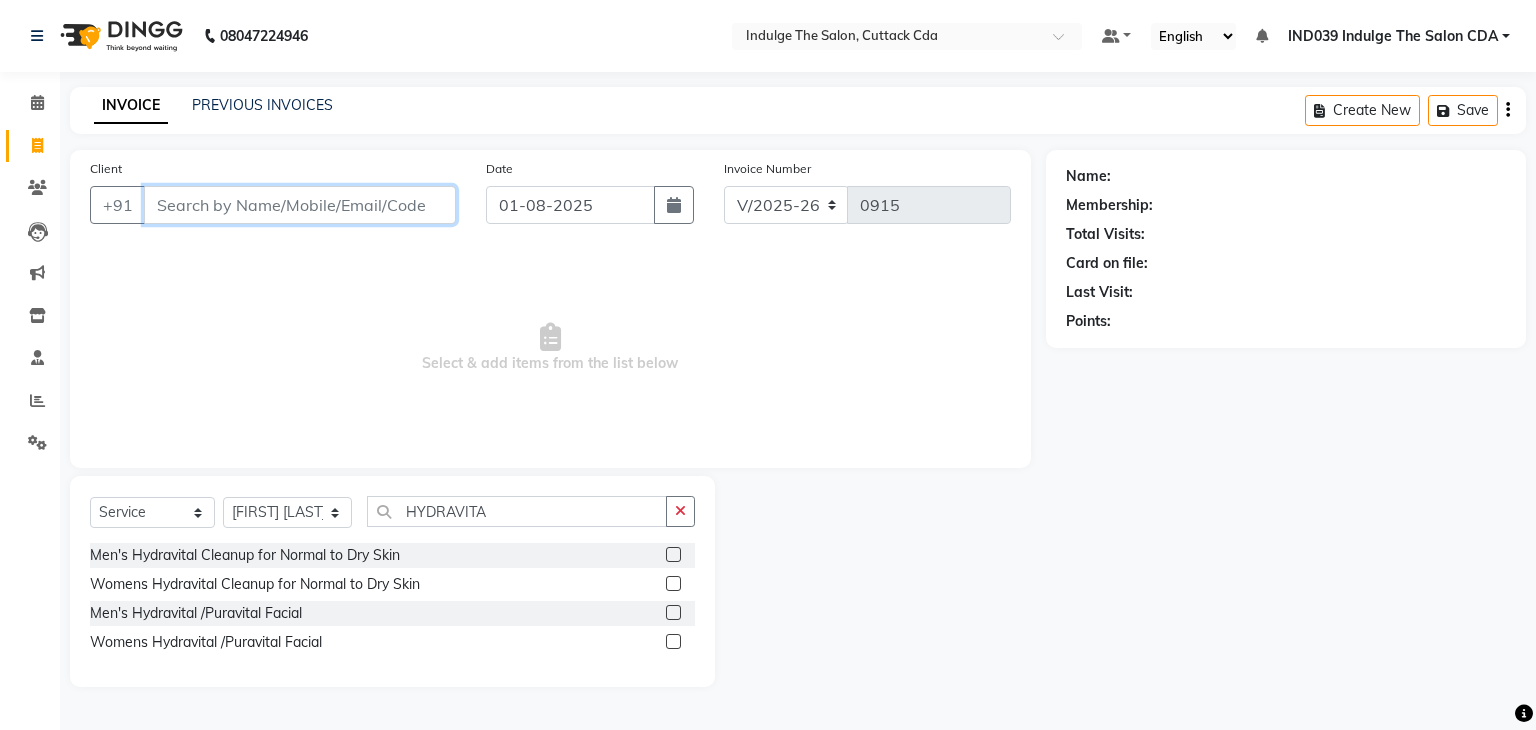 click on "Client" at bounding box center [300, 205] 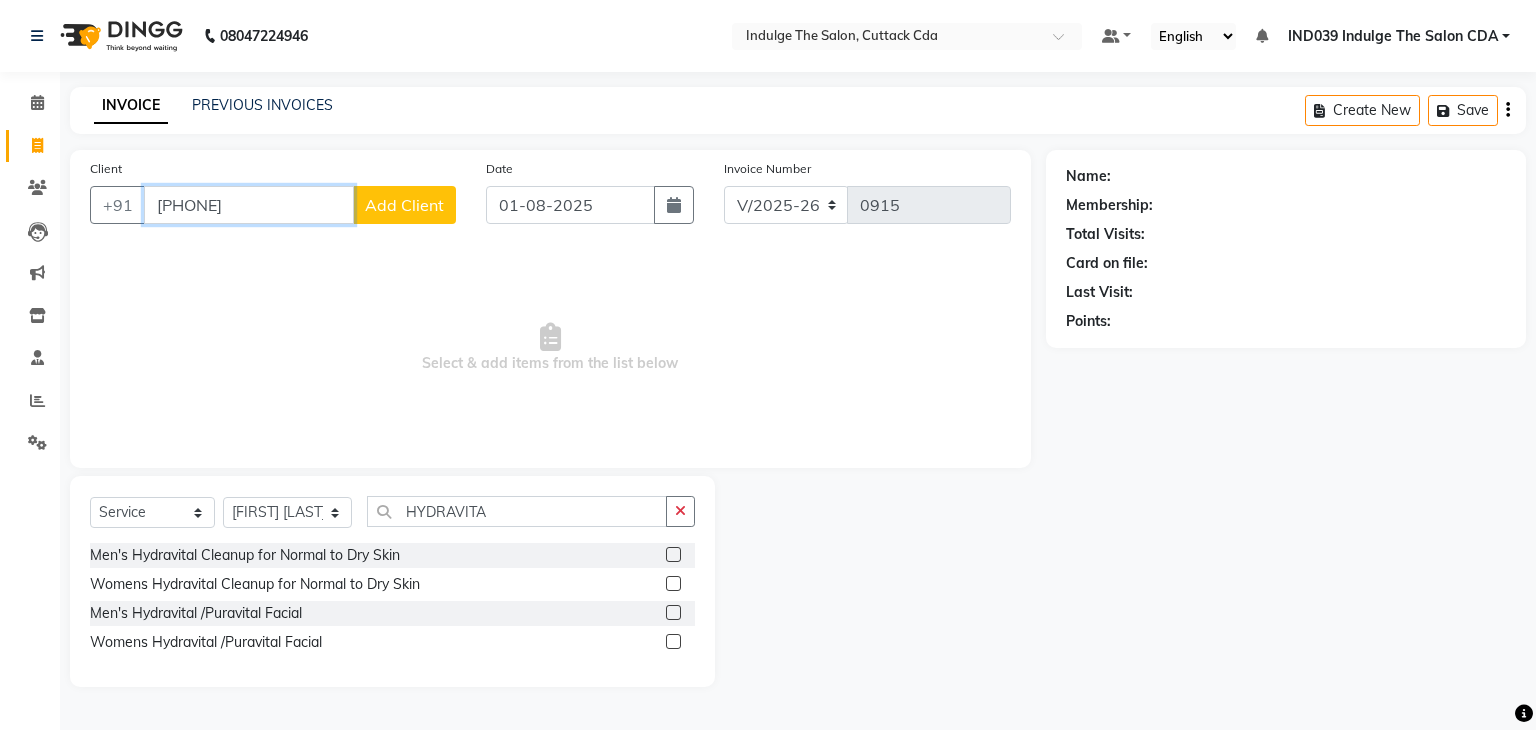 type on "7978055945" 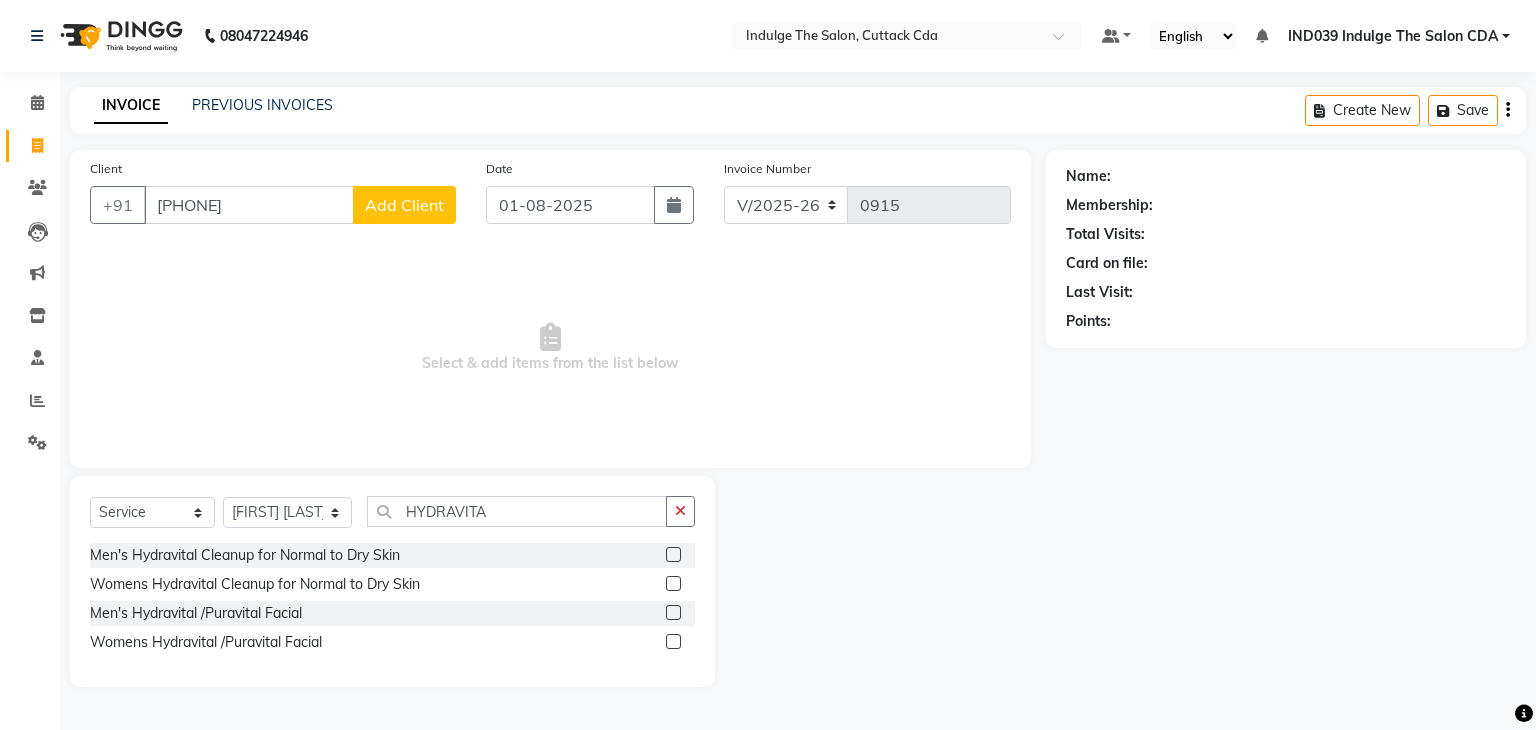 click on "Add Client" 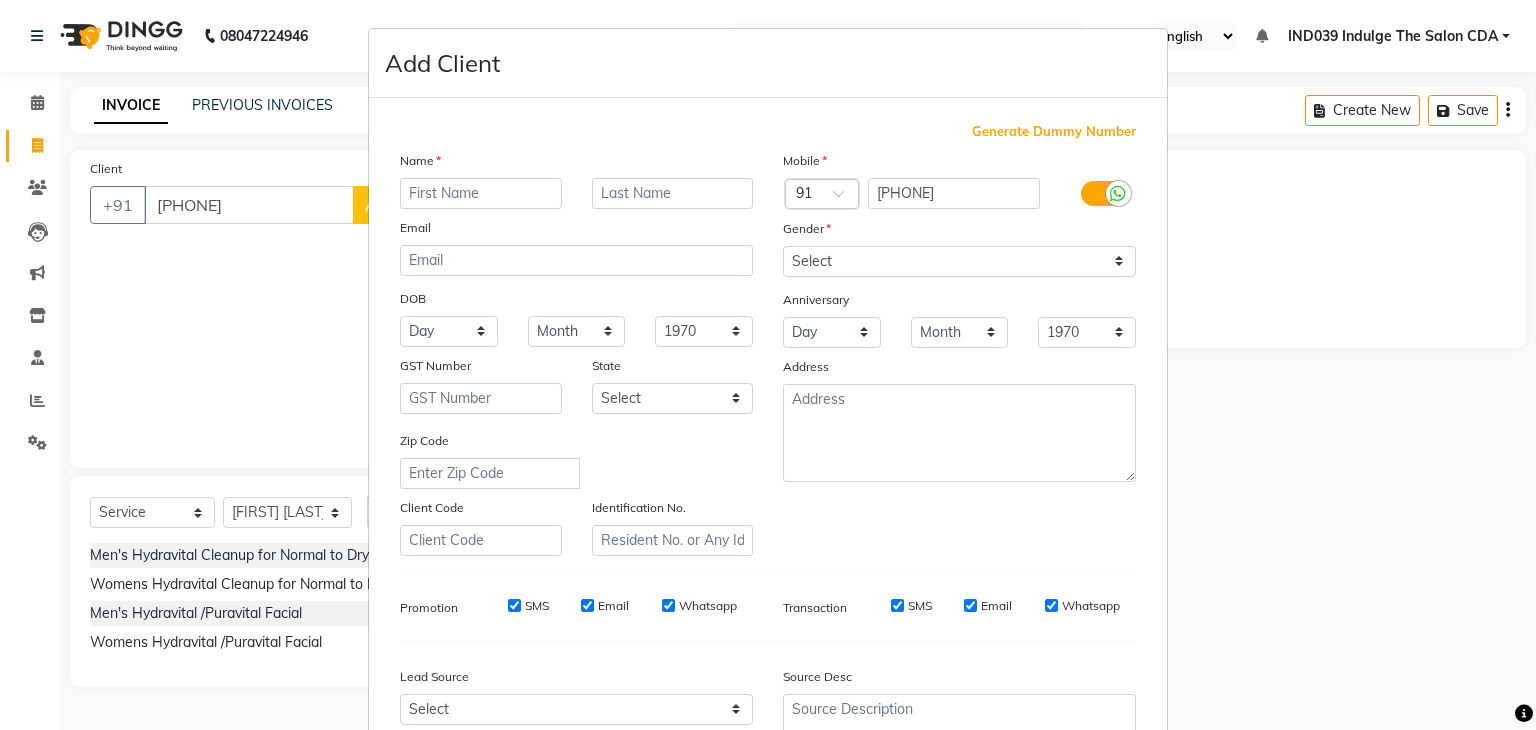 click at bounding box center [481, 193] 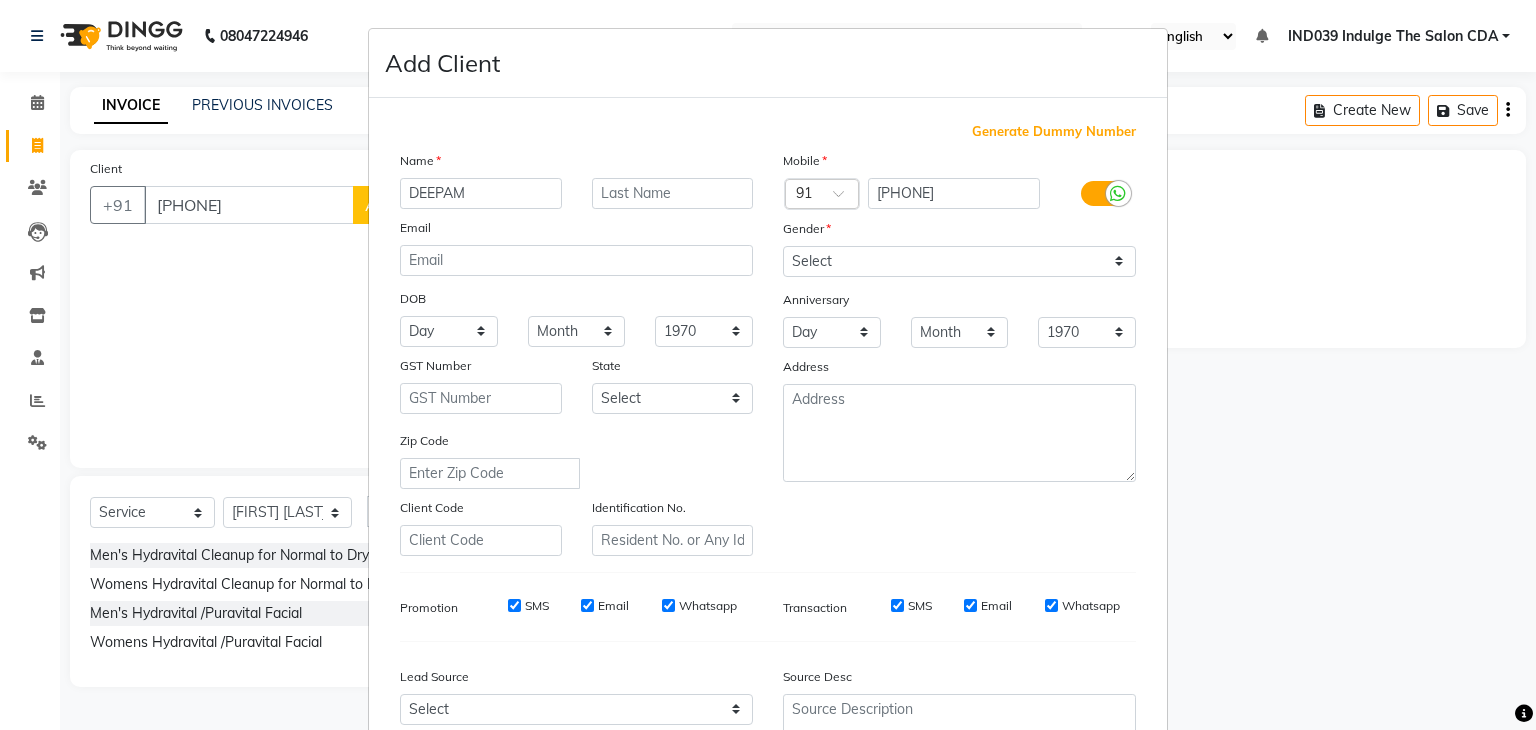 type on "DEEPAM" 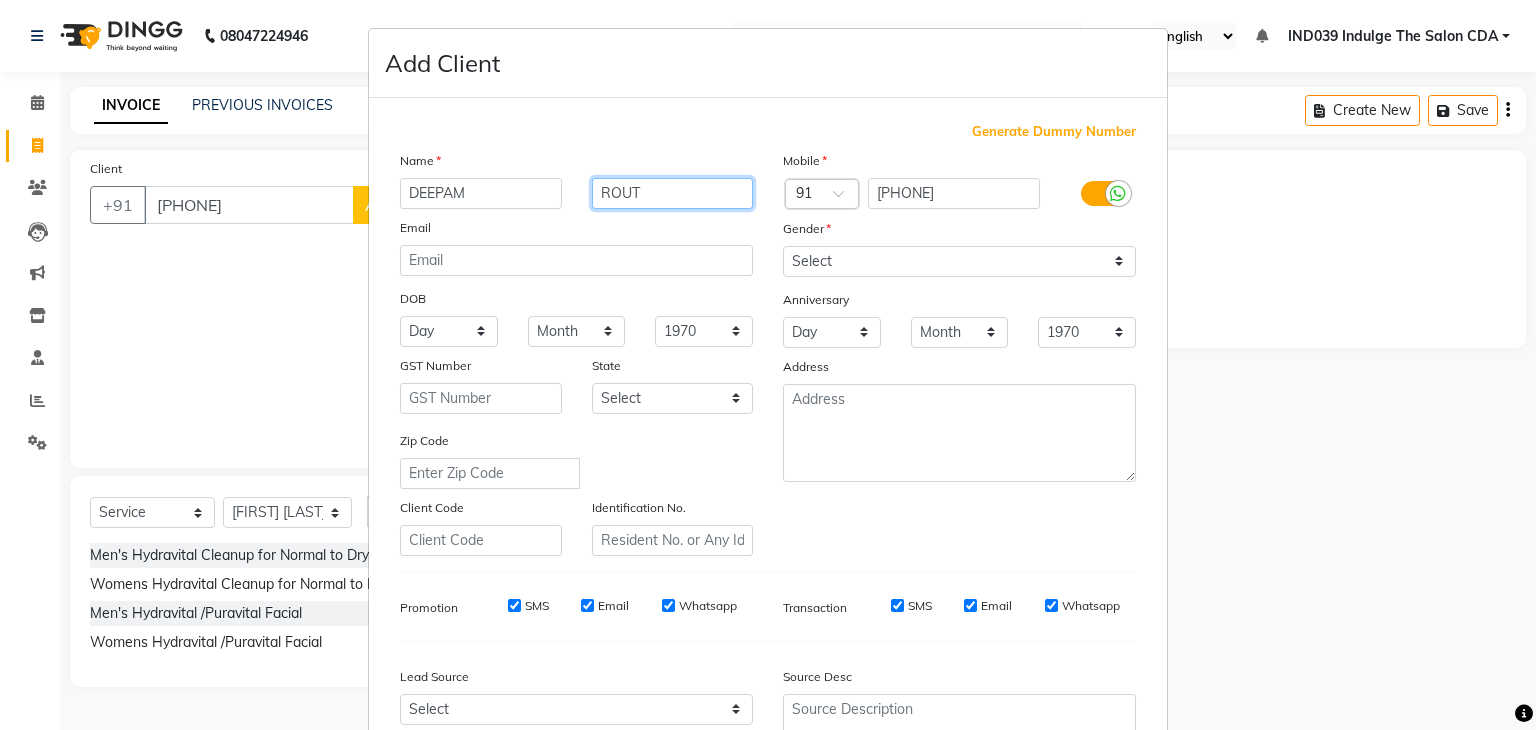 type on "ROUT" 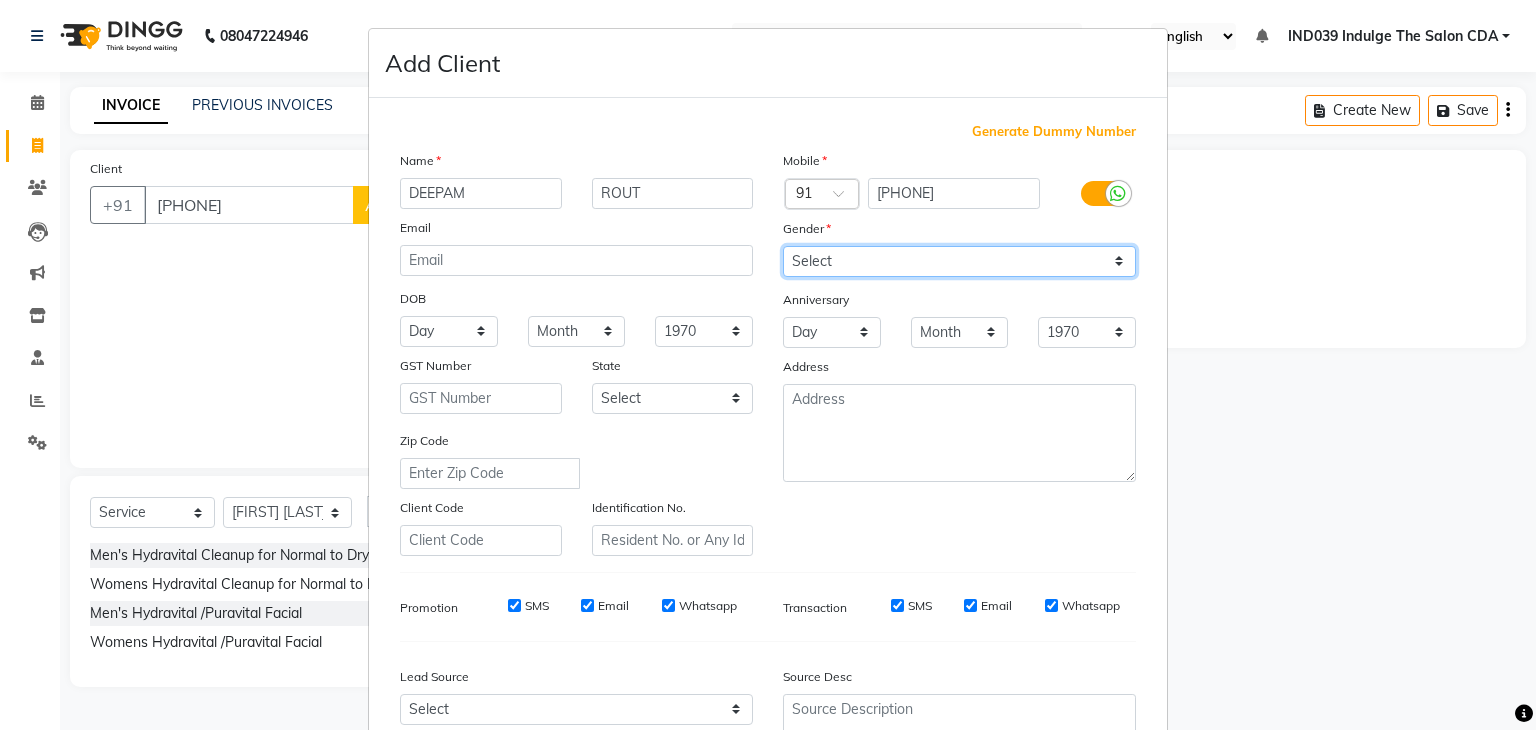 click on "Select Male Female Other Prefer Not To Say" at bounding box center [959, 261] 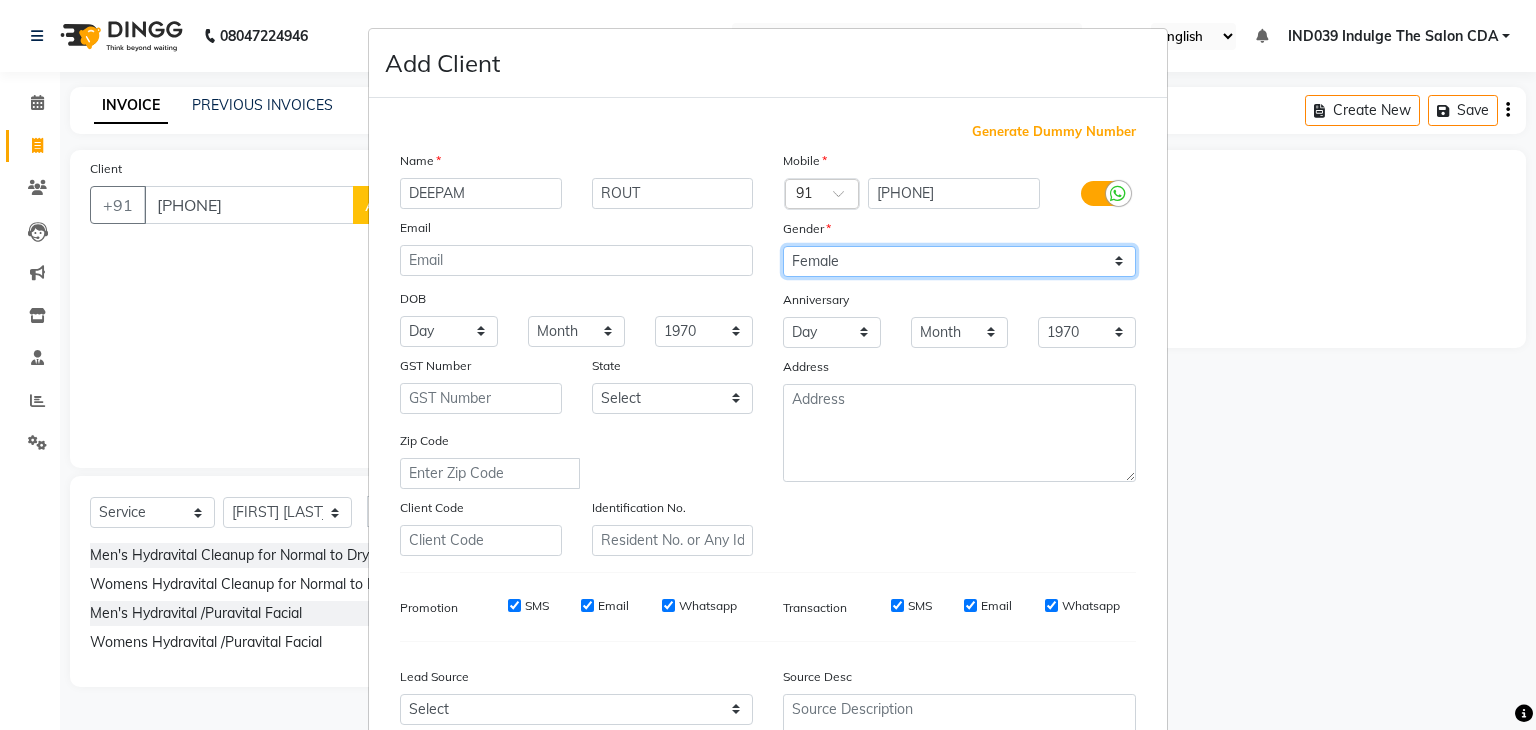 click on "Select Male Female Other Prefer Not To Say" at bounding box center [959, 261] 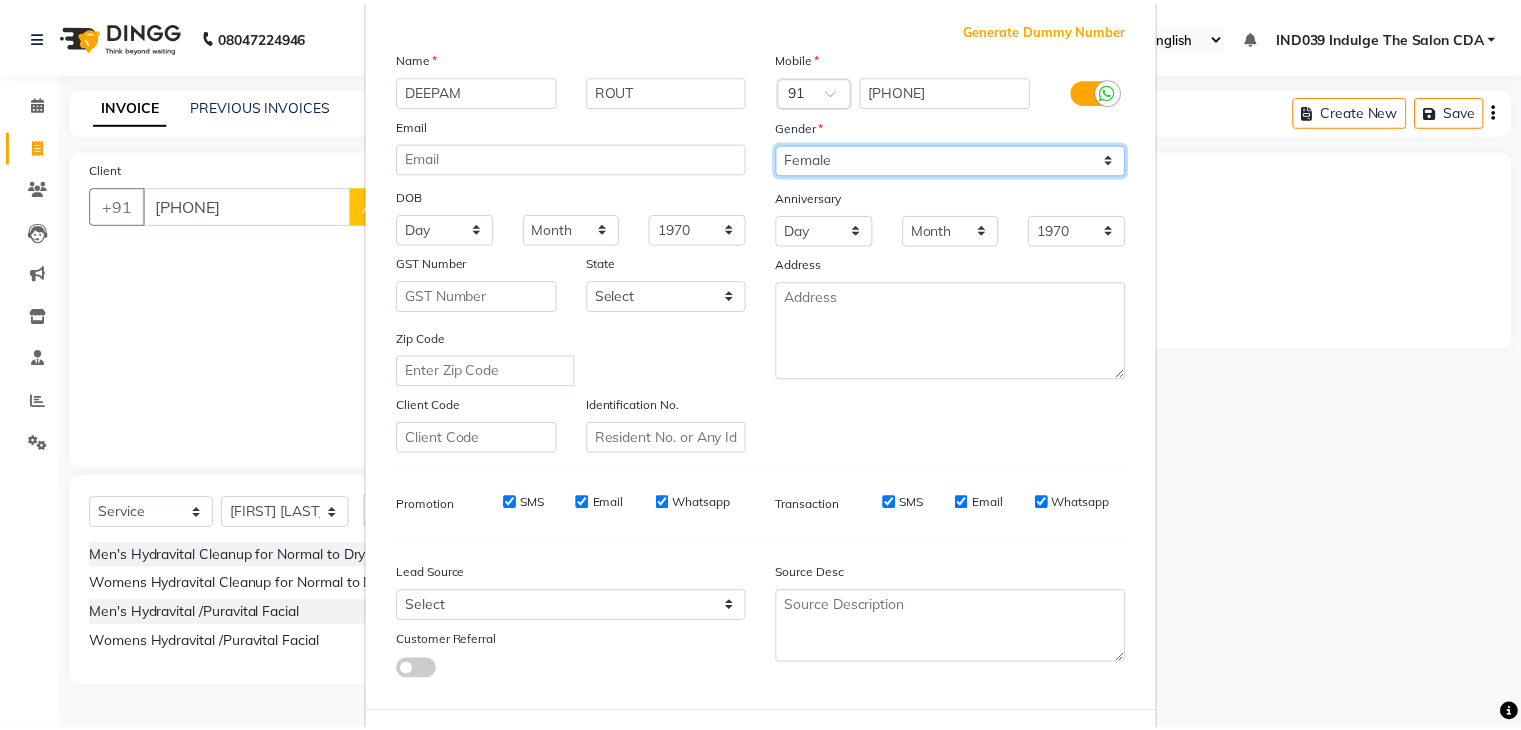 scroll, scrollTop: 203, scrollLeft: 0, axis: vertical 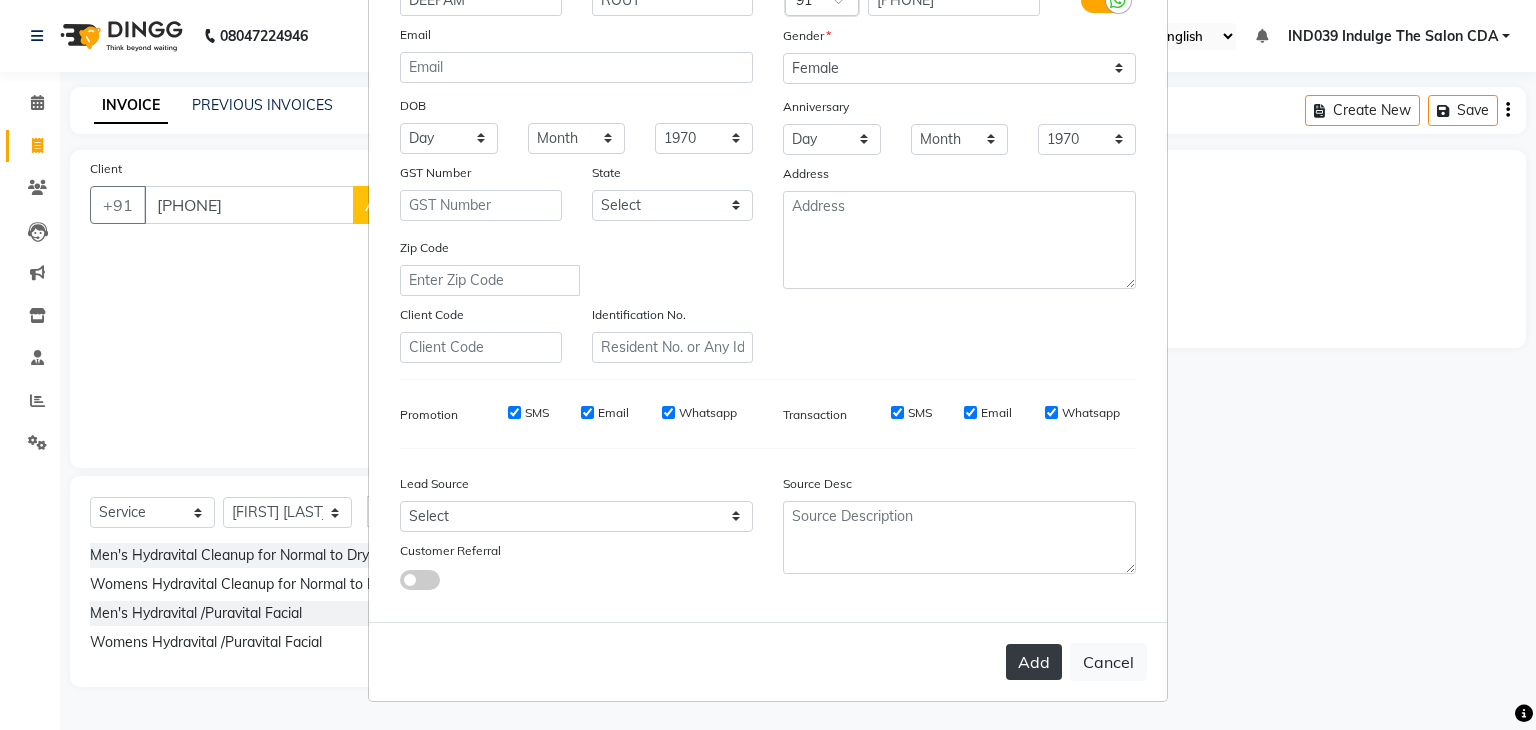 click on "Add" at bounding box center (1034, 662) 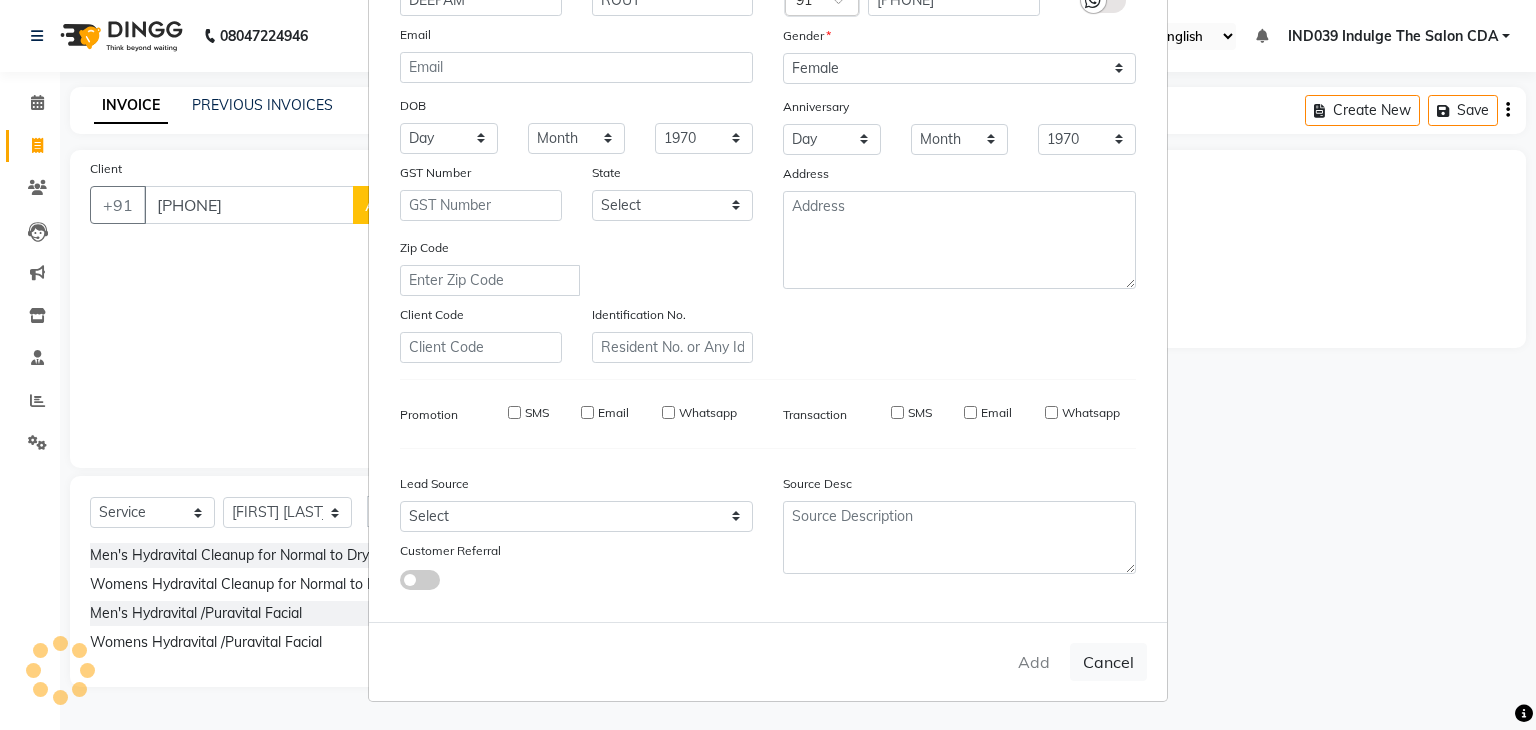type 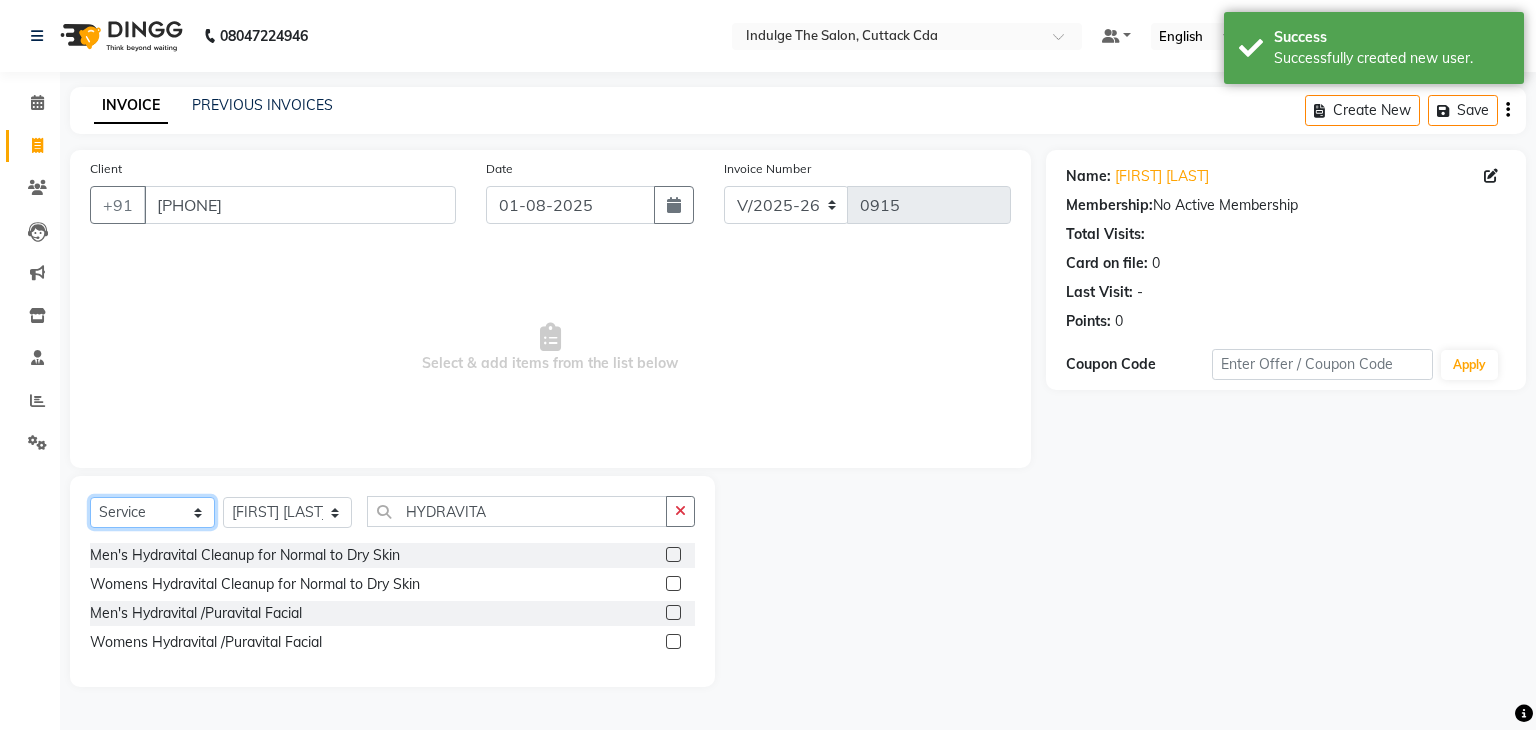 click on "Select  Service  Product  Membership  Package Voucher Prepaid Gift Card" 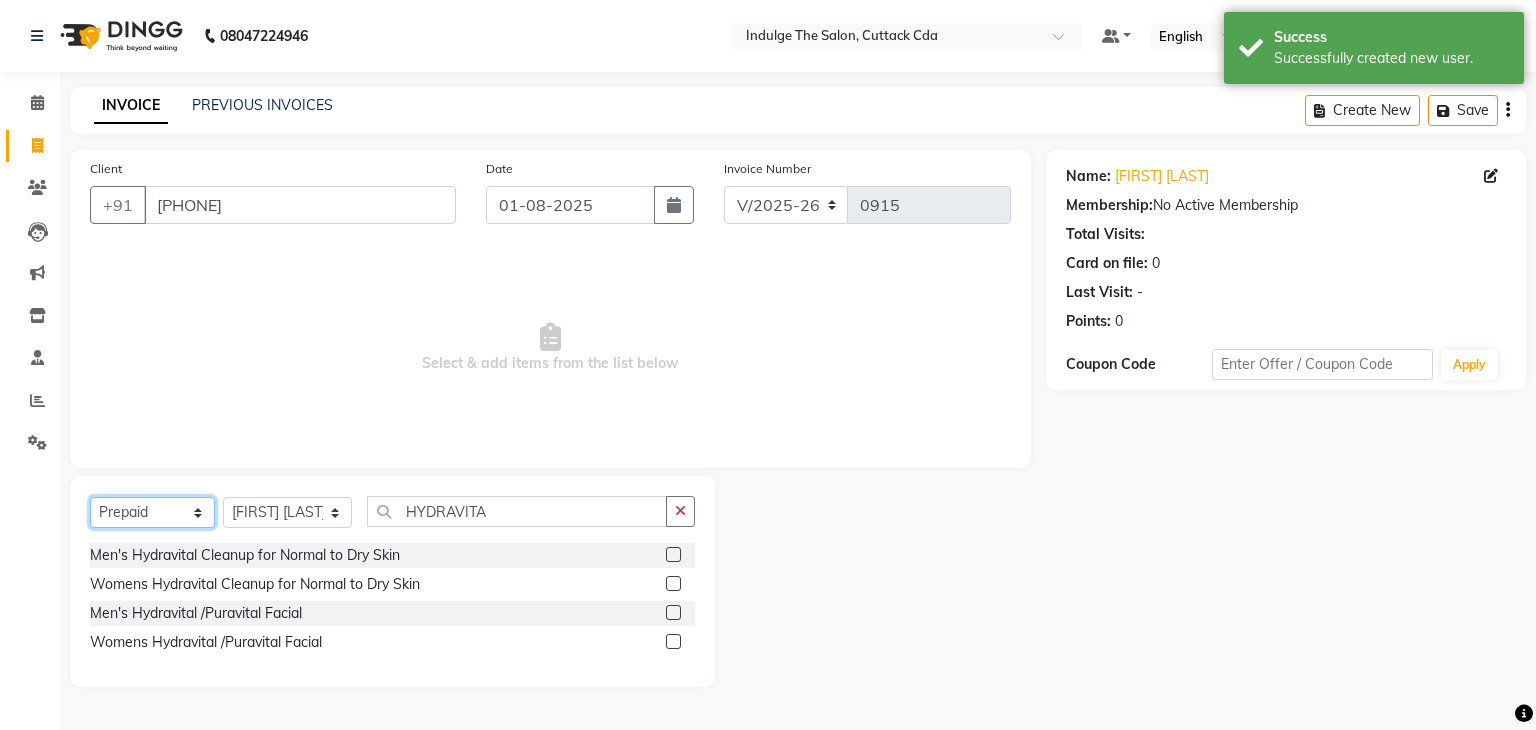 click on "Select  Service  Product  Membership  Package Voucher Prepaid Gift Card" 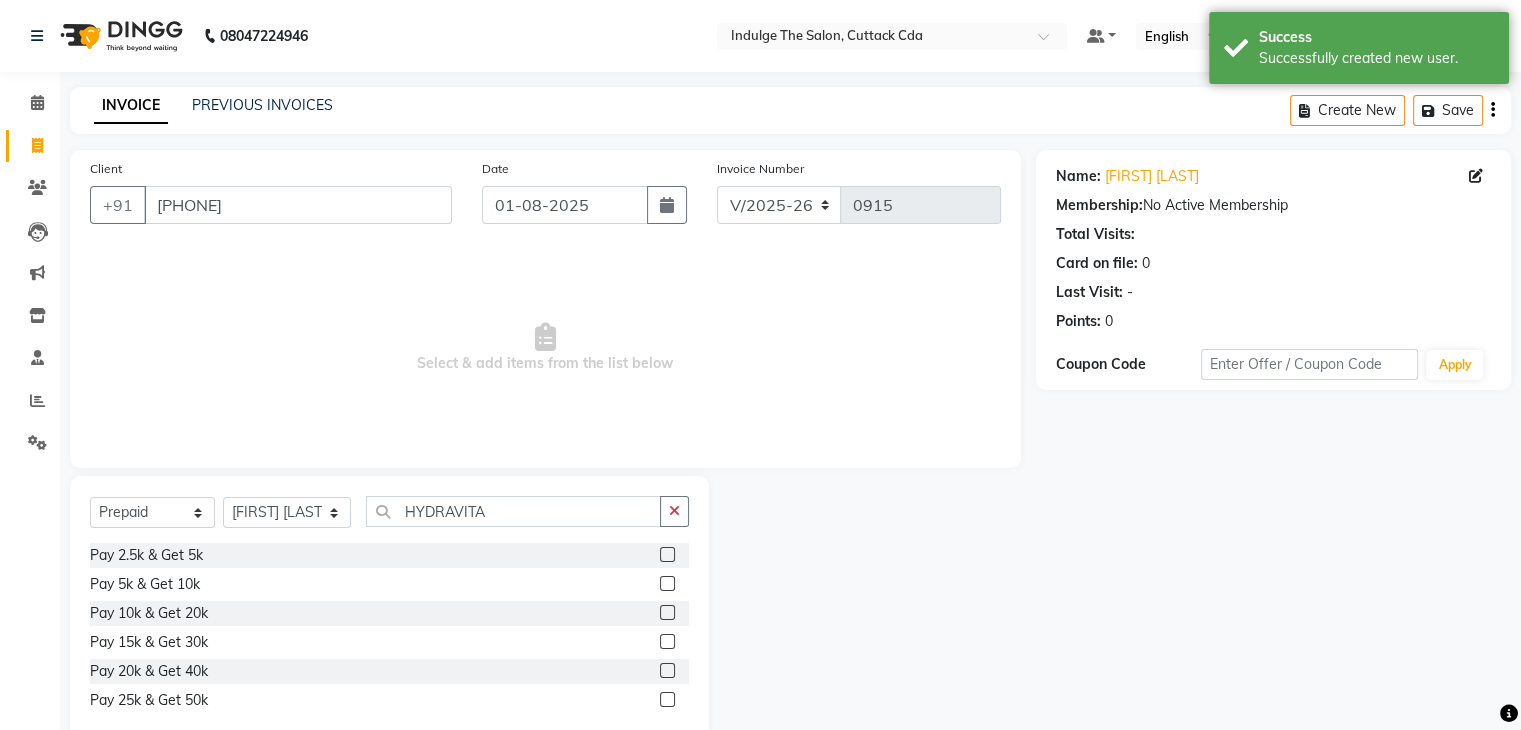 click 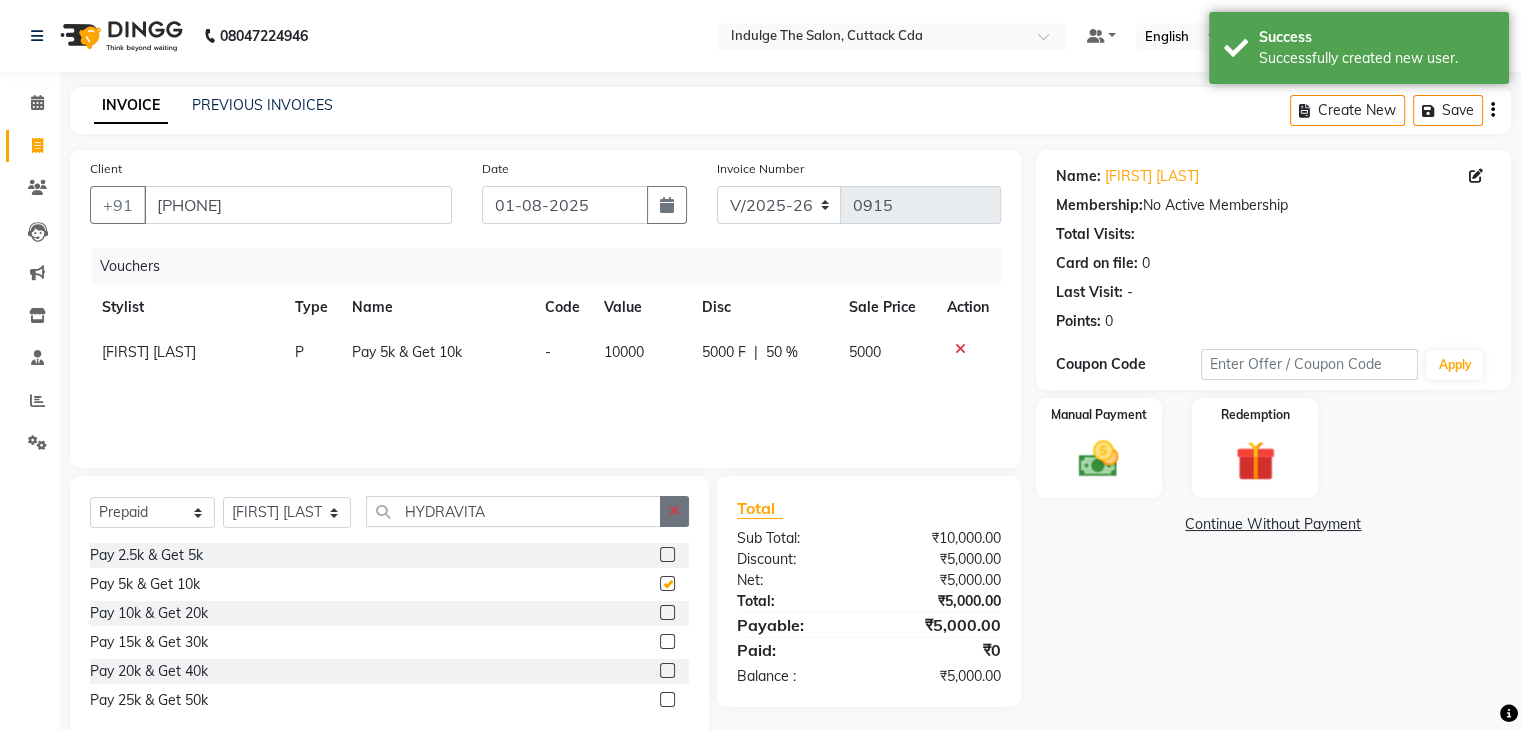 checkbox on "false" 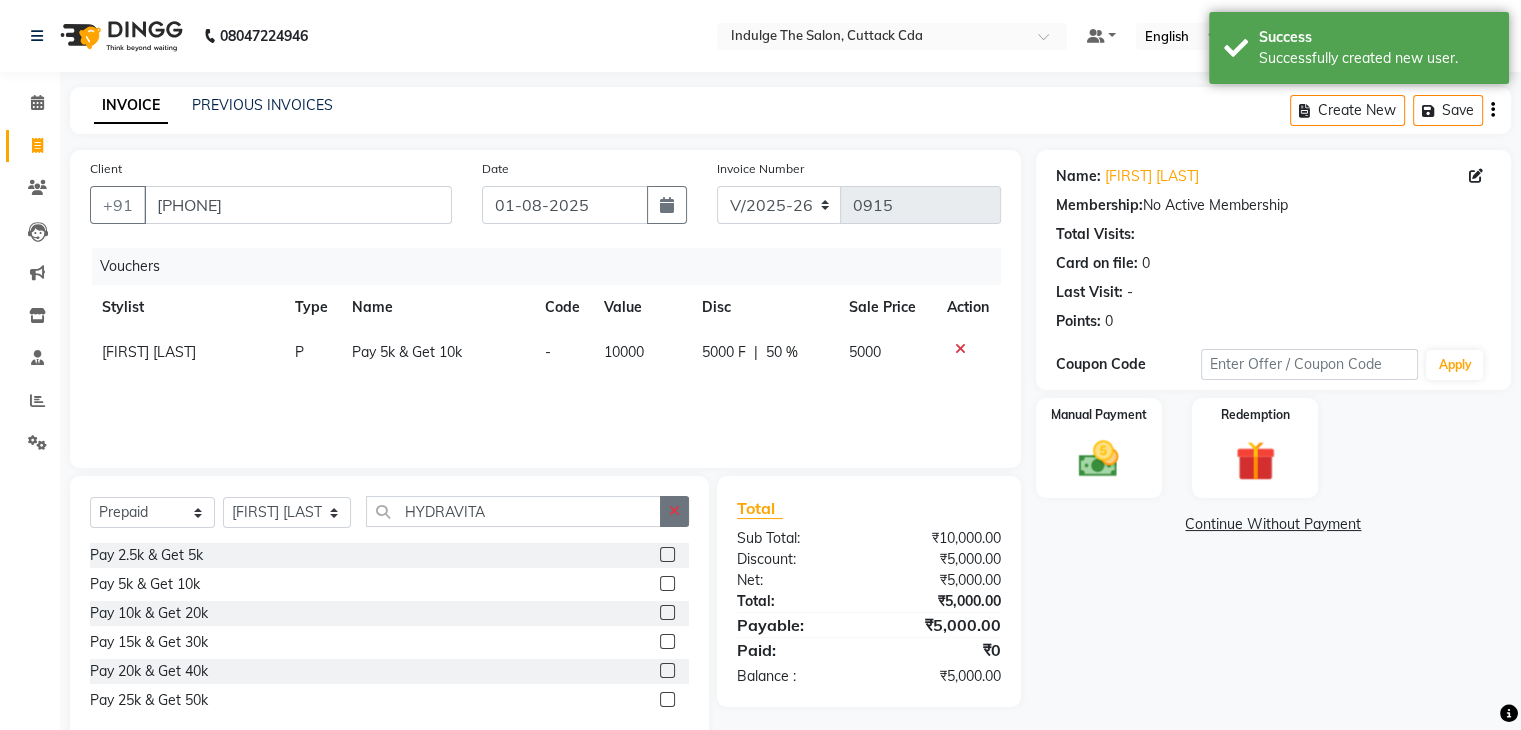 click 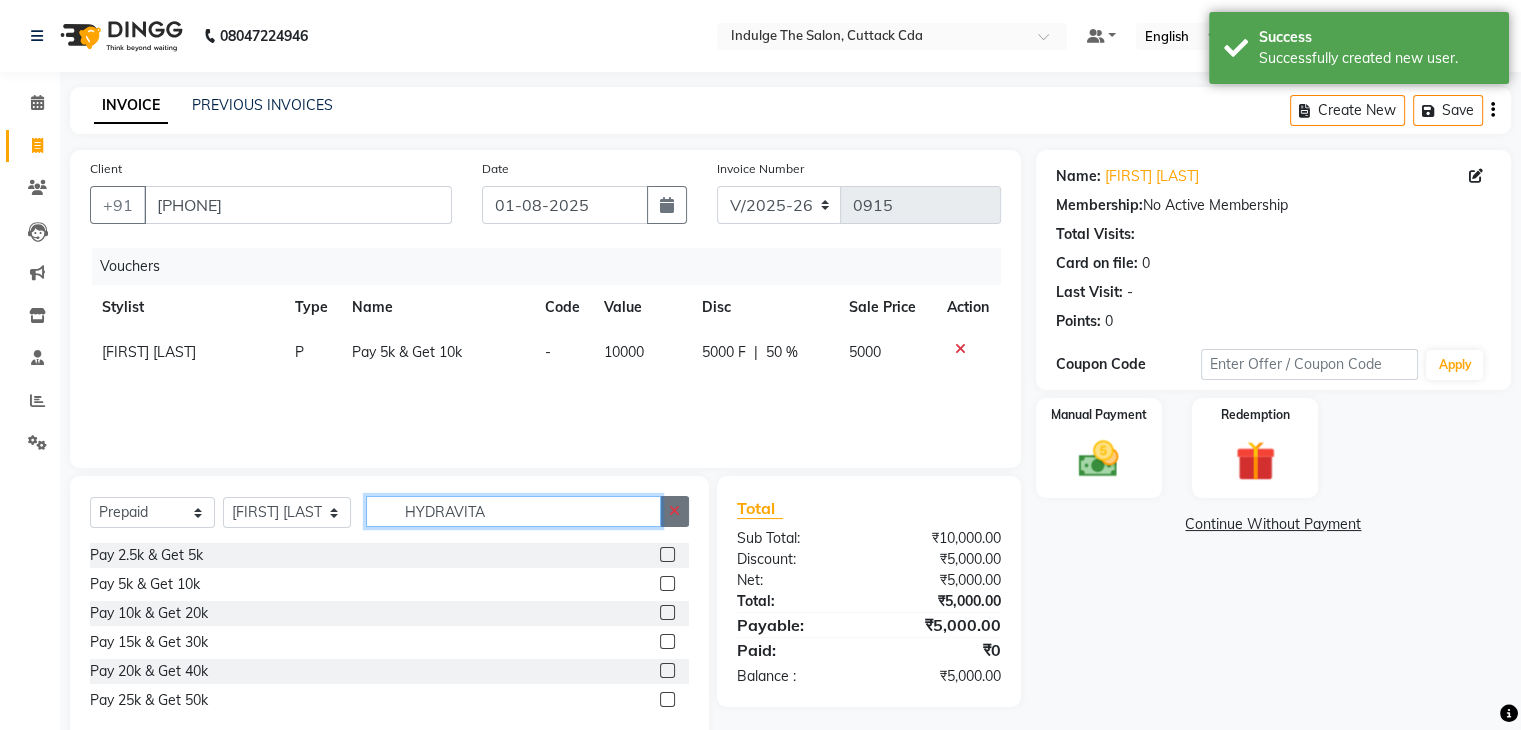 type 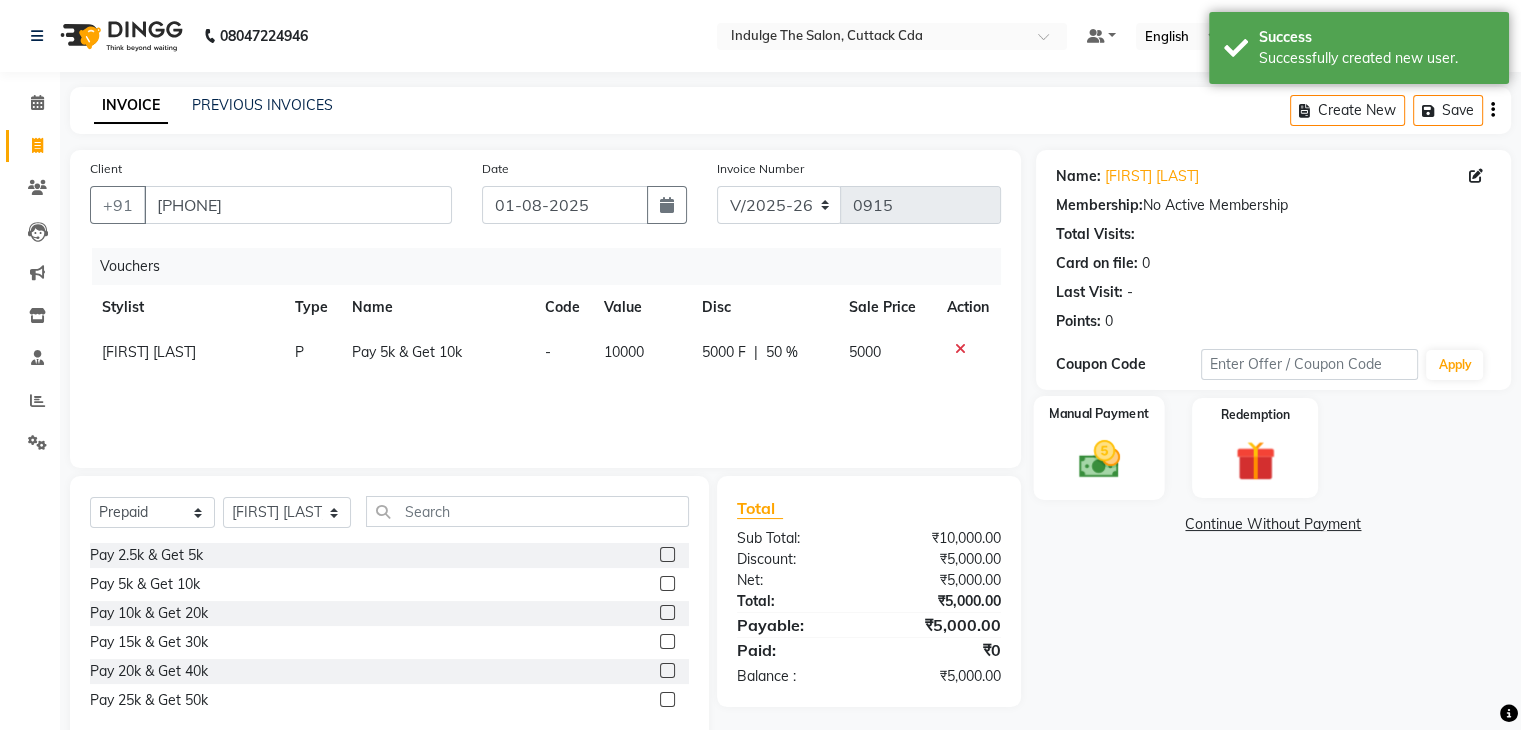 click 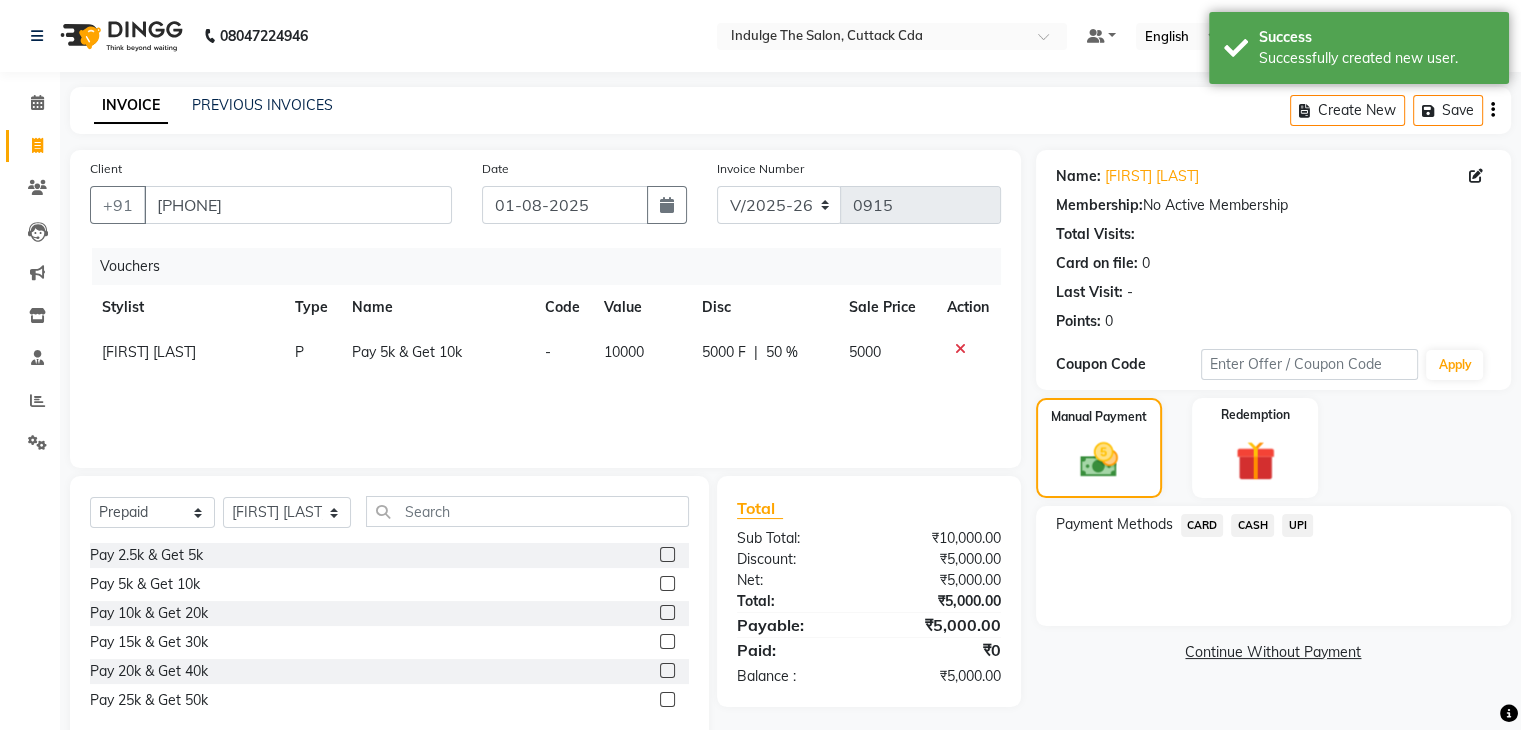 click on "UPI" 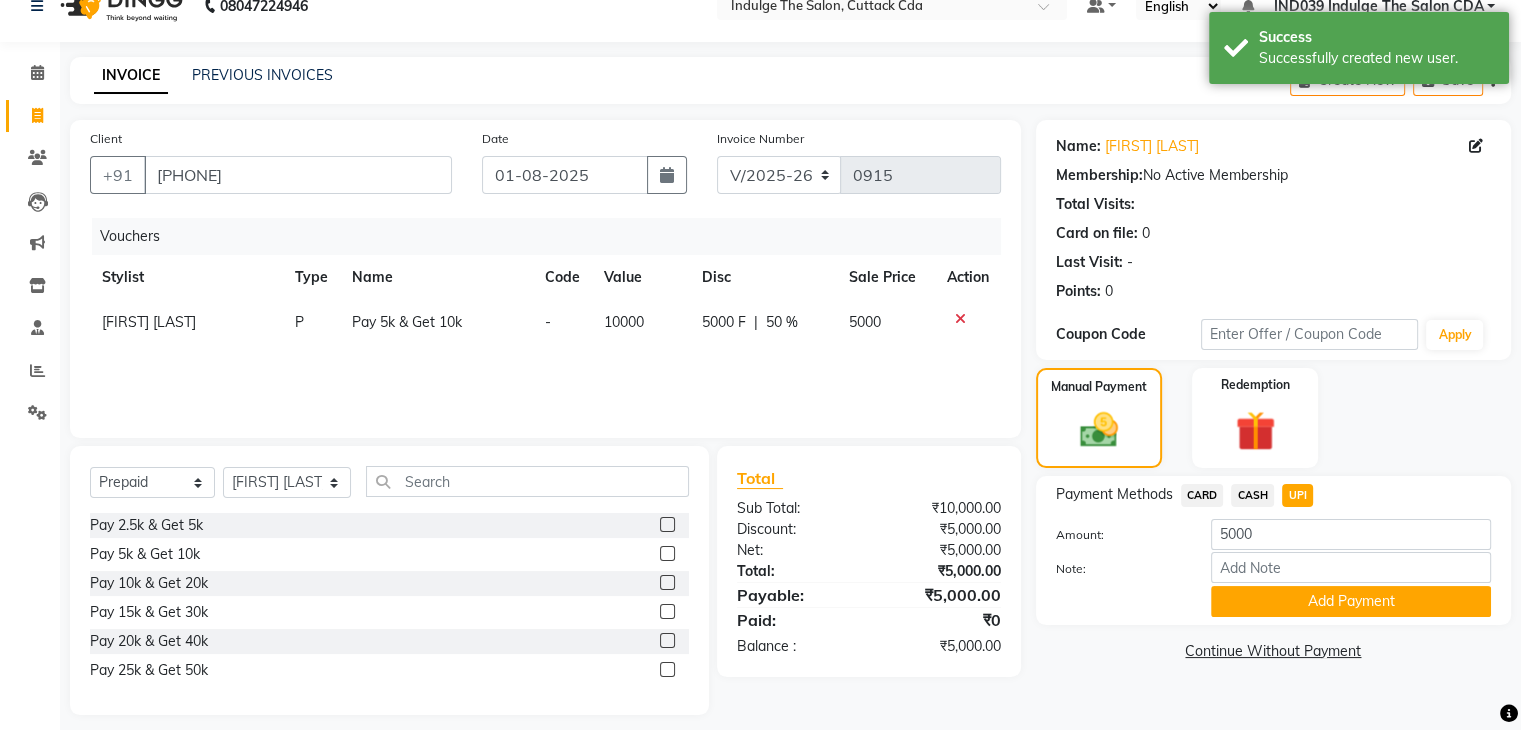 scroll, scrollTop: 46, scrollLeft: 0, axis: vertical 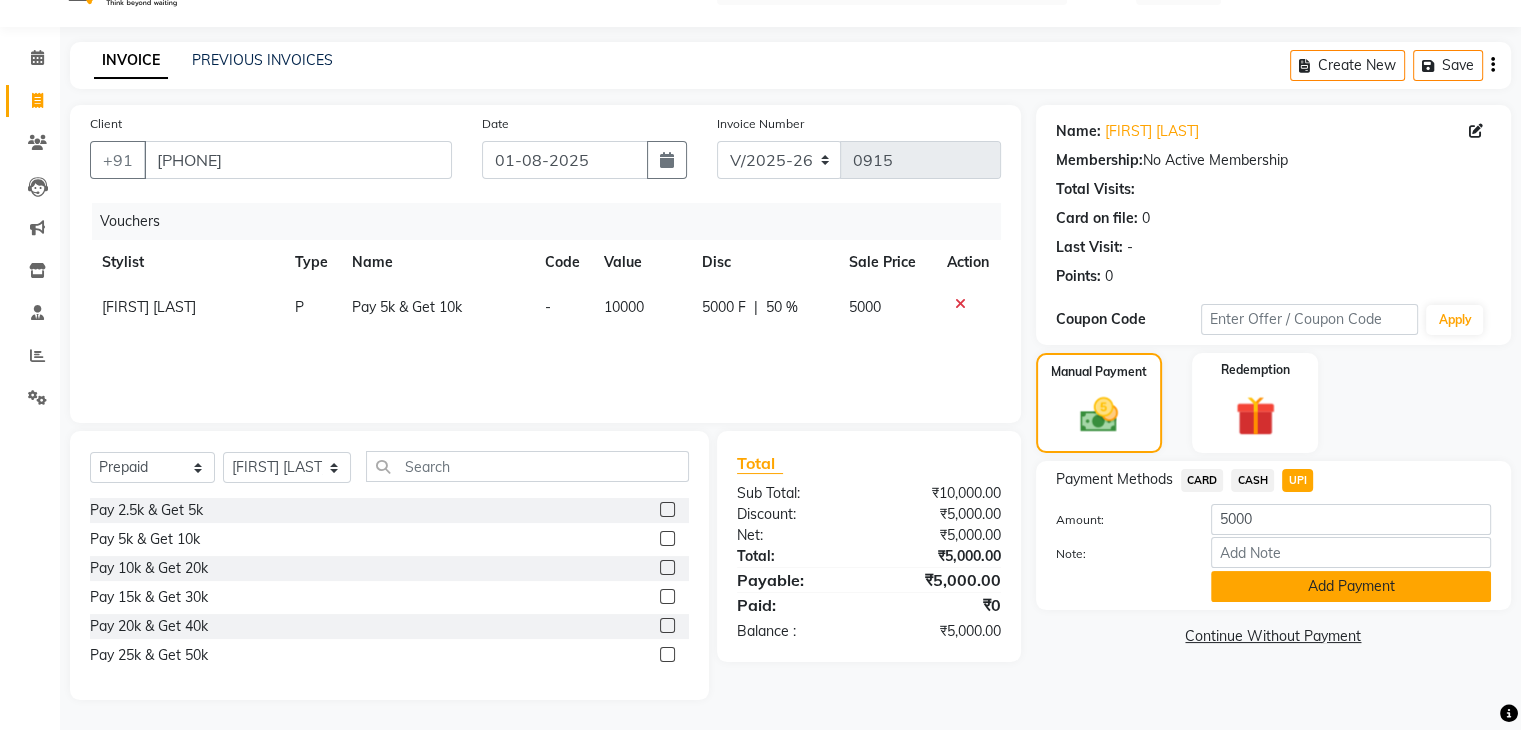 click on "Add Payment" 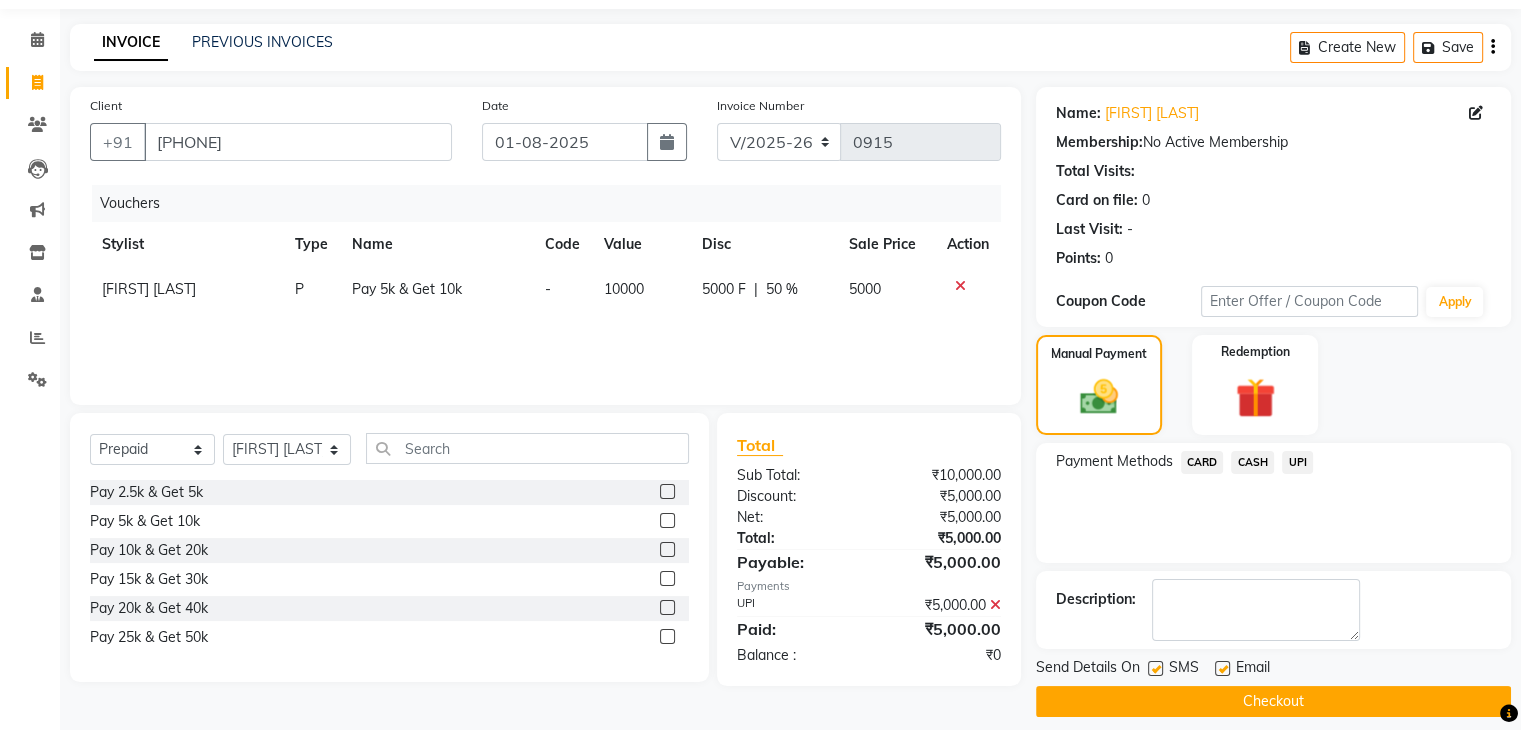 scroll, scrollTop: 79, scrollLeft: 0, axis: vertical 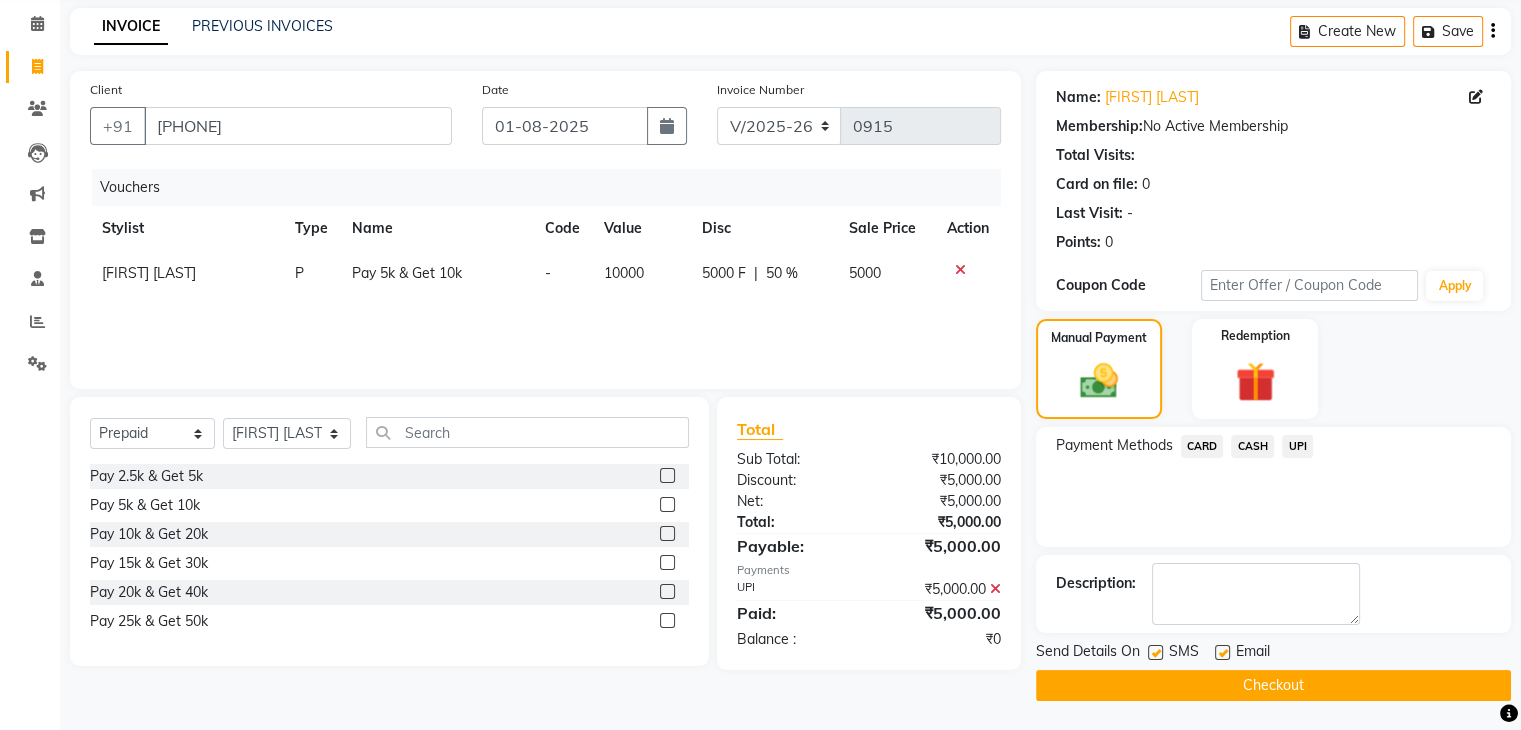 click on "Checkout" 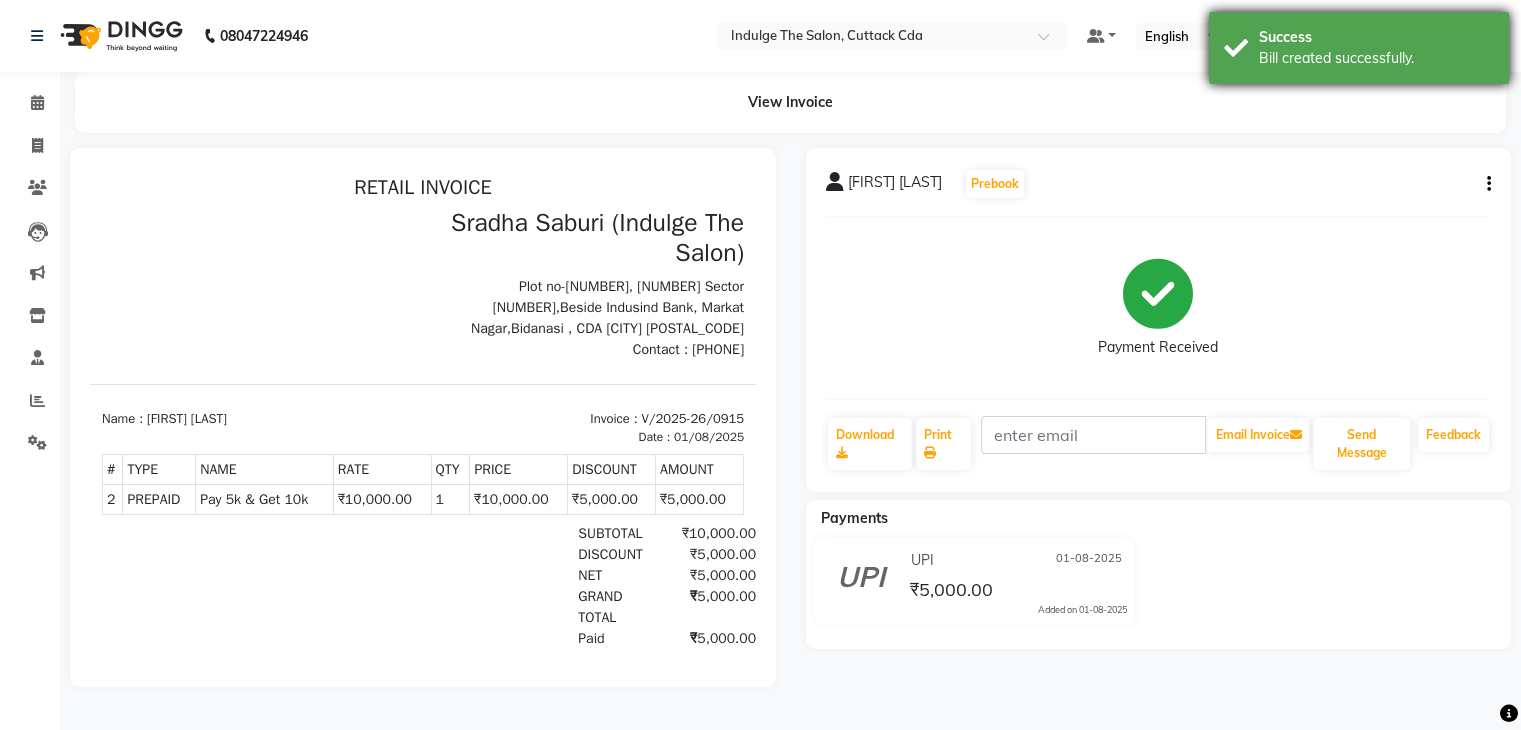 scroll, scrollTop: 0, scrollLeft: 0, axis: both 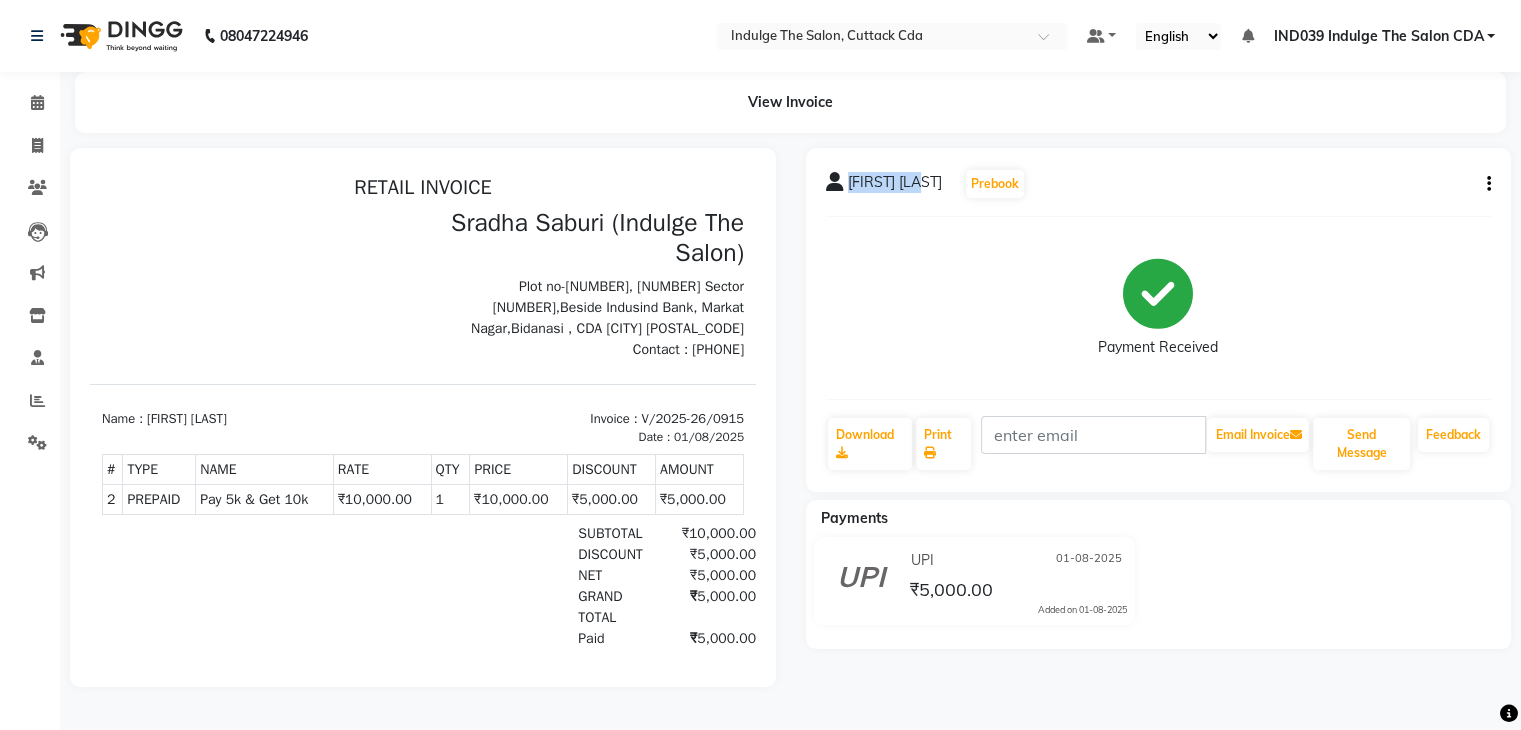 drag, startPoint x: 848, startPoint y: 185, endPoint x: 956, endPoint y: 198, distance: 108.779594 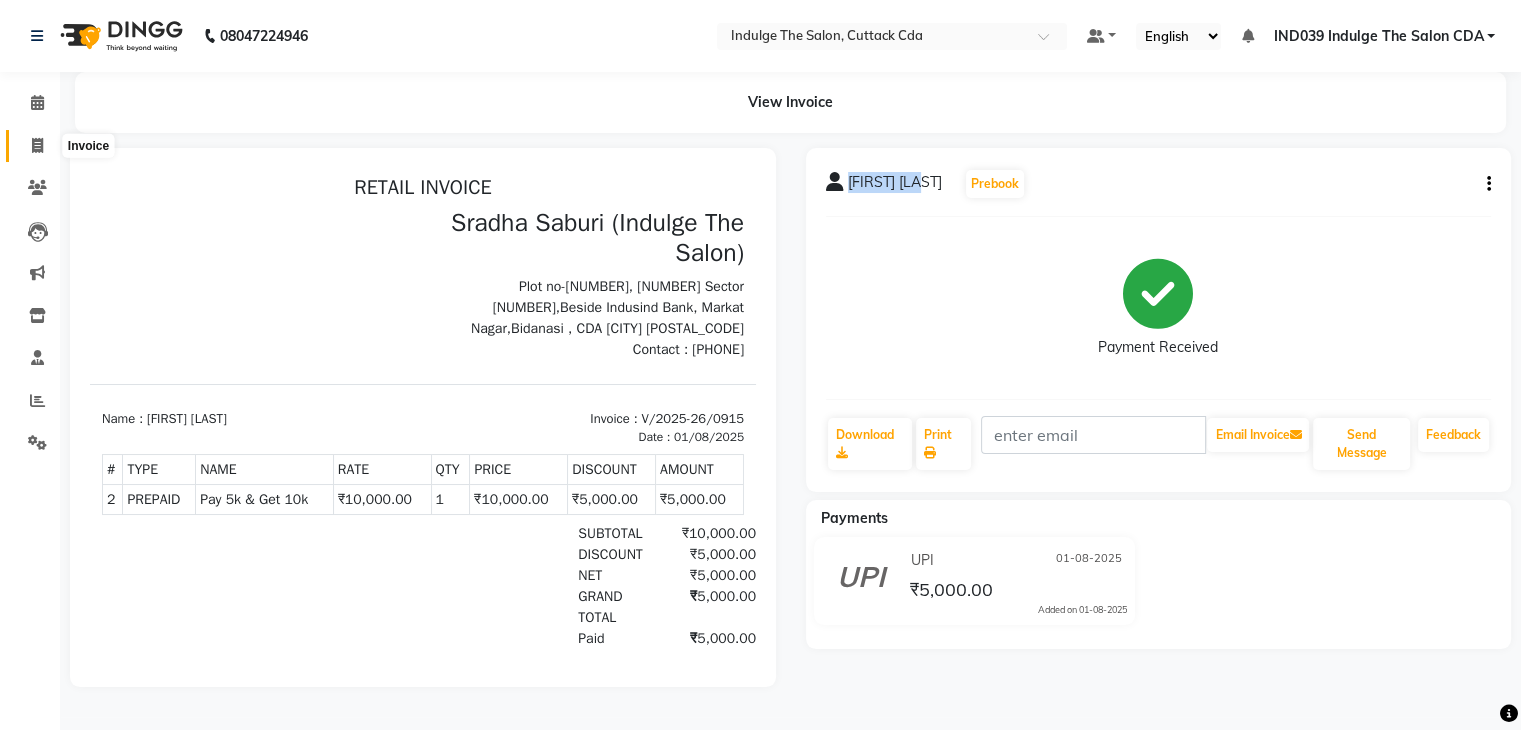click 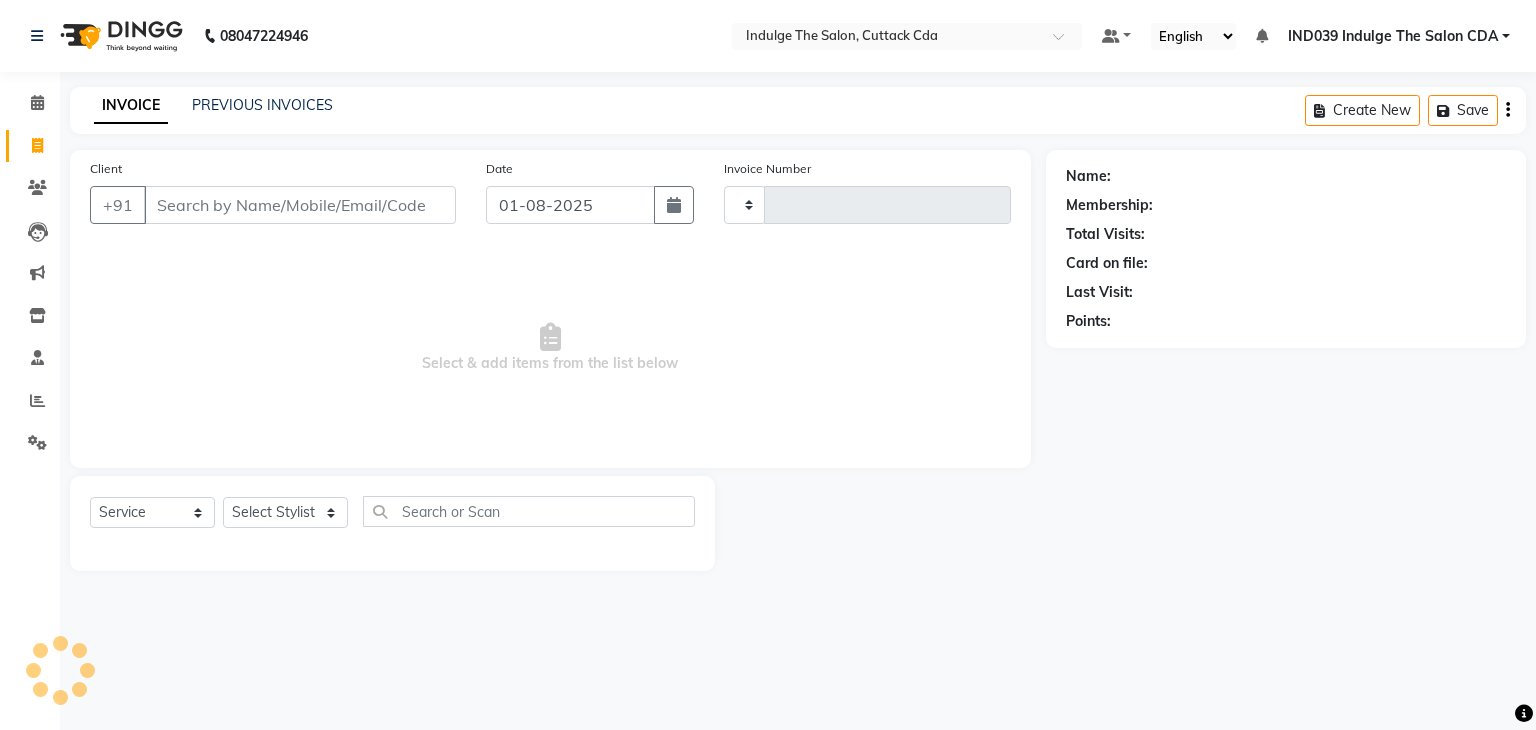 type on "0916" 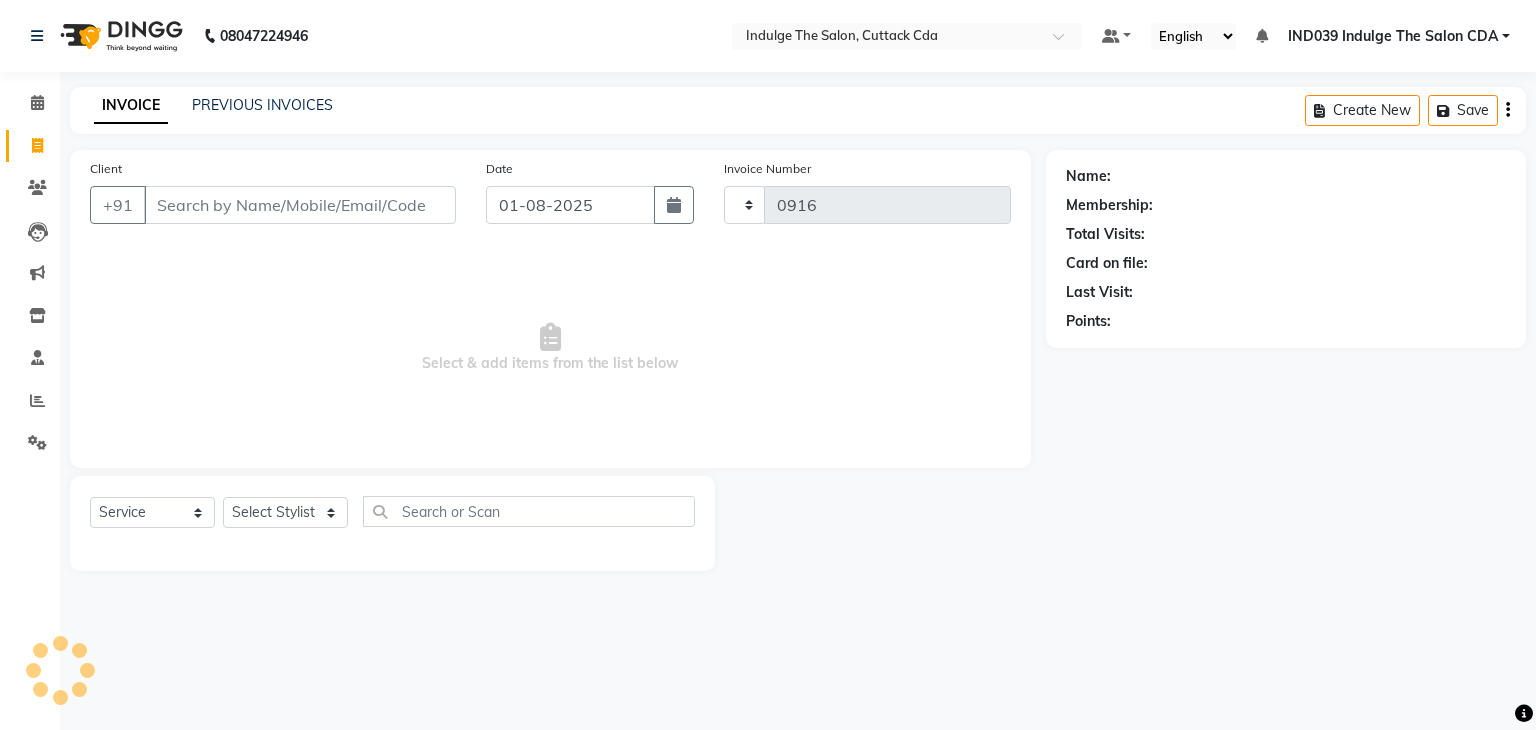 select on "7297" 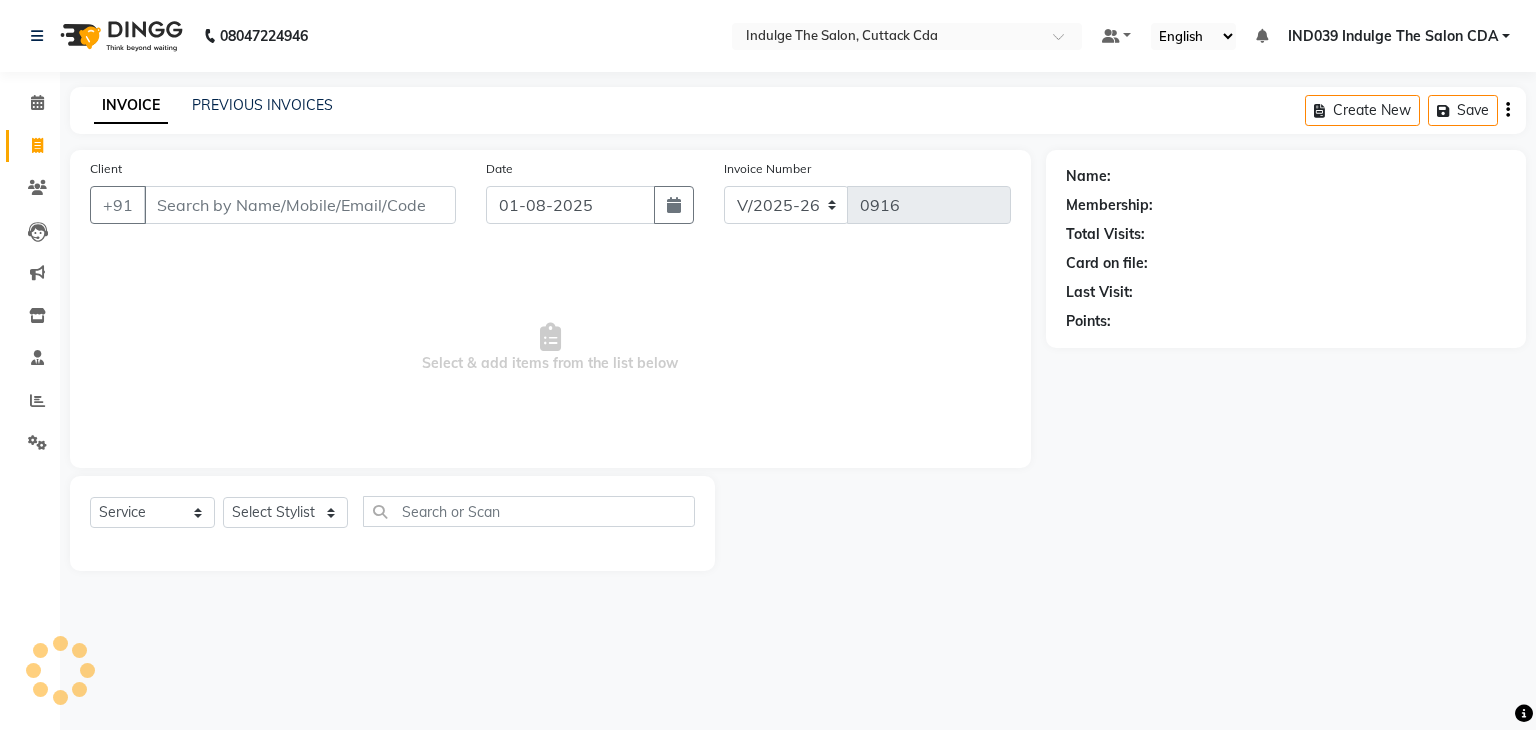 click on "Client" at bounding box center (300, 205) 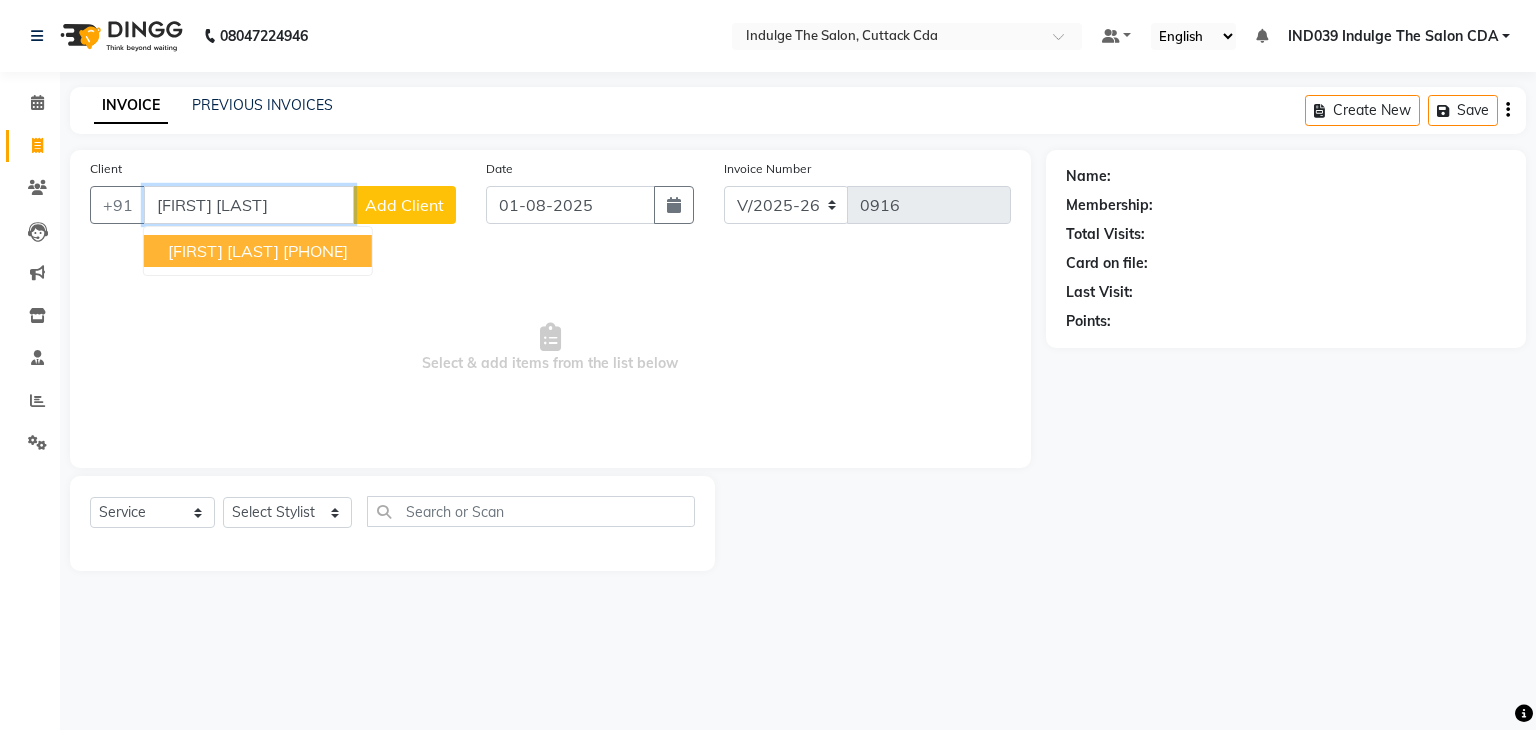click on "7978055945" at bounding box center [315, 251] 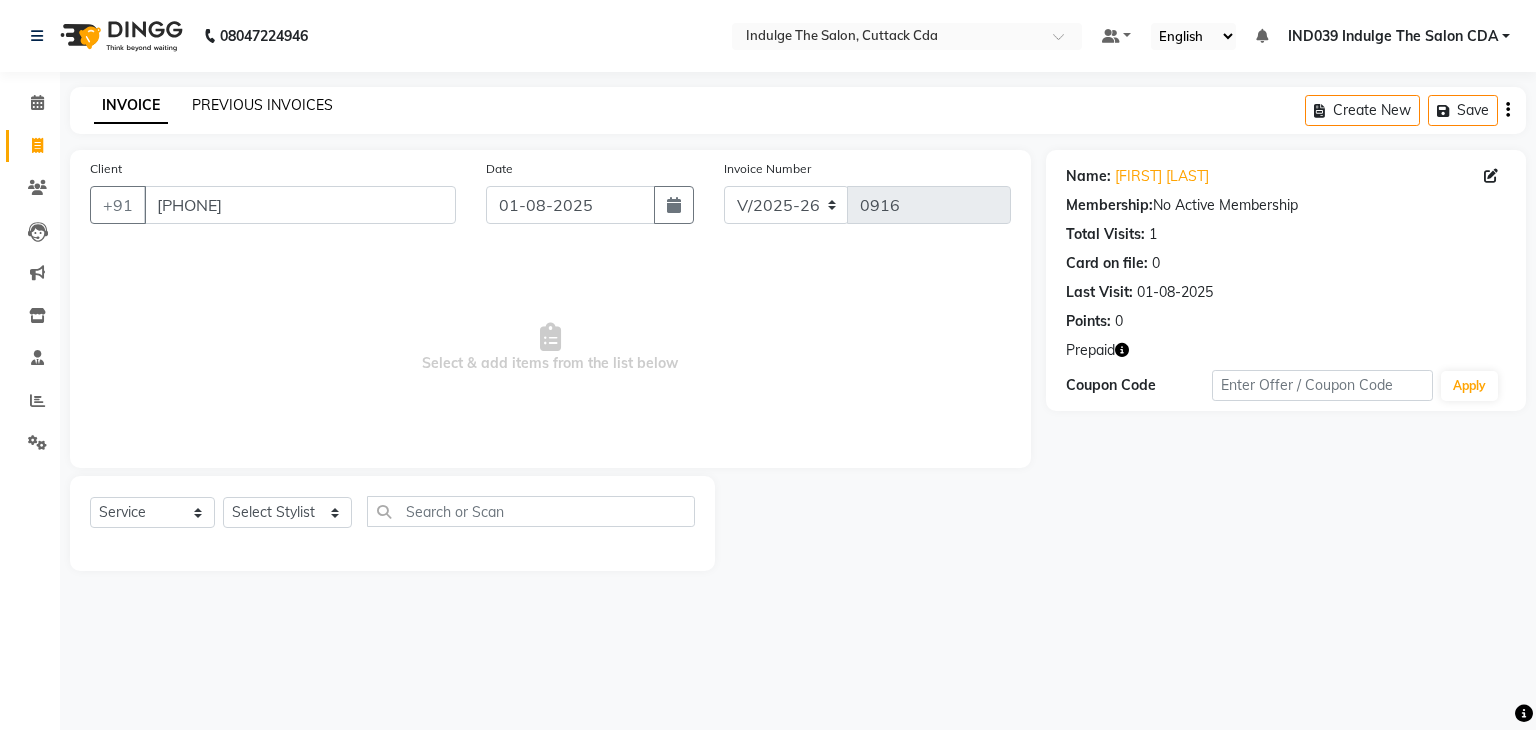 click on "PREVIOUS INVOICES" 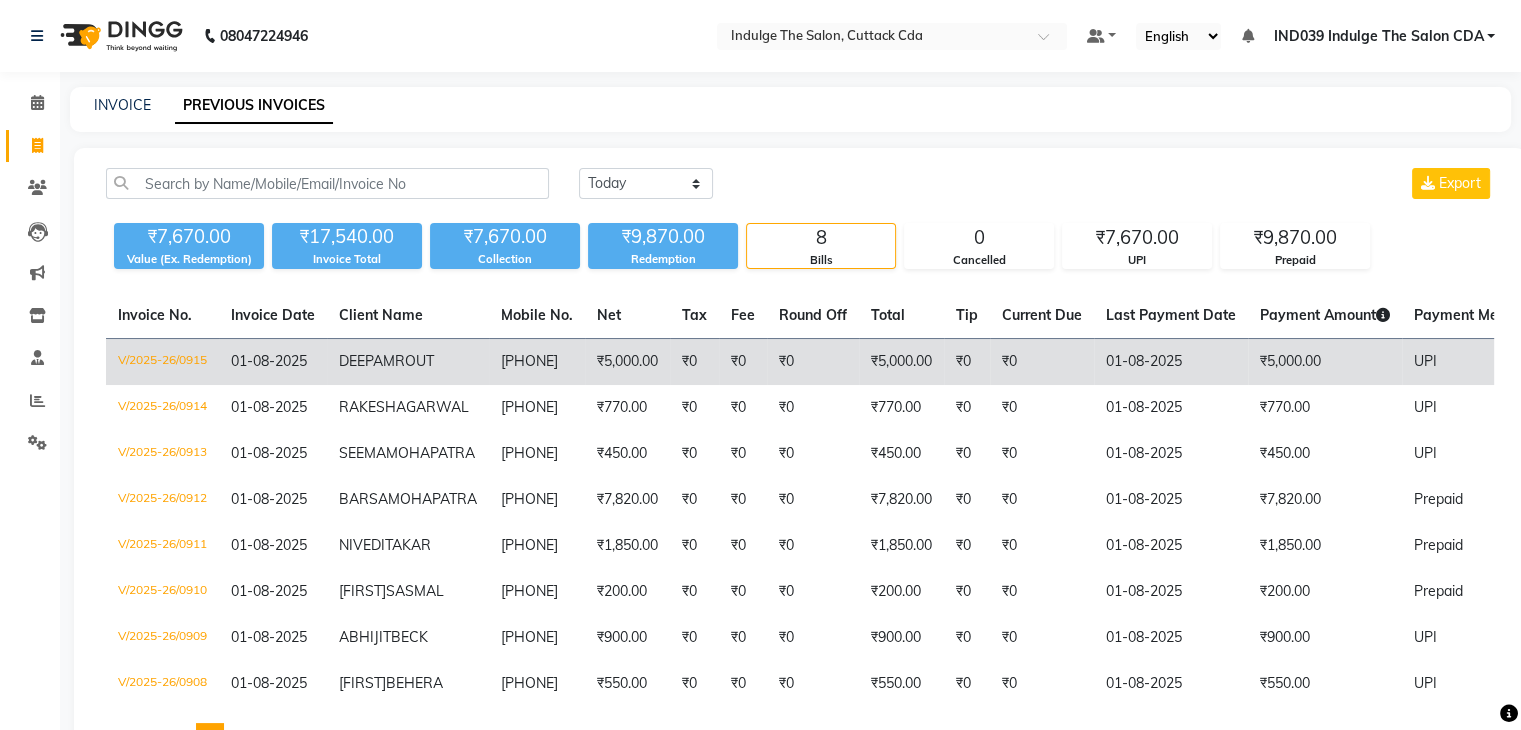 click on "7978055945" 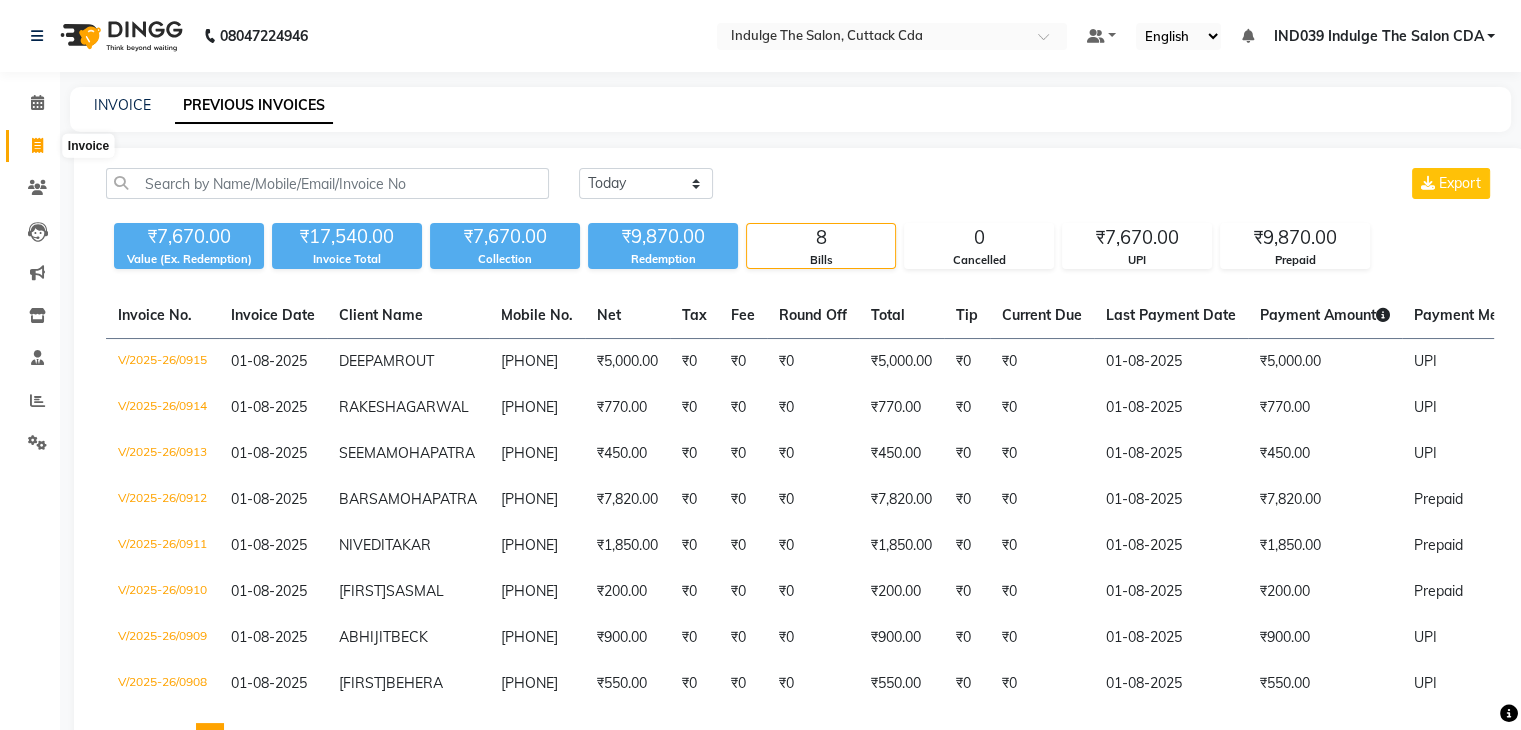 click 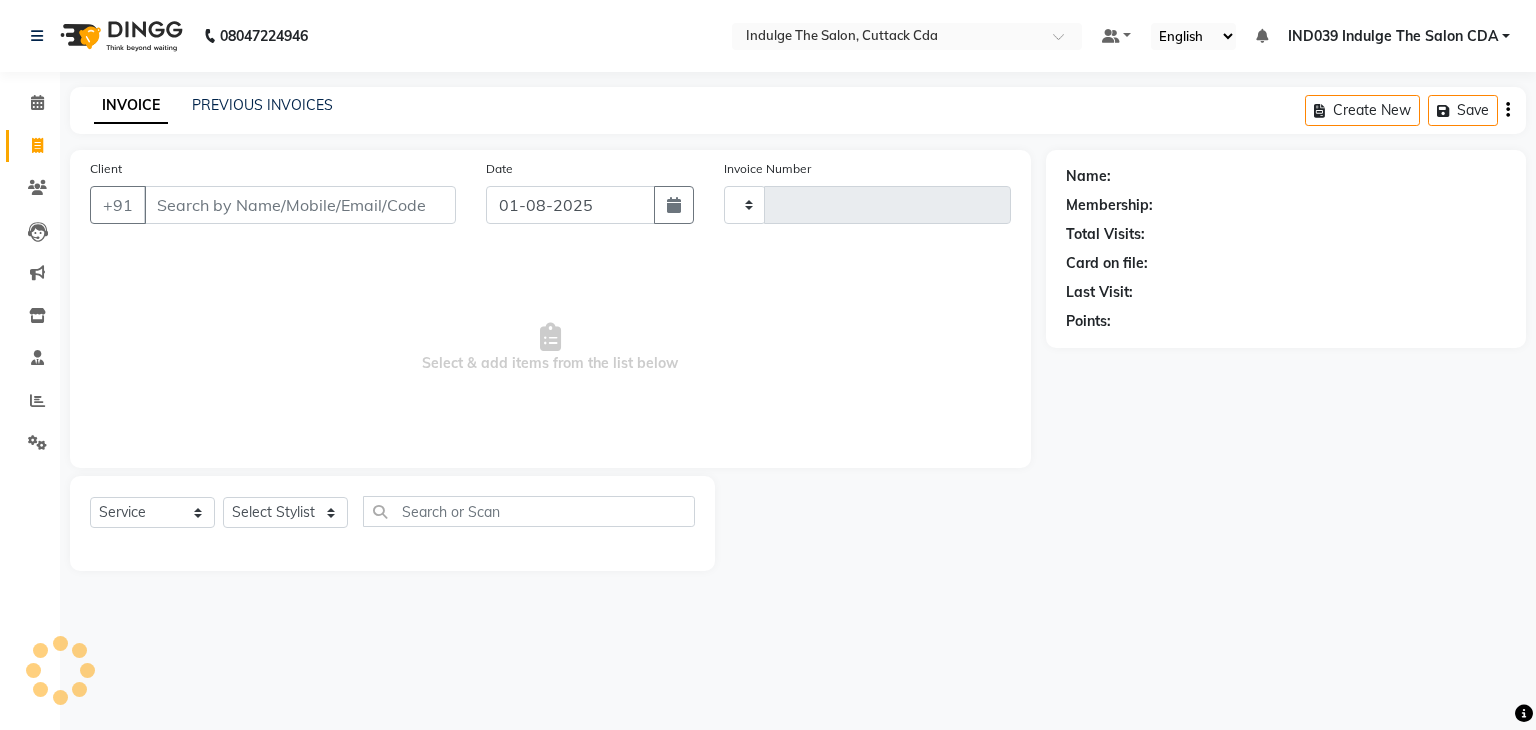 type on "0916" 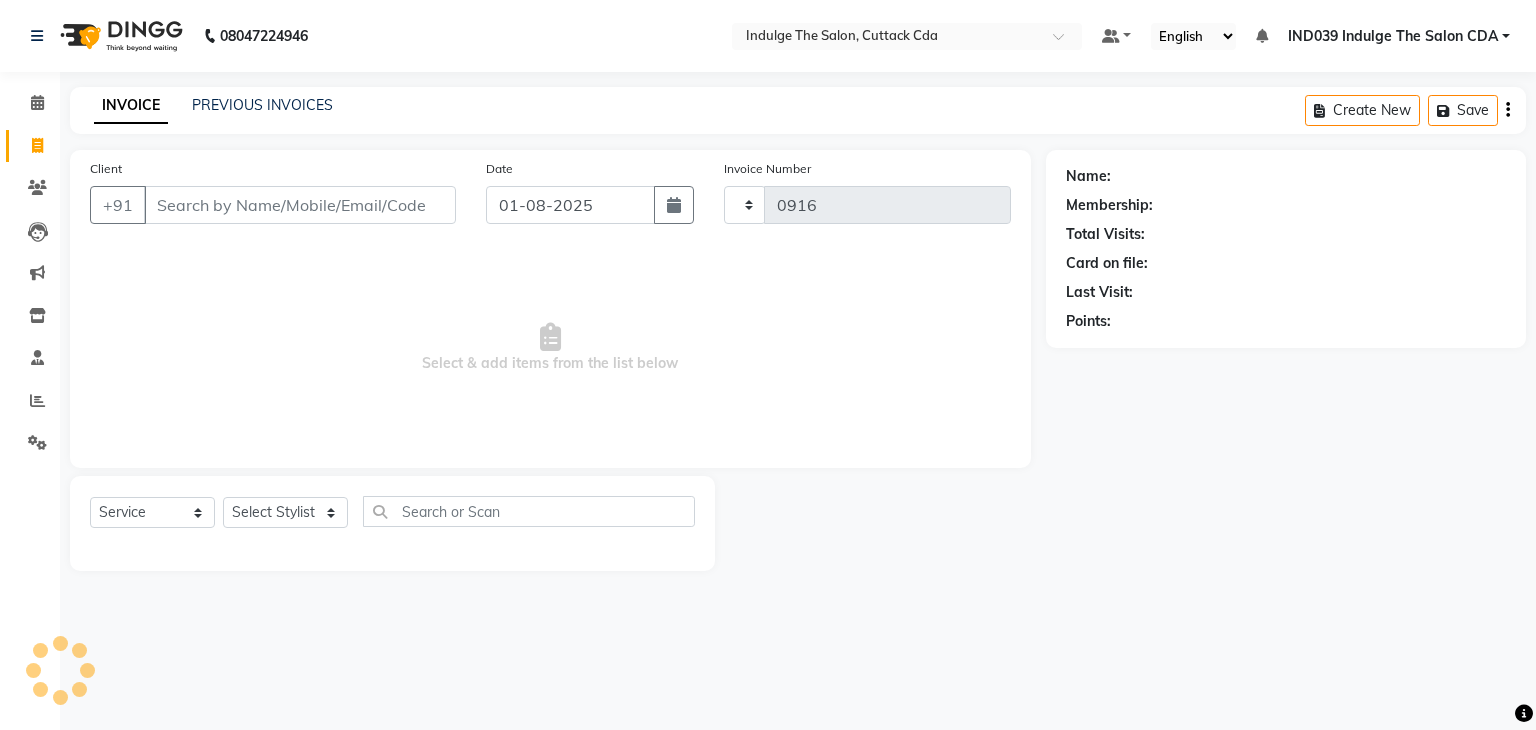 select on "7297" 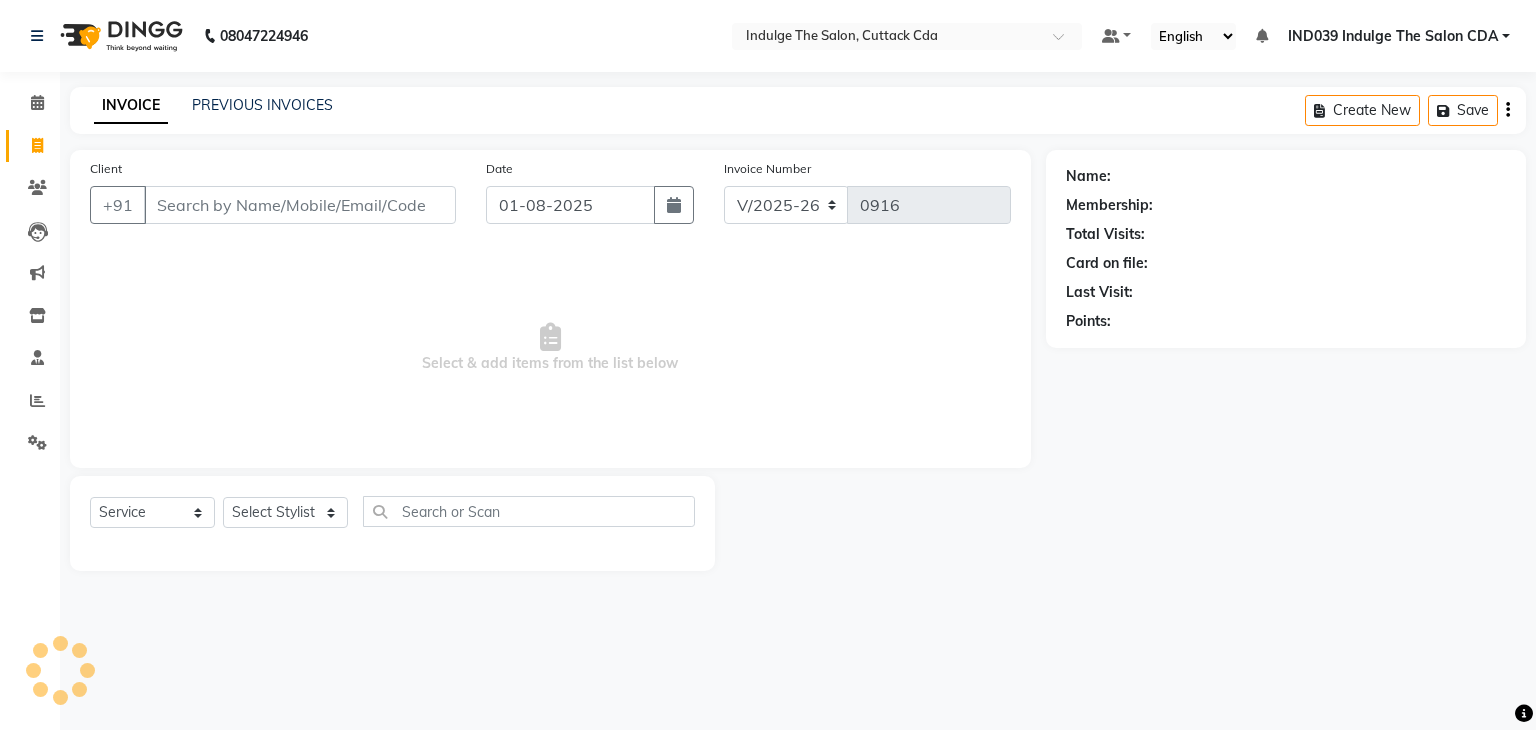 click on "Client" at bounding box center (300, 205) 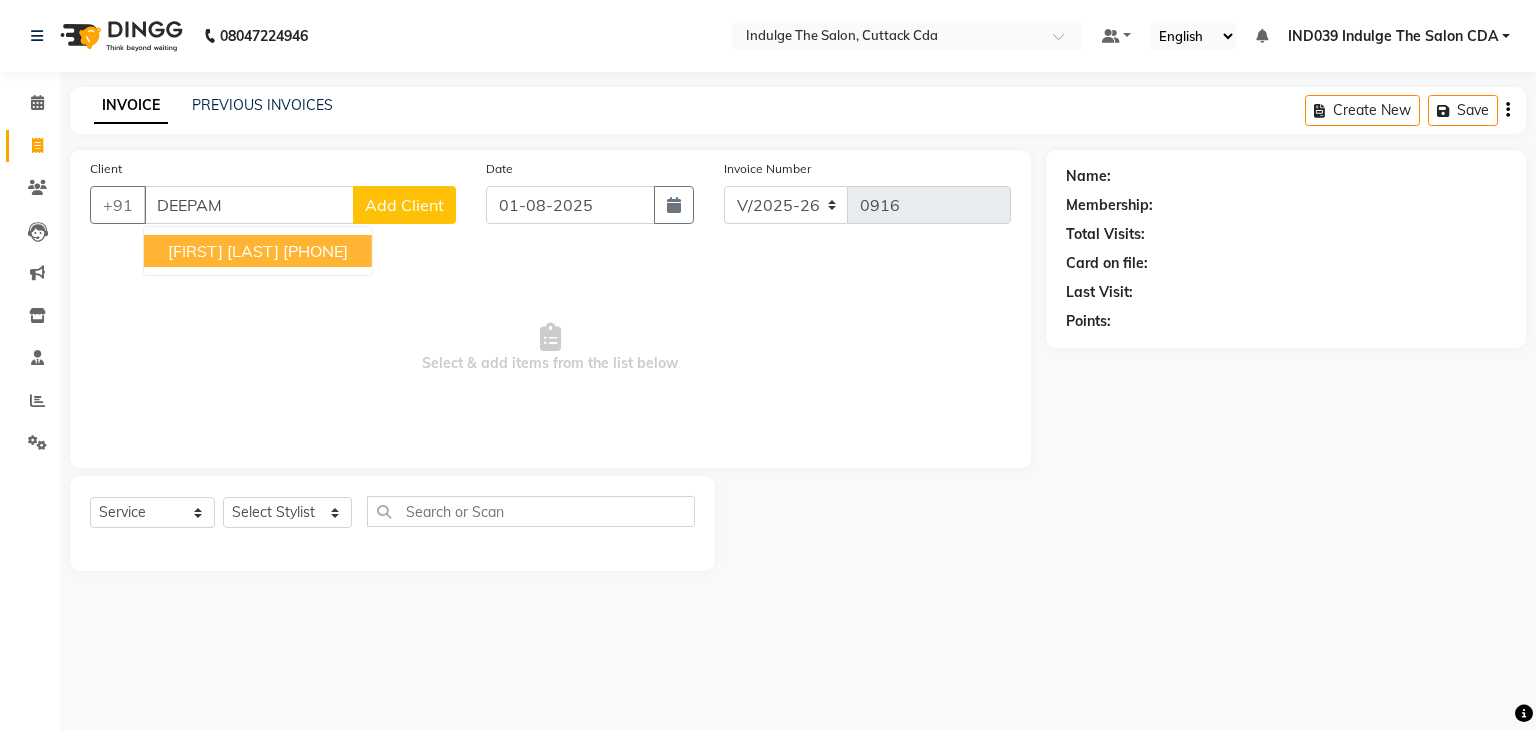 click on "DEEPAM ROUT" at bounding box center (223, 251) 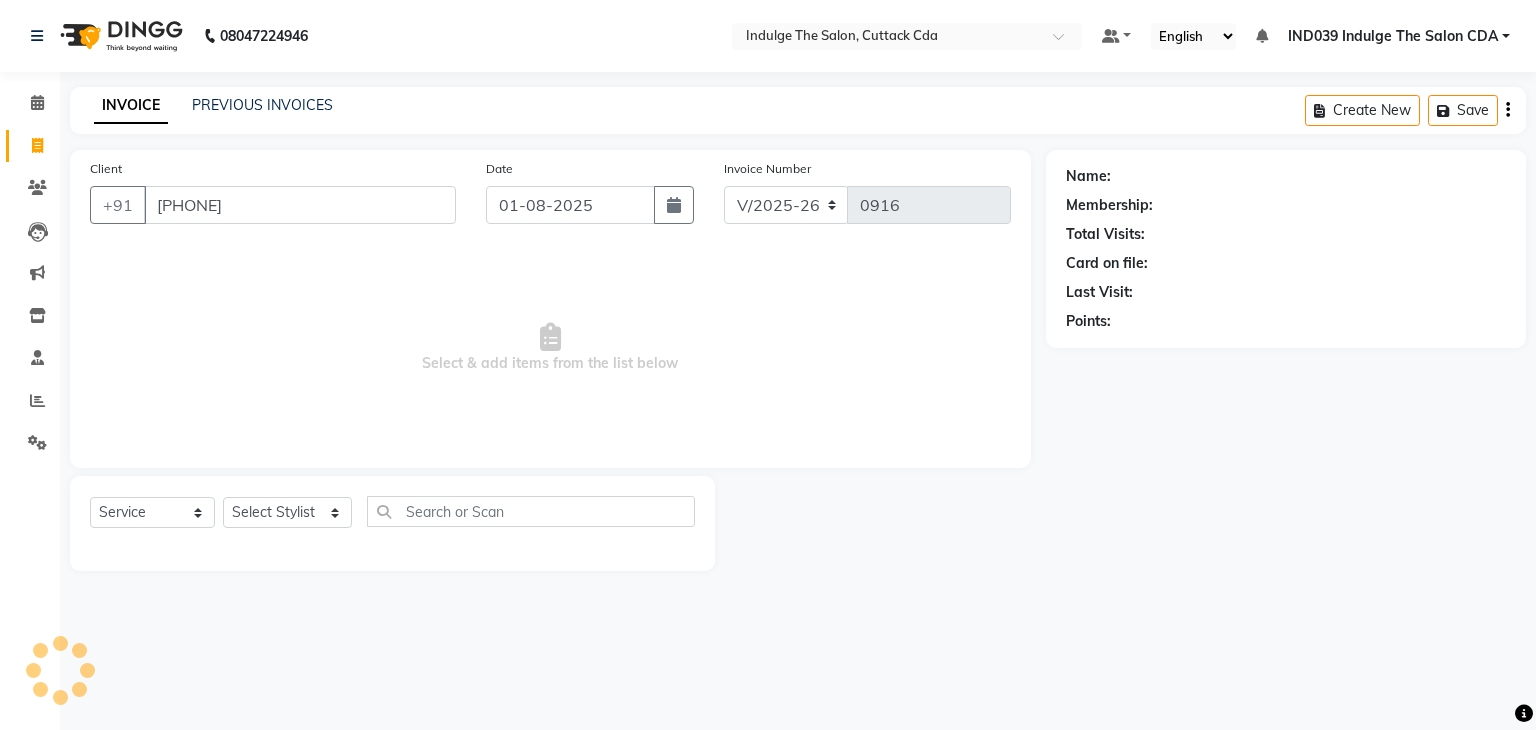 type on "7978055945" 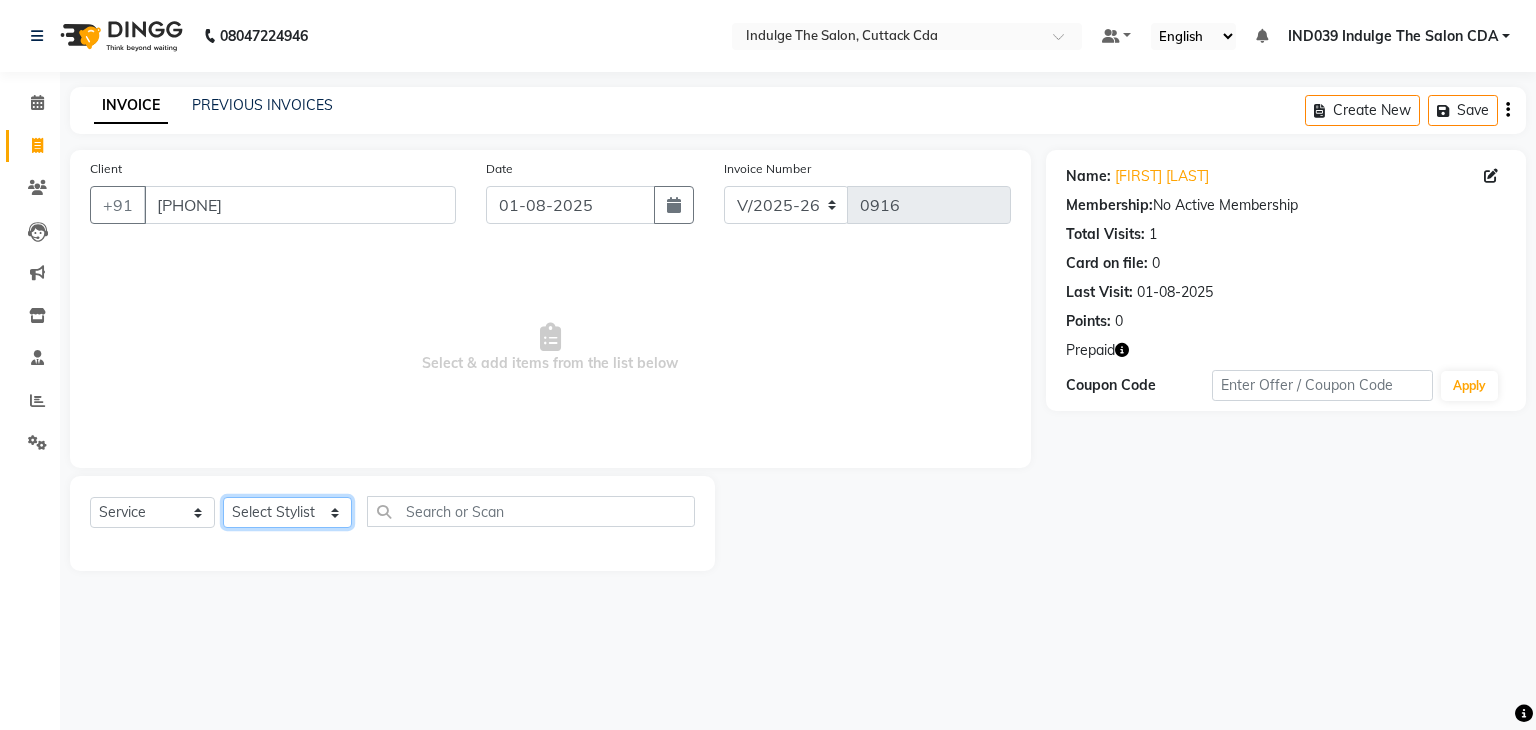 click on "Select Stylist Ajay Sethy( Therapist ) GOURAHARI BARIK IND039 Indulge The Salon CDA Mohd Shahrukh Mohit Patial Pravat Kumar Das Sudipa Daptari SUMAN DAS  SUNNY ASHVANI" 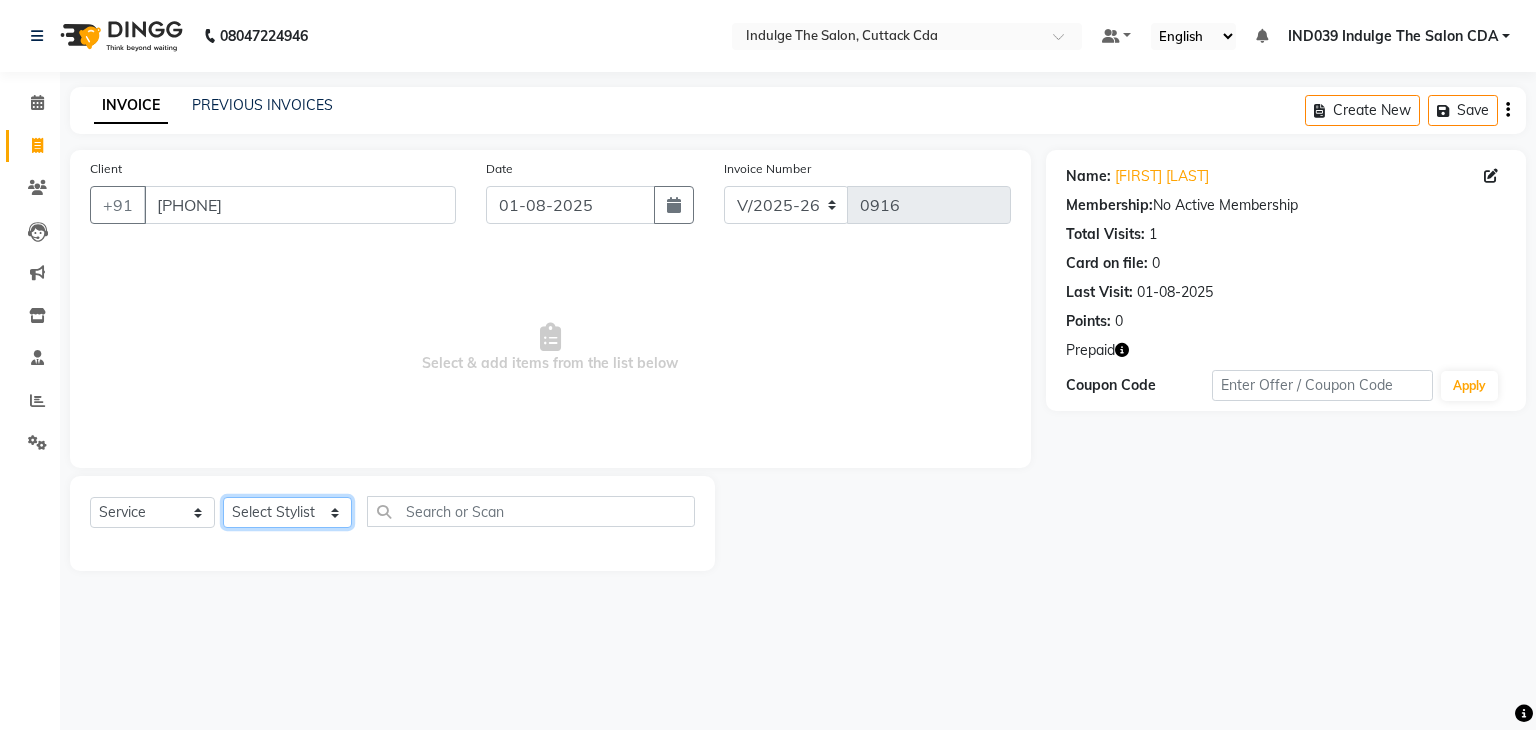 select on "63737" 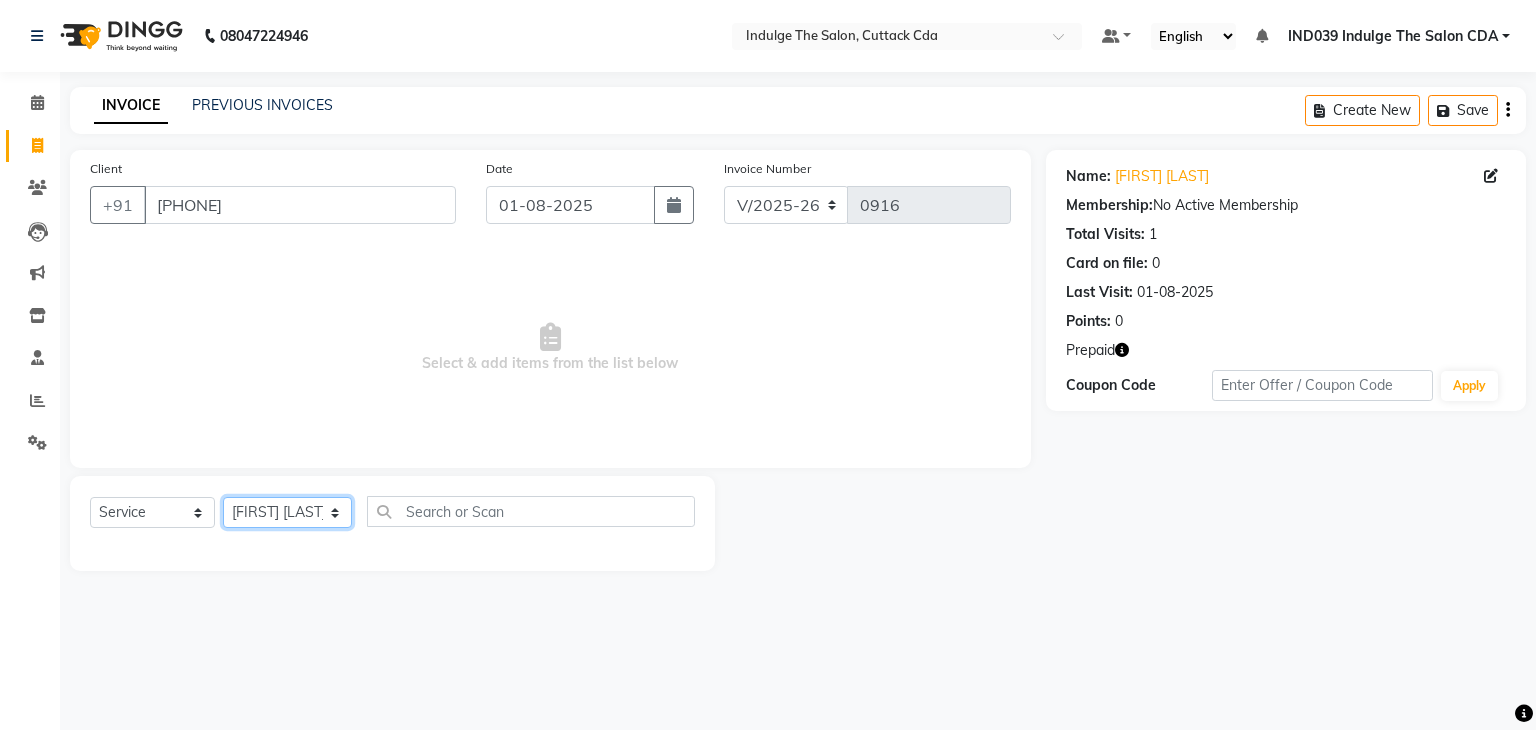 click on "Select Stylist Ajay Sethy( Therapist ) GOURAHARI BARIK IND039 Indulge The Salon CDA Mohd Shahrukh Mohit Patial Pravat Kumar Das Sudipa Daptari SUMAN DAS  SUNNY ASHVANI" 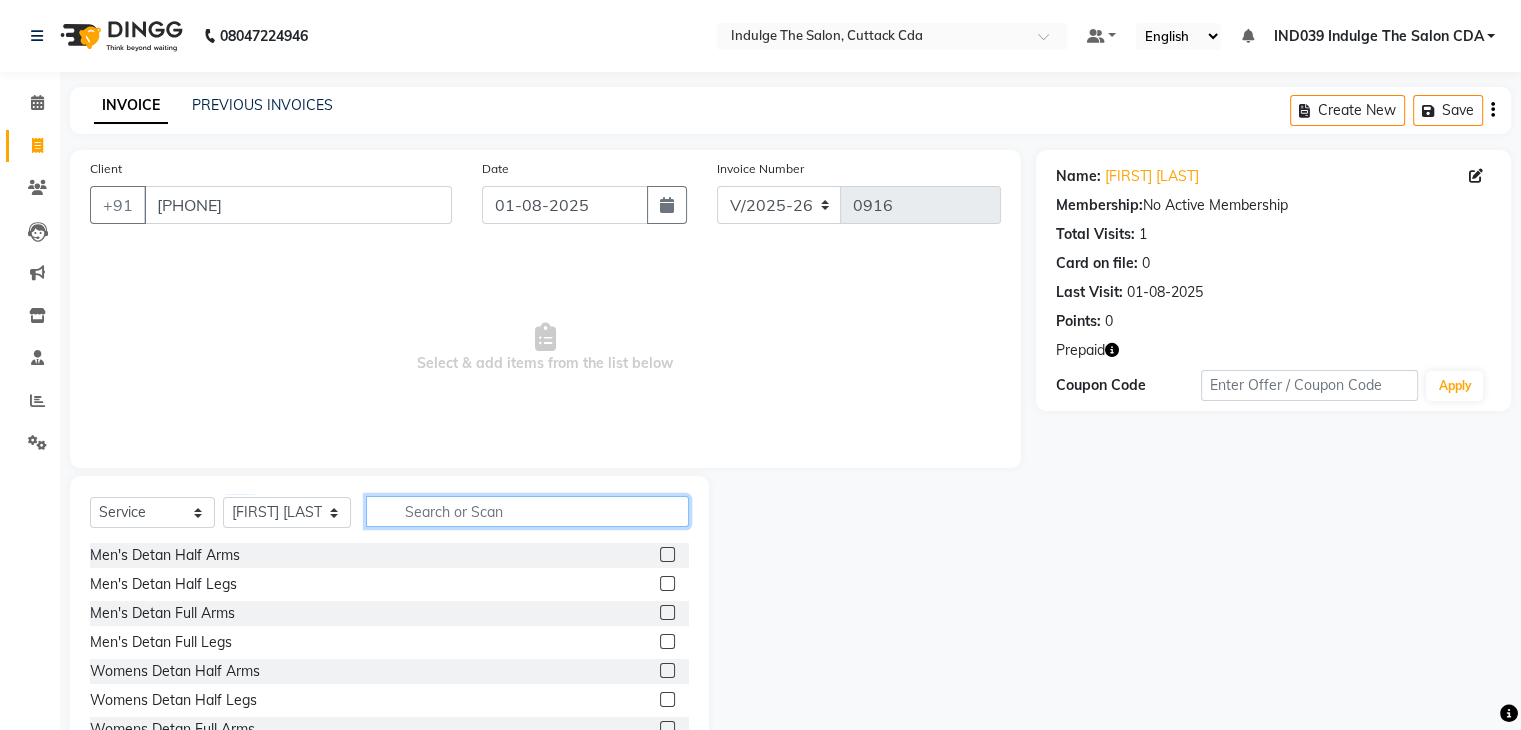 click 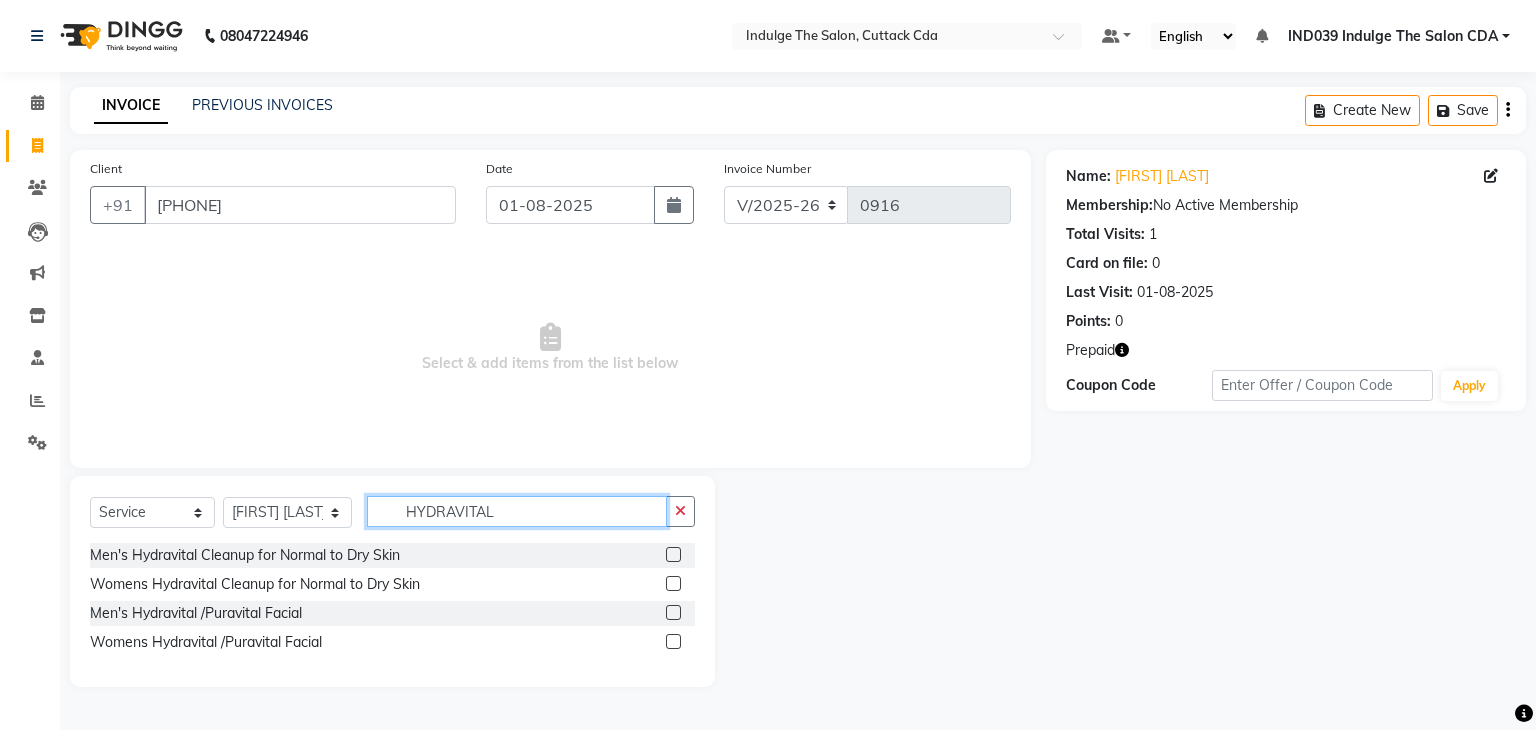 type on "HYDRAVITAL" 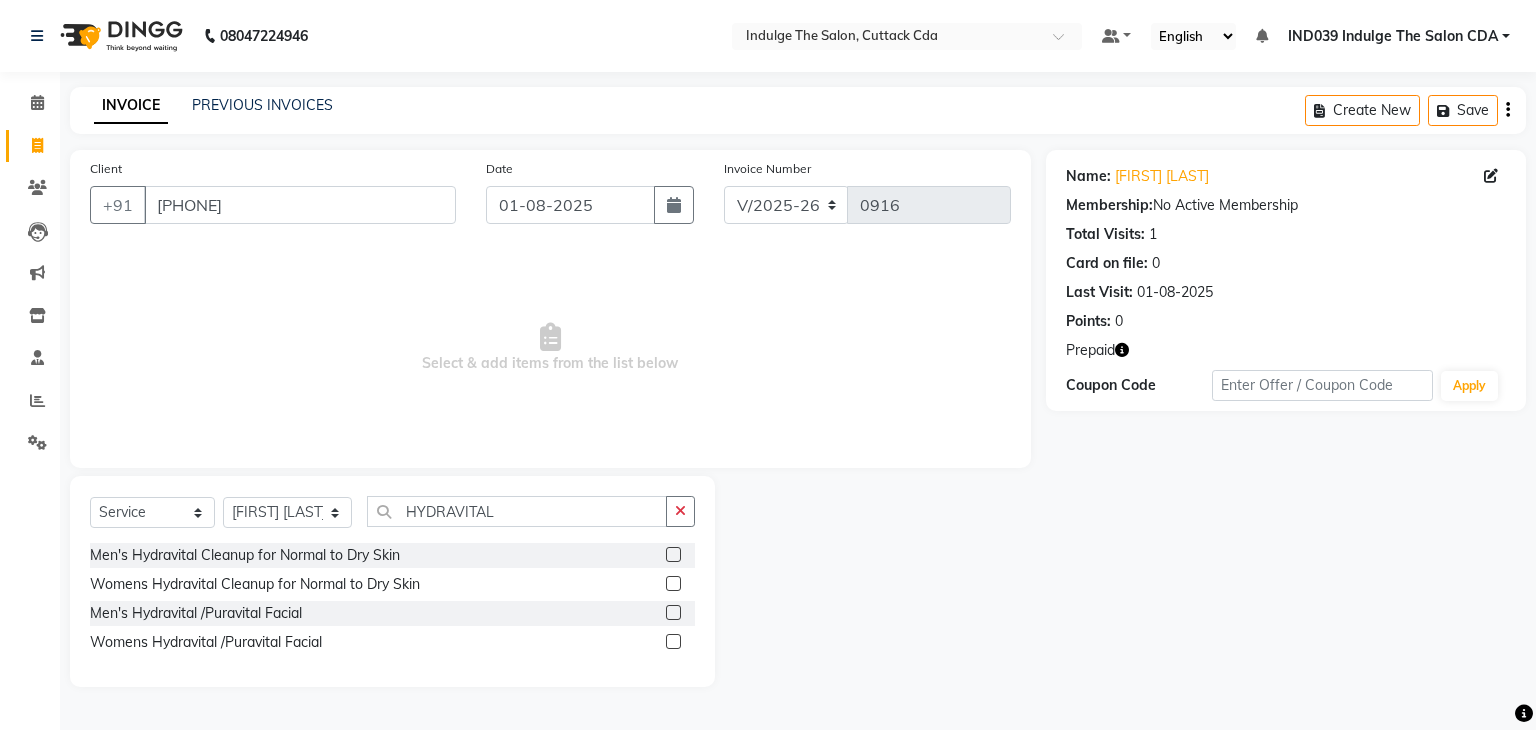 click 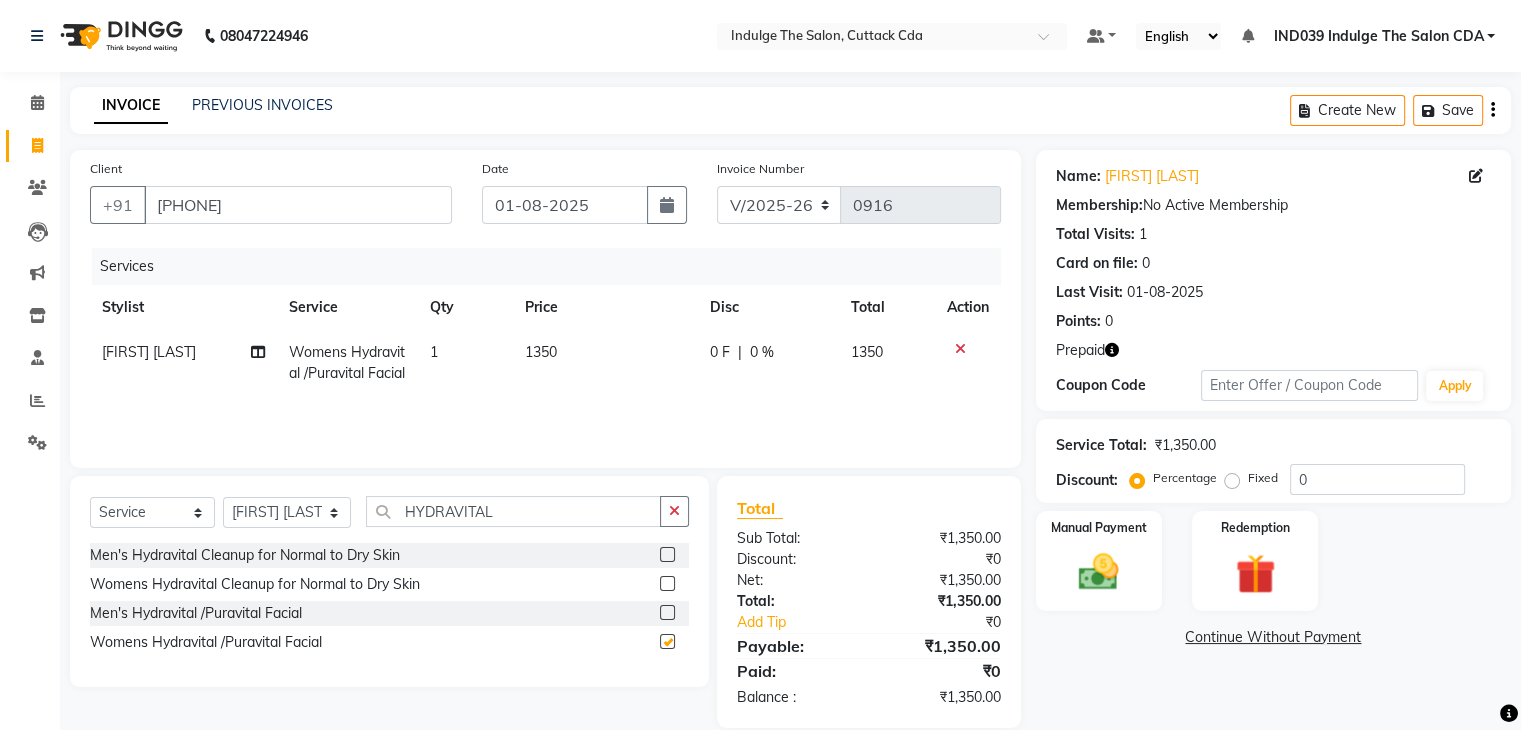 checkbox on "false" 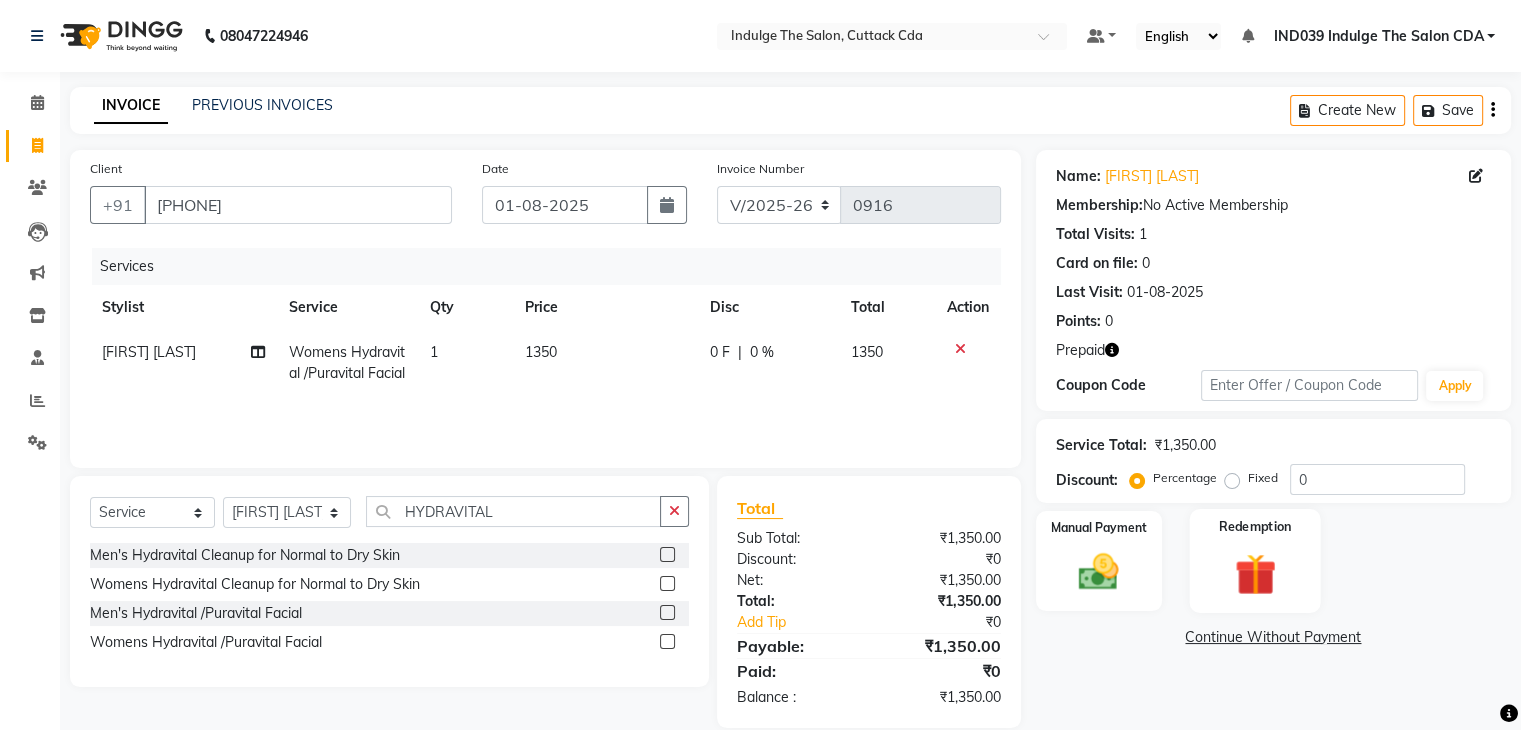 click 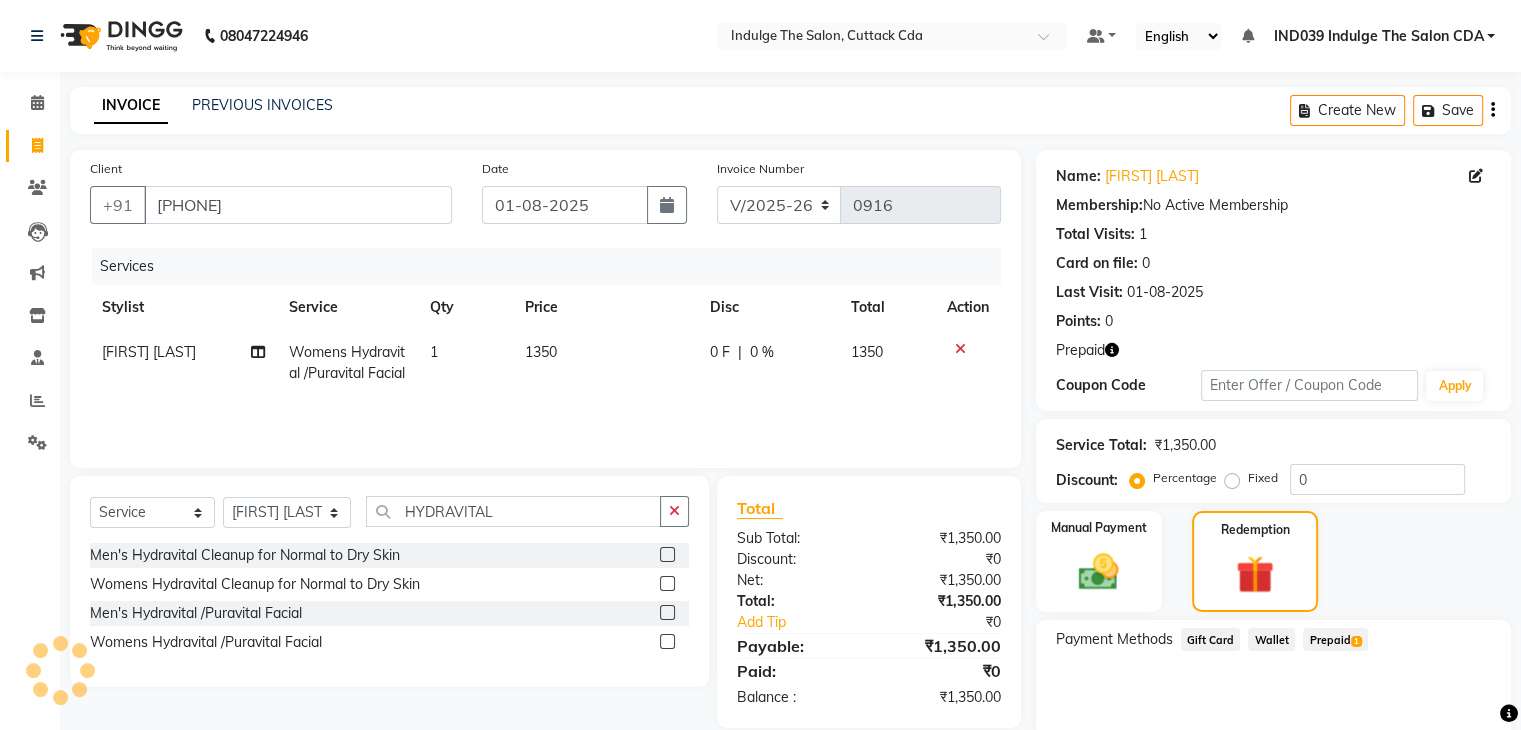 click 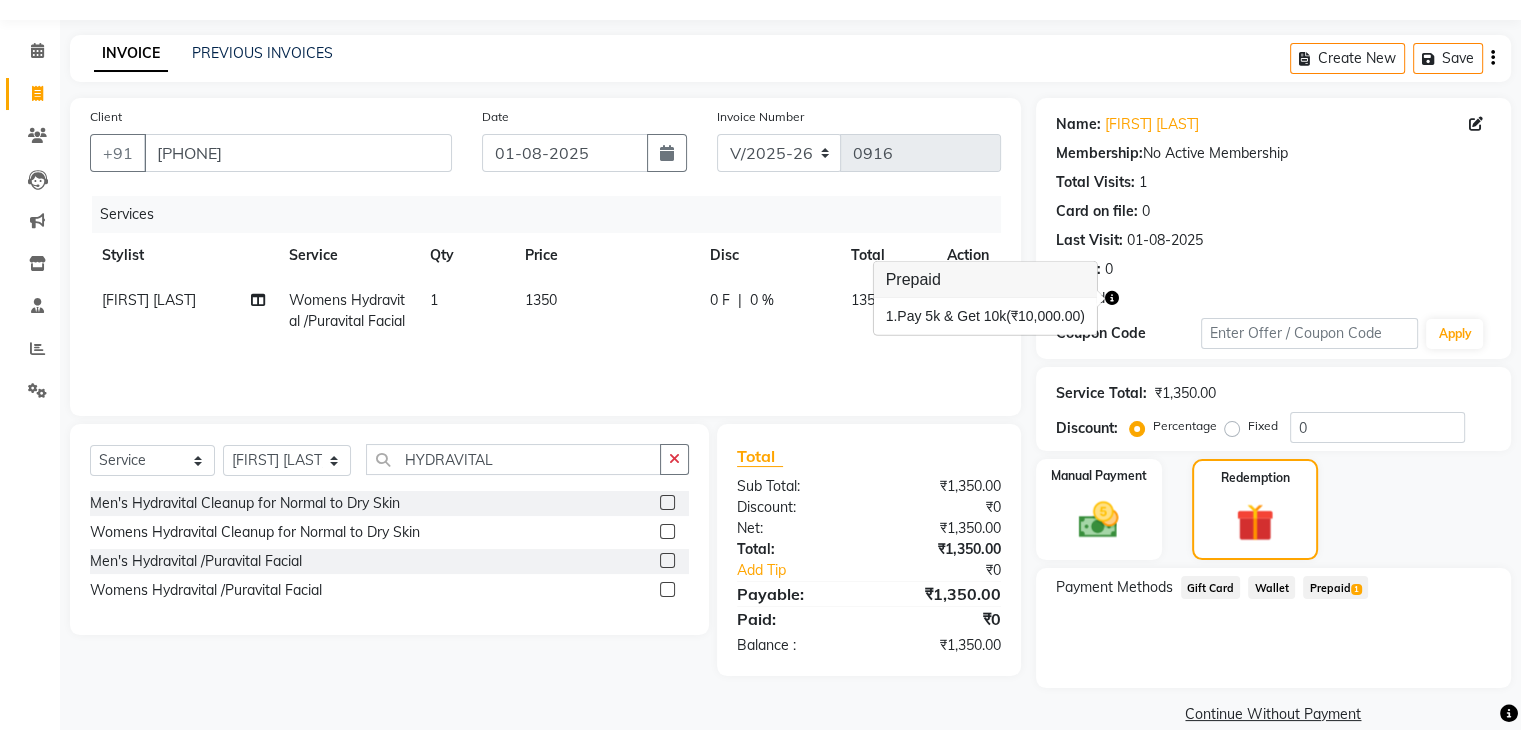 scroll, scrollTop: 80, scrollLeft: 0, axis: vertical 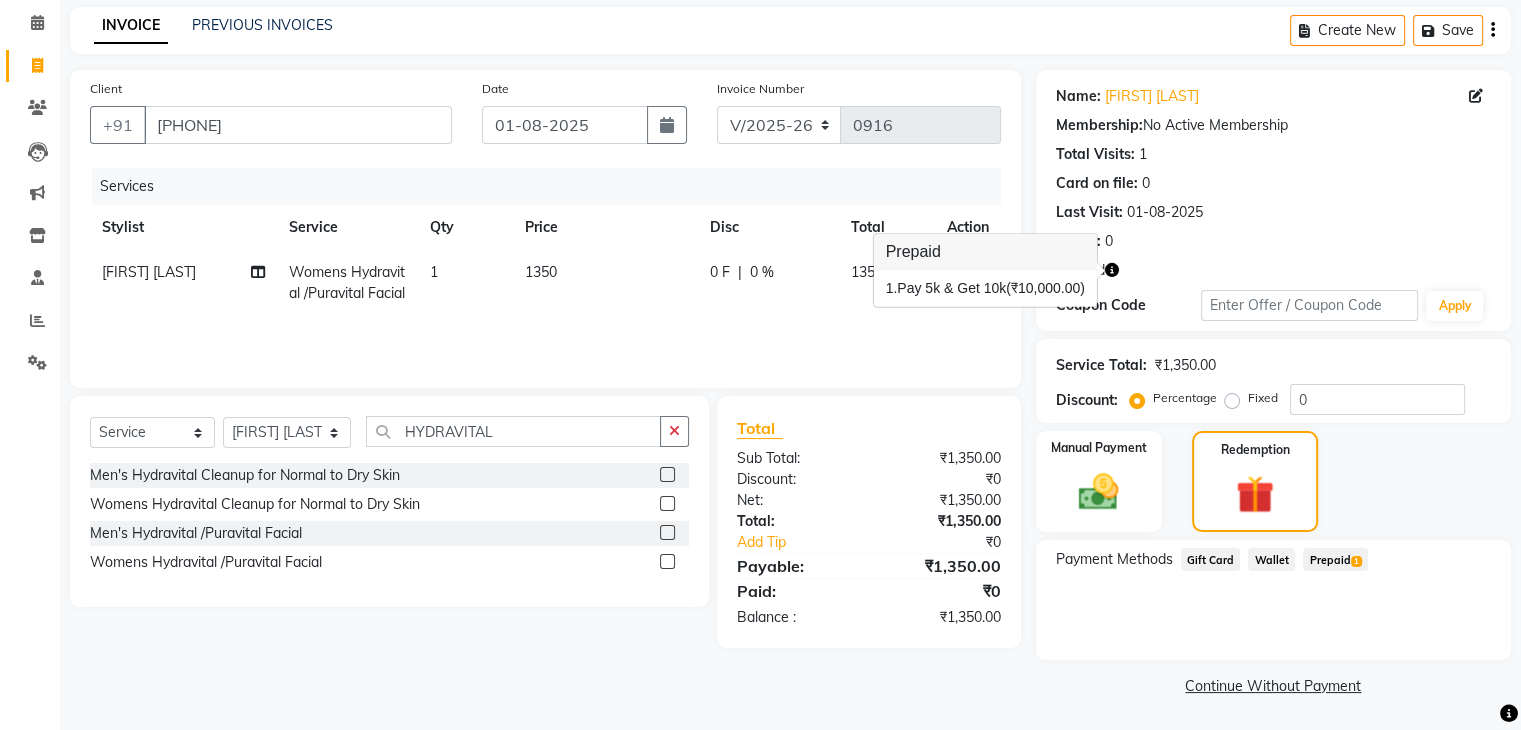 click on "Prepaid  1" 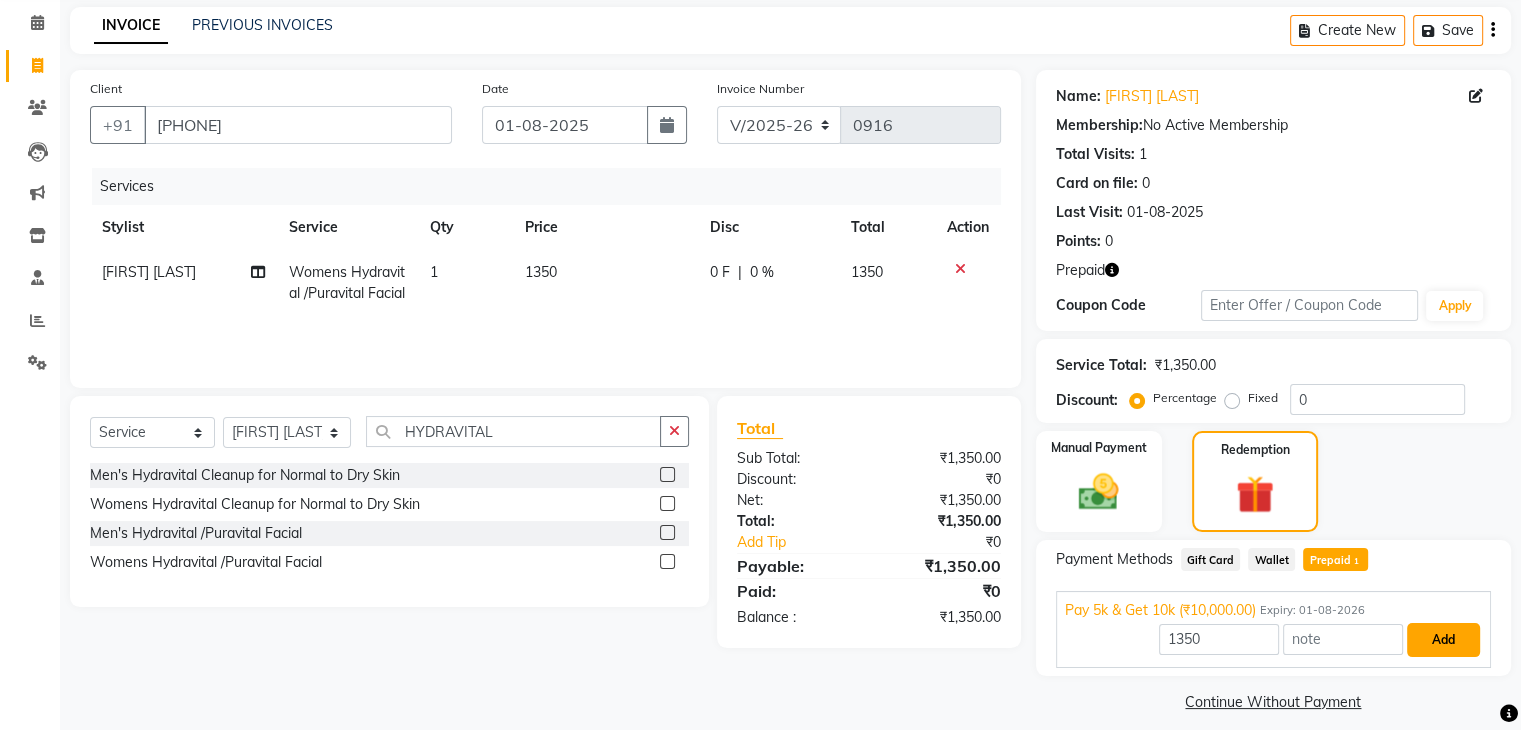 click on "Add" at bounding box center (1443, 640) 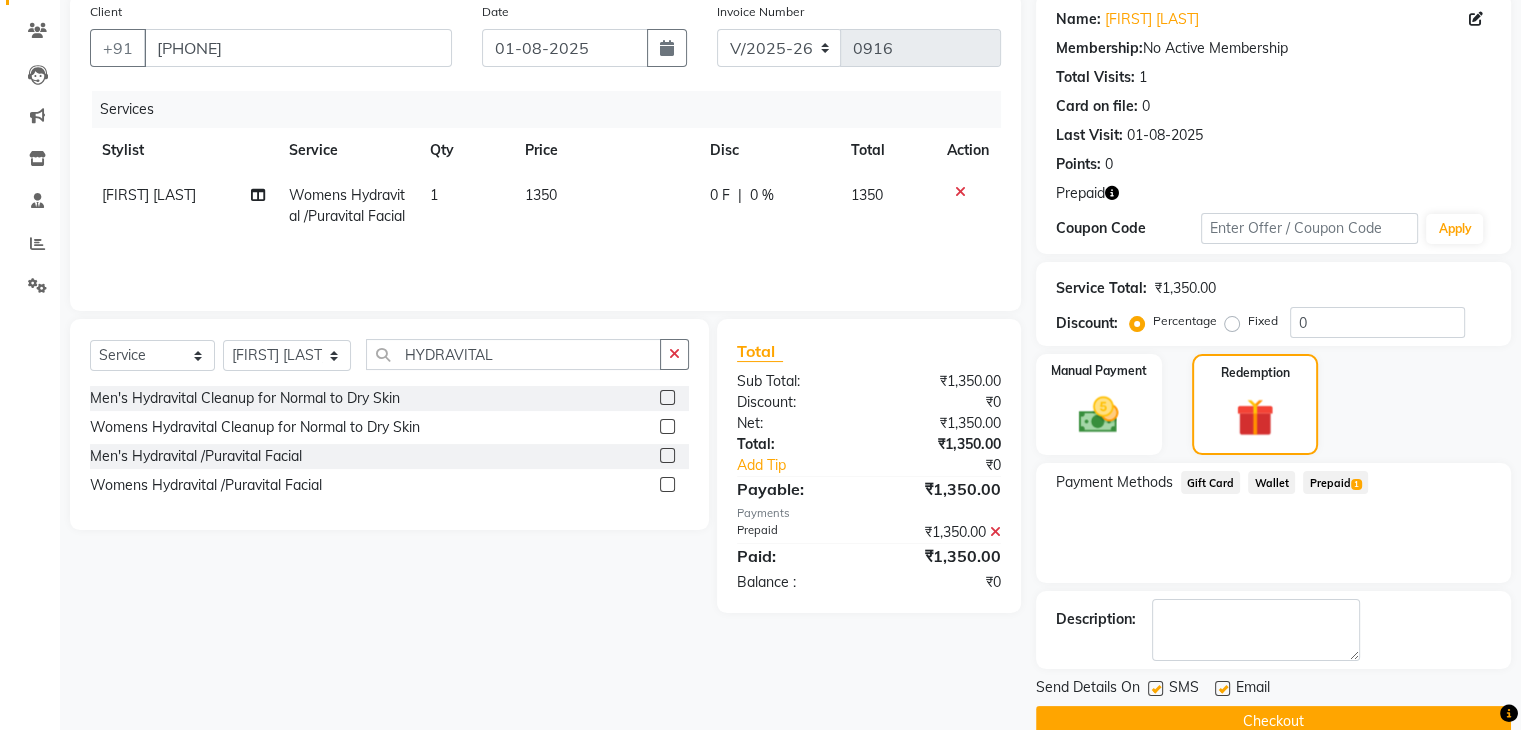 scroll, scrollTop: 193, scrollLeft: 0, axis: vertical 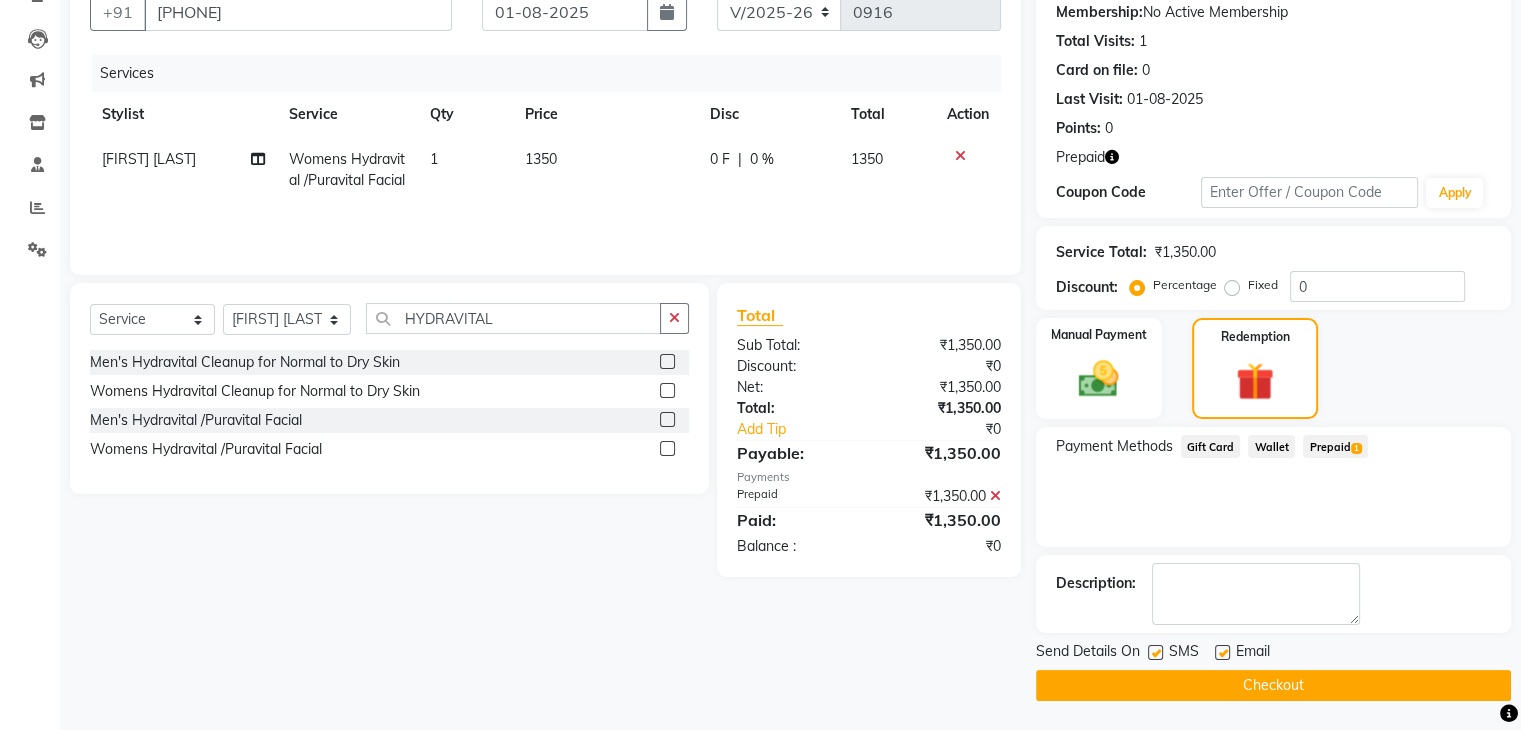 click on "Checkout" 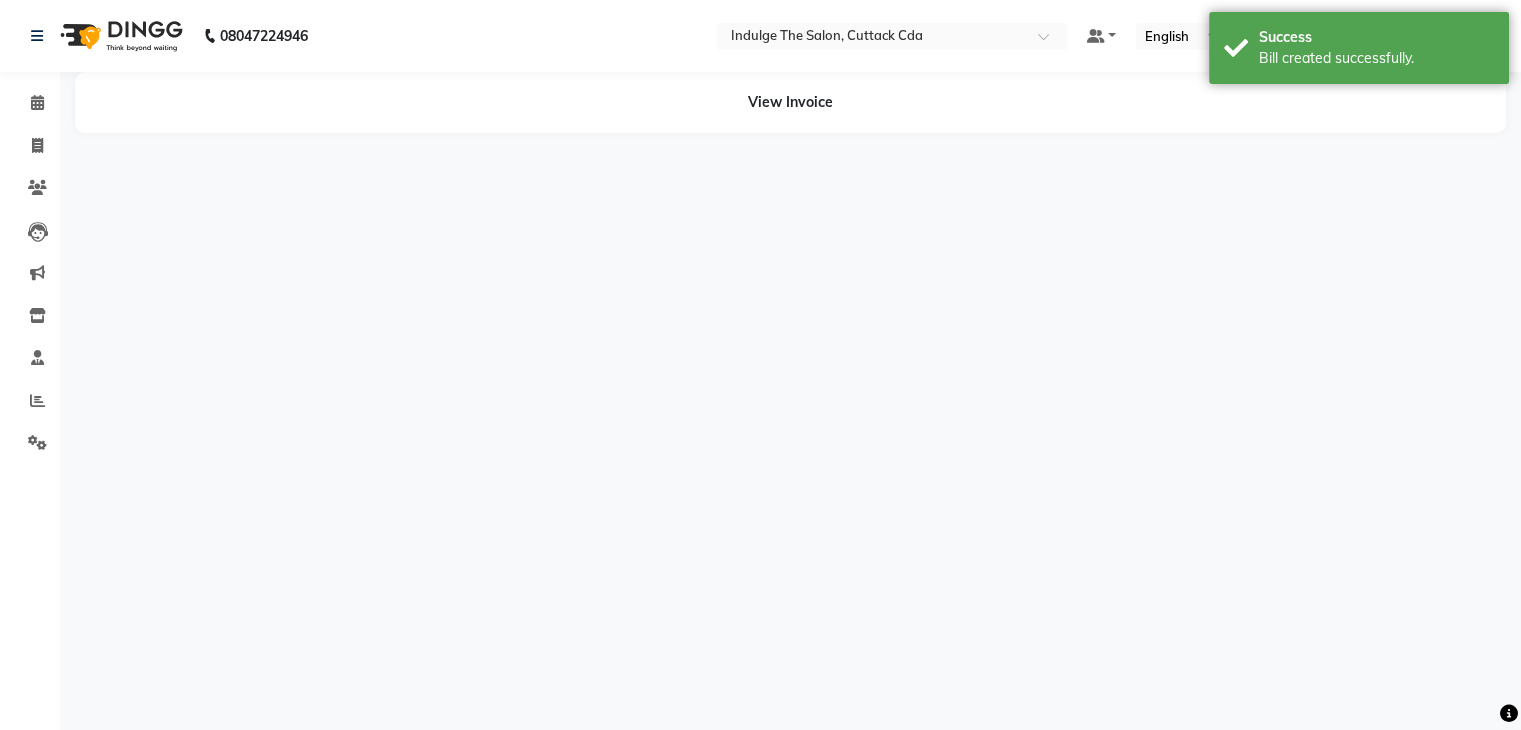 scroll, scrollTop: 0, scrollLeft: 0, axis: both 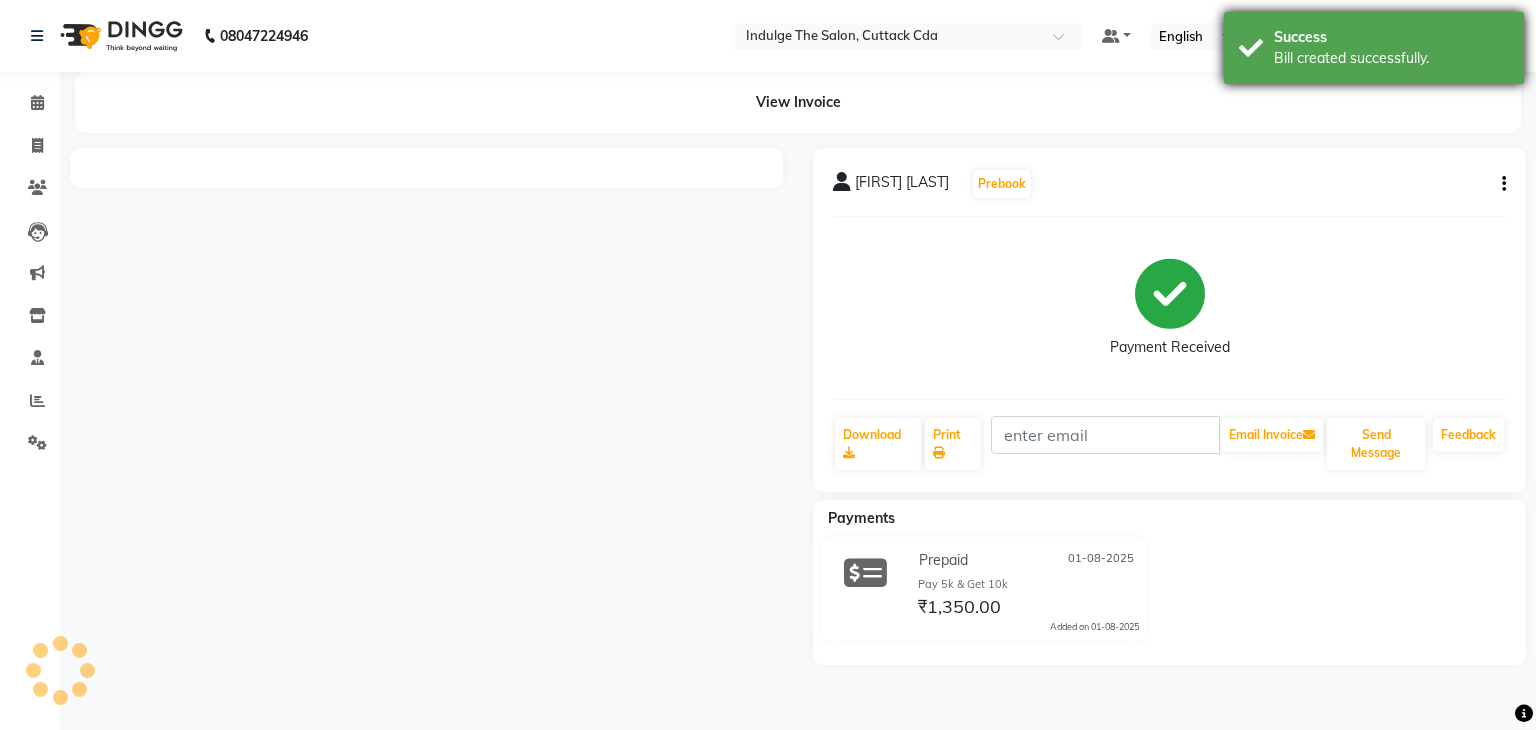 click on "Success" at bounding box center [1391, 37] 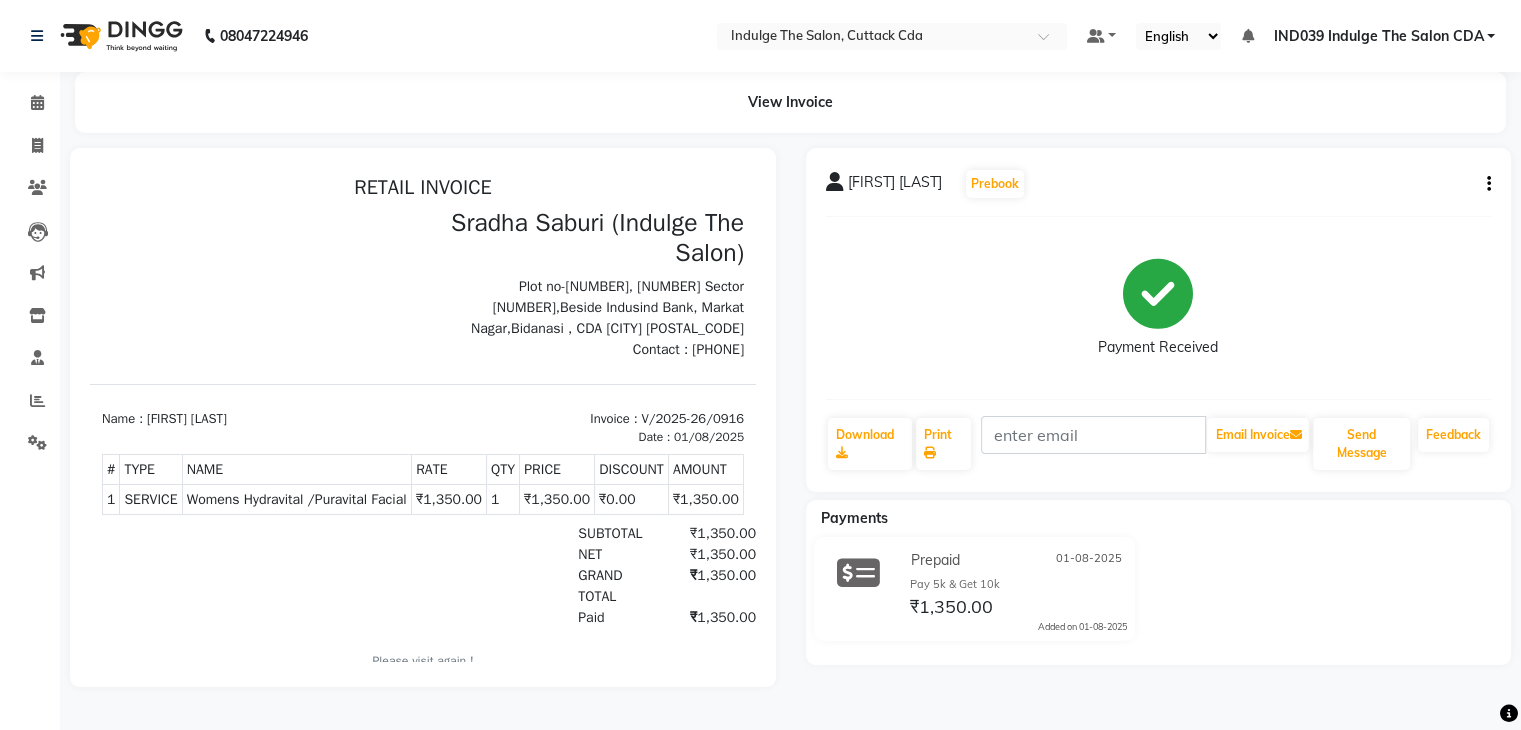 scroll, scrollTop: 0, scrollLeft: 0, axis: both 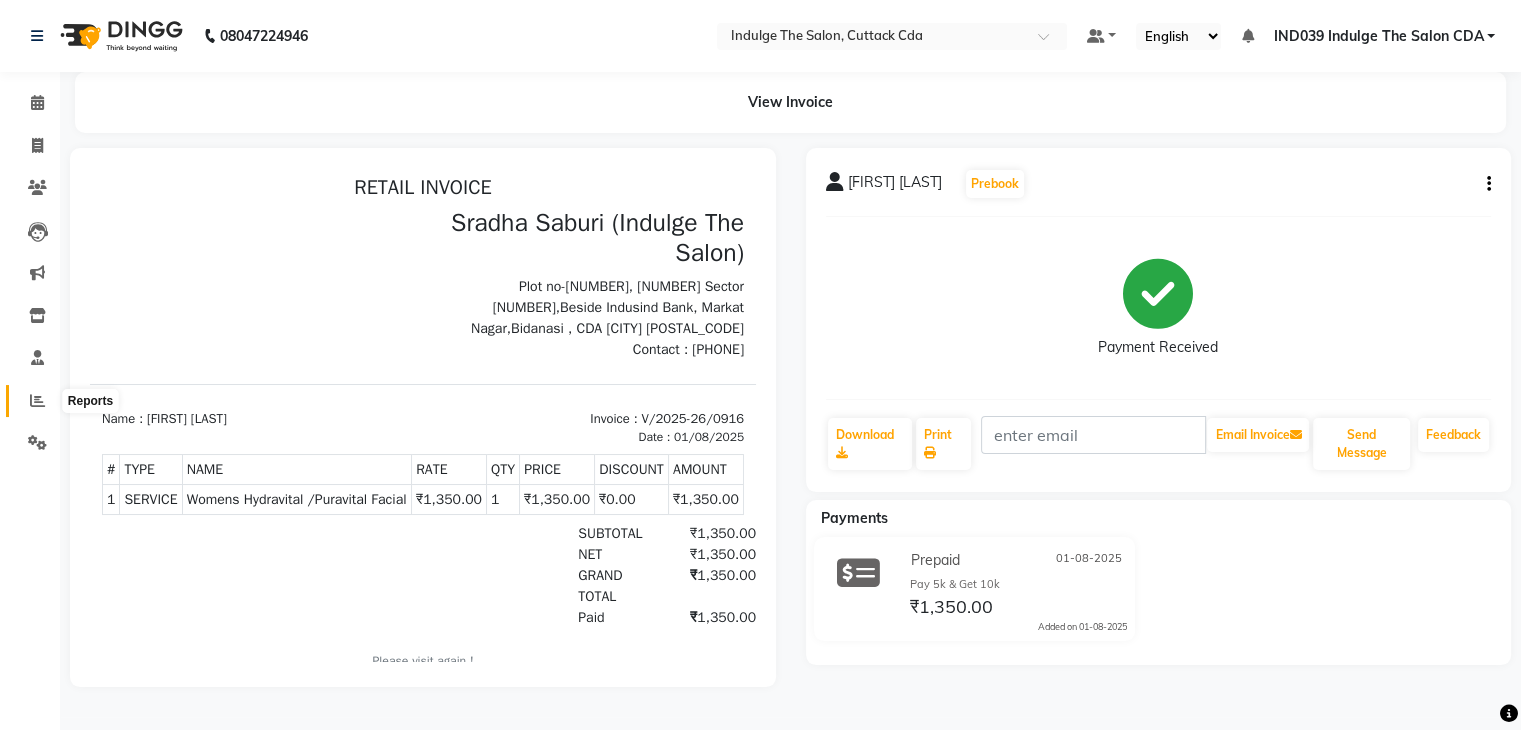 click 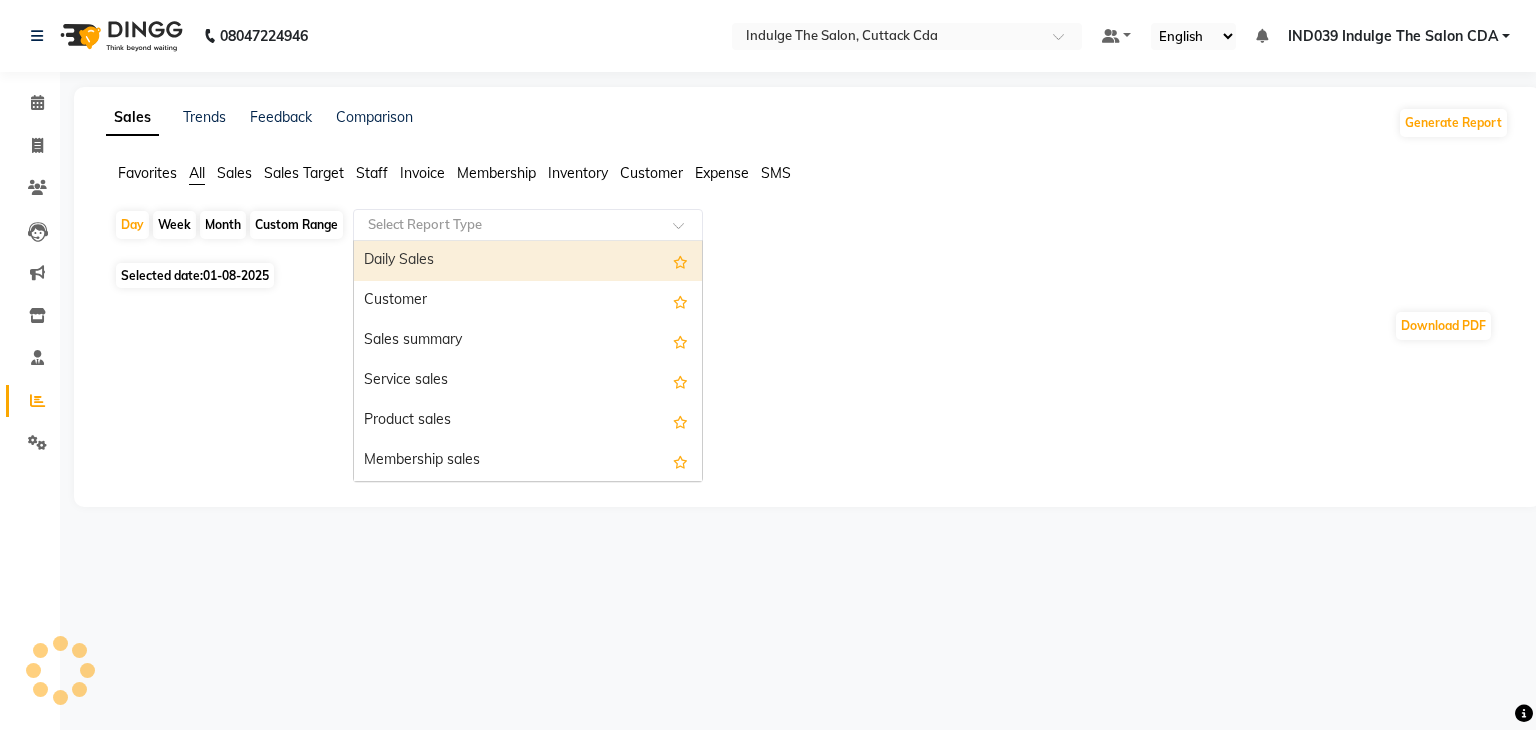 click 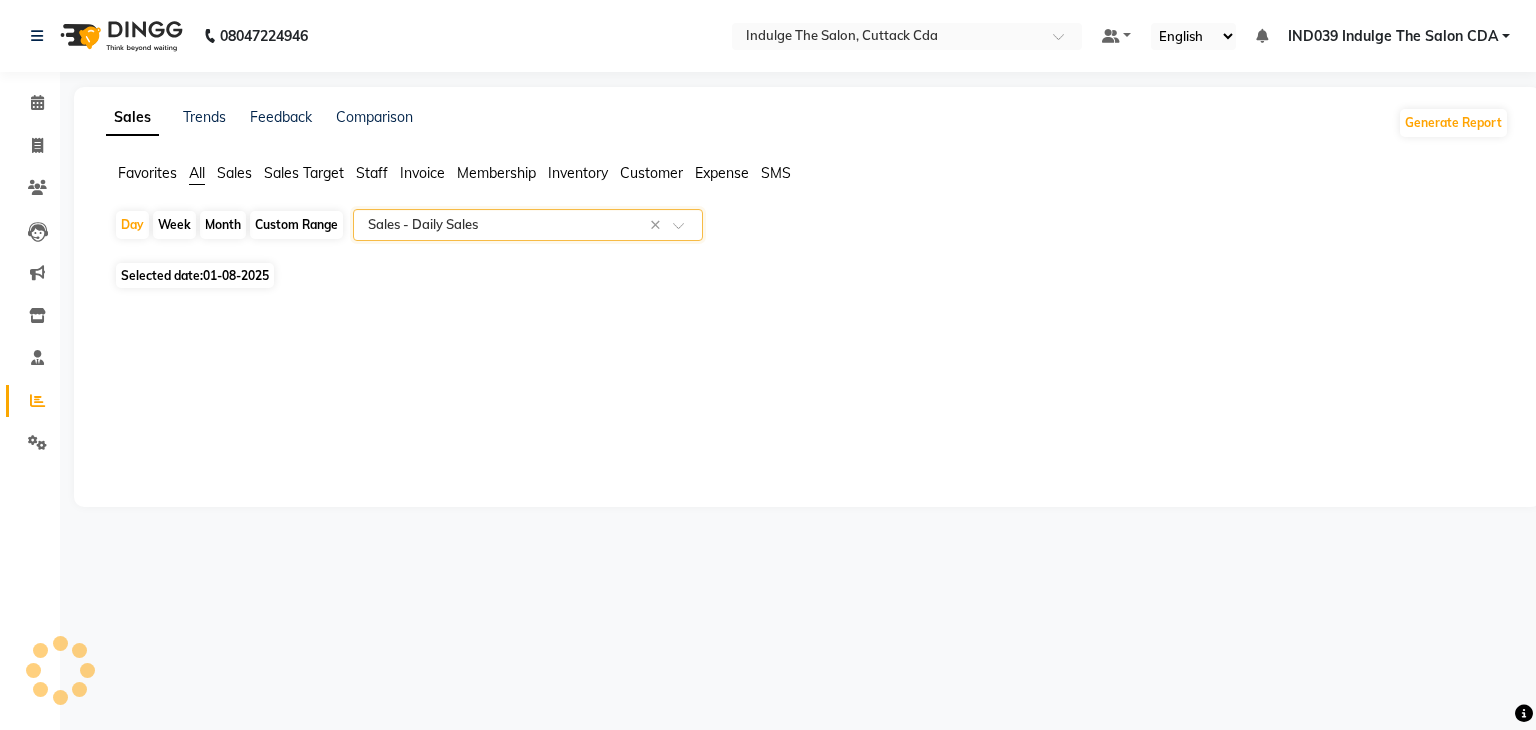select on "full_report" 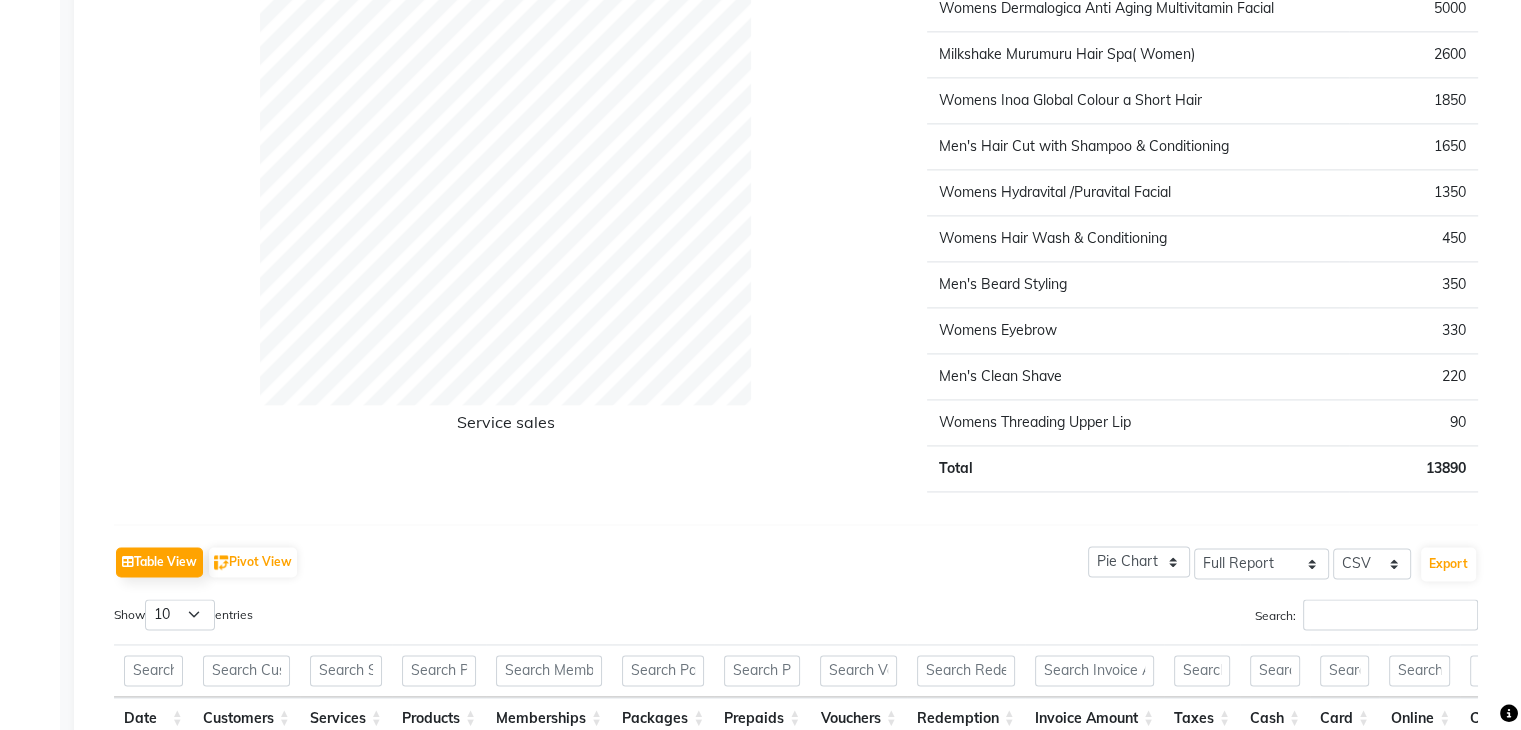 scroll, scrollTop: 2992, scrollLeft: 0, axis: vertical 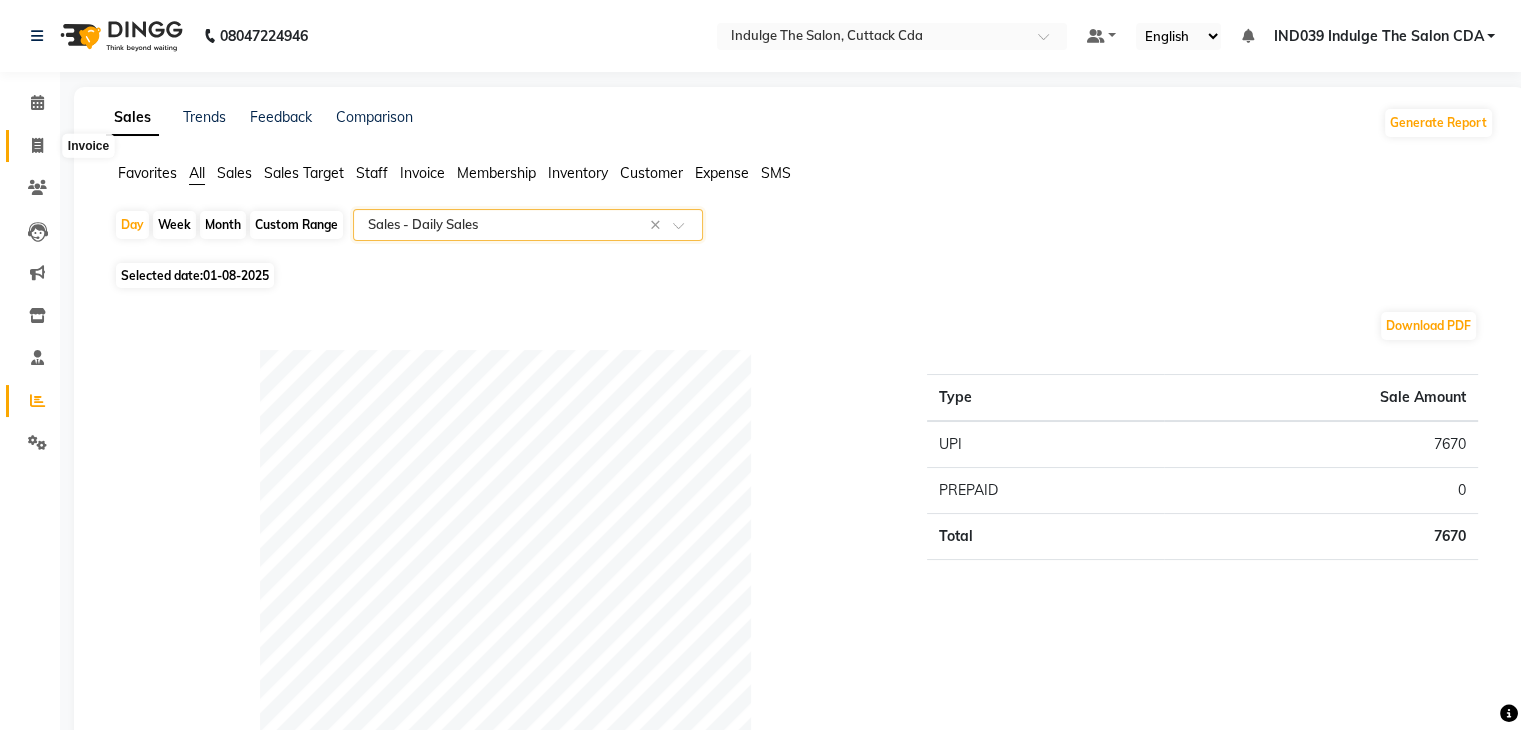 click 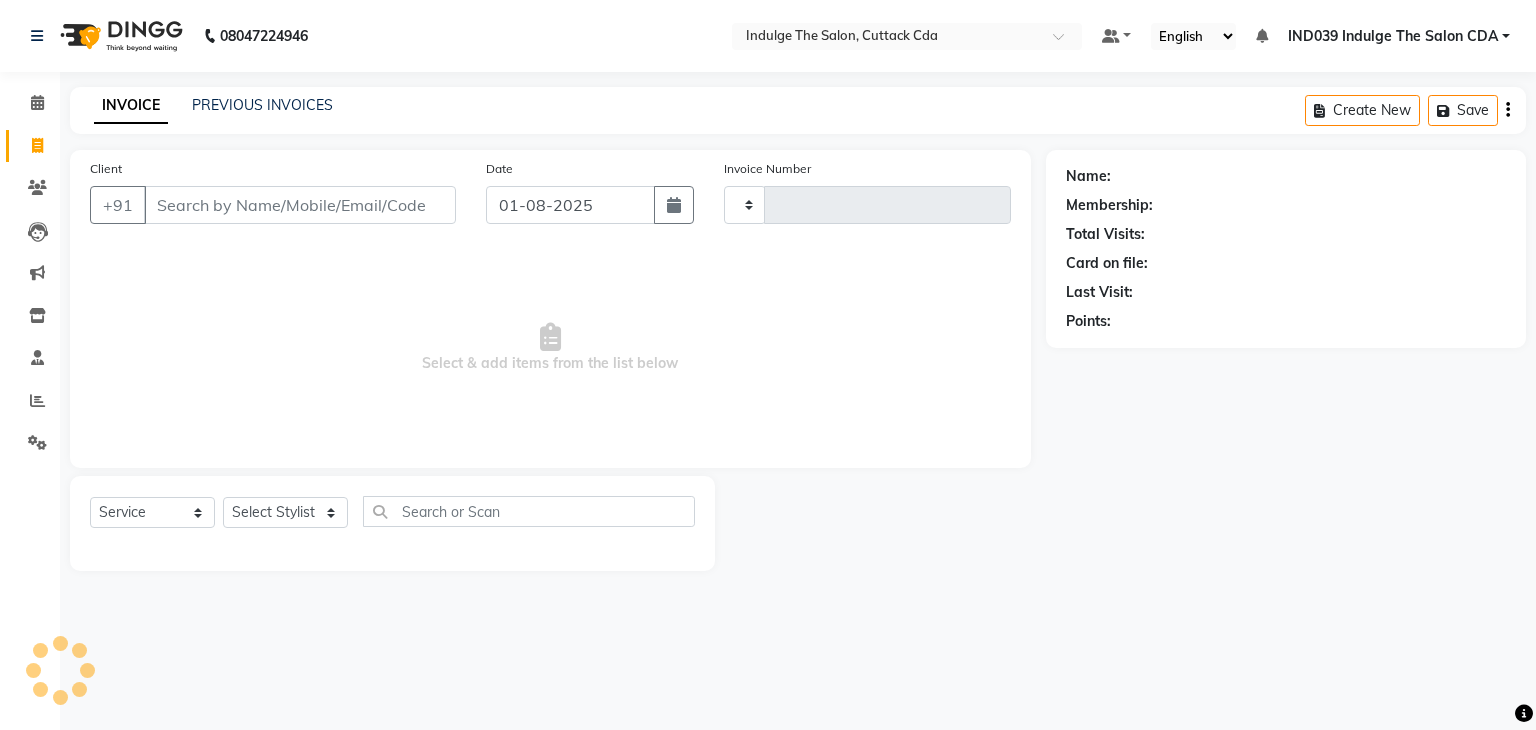 type on "0917" 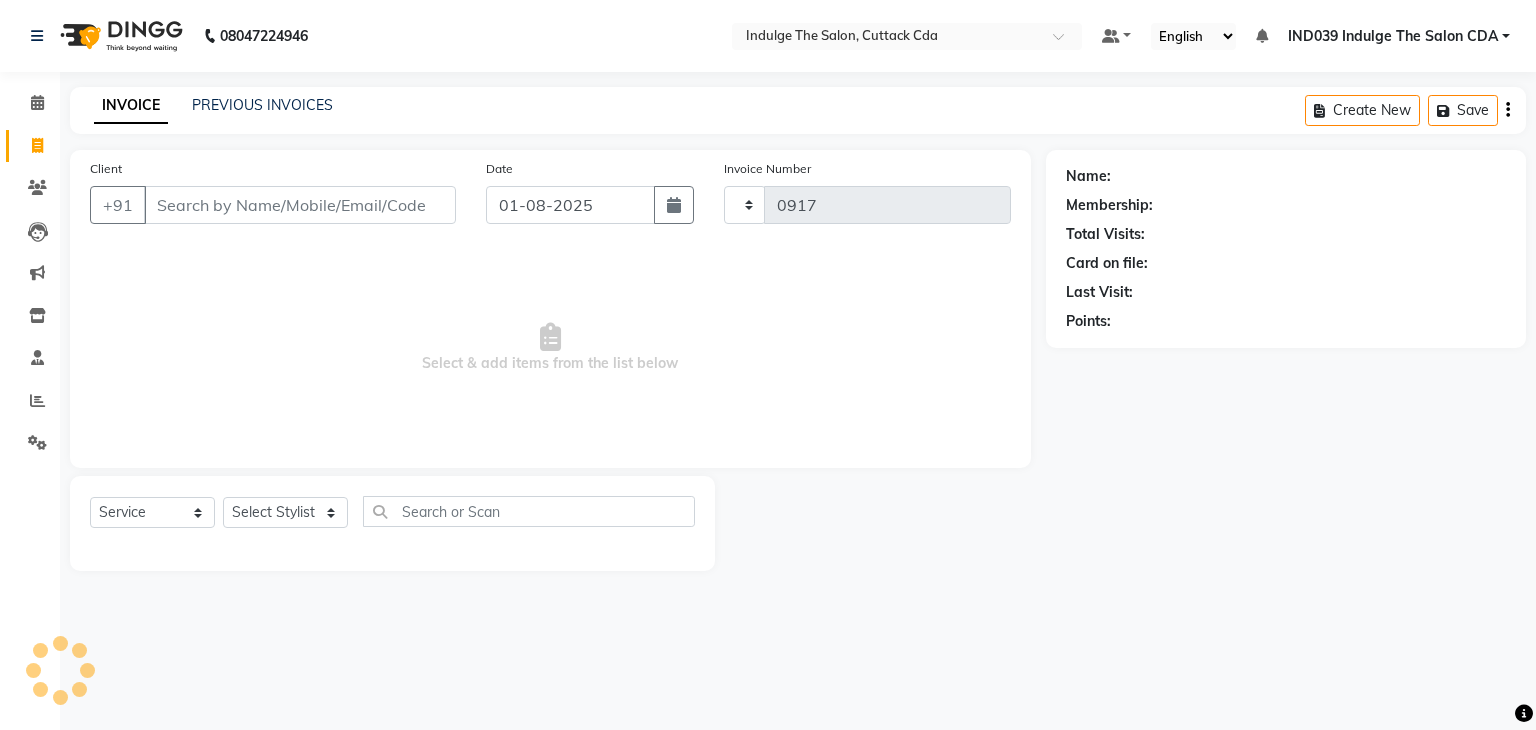 select on "7297" 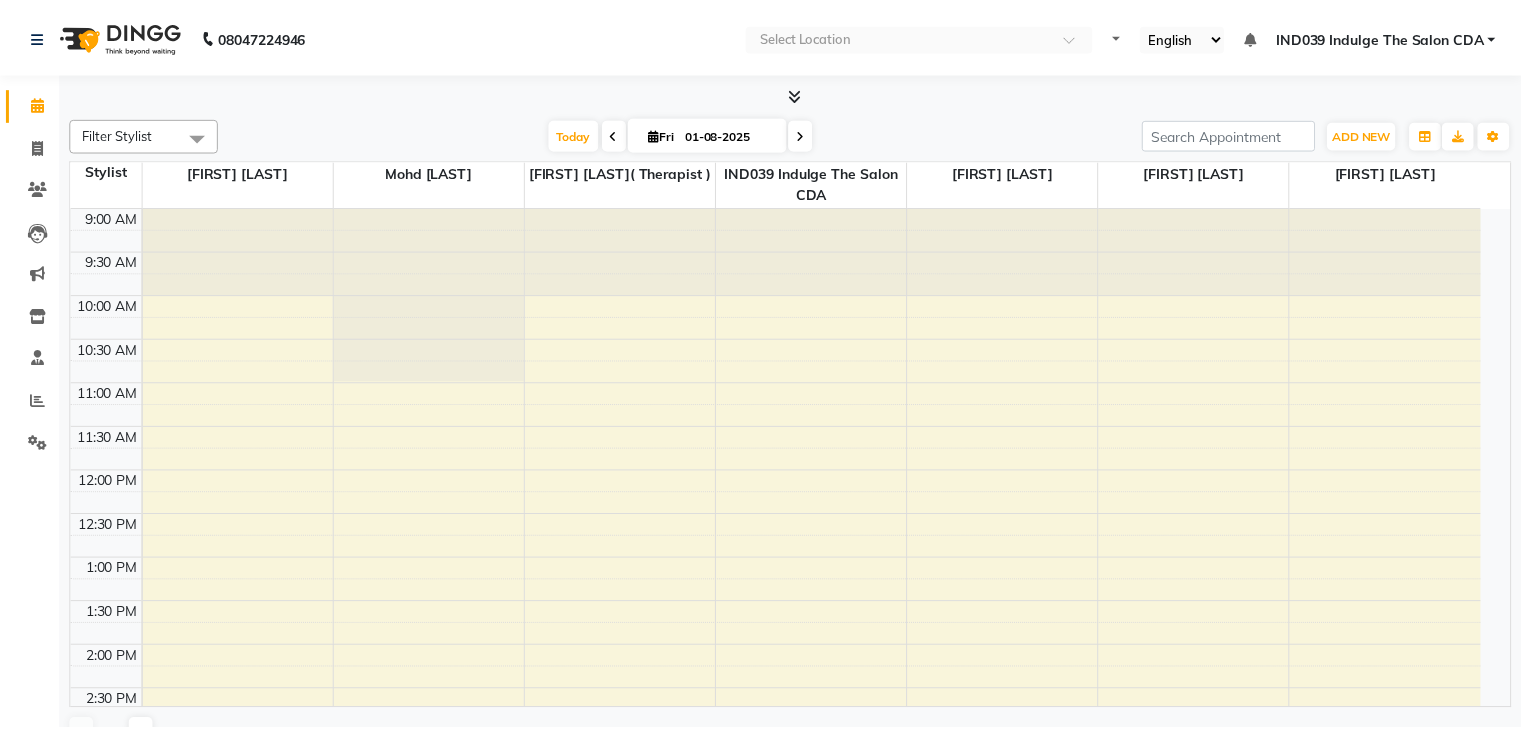 scroll, scrollTop: 0, scrollLeft: 0, axis: both 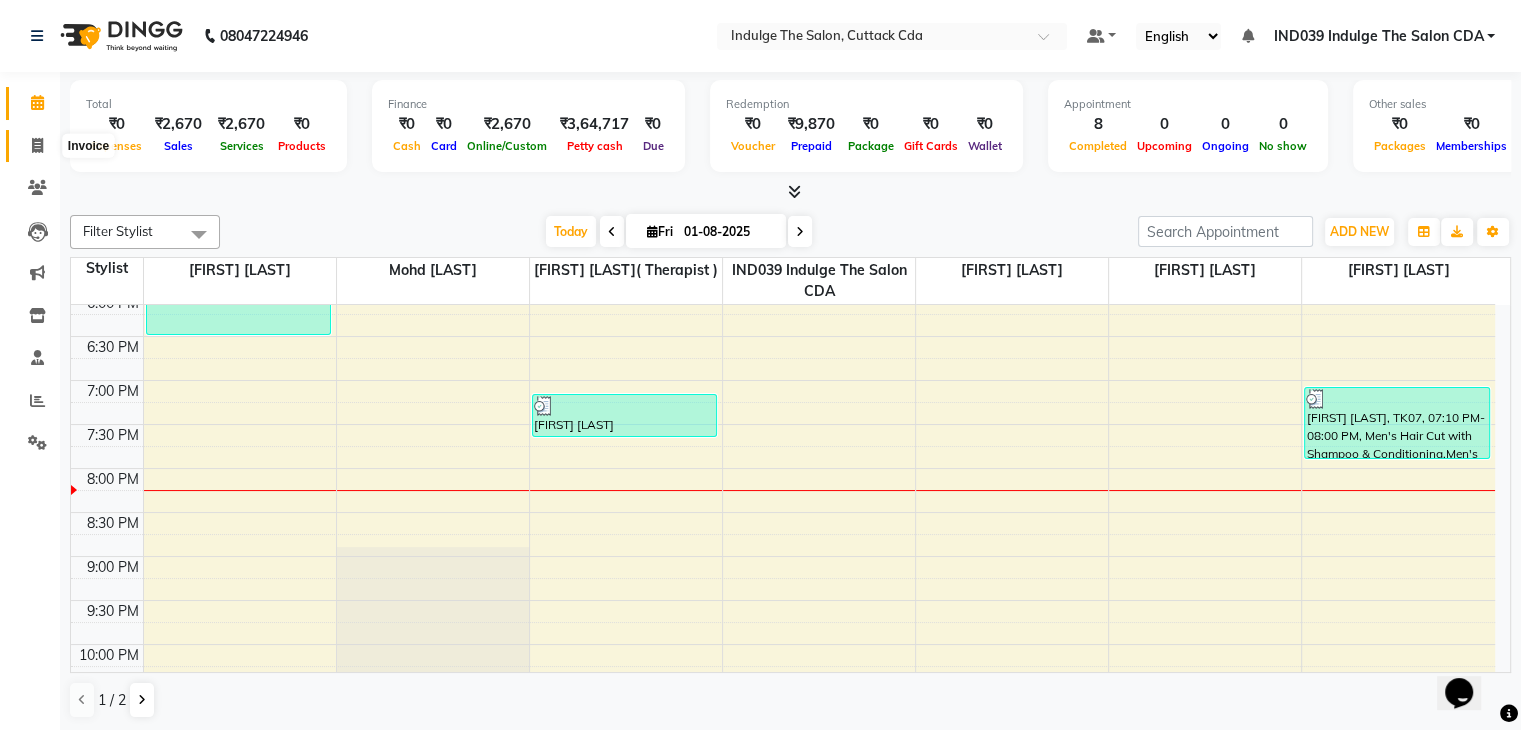 click 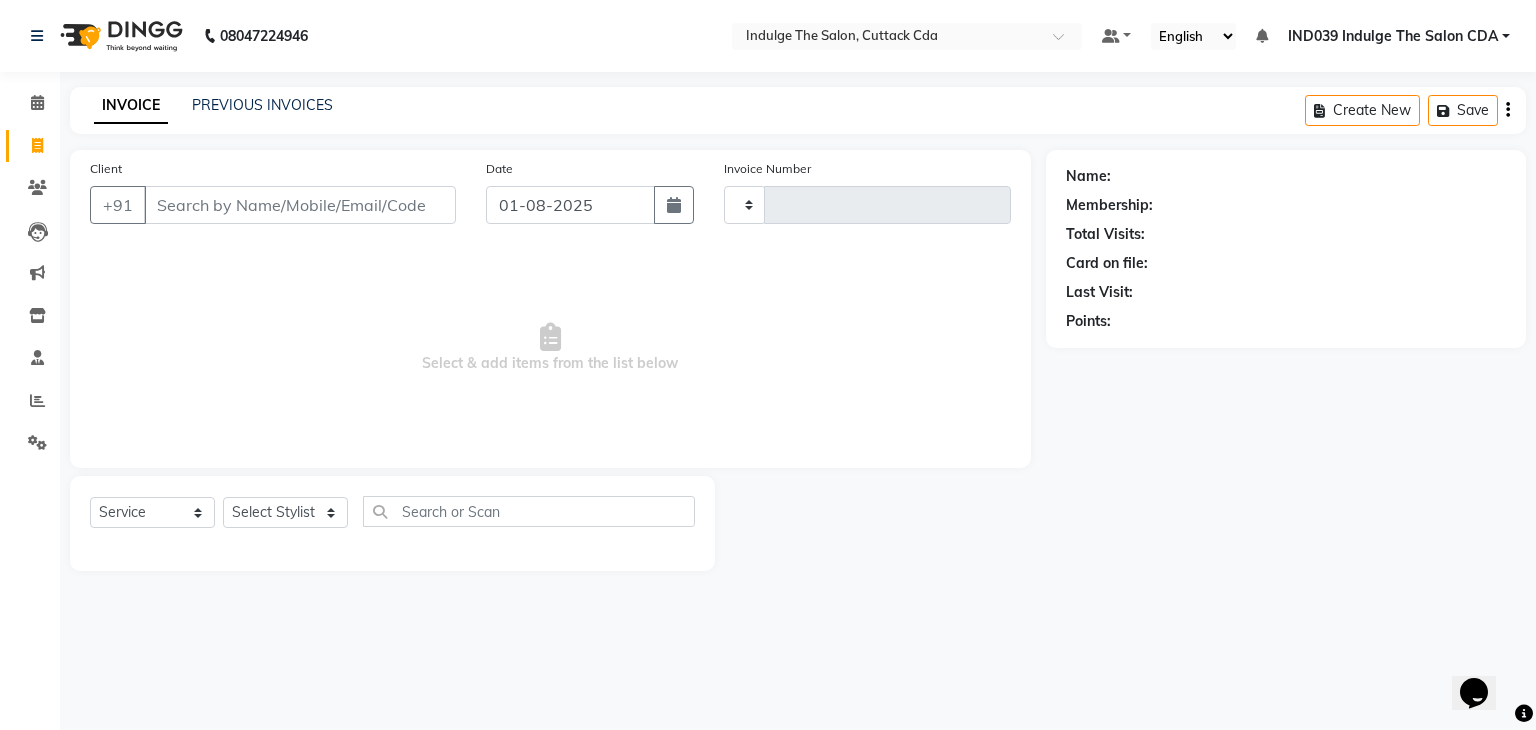type on "0915" 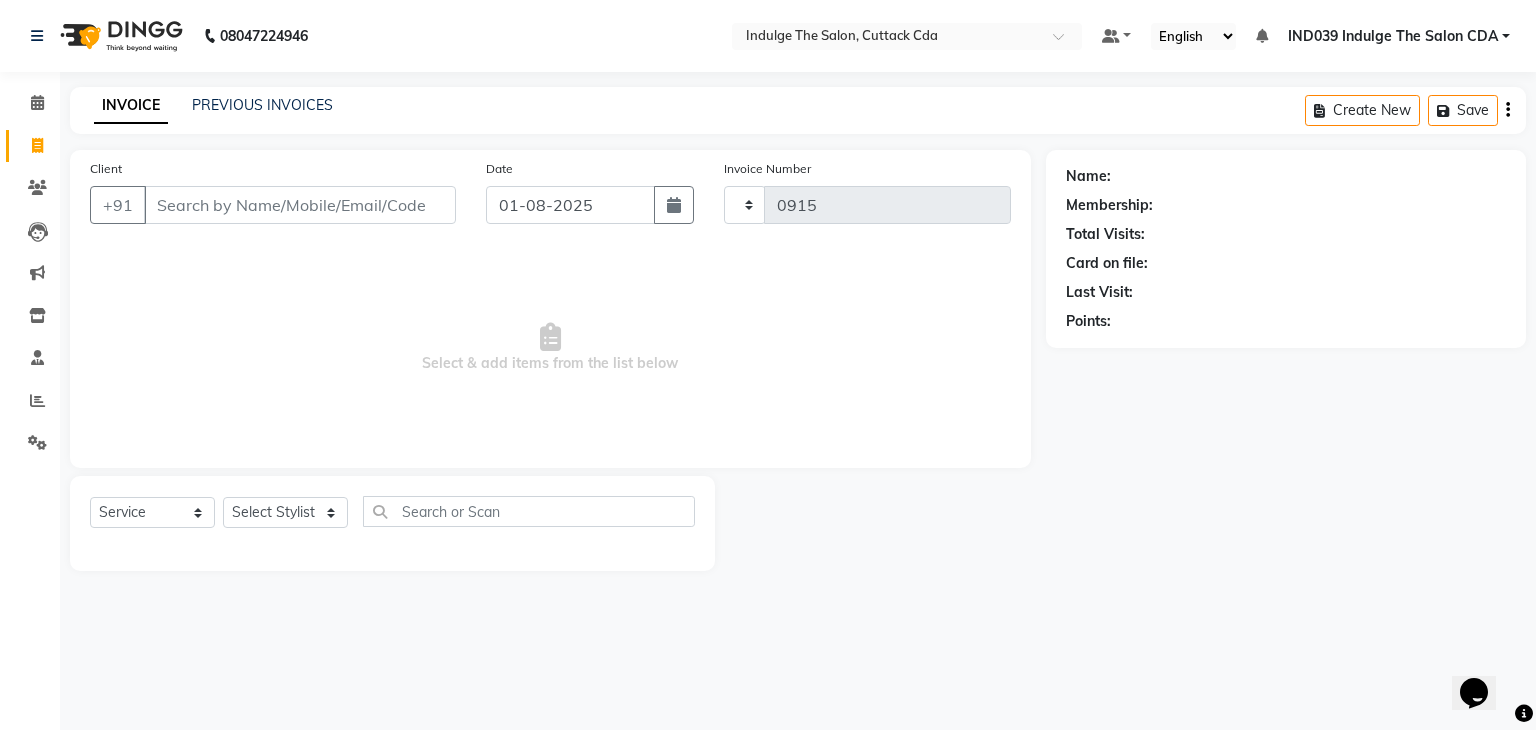 select on "7297" 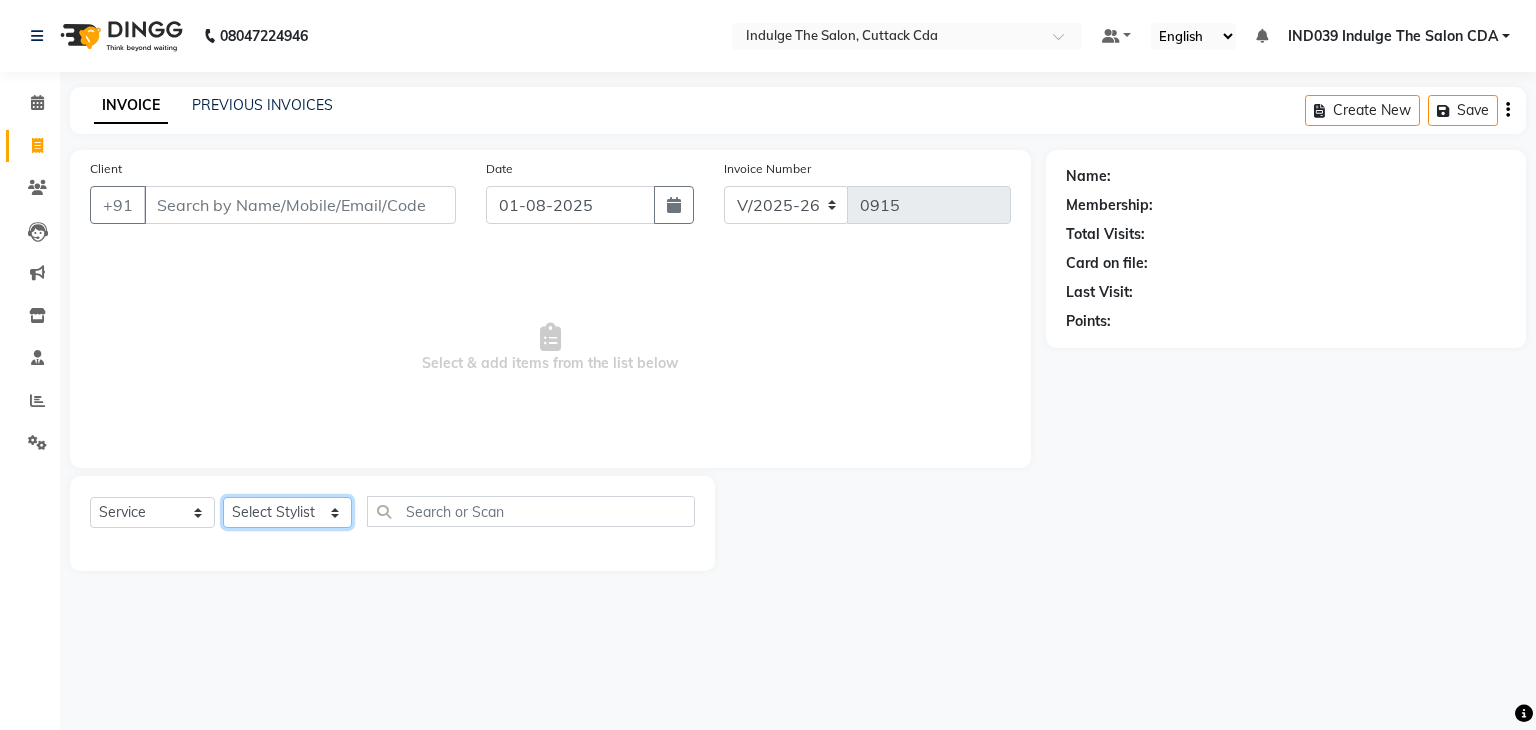 click on "Select Stylist Ajay Sethy( Therapist ) GOURAHARI BARIK IND039 Indulge The Salon CDA Mohd Shahrukh Mohit Patial Pravat Kumar Das Sudipa Daptari SUMAN DAS  SUNNY ASHVANI" 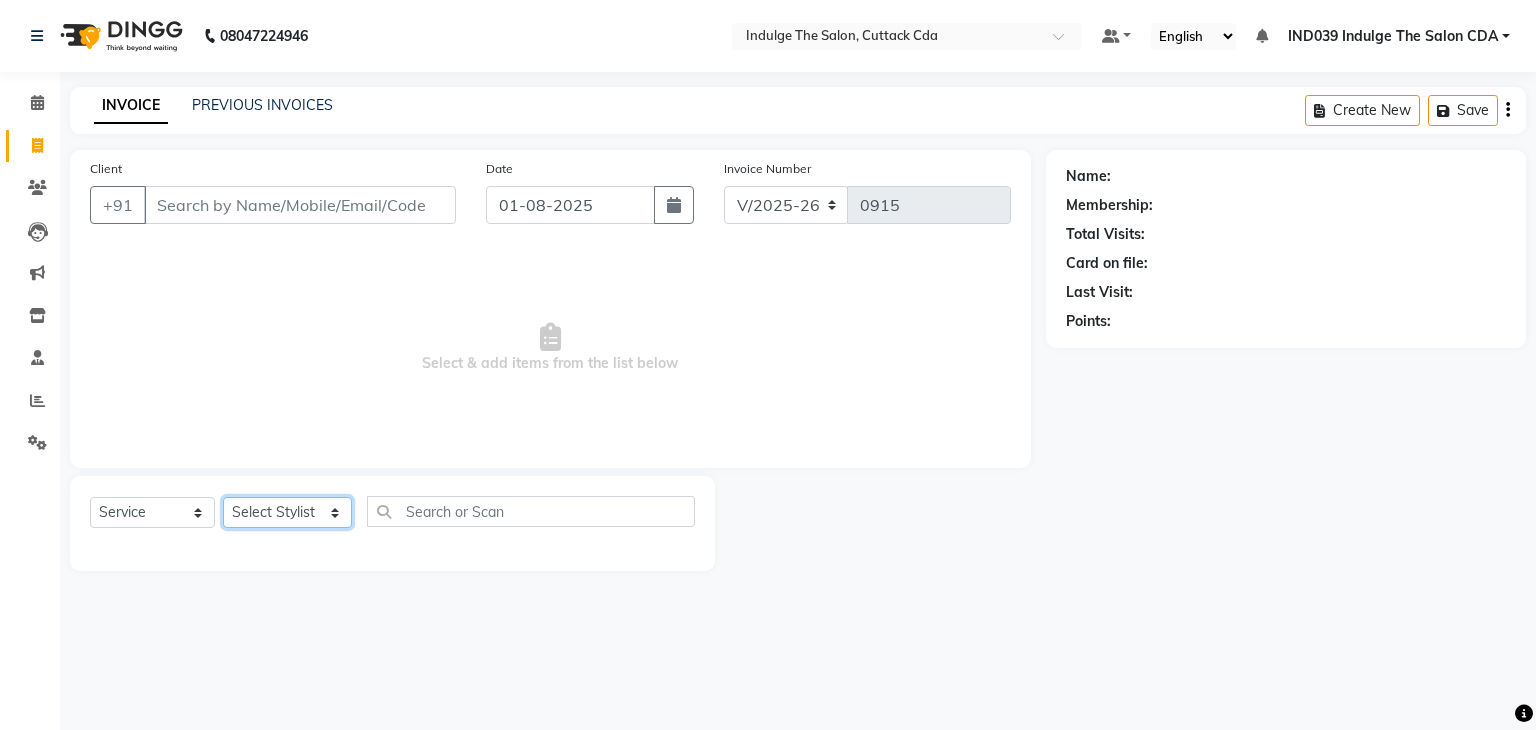 select on "86601" 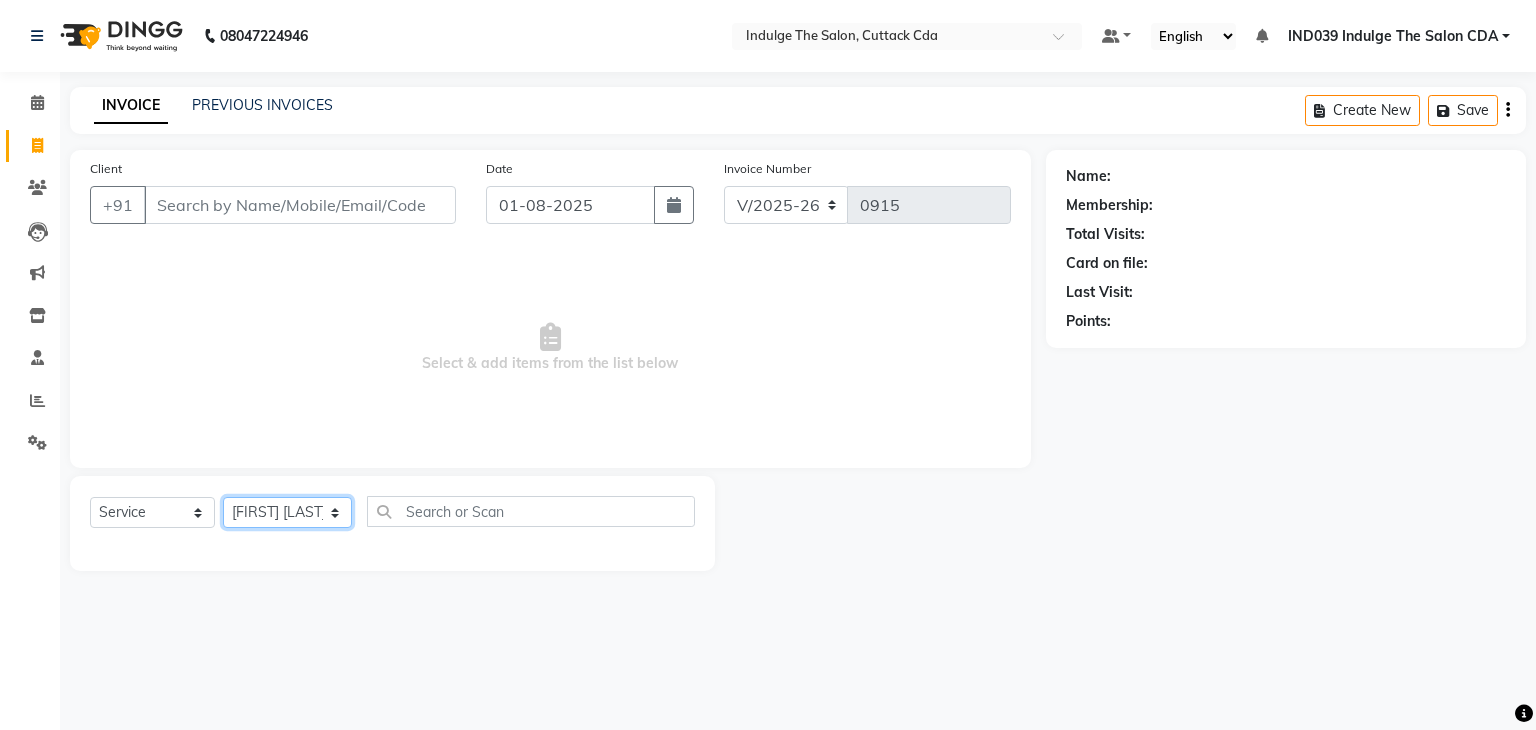 click on "Select Stylist Ajay Sethy( Therapist ) GOURAHARI BARIK IND039 Indulge The Salon CDA Mohd Shahrukh Mohit Patial Pravat Kumar Das Sudipa Daptari SUMAN DAS  SUNNY ASHVANI" 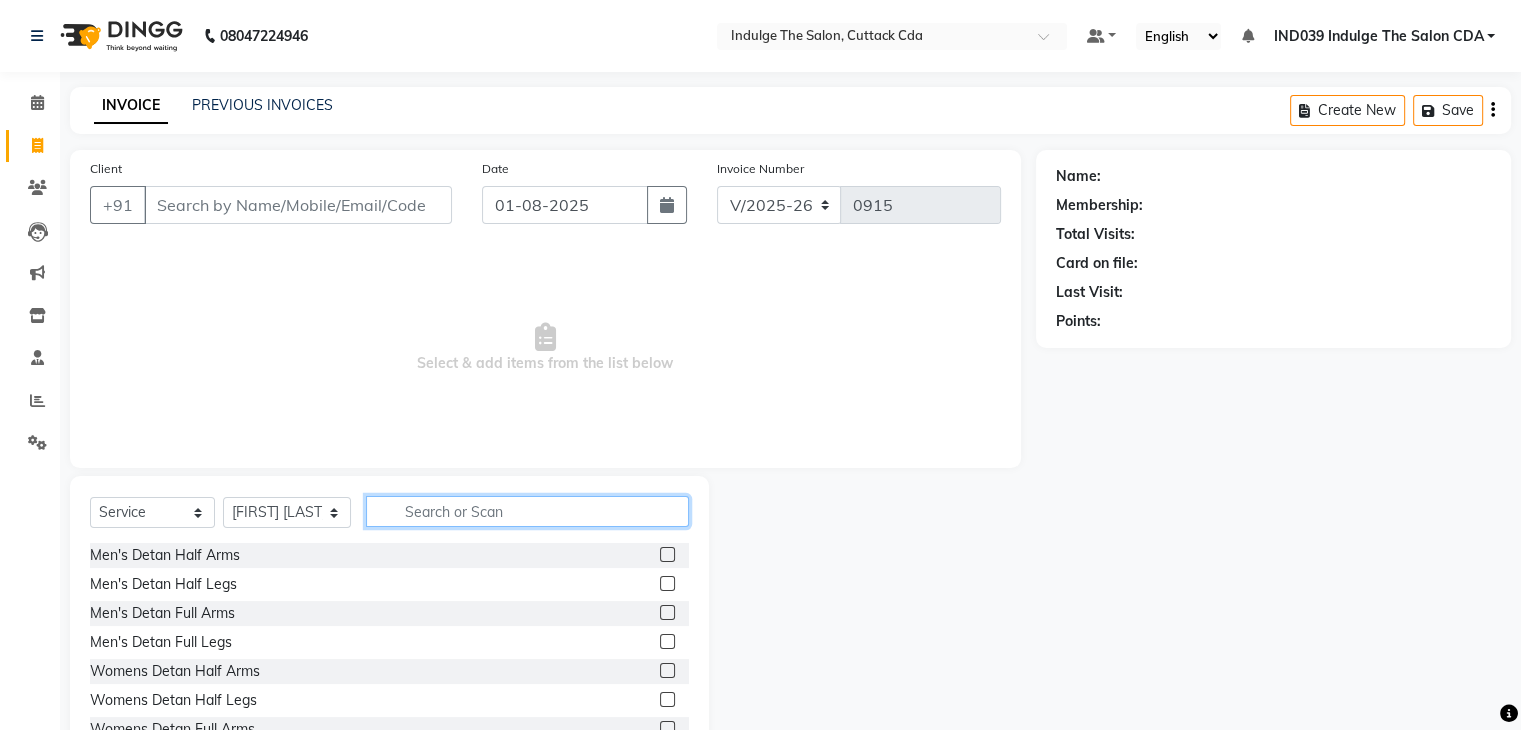 click 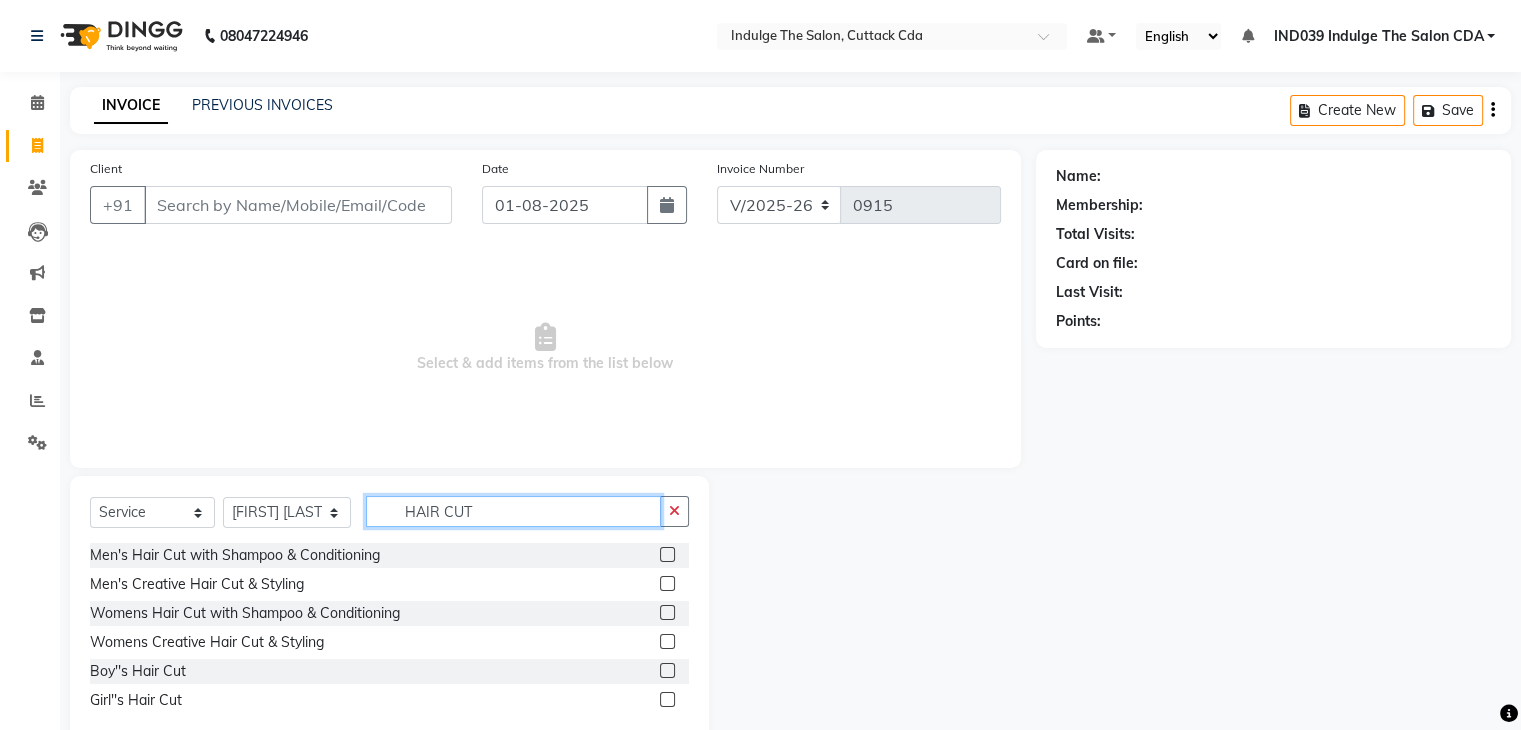 type on "HAIR CUT" 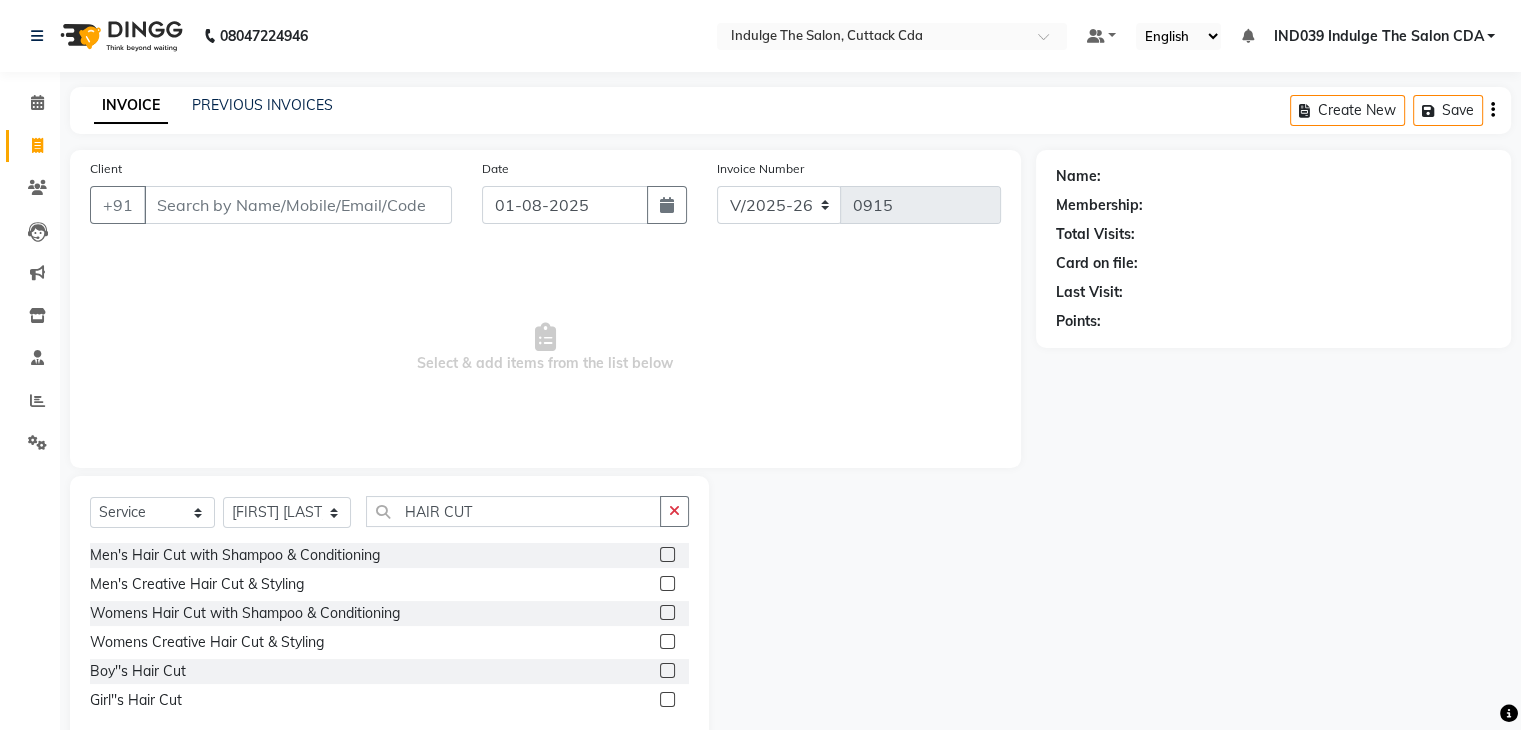 click 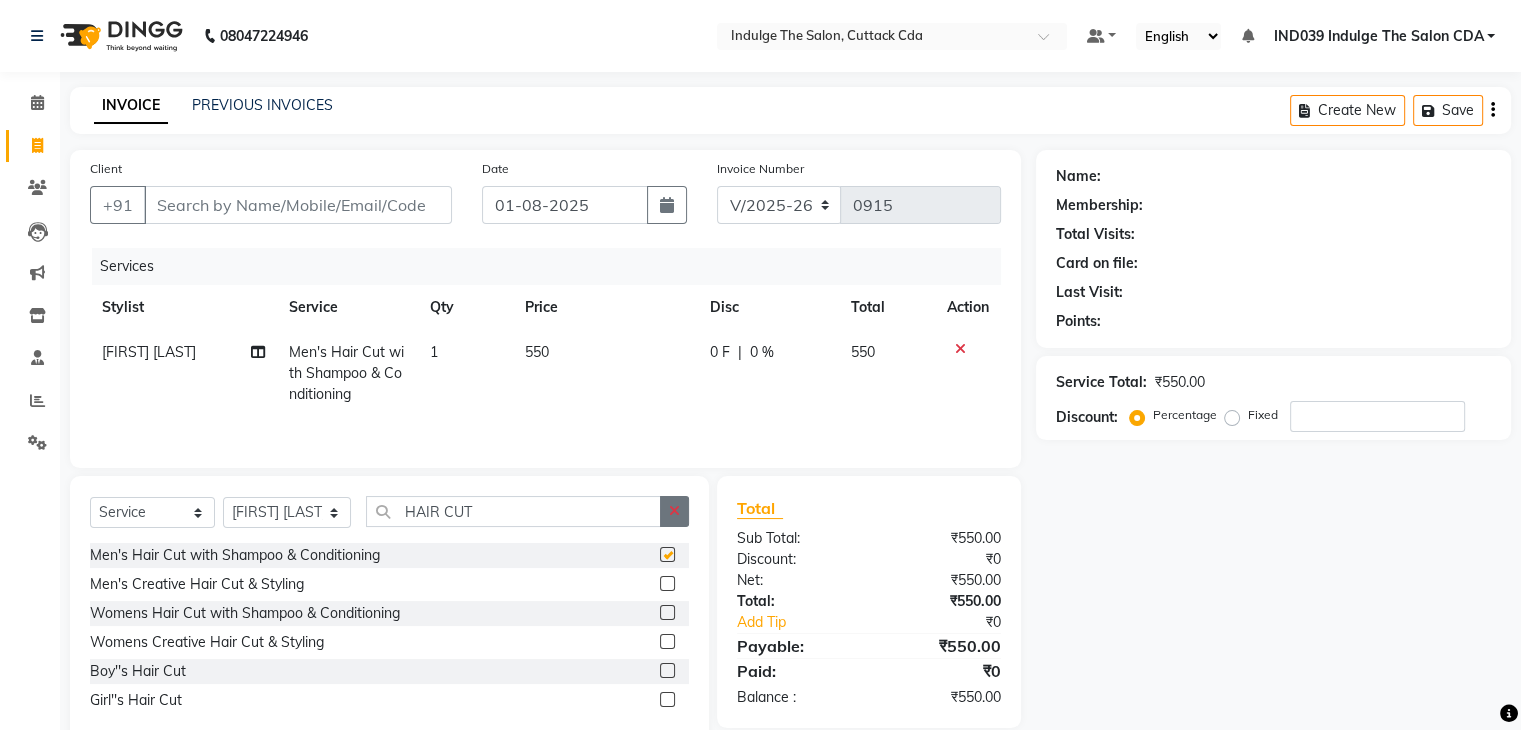 checkbox on "false" 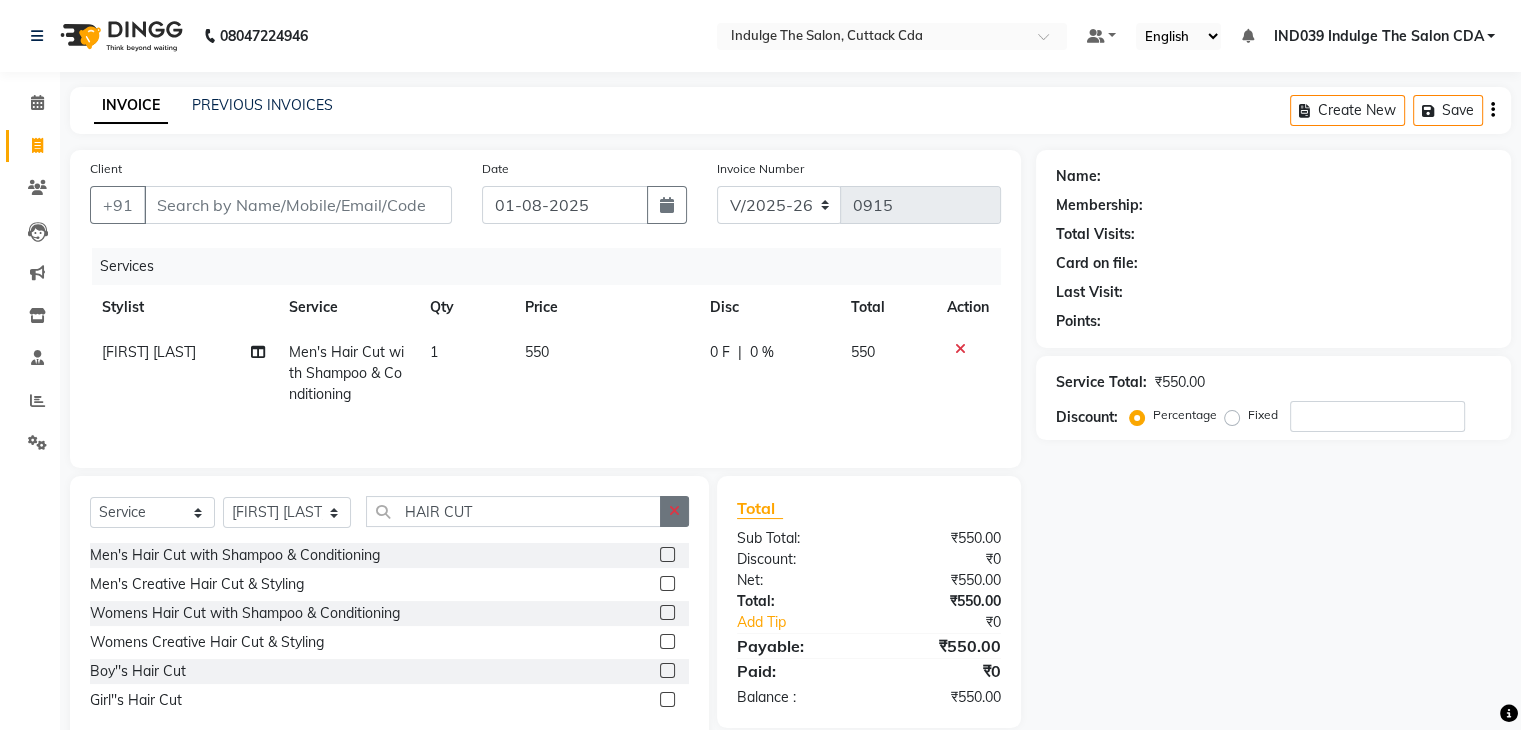click 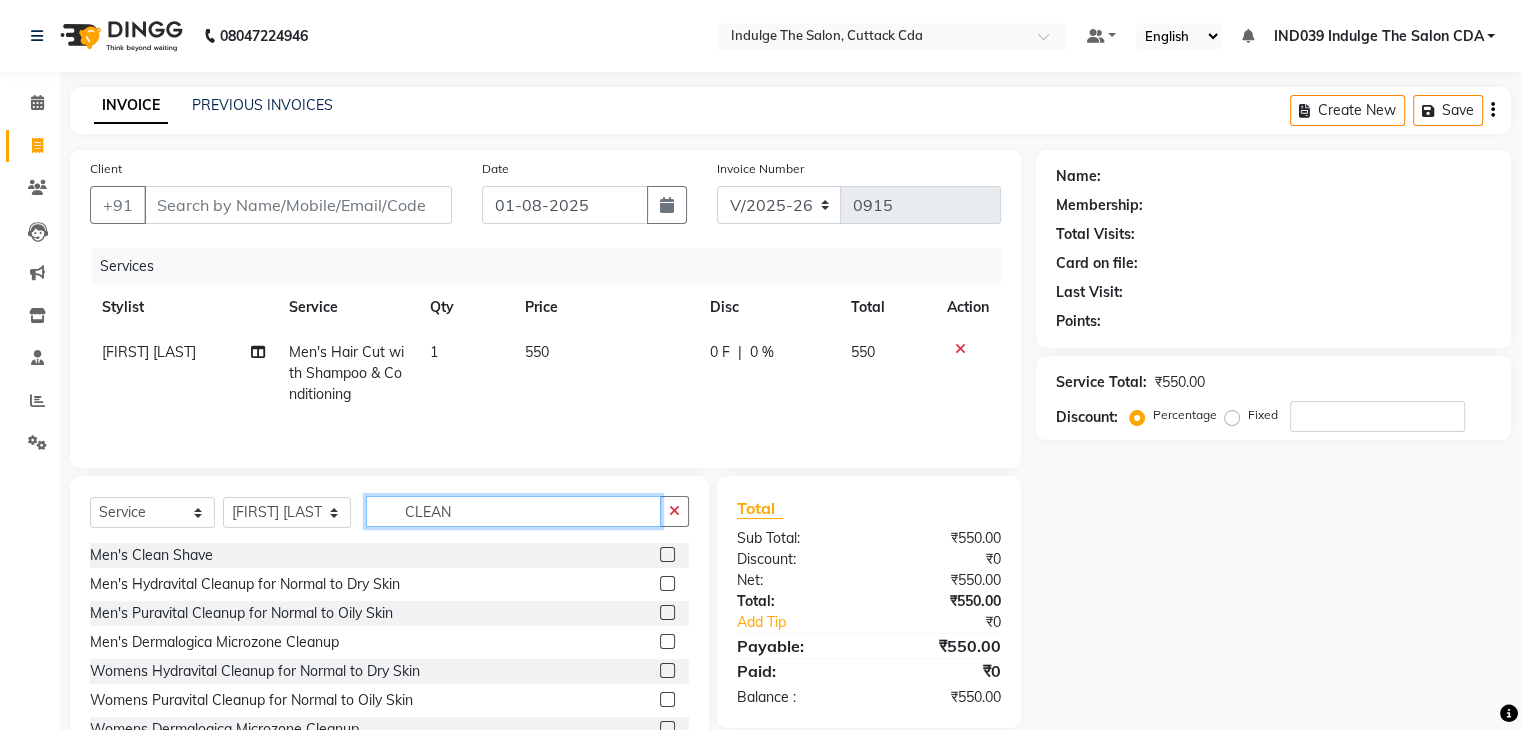 type on "CLEAN" 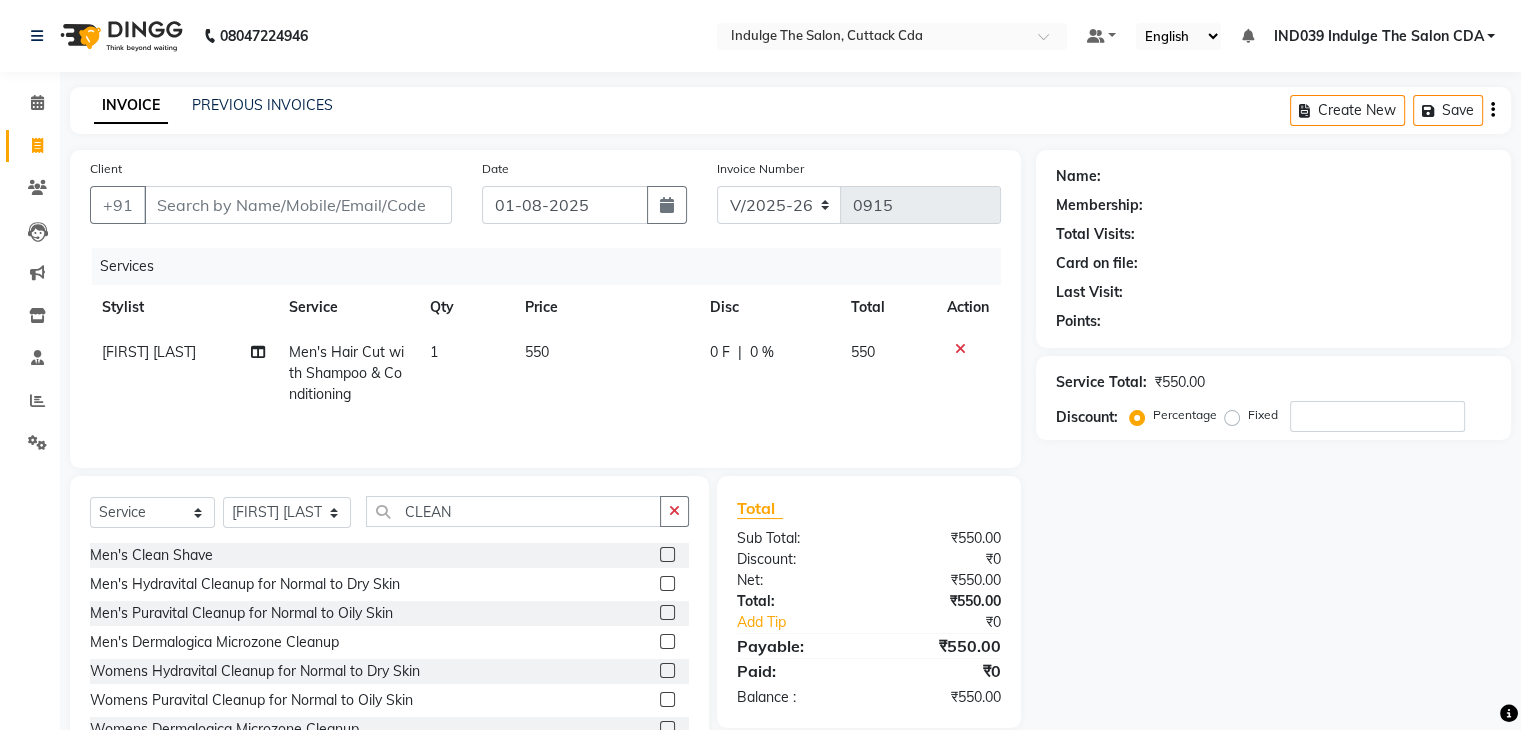 click 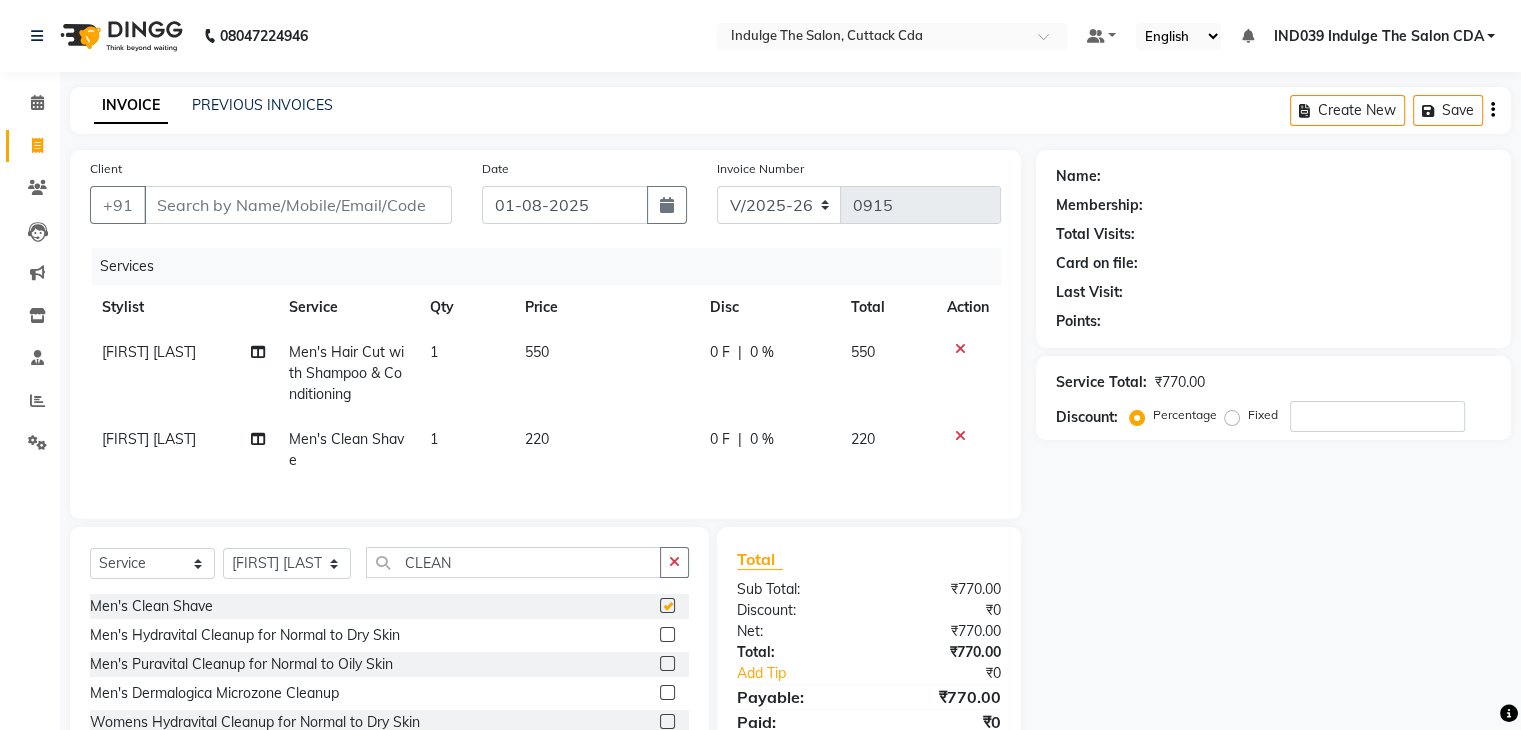 checkbox on "false" 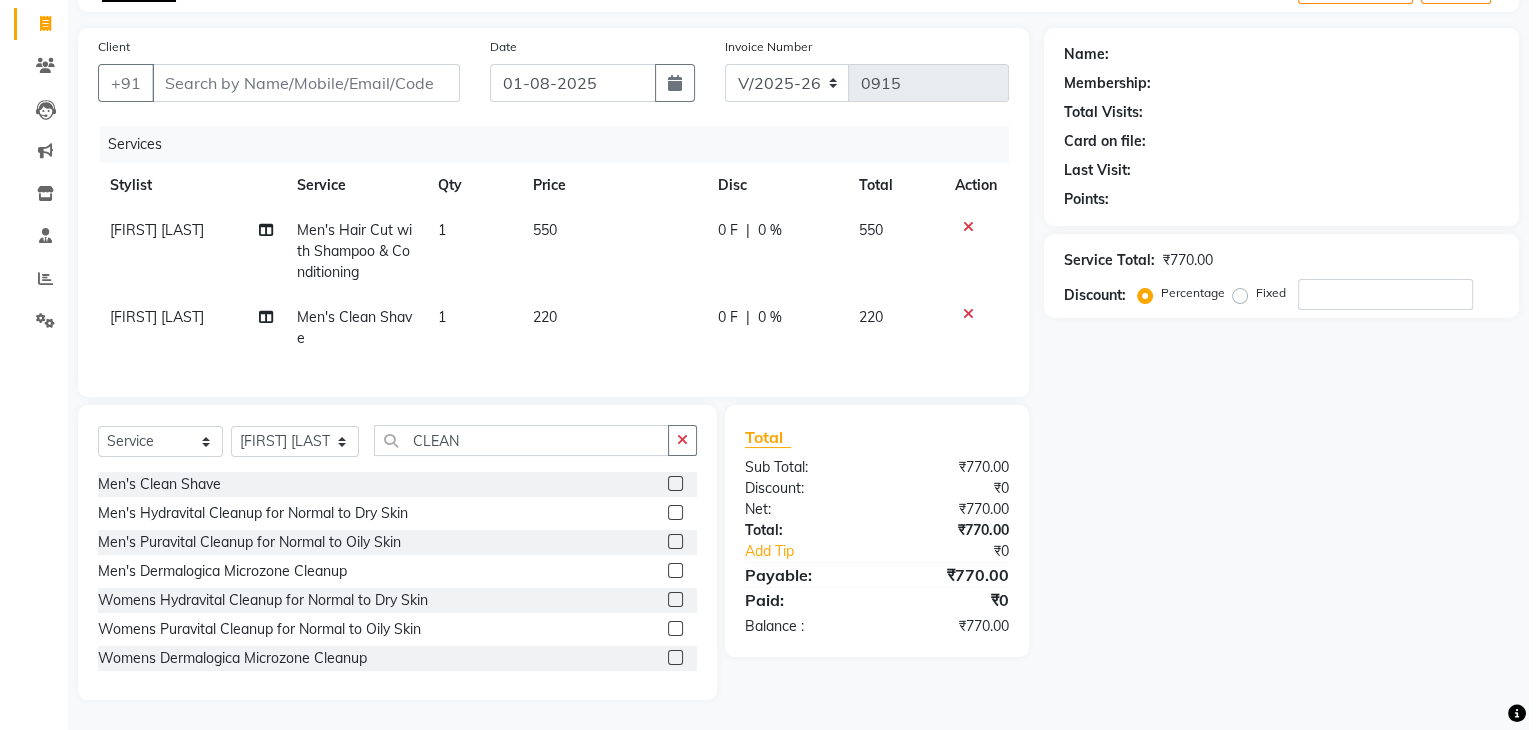 scroll, scrollTop: 38, scrollLeft: 0, axis: vertical 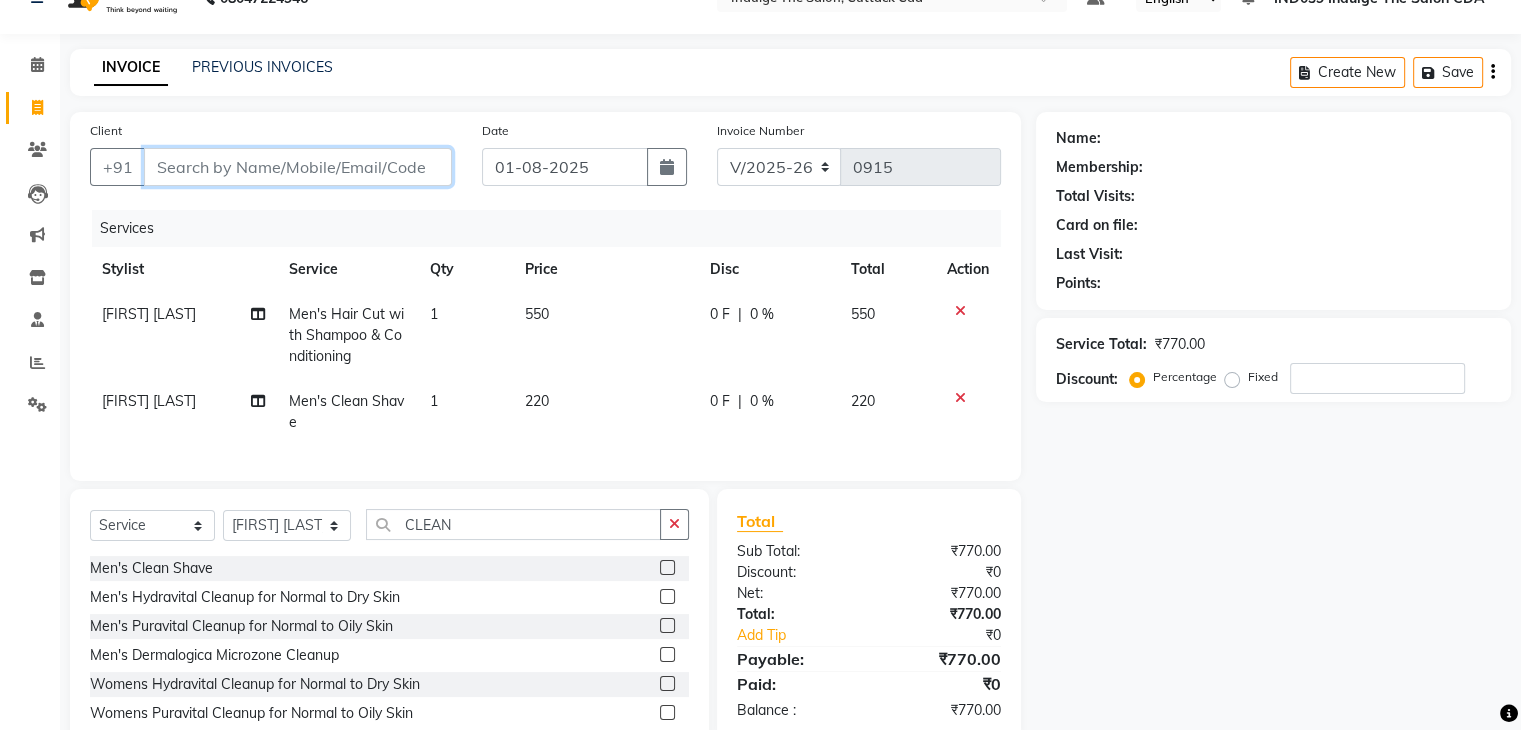 click on "Client" at bounding box center (298, 167) 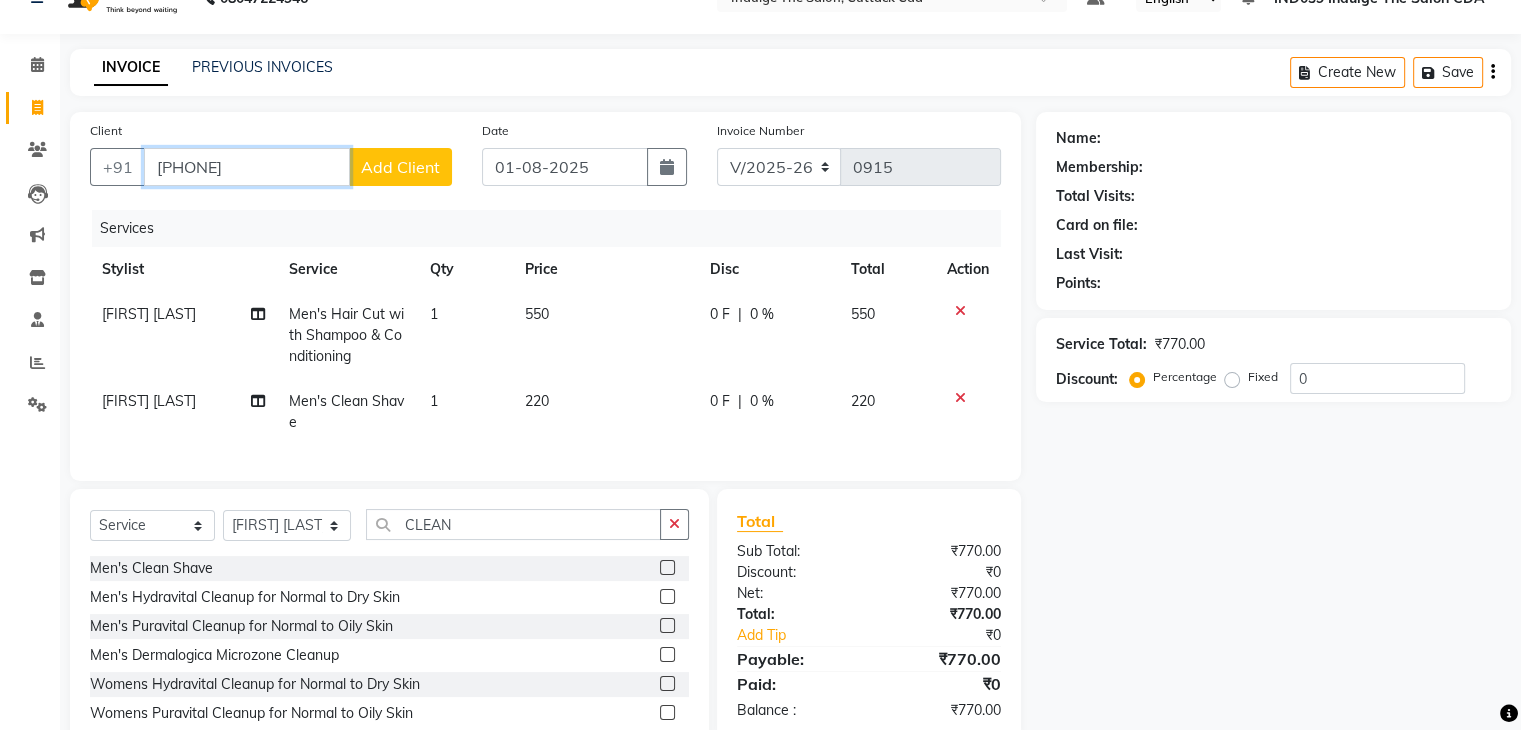 type on "8904426435" 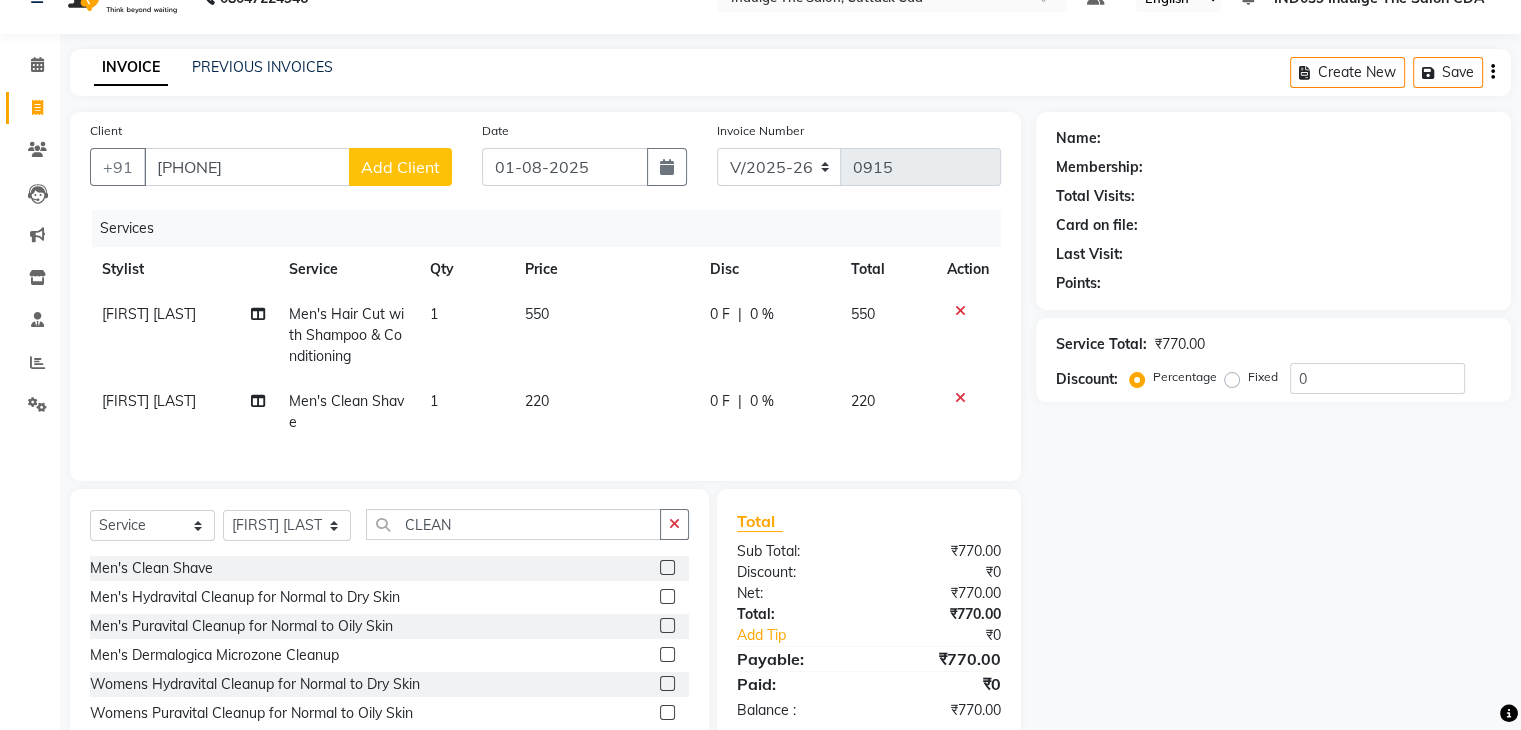 click on "Add Client" 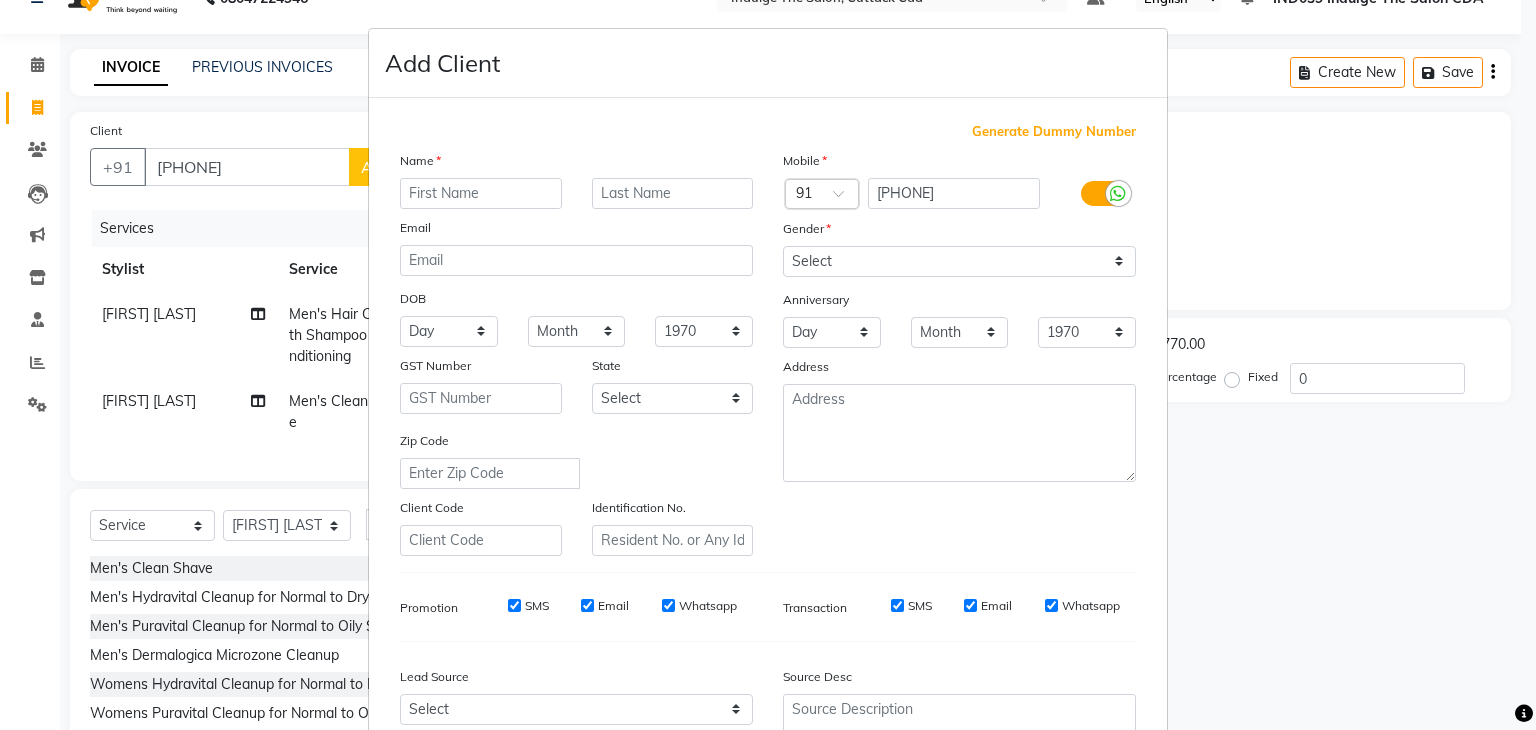 click at bounding box center [481, 193] 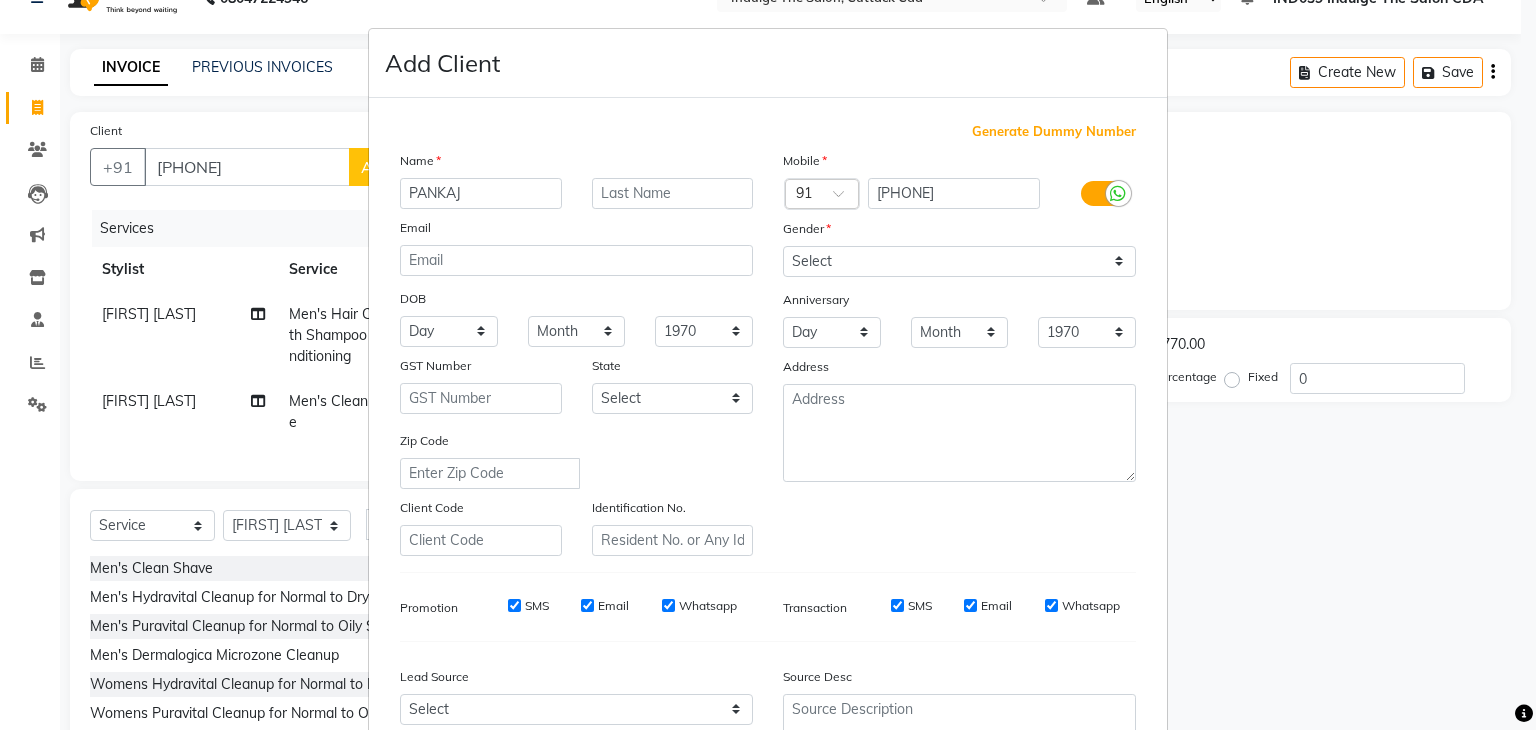 type on "PANKAJ" 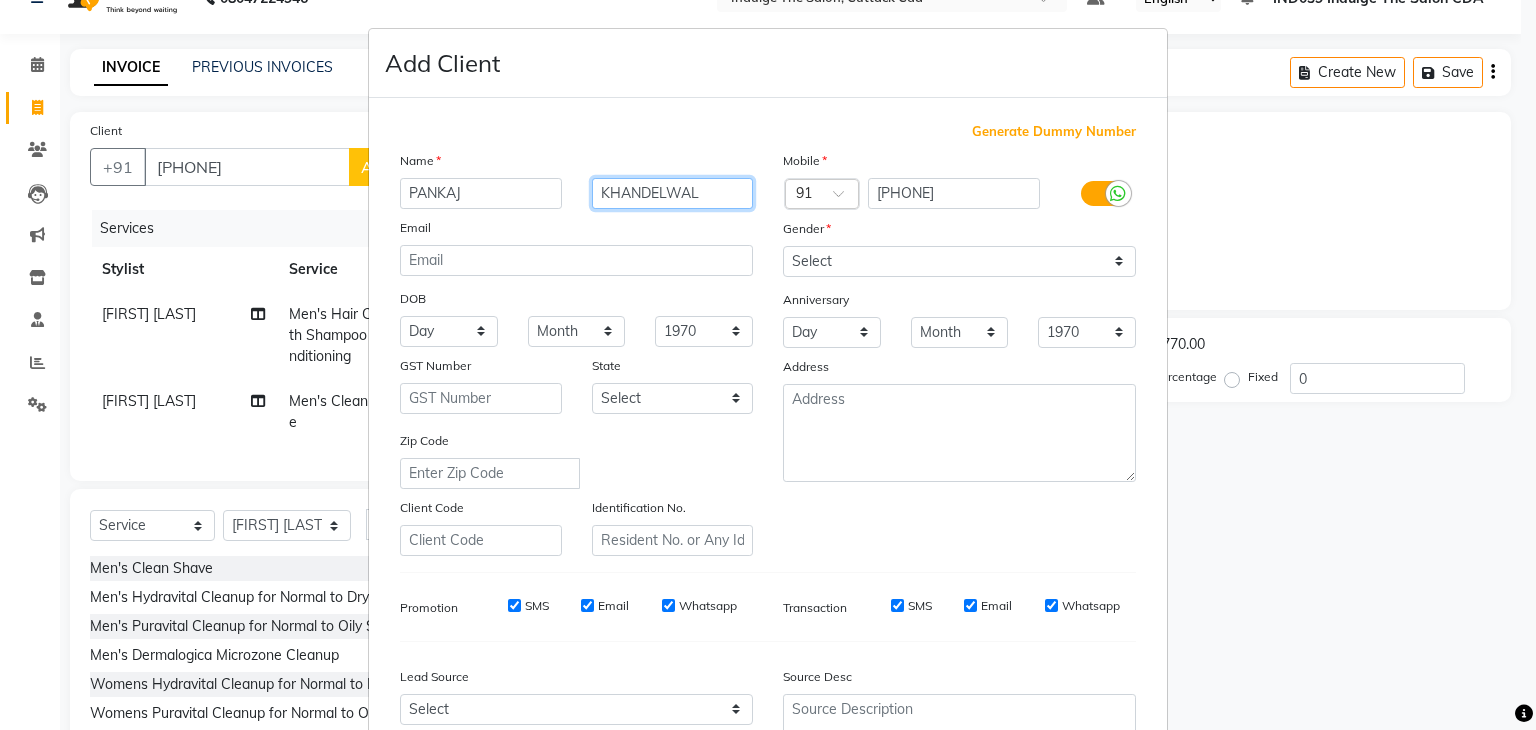 type on "KHANDELWAL" 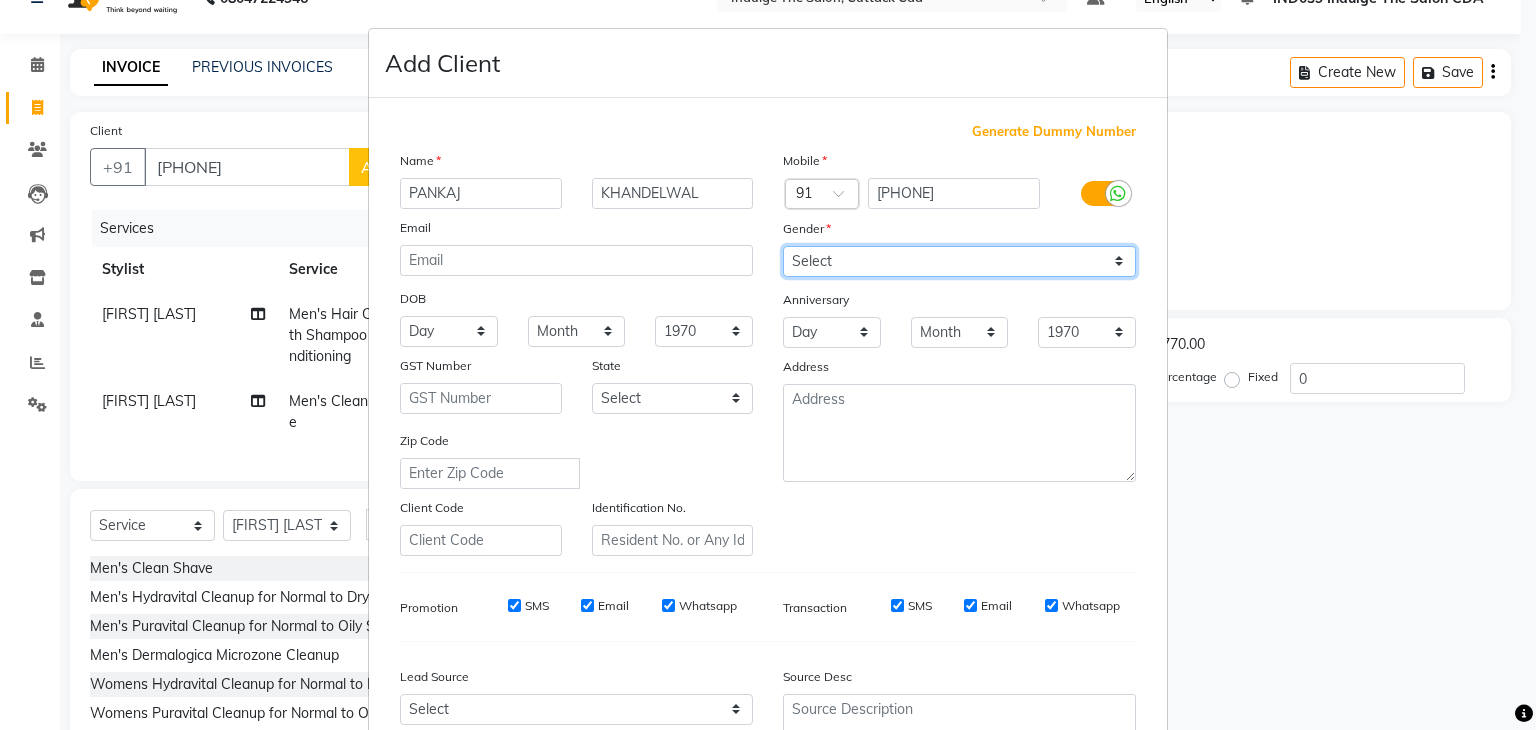 drag, startPoint x: 859, startPoint y: 257, endPoint x: 865, endPoint y: 277, distance: 20.880613 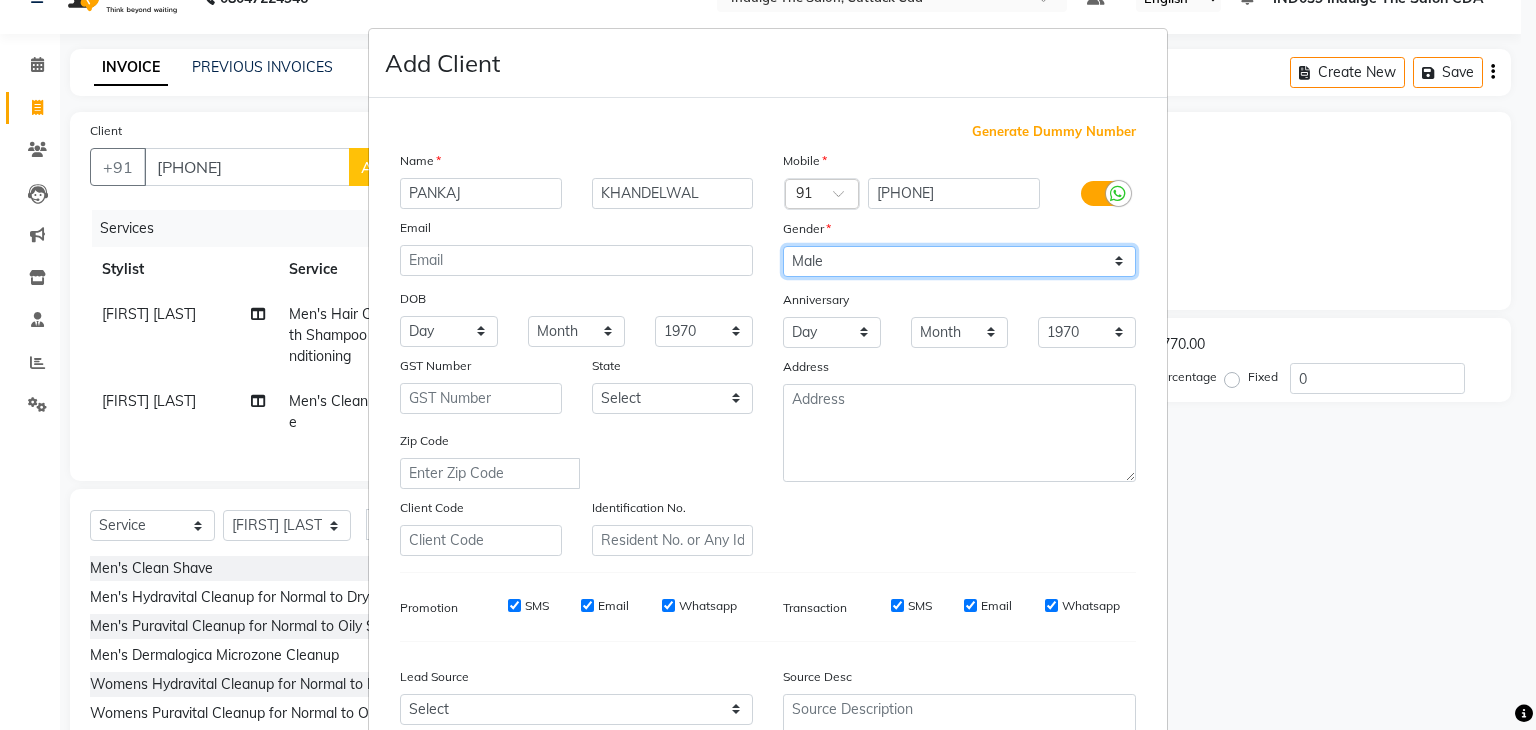 click on "Select Male Female Other Prefer Not To Say" at bounding box center [959, 261] 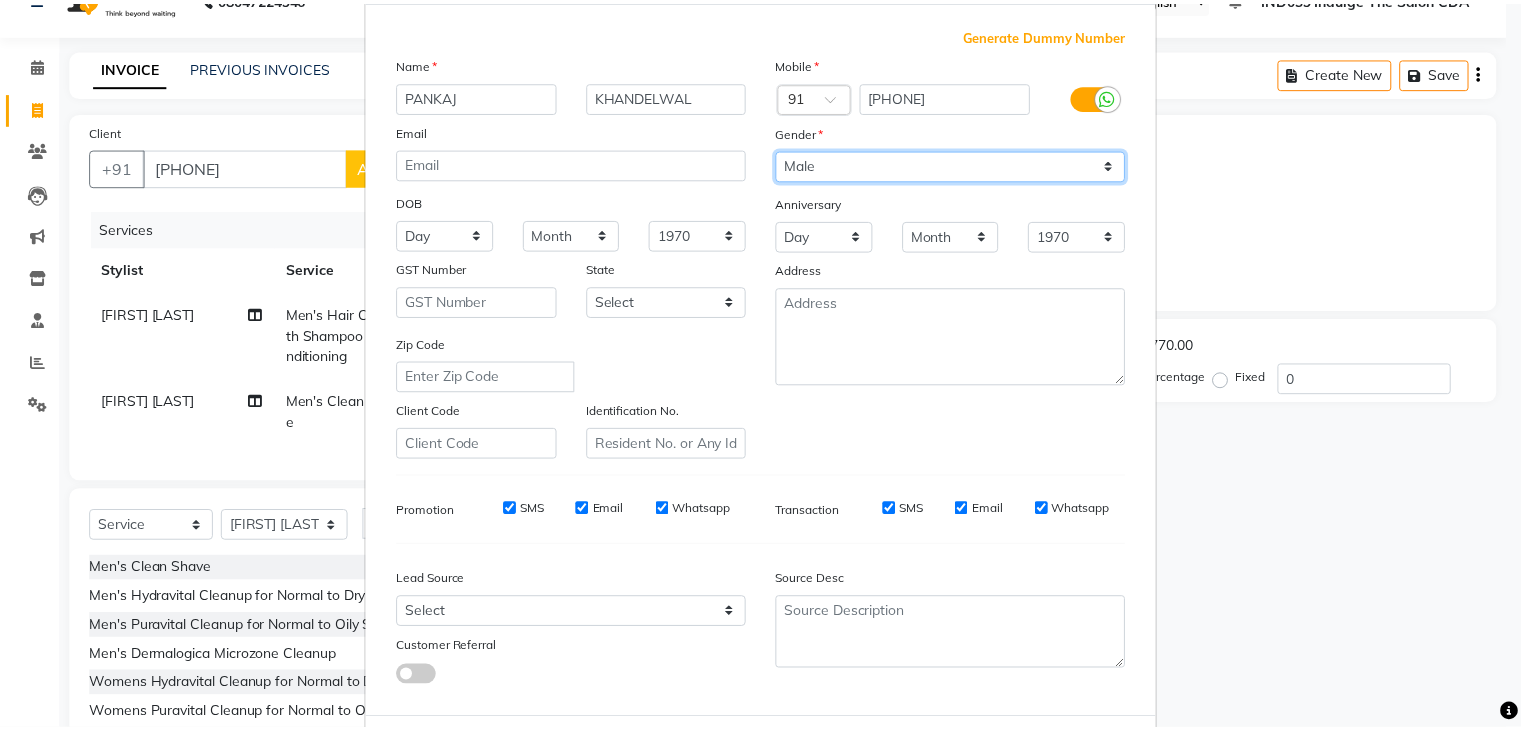 scroll, scrollTop: 203, scrollLeft: 0, axis: vertical 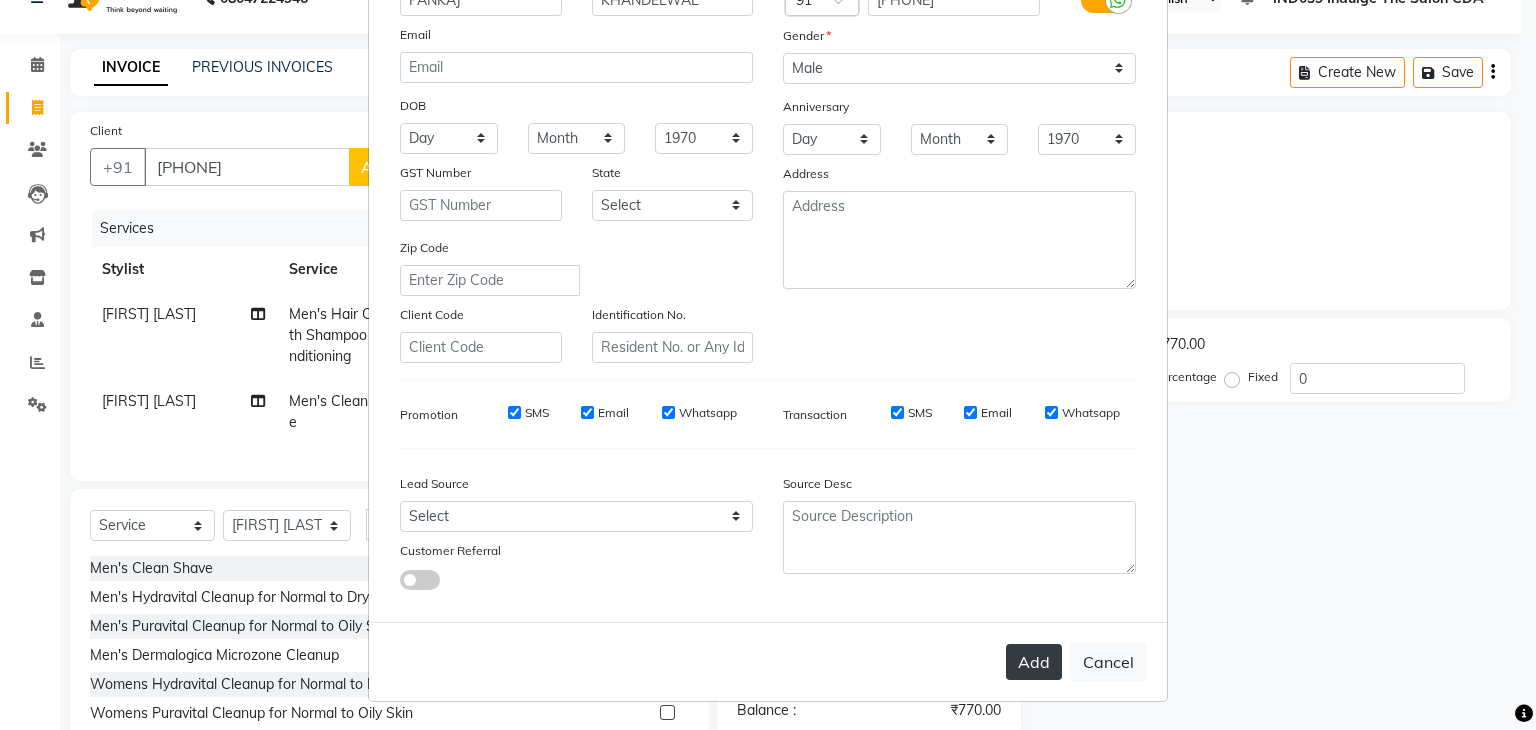 click on "Add" at bounding box center (1034, 662) 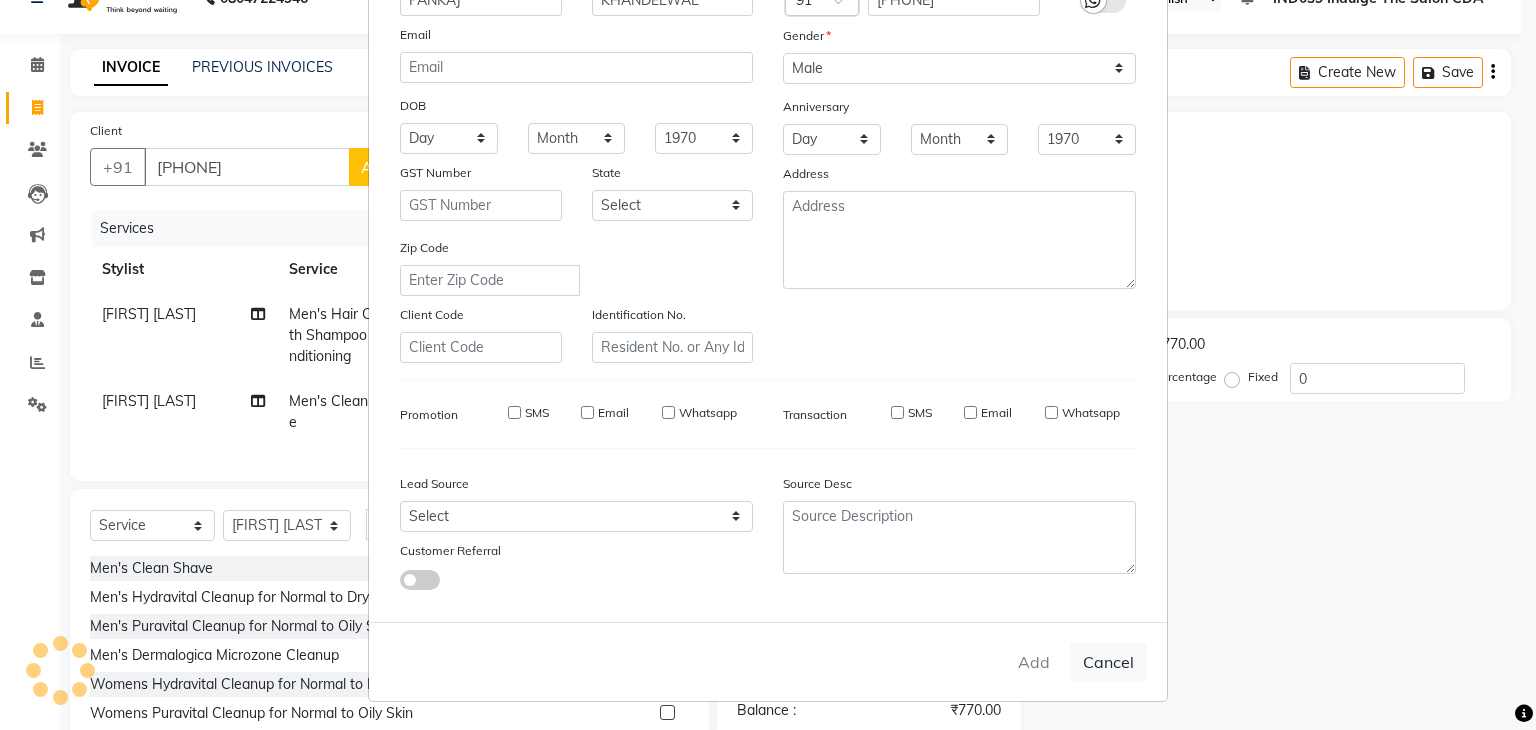 type 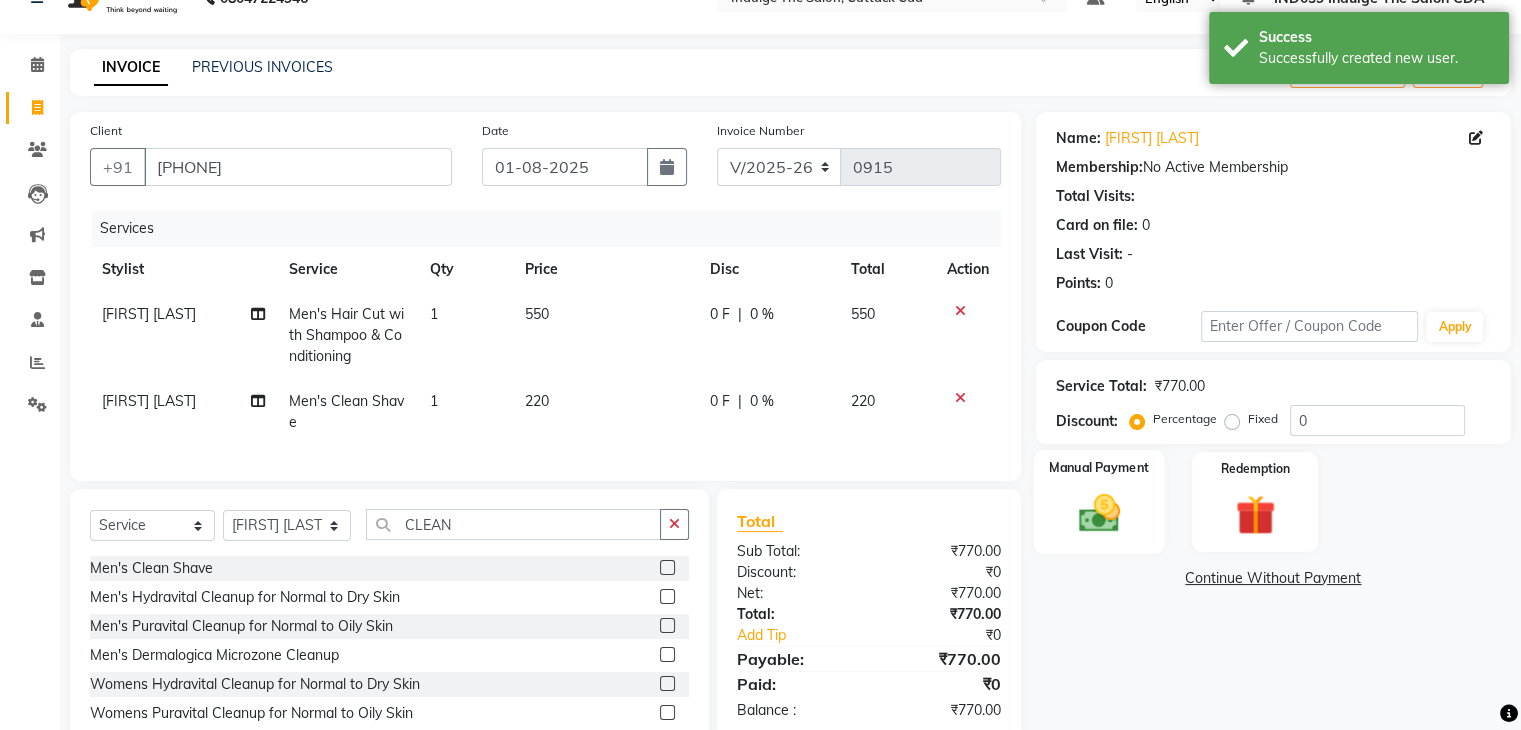 click 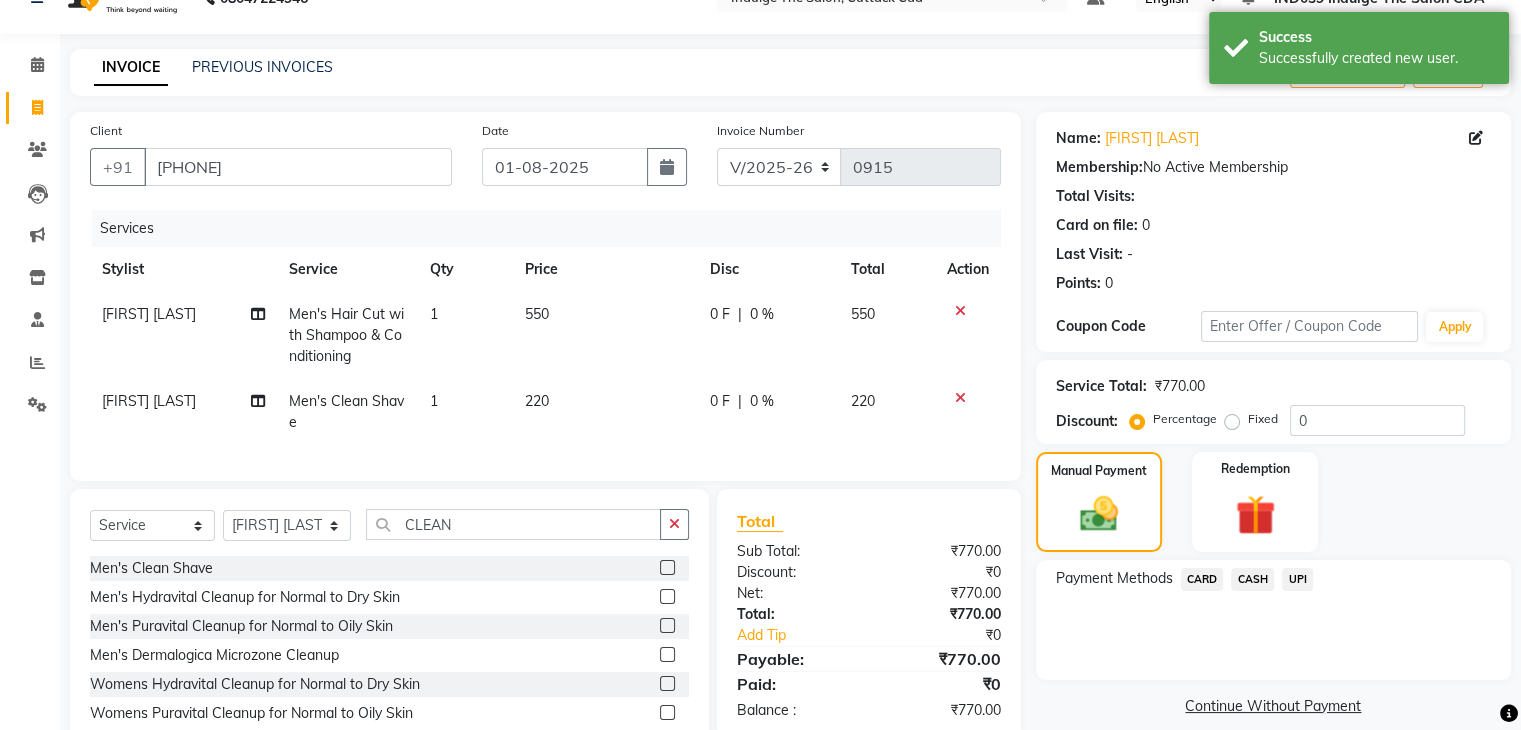click on "UPI" 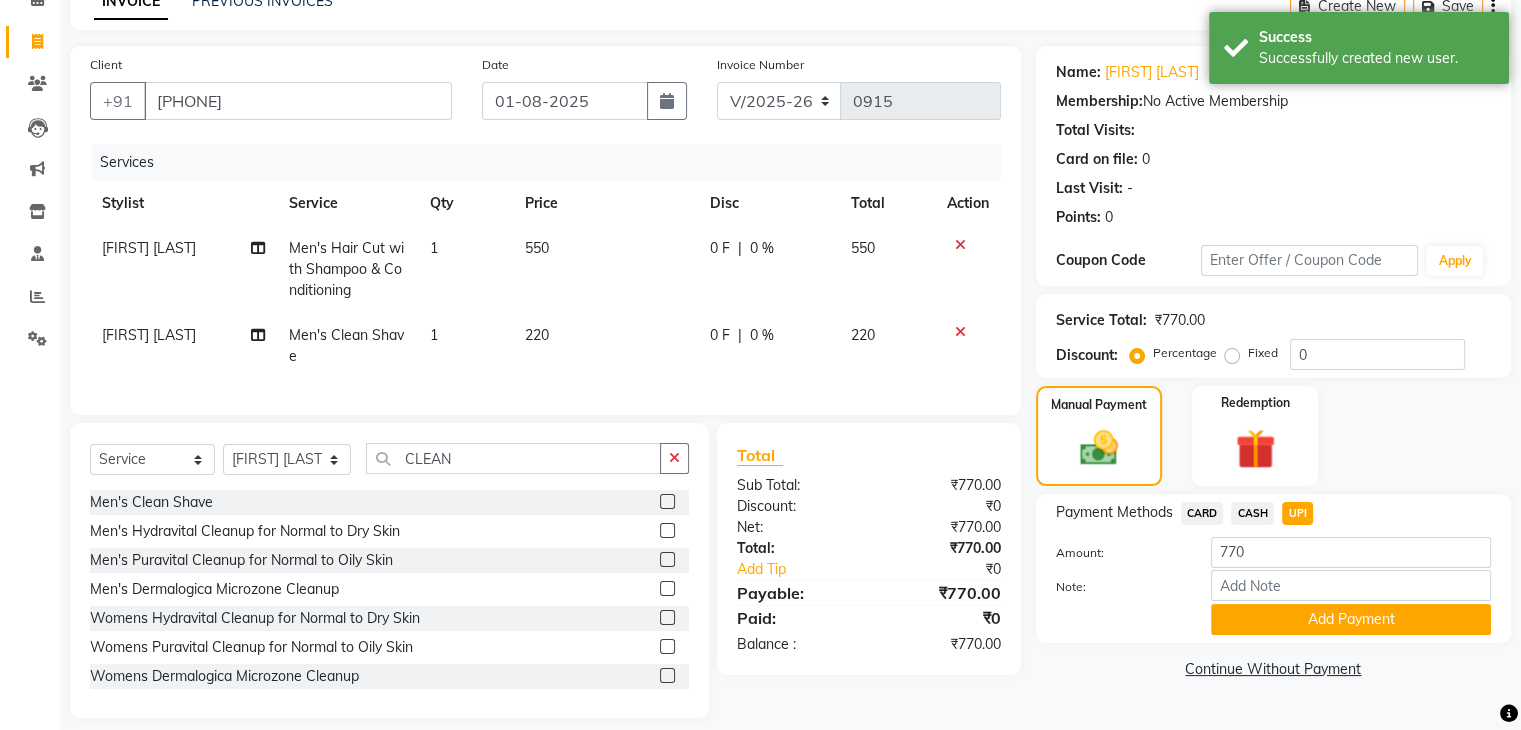 scroll, scrollTop: 138, scrollLeft: 0, axis: vertical 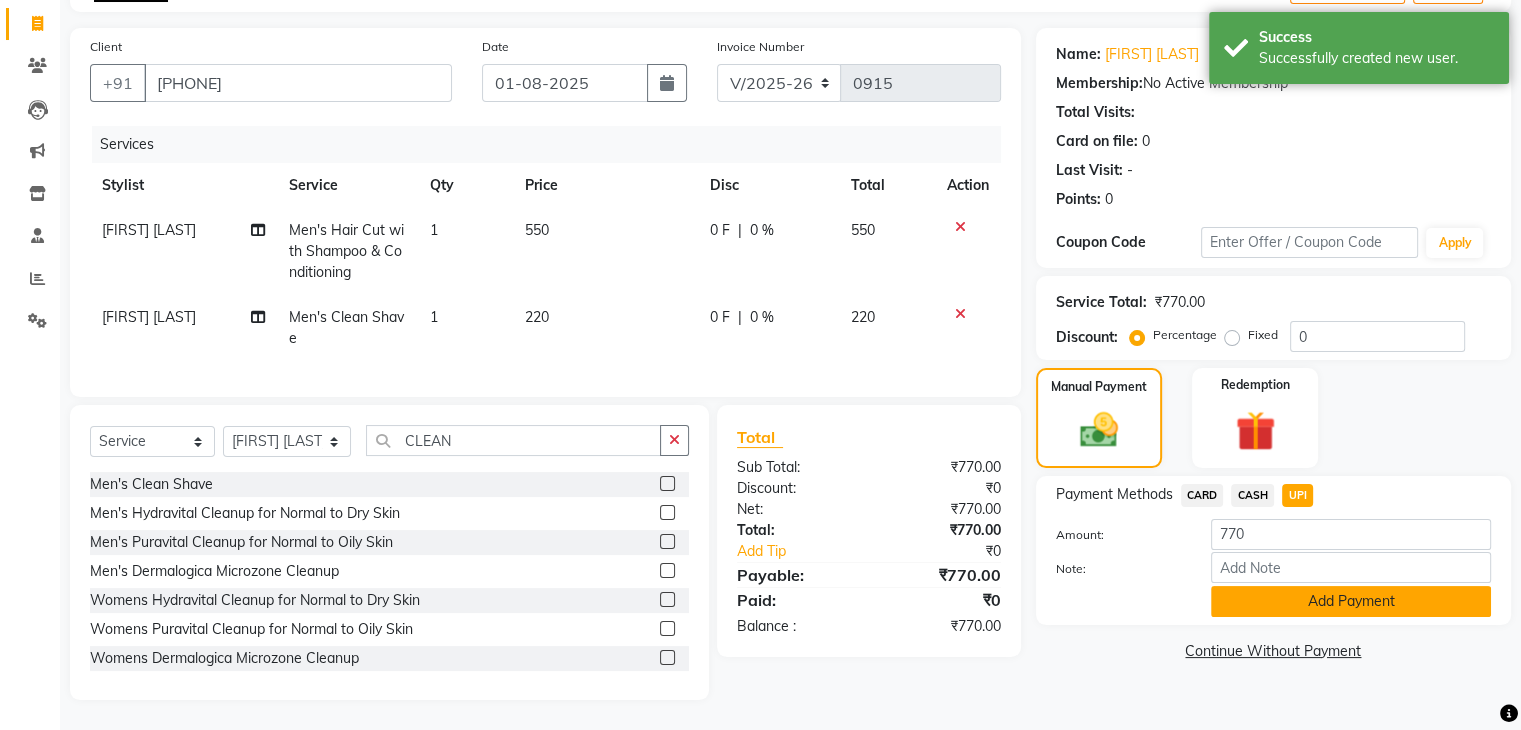 click on "Add Payment" 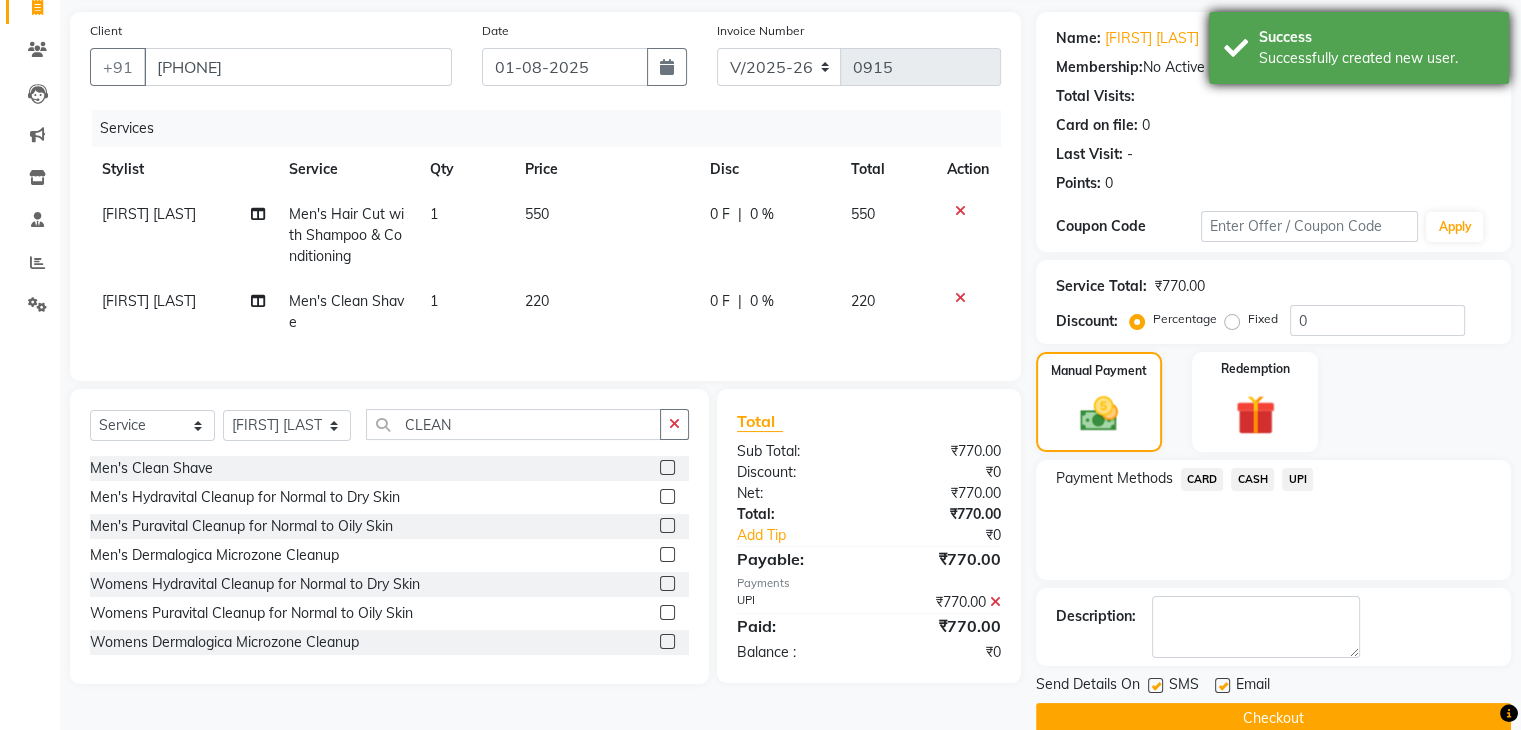 click on "Success   Successfully created new user." at bounding box center (1359, 48) 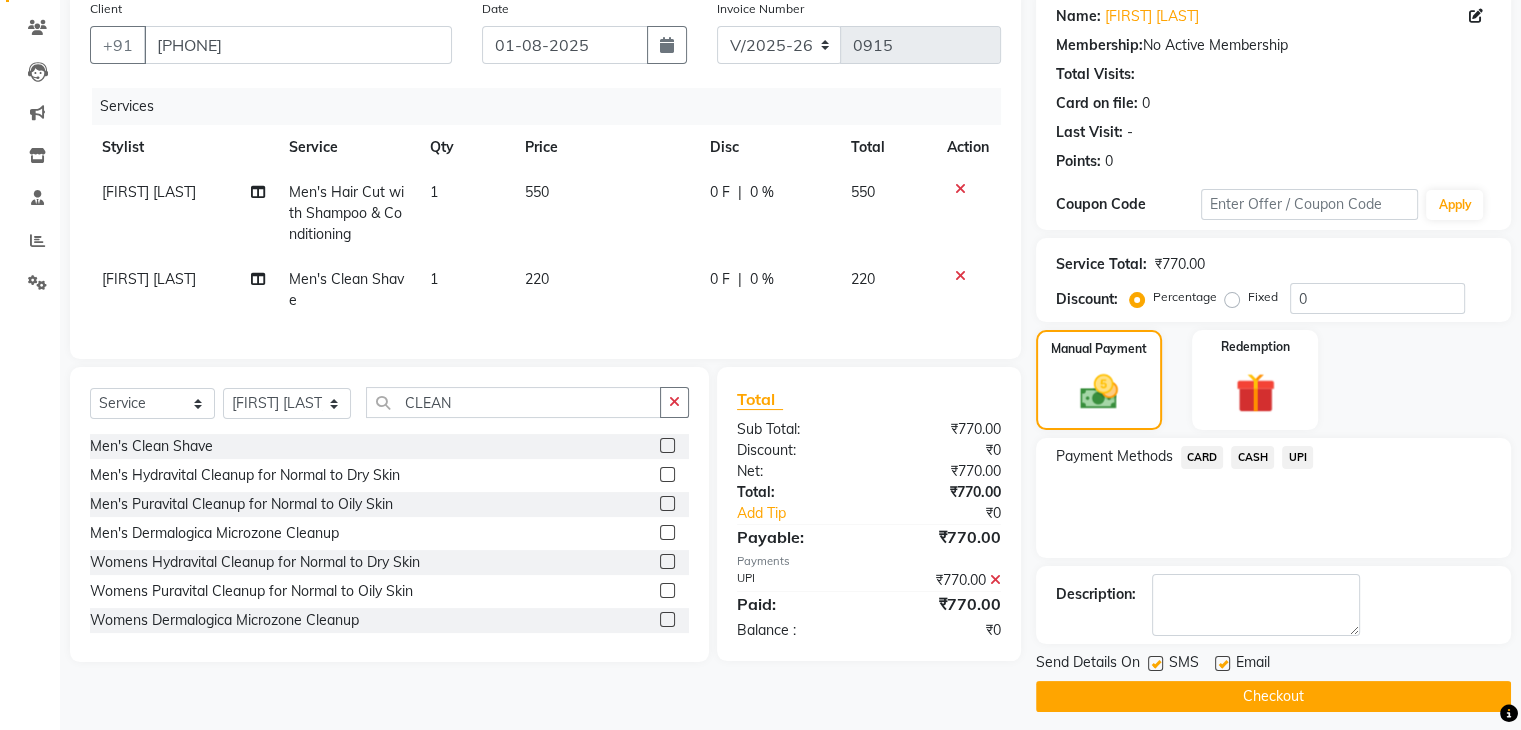 scroll, scrollTop: 171, scrollLeft: 0, axis: vertical 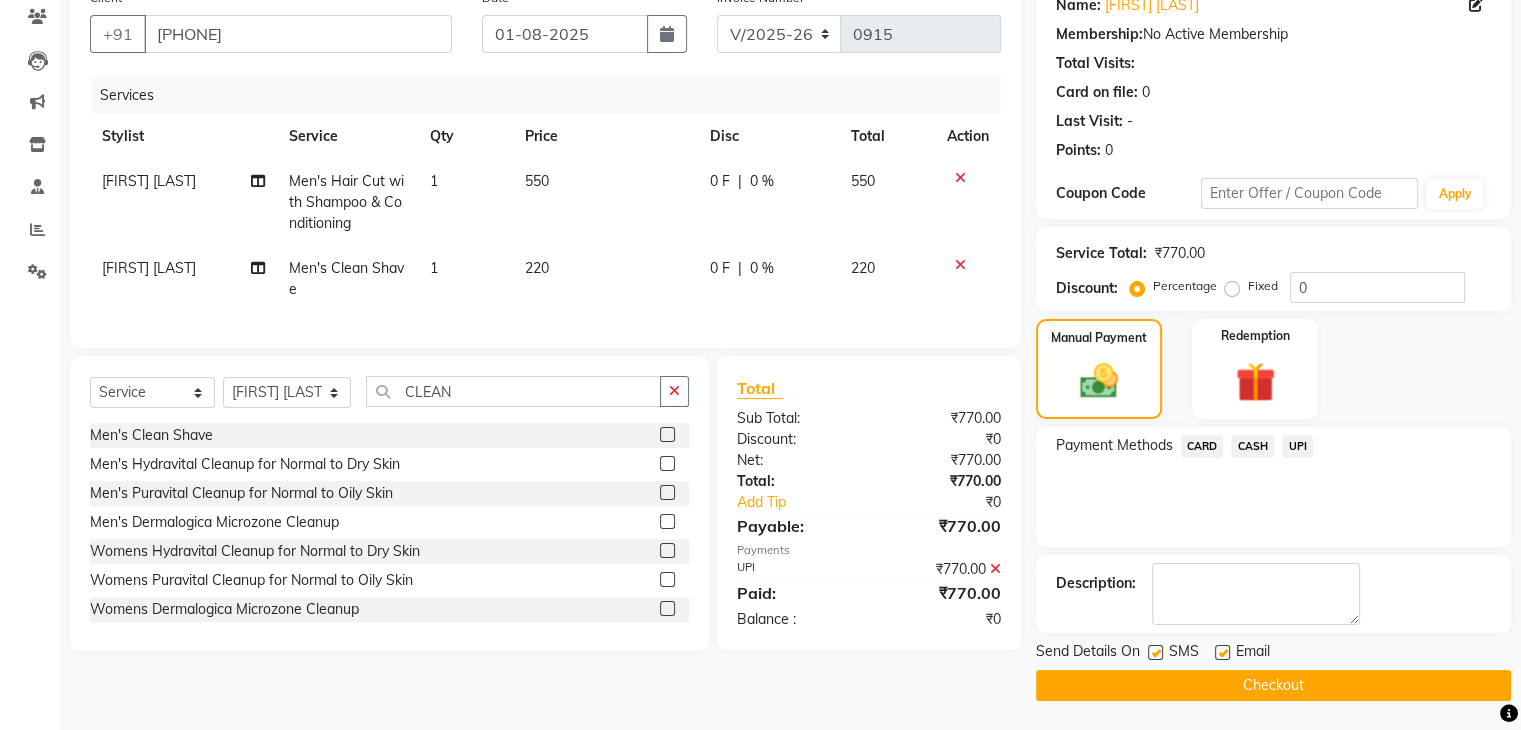 click on "Checkout" 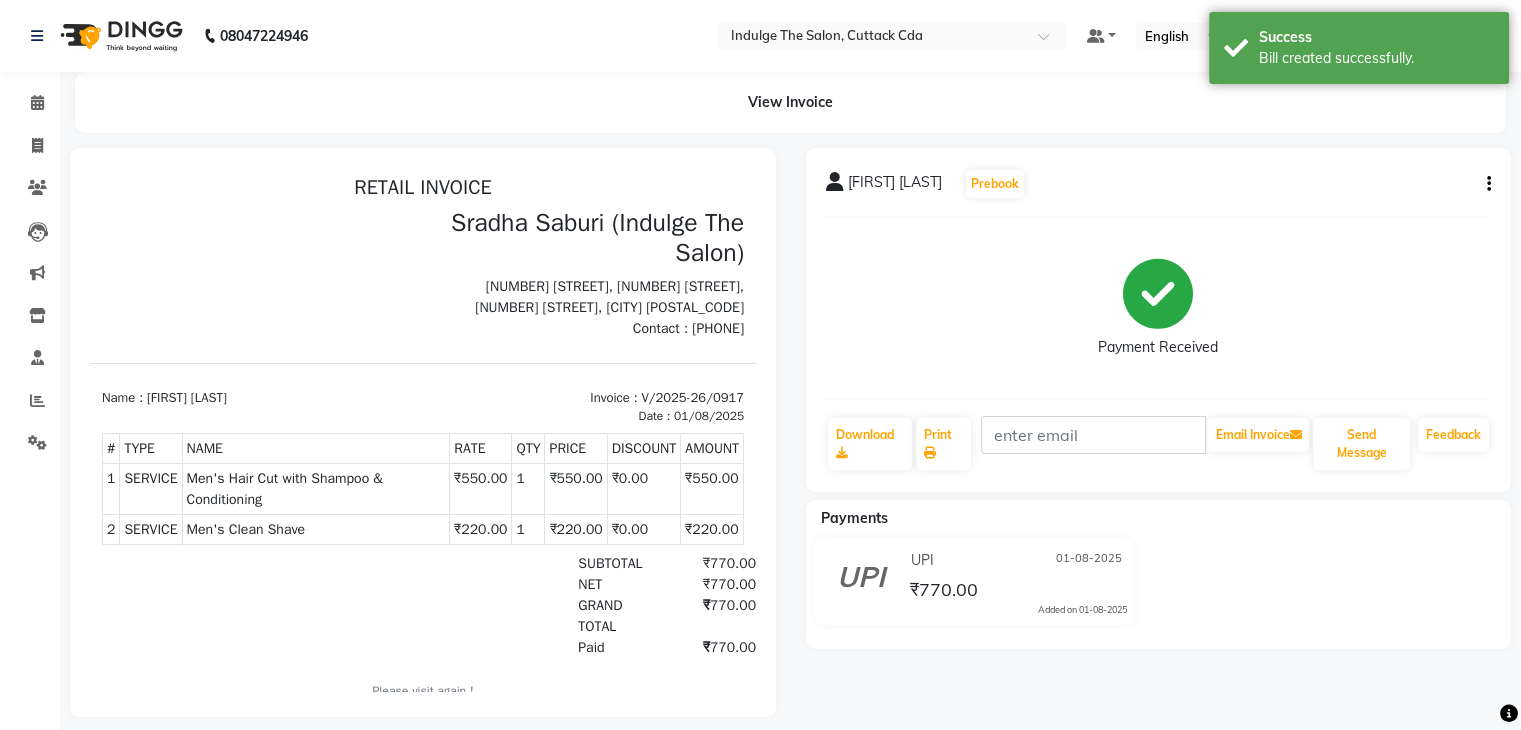 scroll, scrollTop: 0, scrollLeft: 0, axis: both 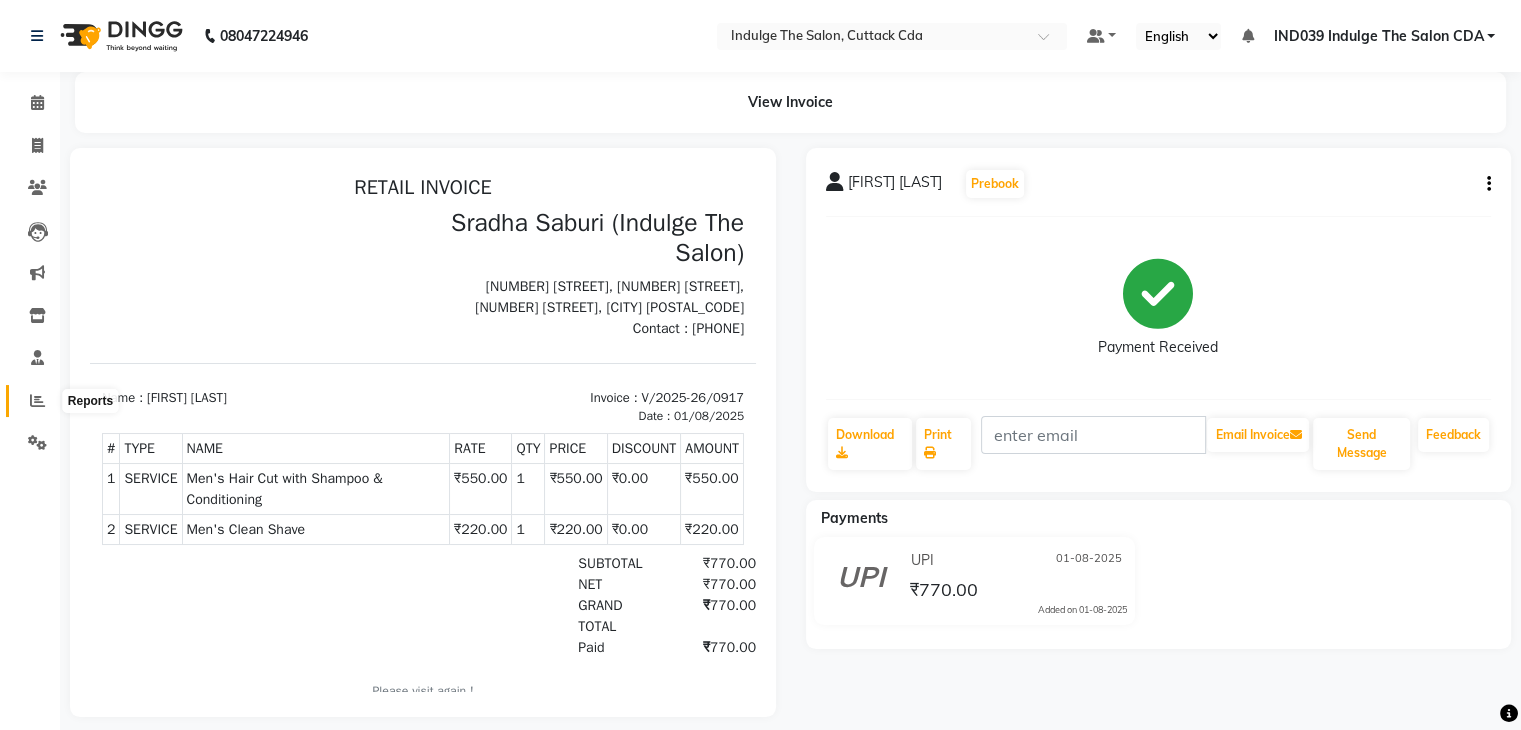 click 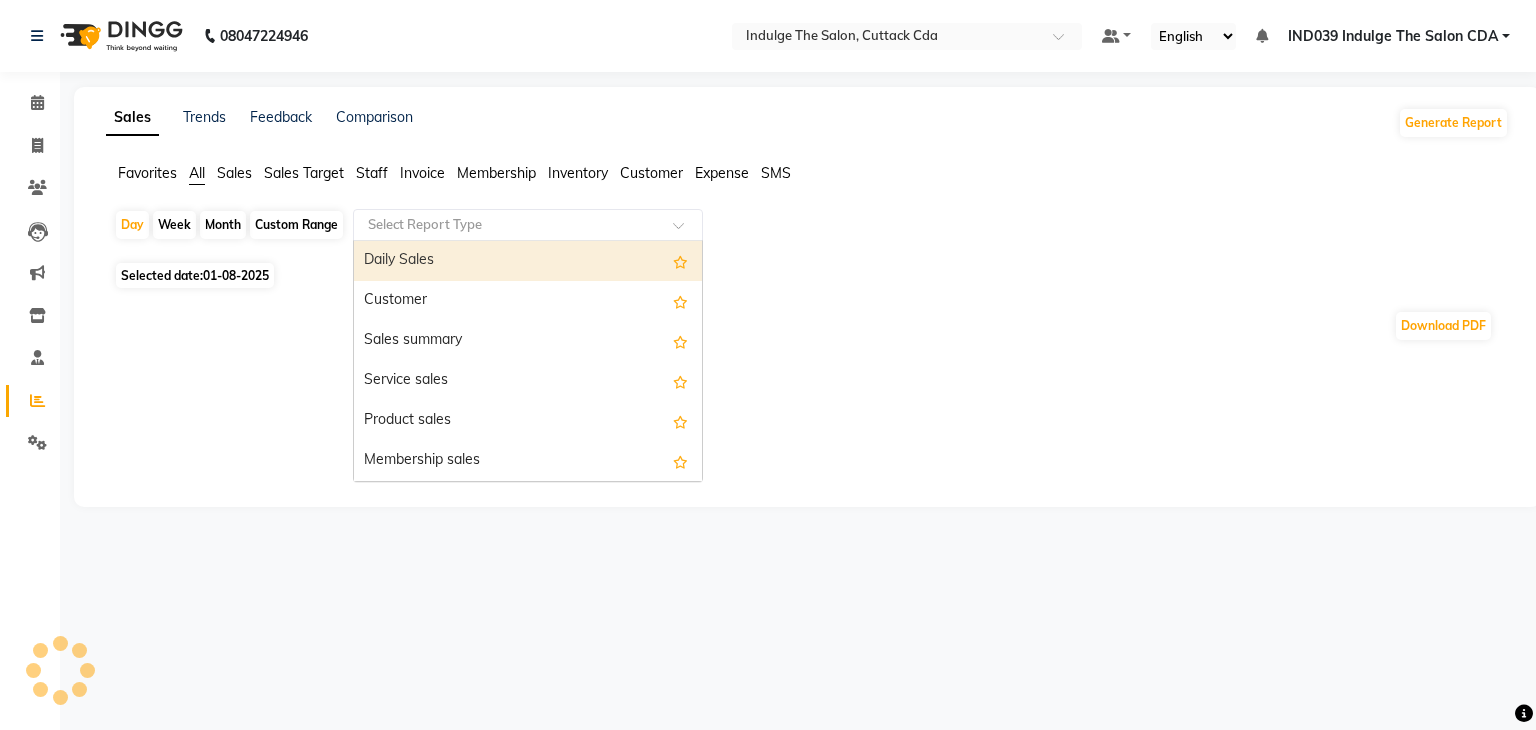 click 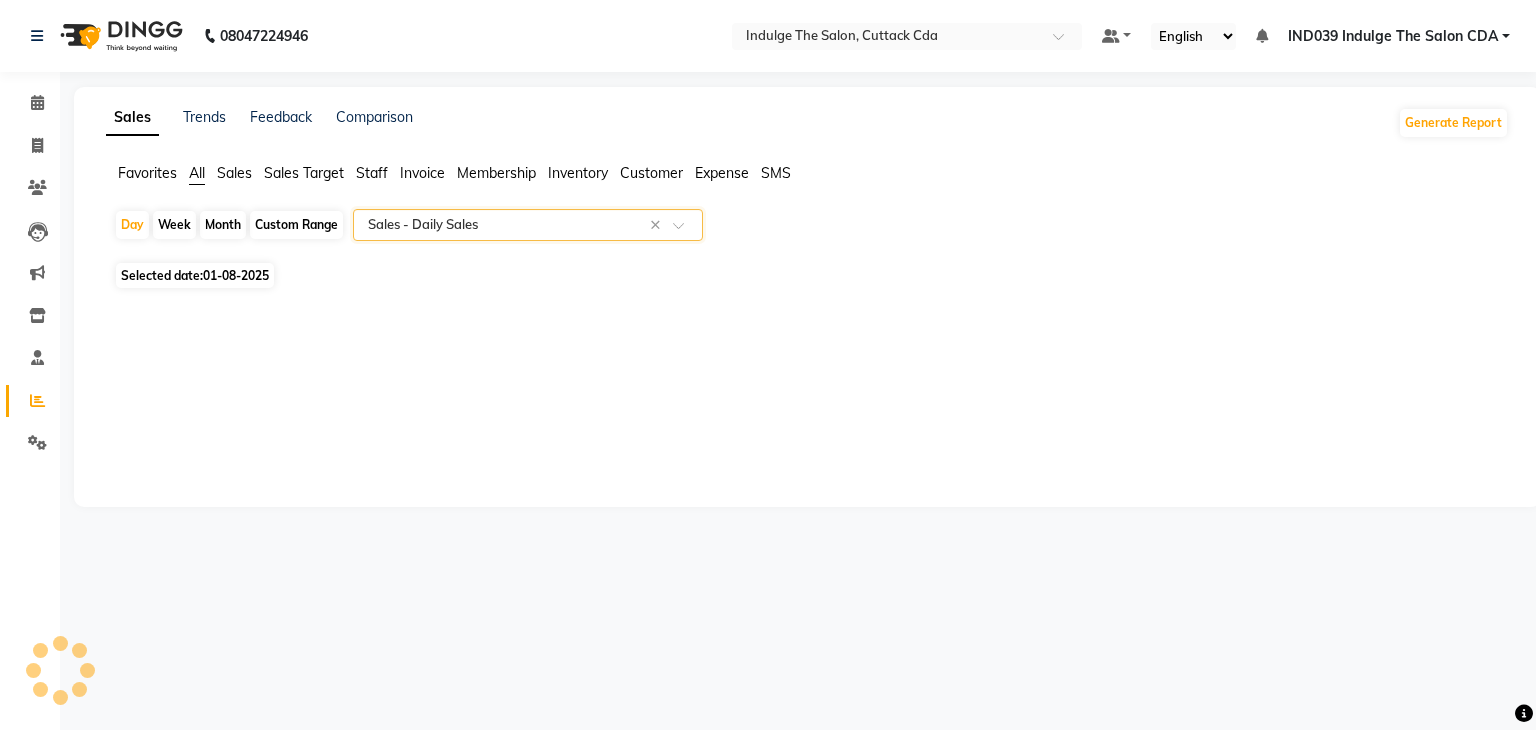 select on "full_report" 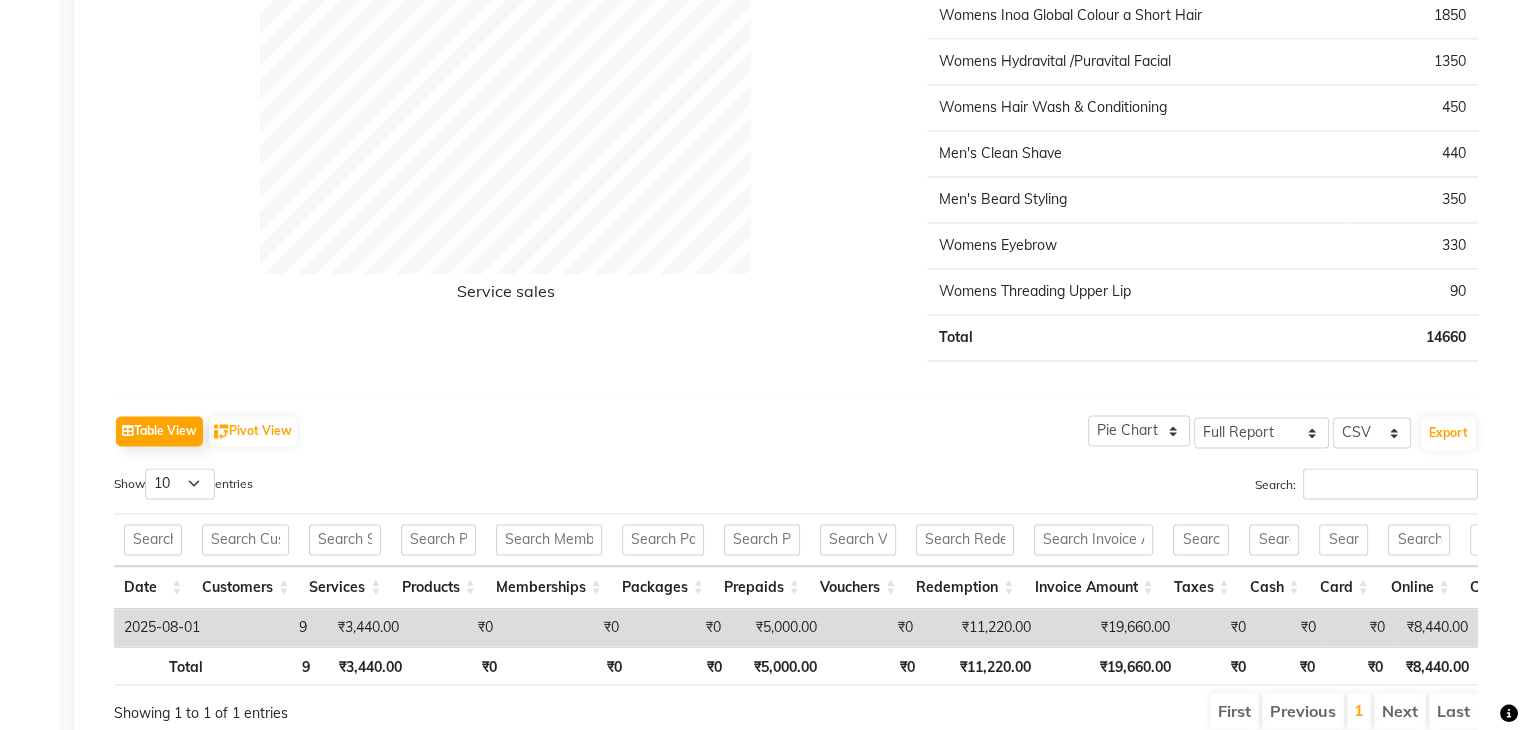 scroll, scrollTop: 2992, scrollLeft: 0, axis: vertical 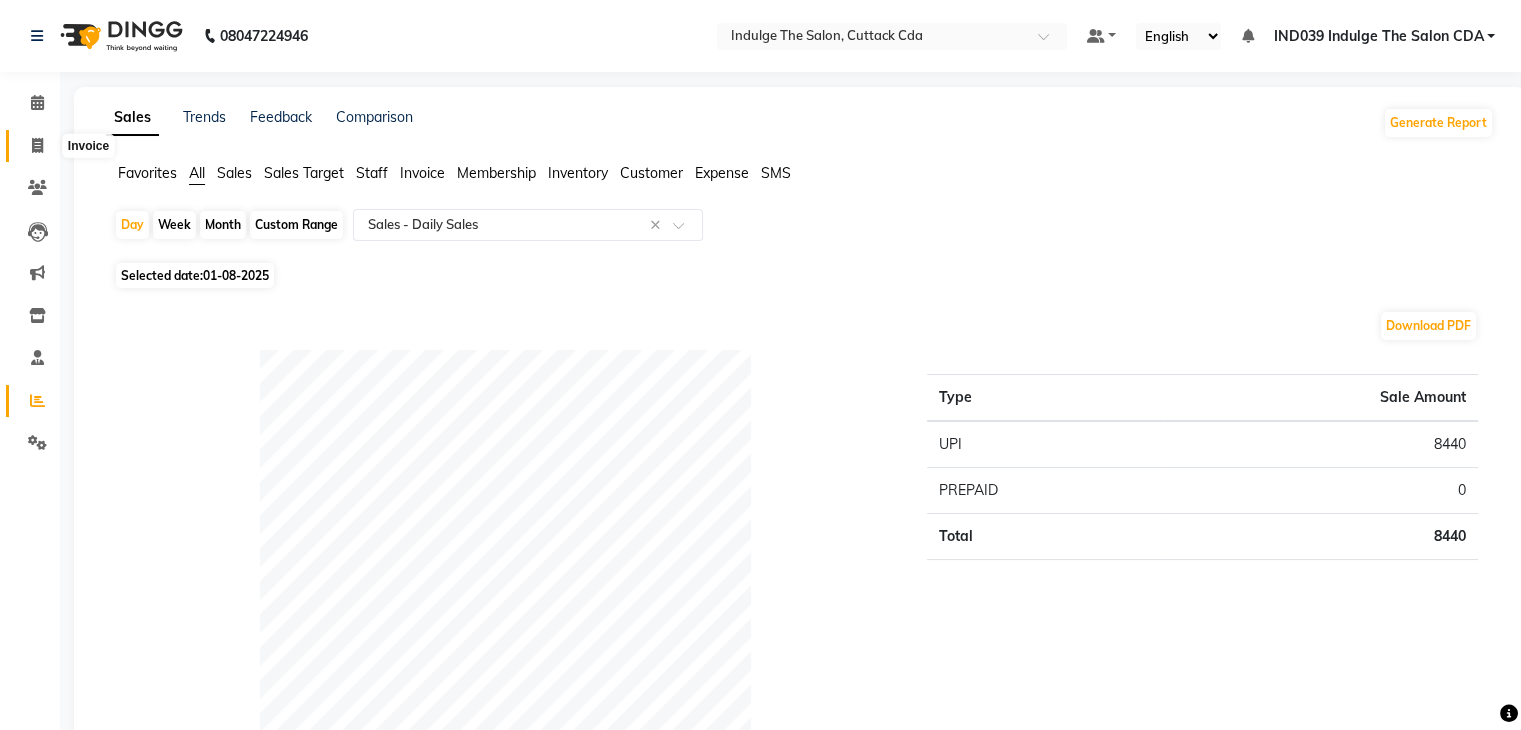 click 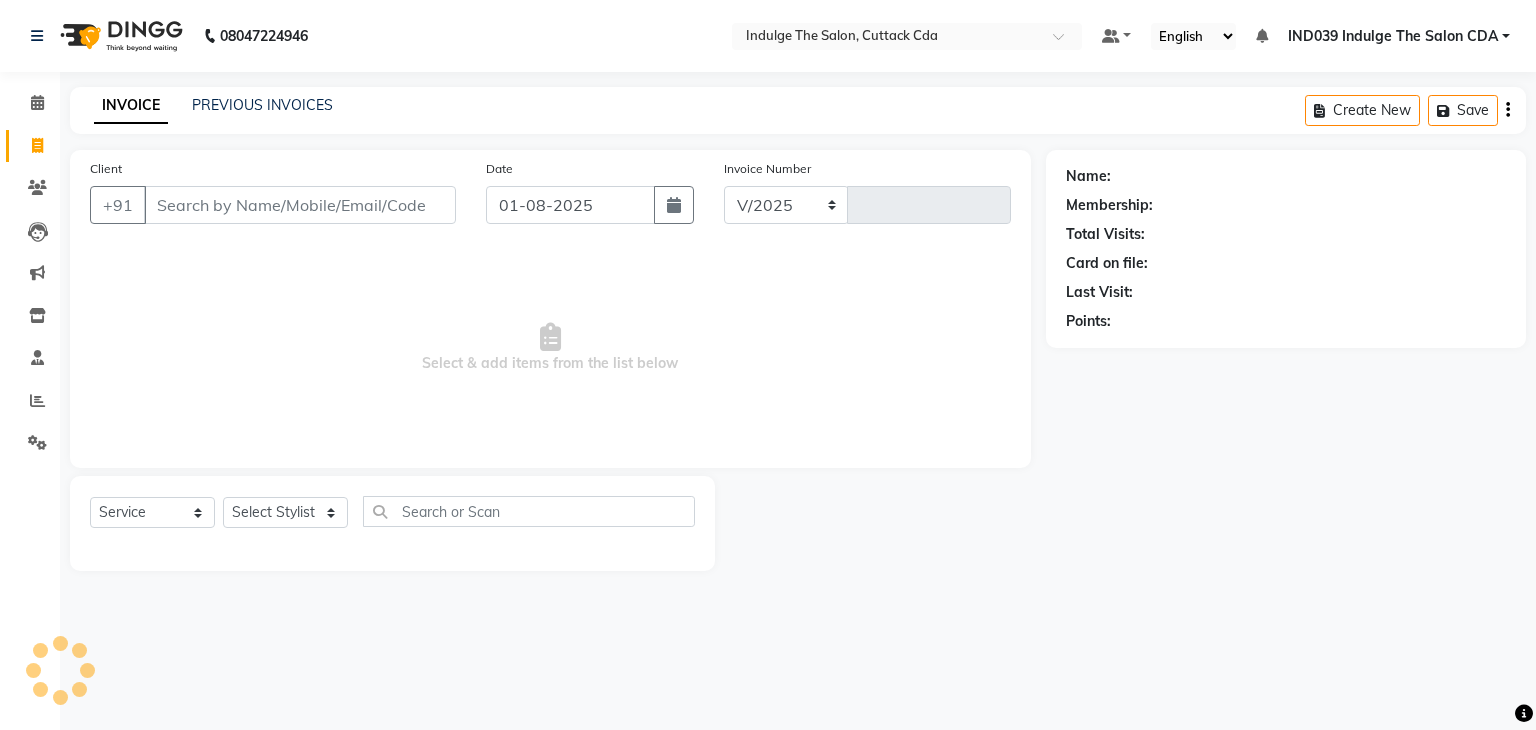 select on "7297" 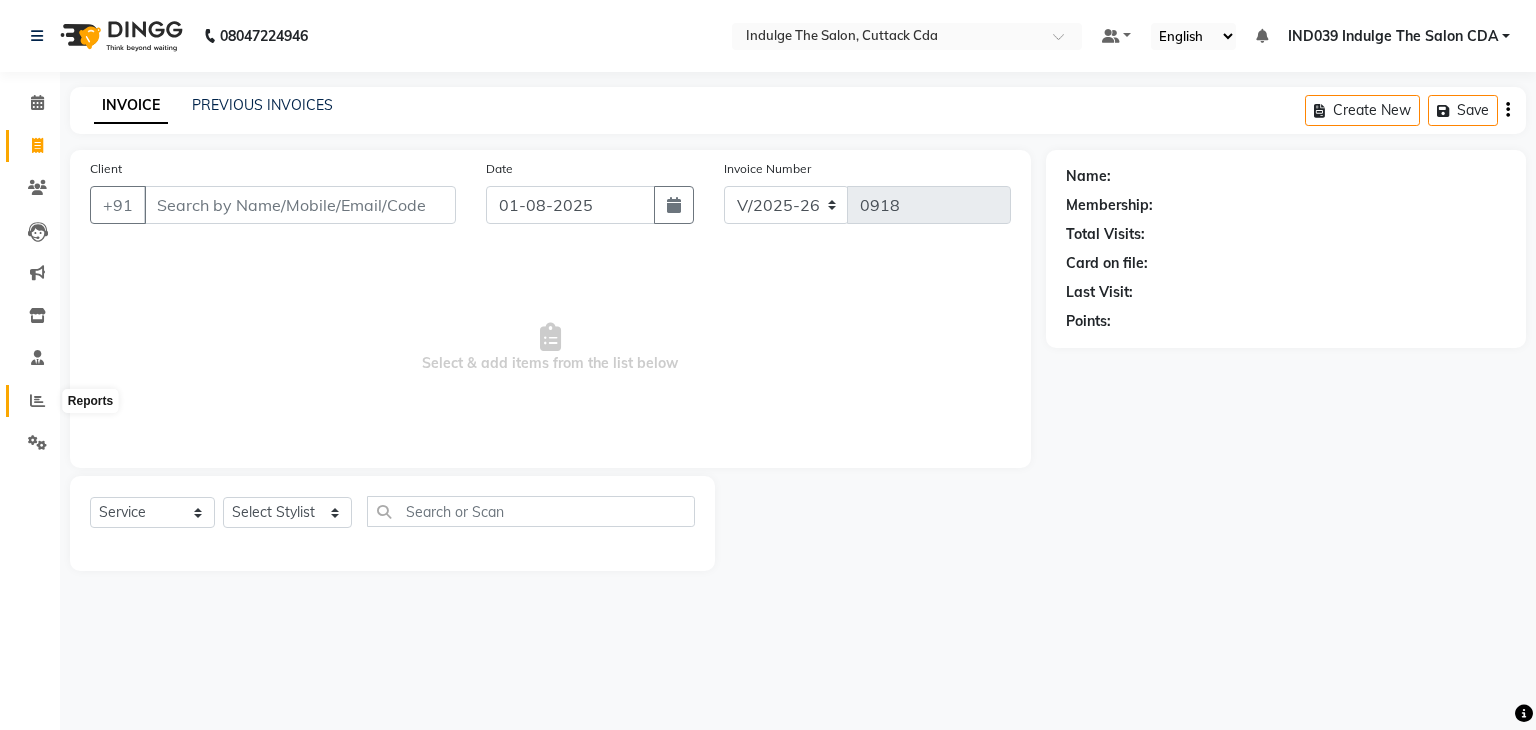 click 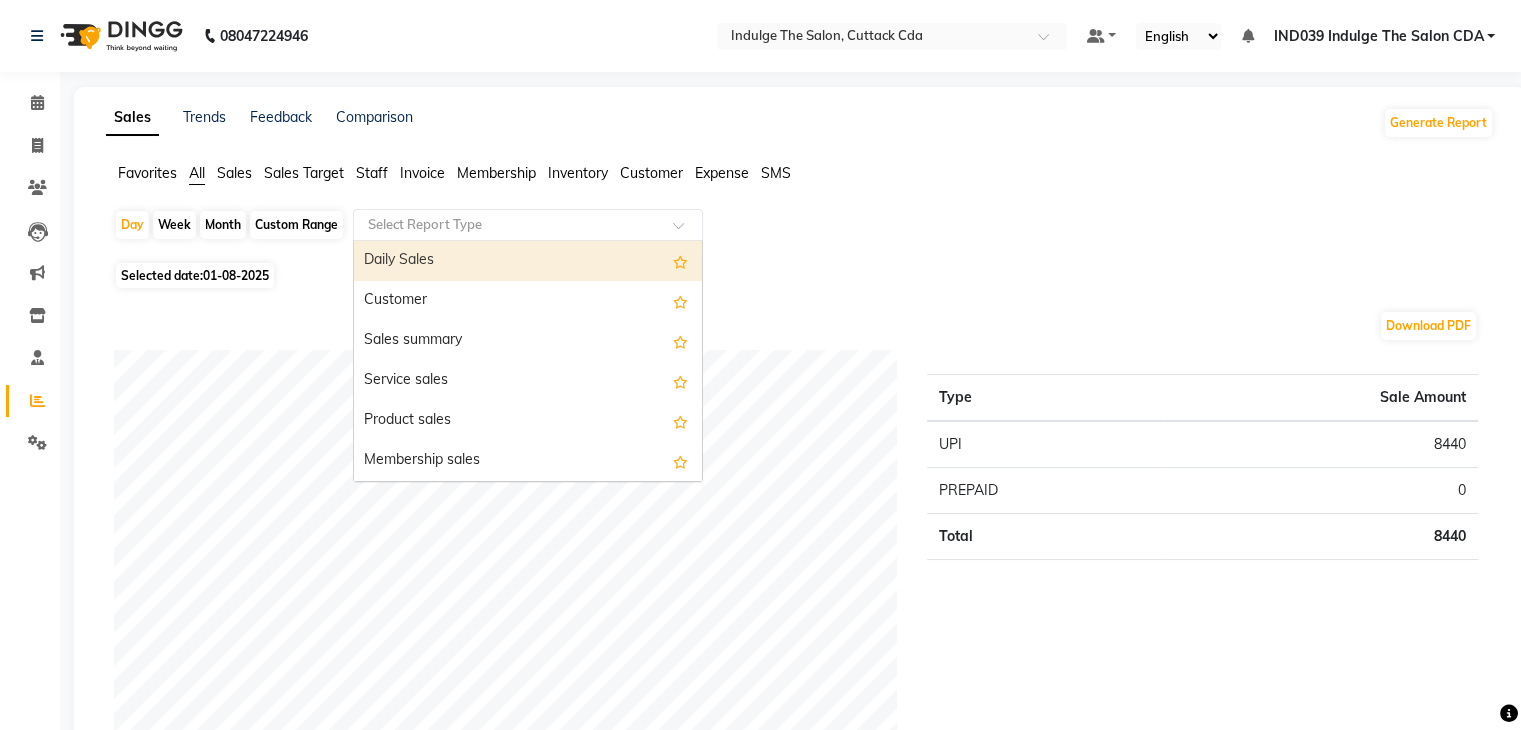 click 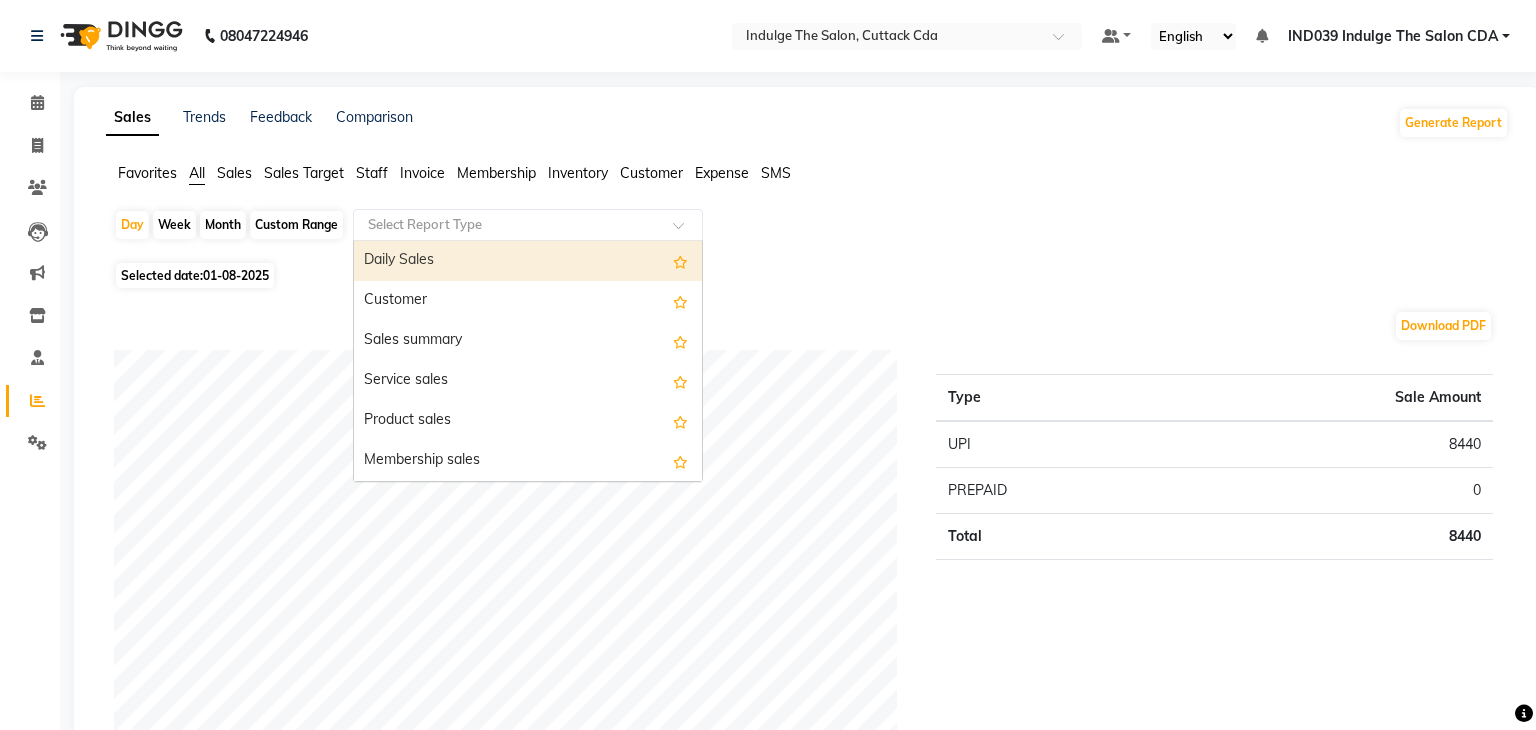 select on "full_report" 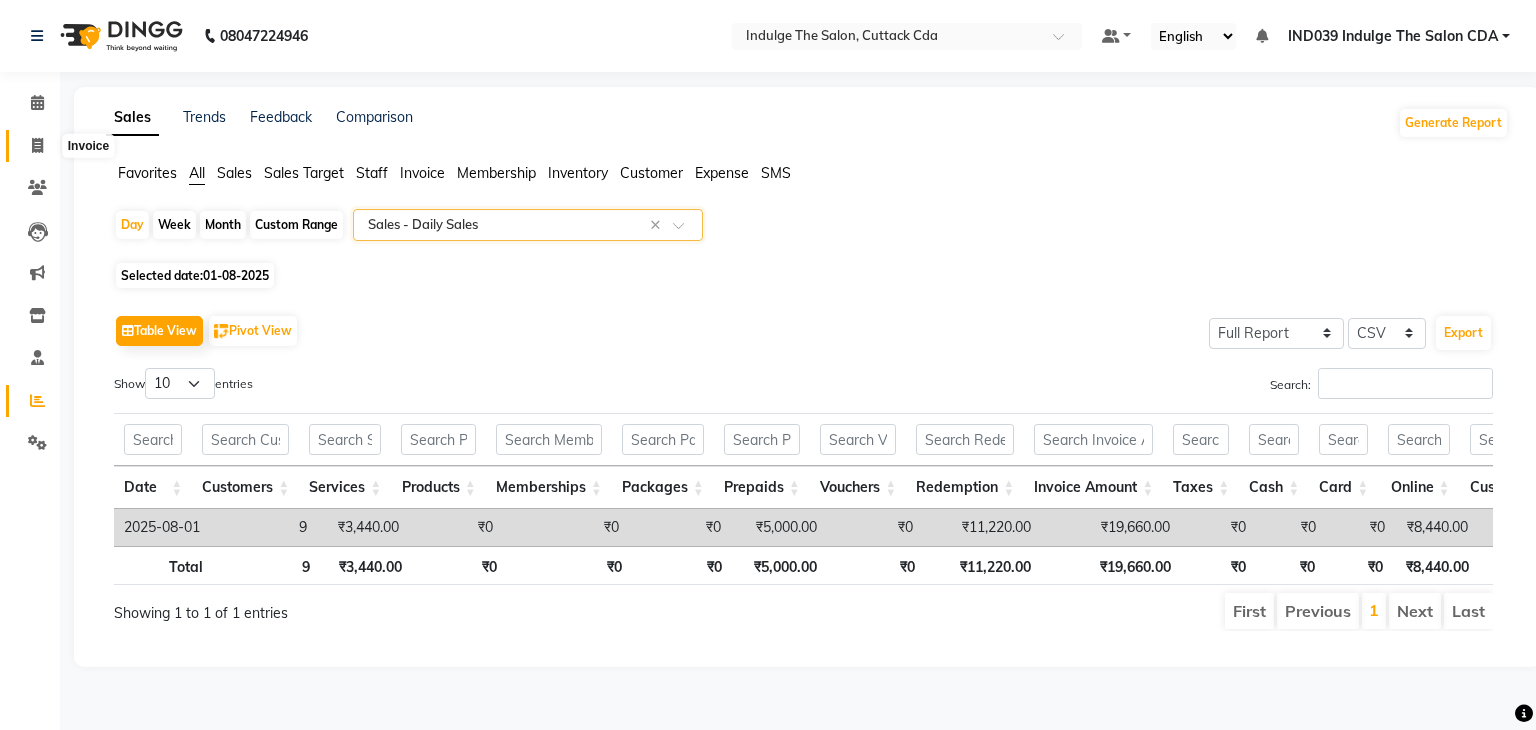 click 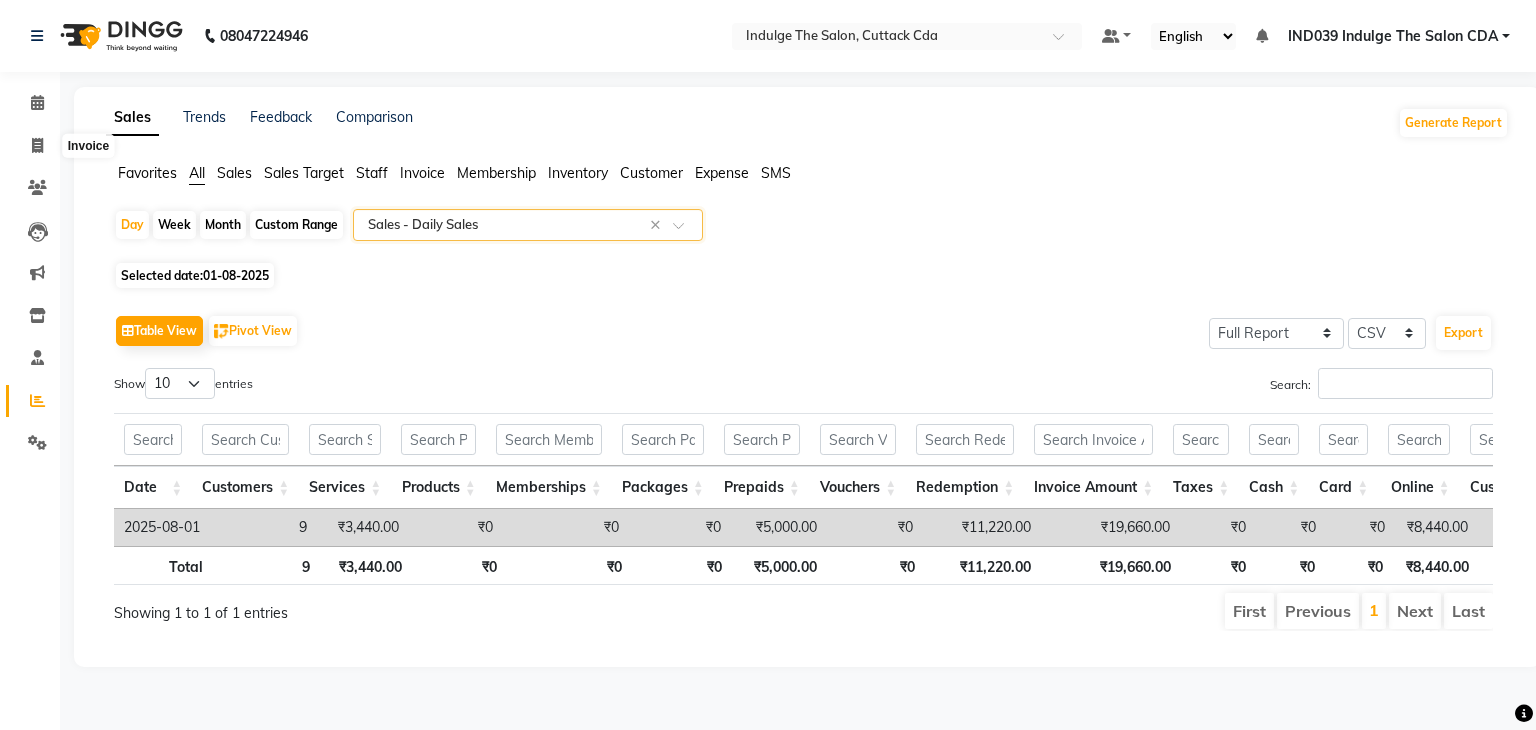 select on "service" 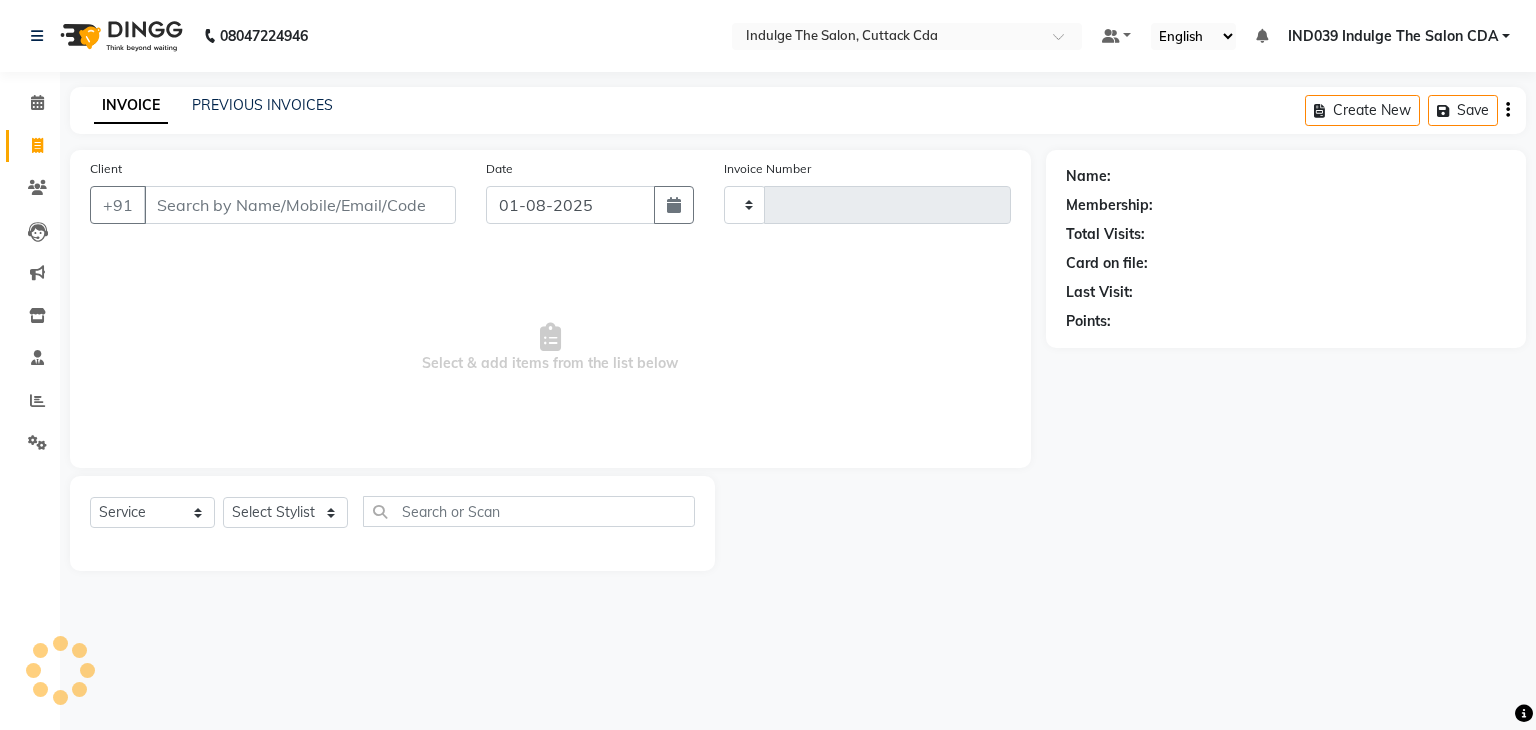 type on "0918" 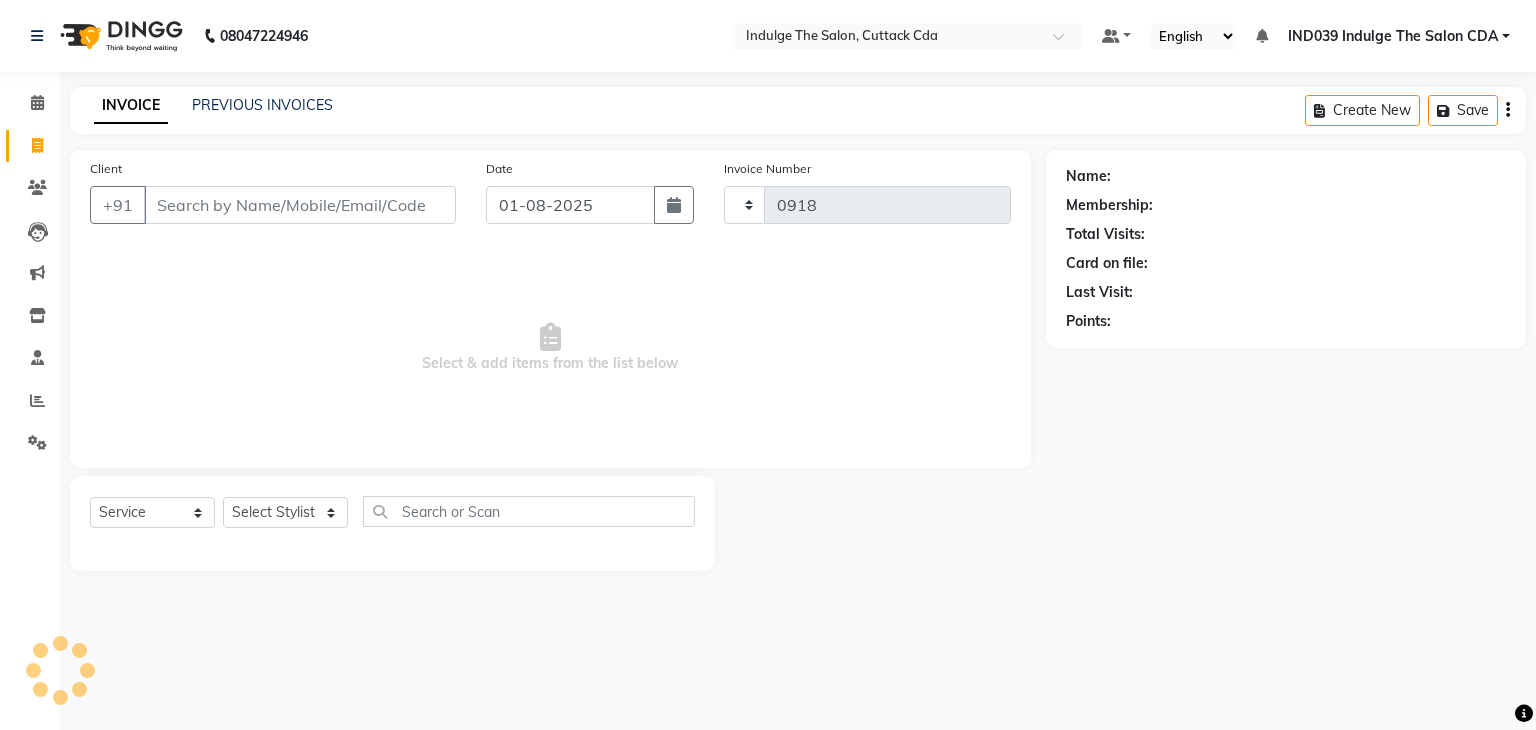 select on "7297" 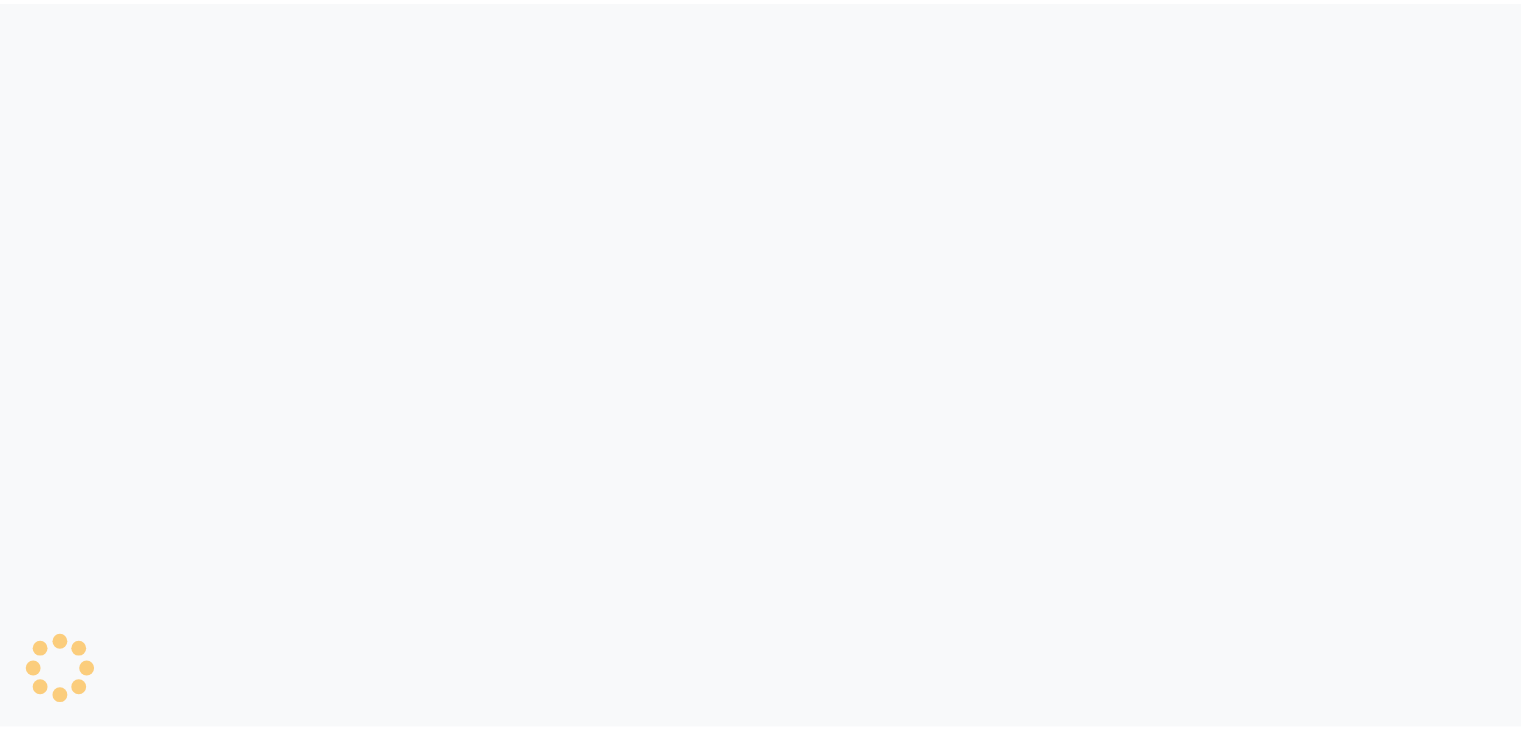 scroll, scrollTop: 0, scrollLeft: 0, axis: both 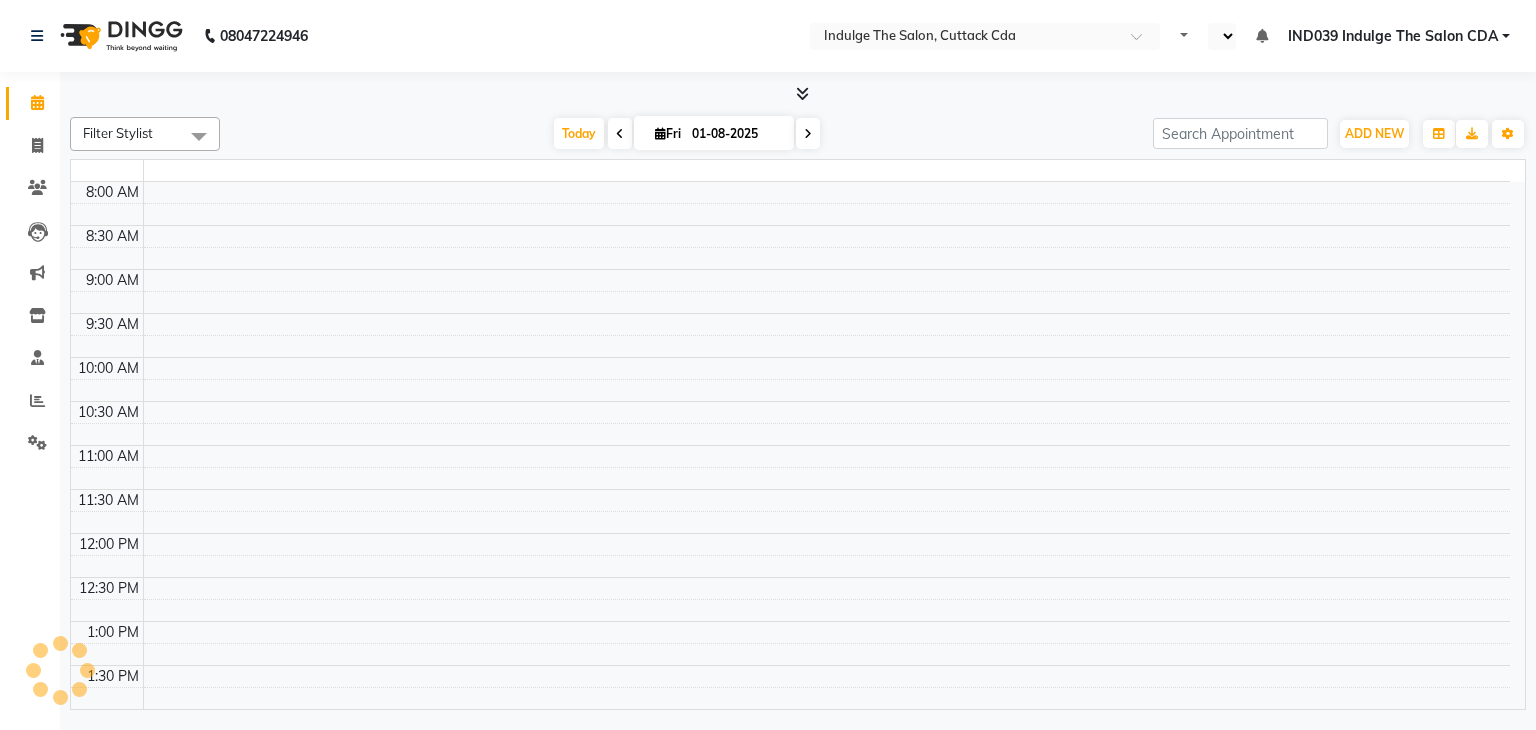 select on "en" 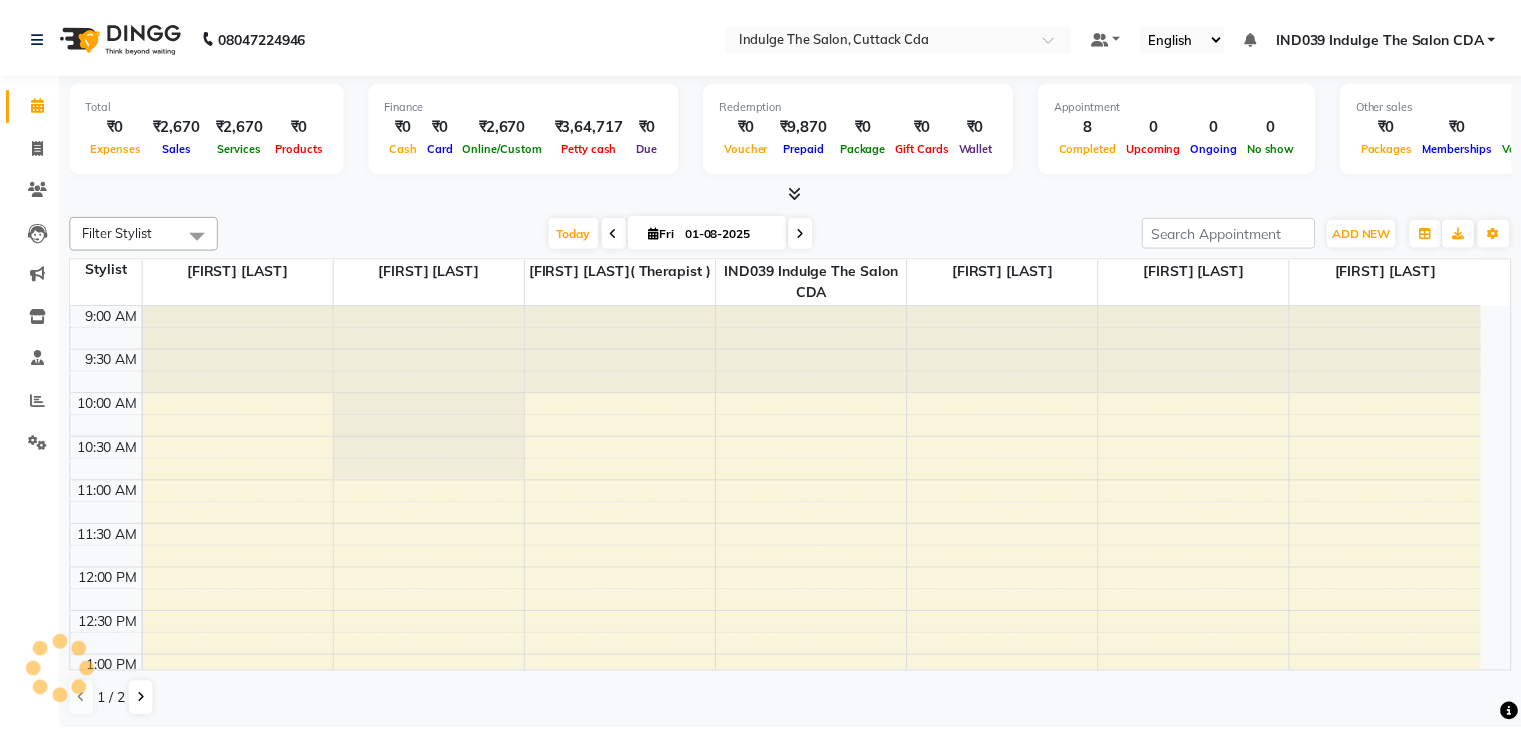 scroll, scrollTop: 0, scrollLeft: 0, axis: both 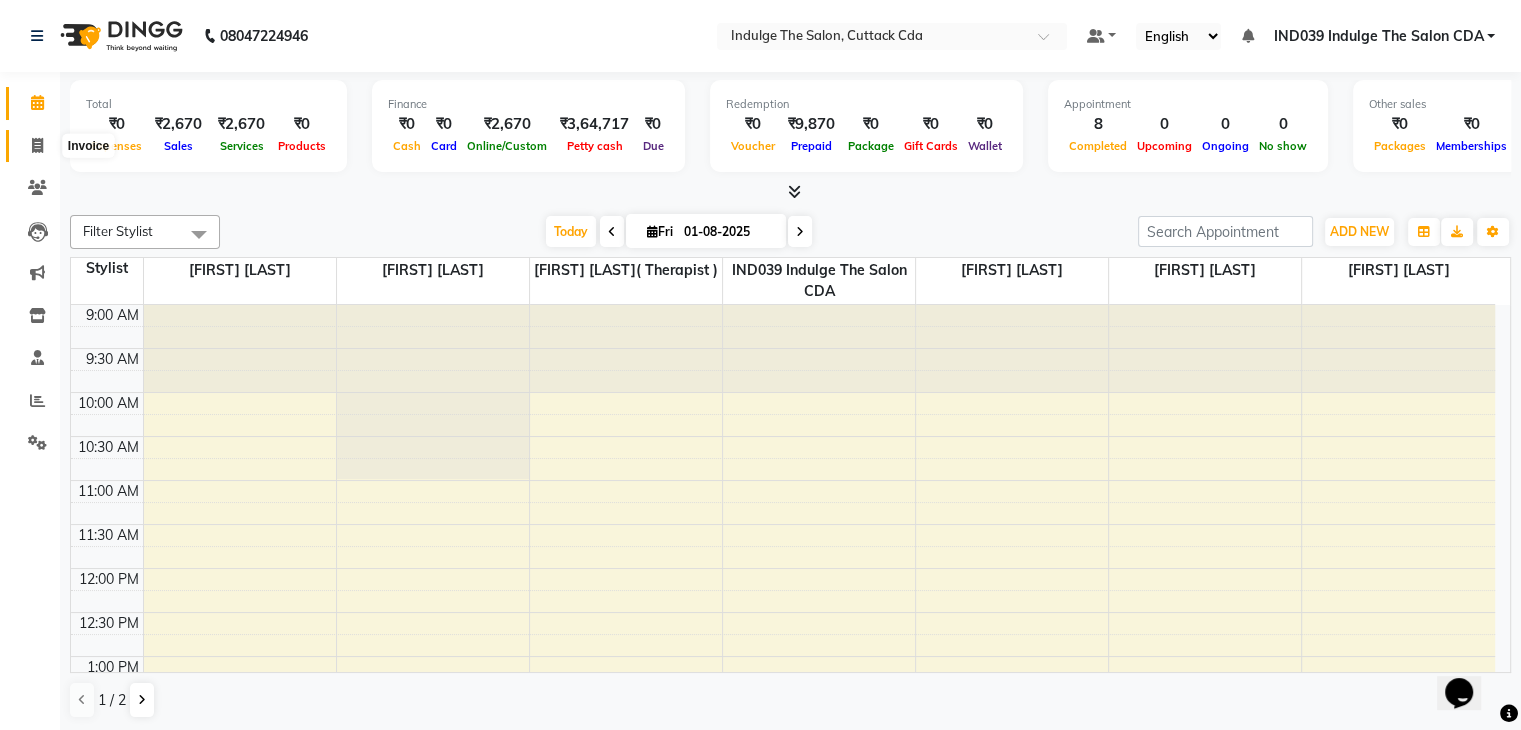 click 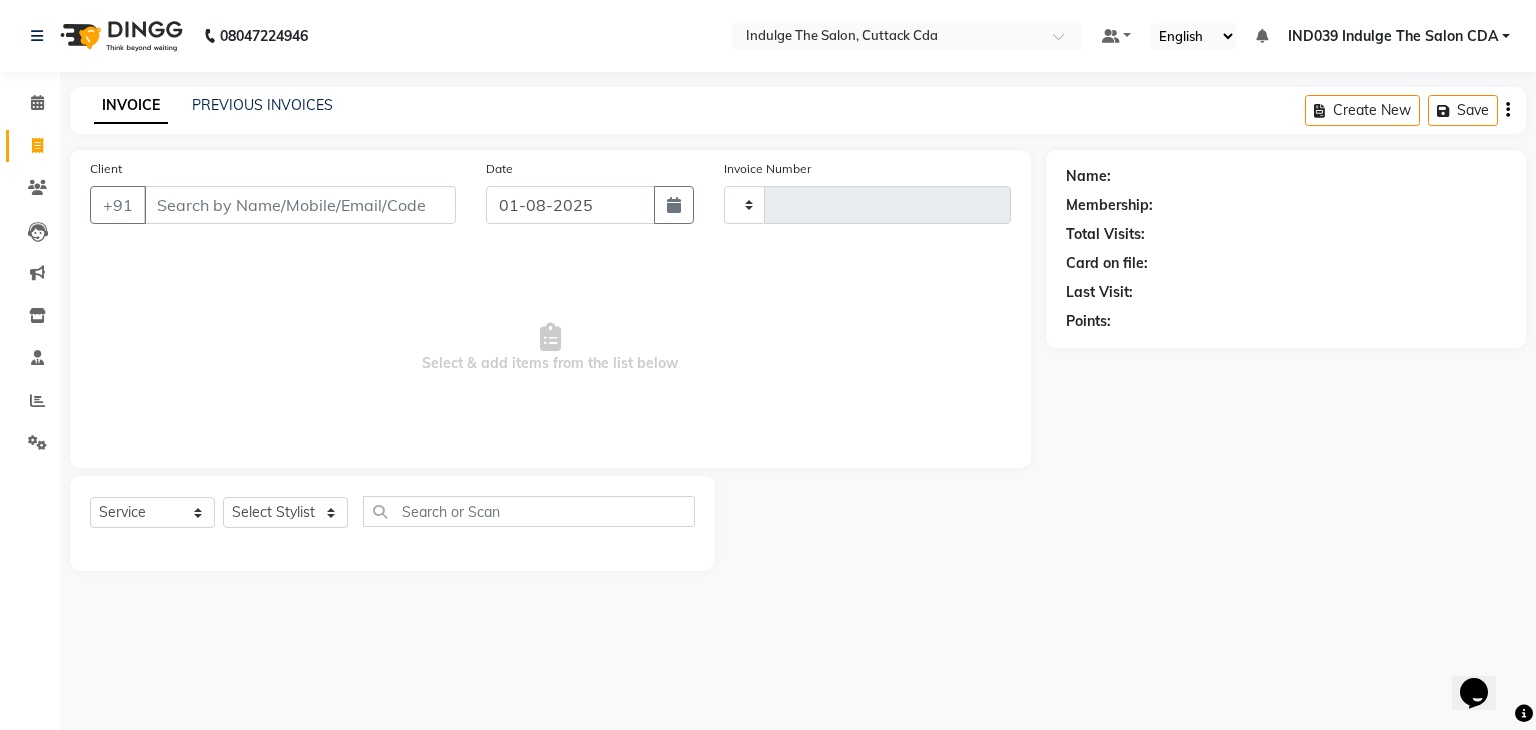 type on "0915" 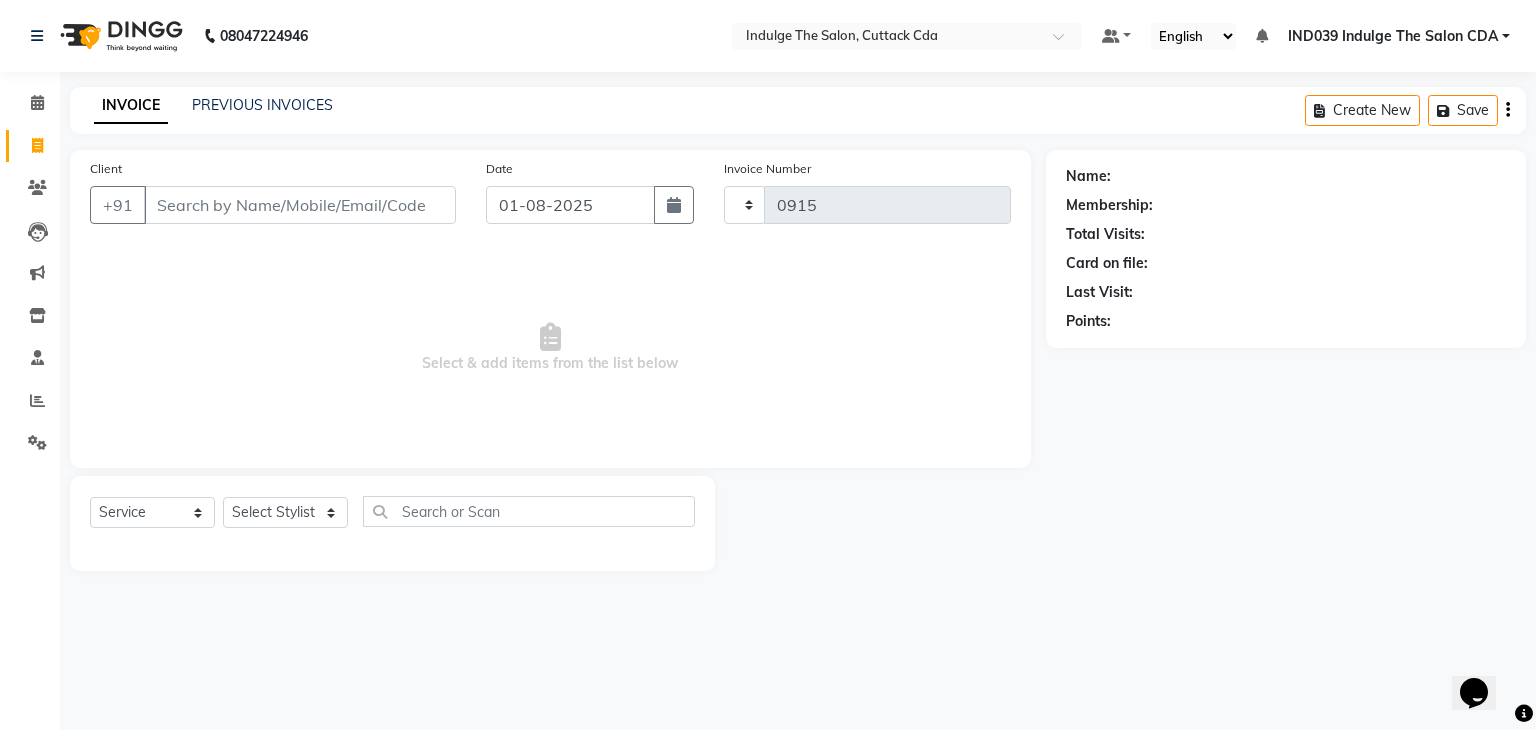 select on "7297" 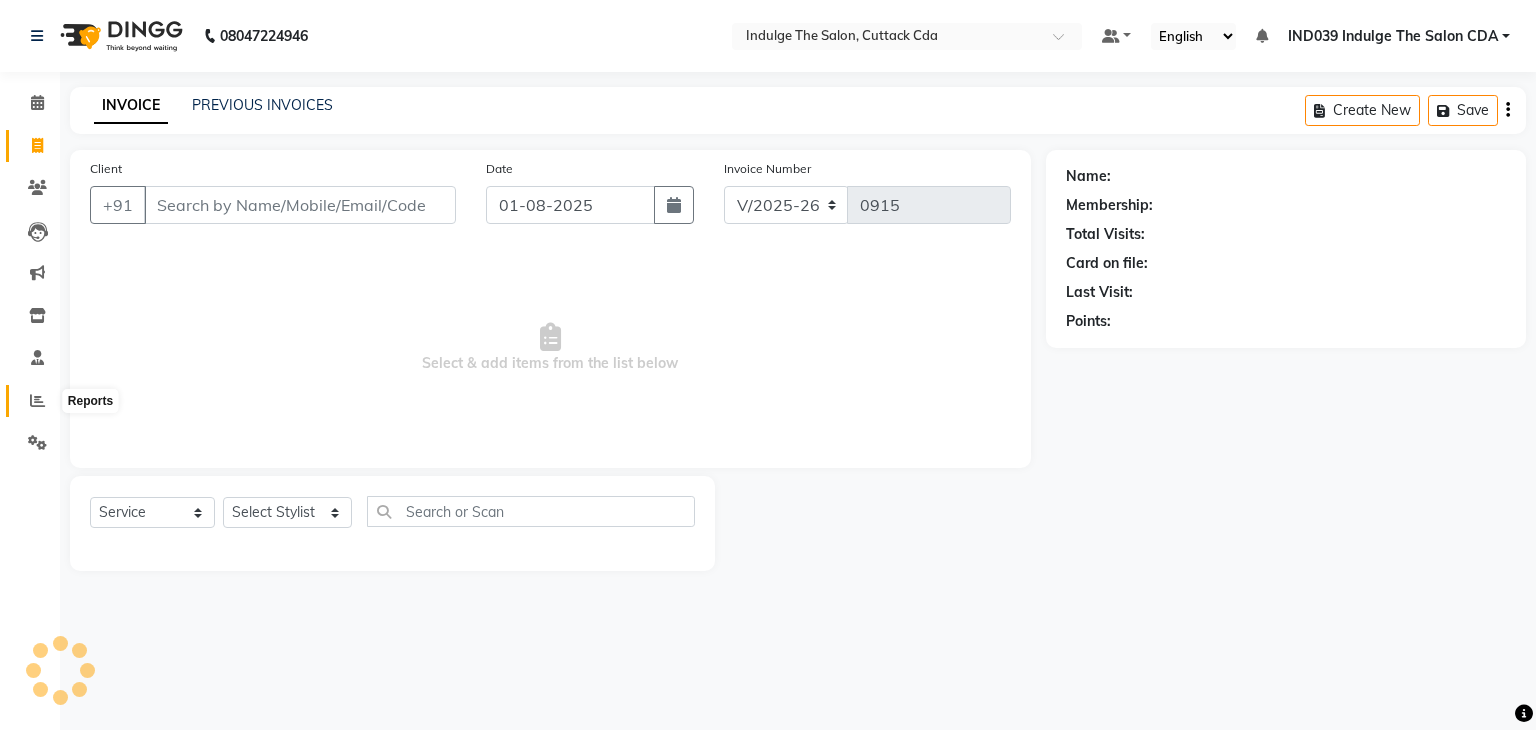 click 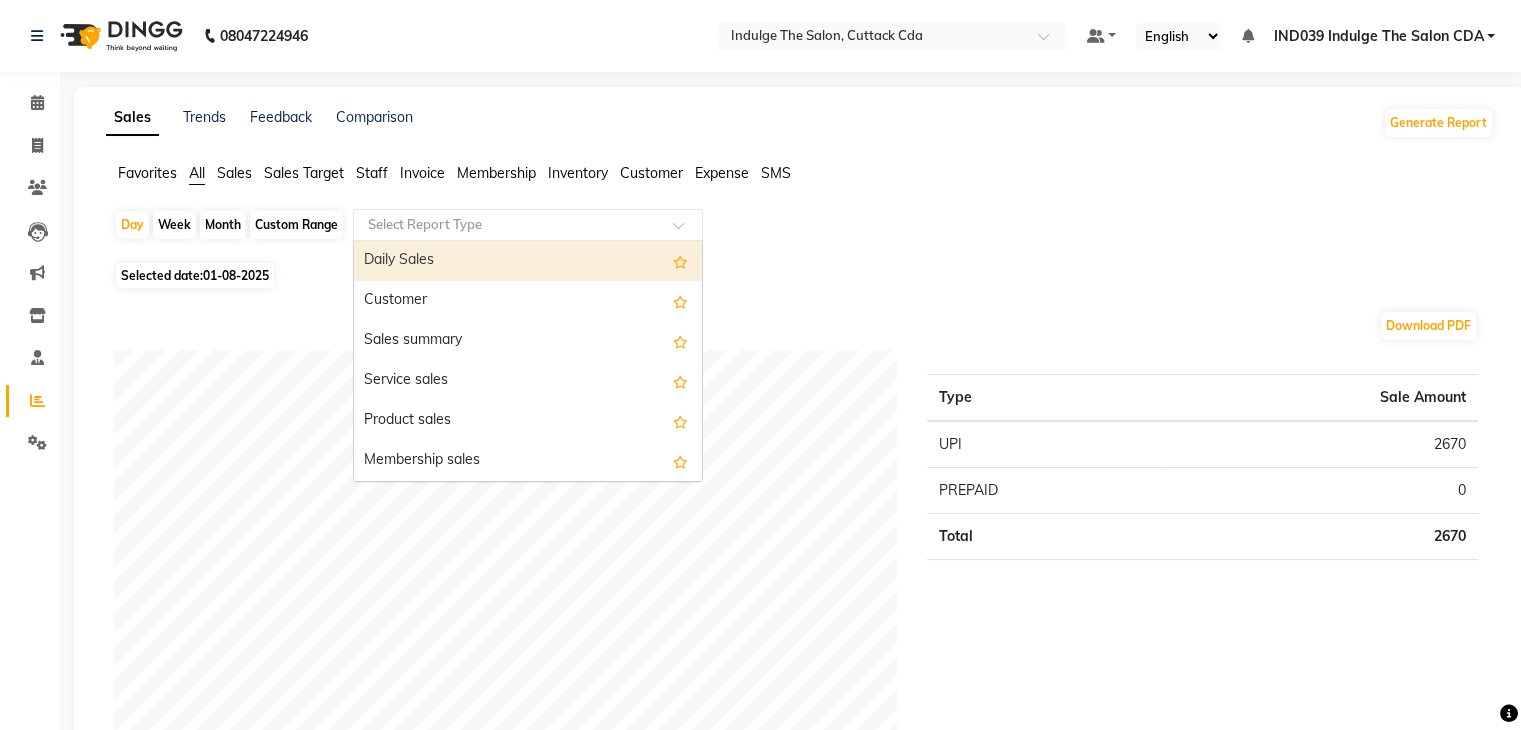 click 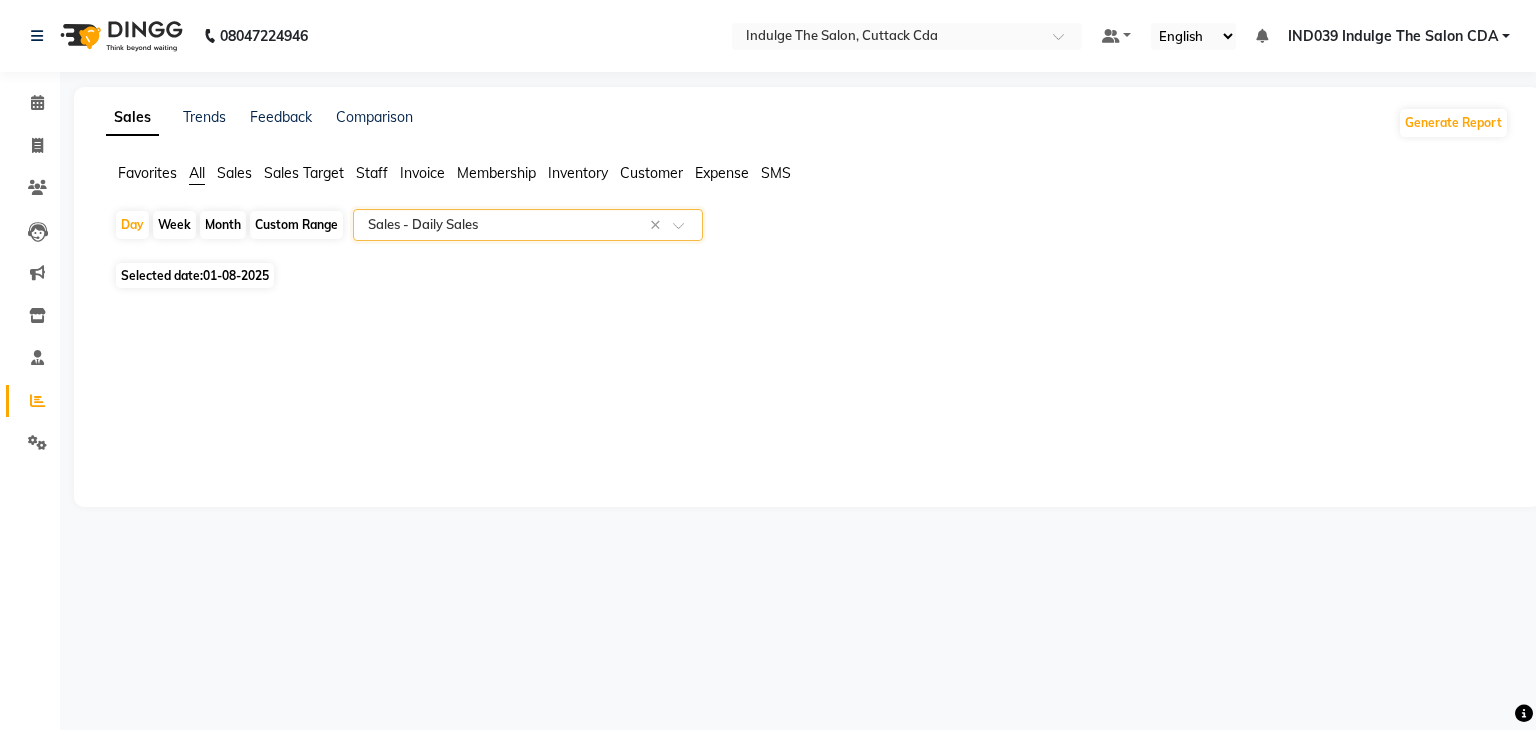 select on "full_report" 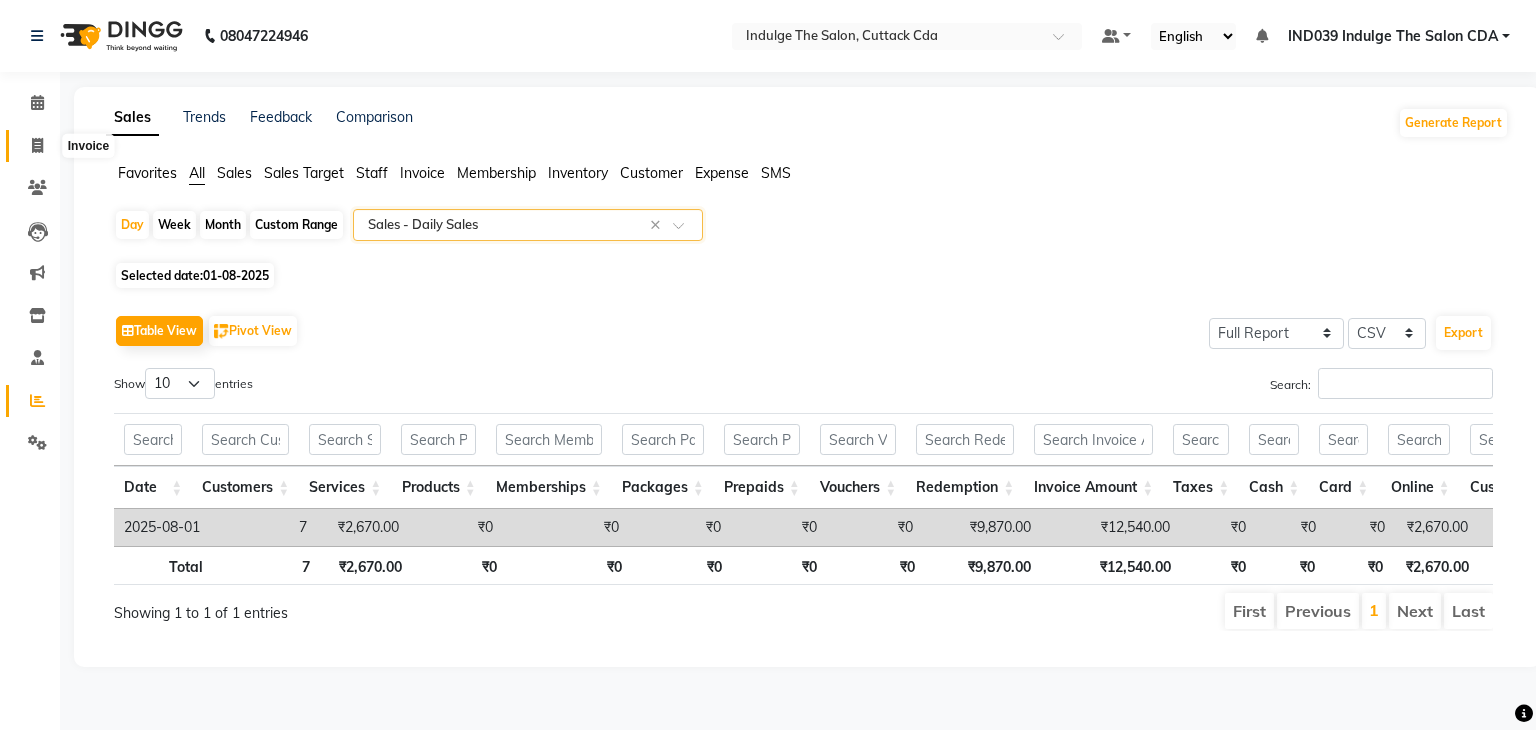 click 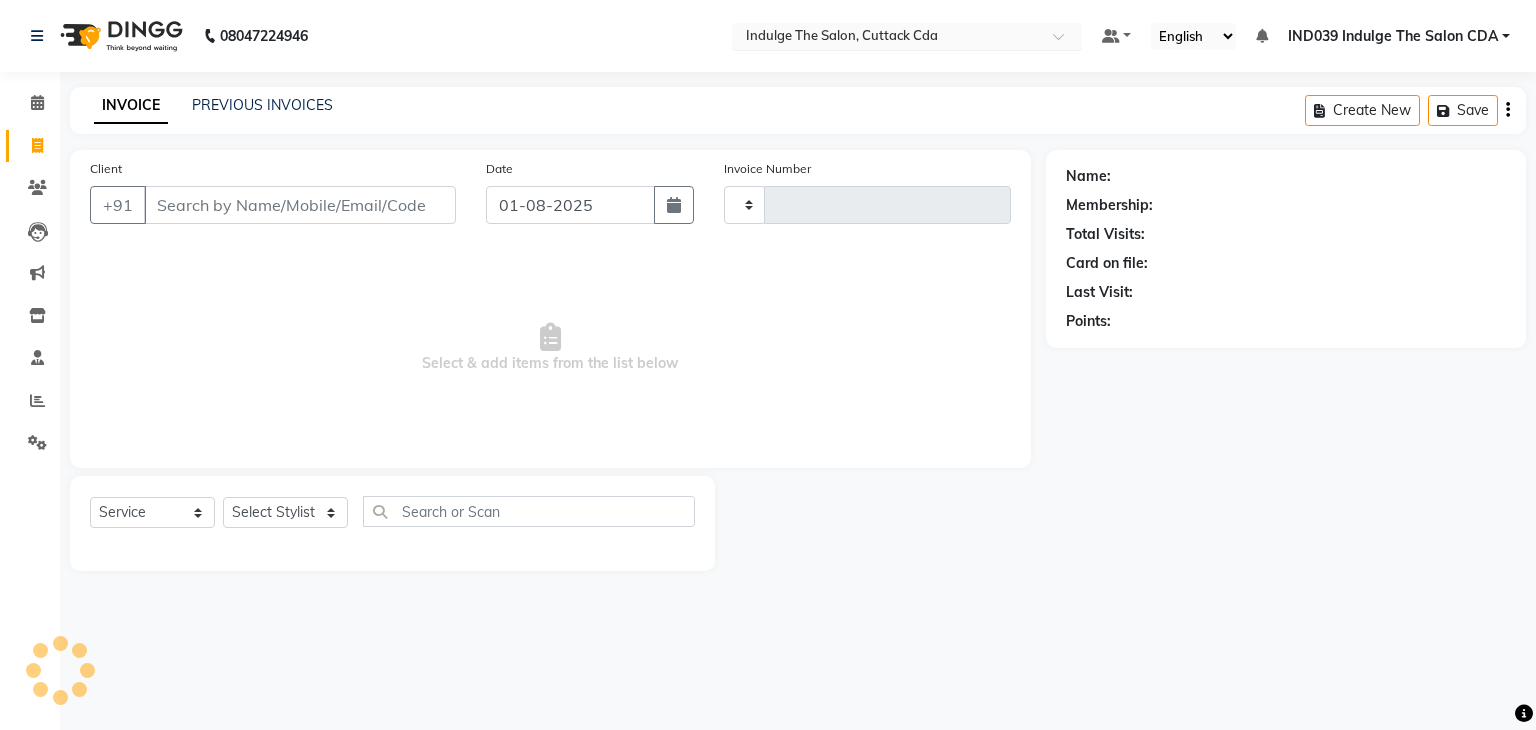 type on "0915" 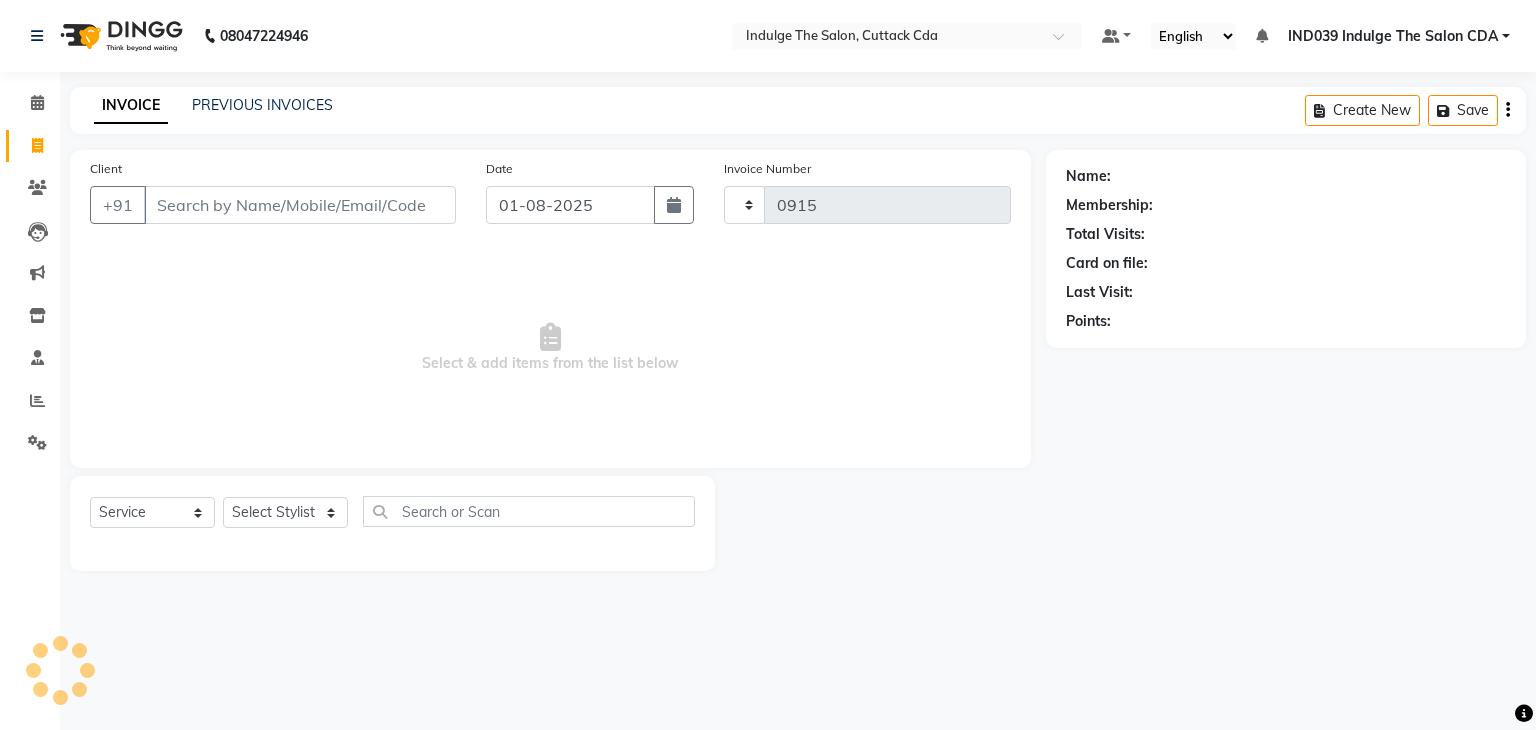 select on "7297" 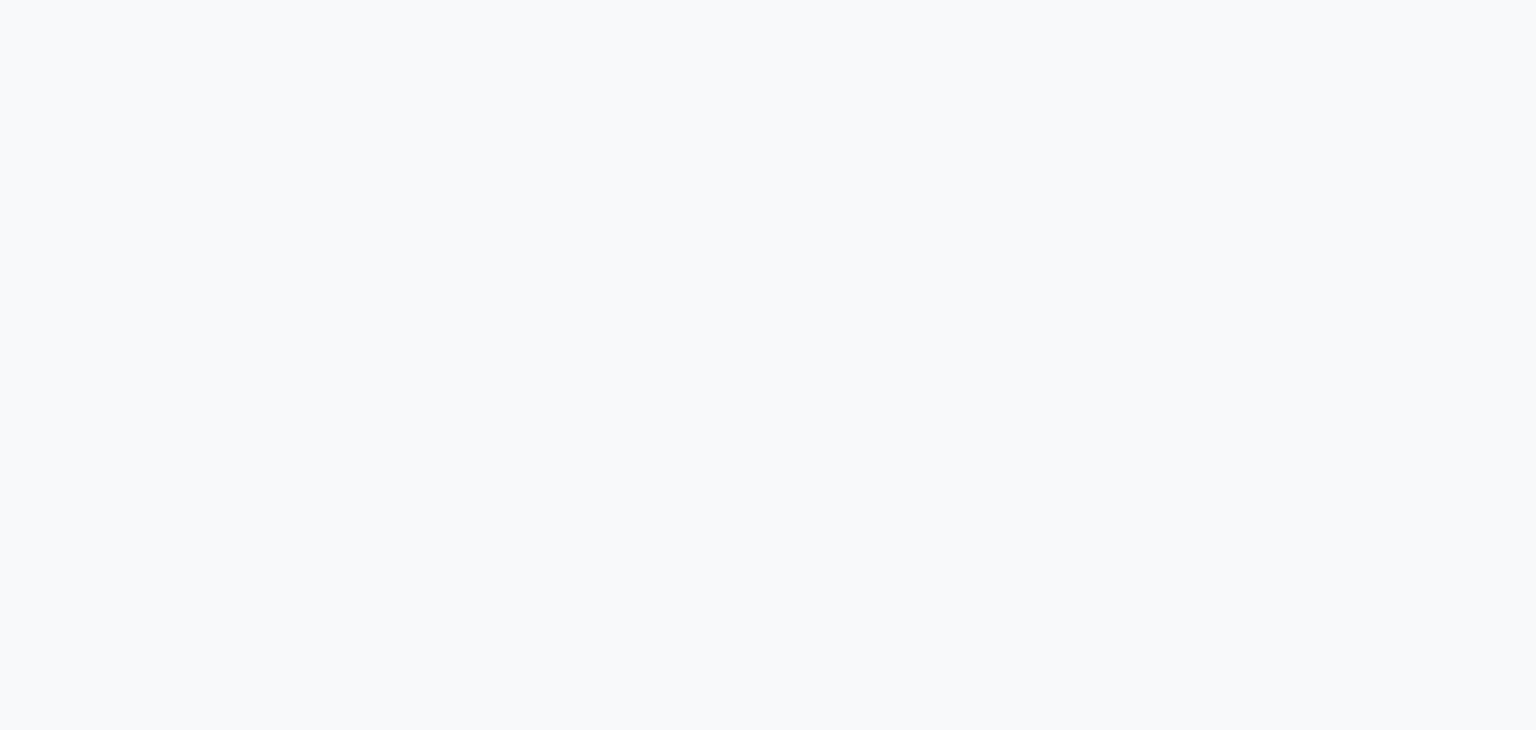 scroll, scrollTop: 0, scrollLeft: 0, axis: both 